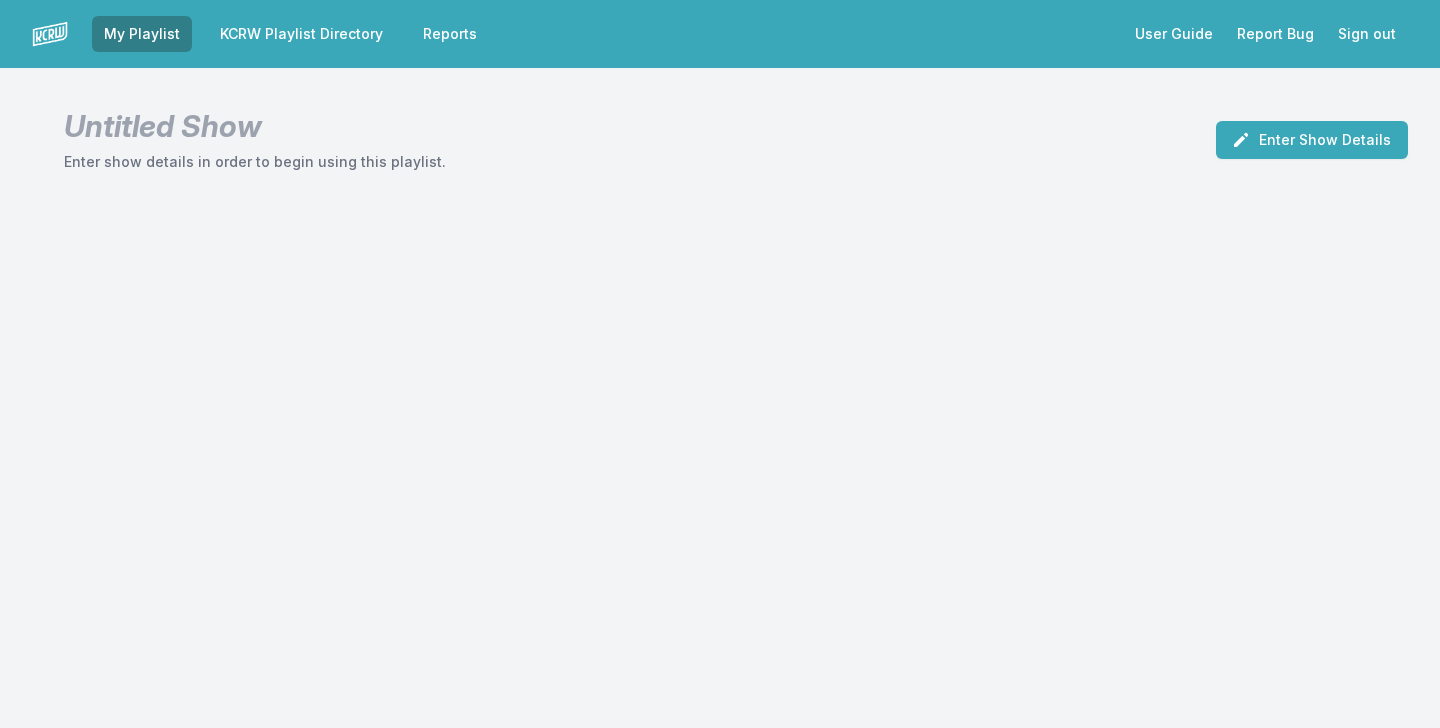 scroll, scrollTop: 0, scrollLeft: 0, axis: both 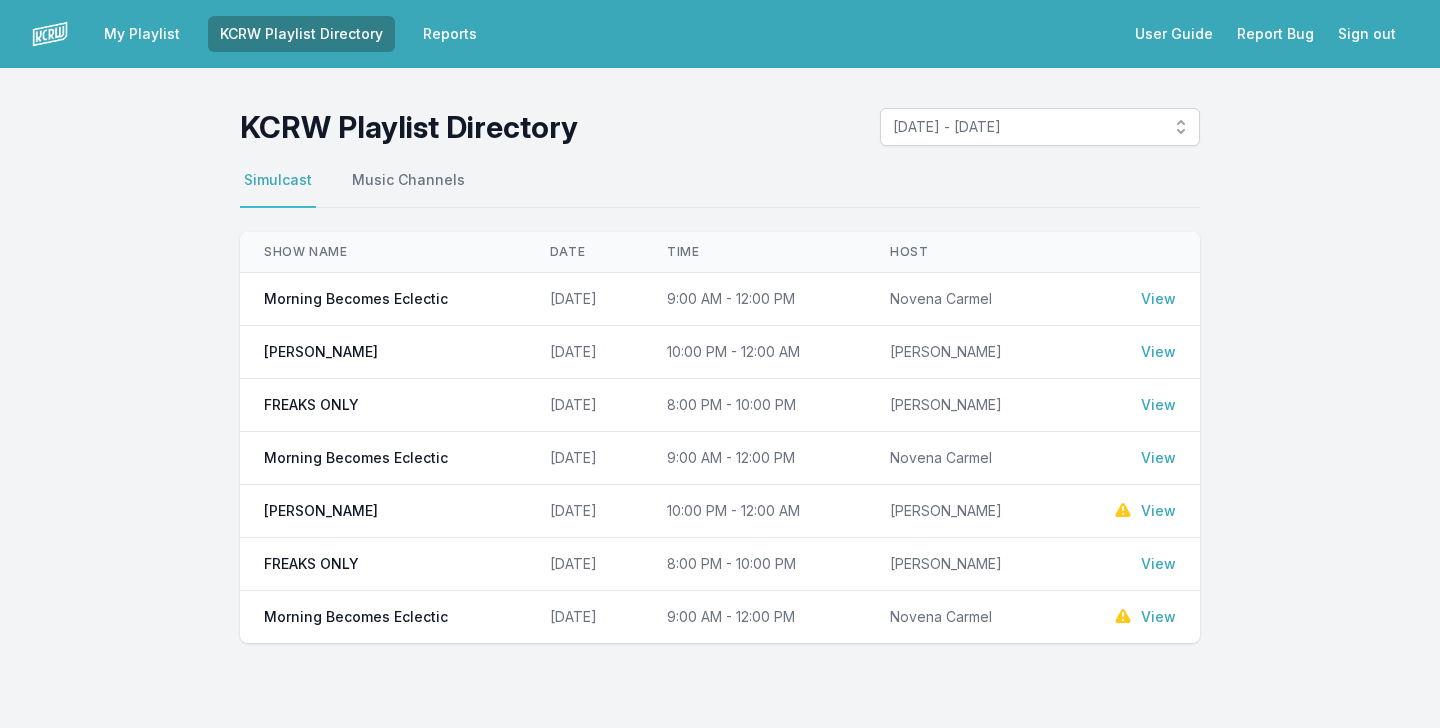click on "View" at bounding box center [1158, 299] 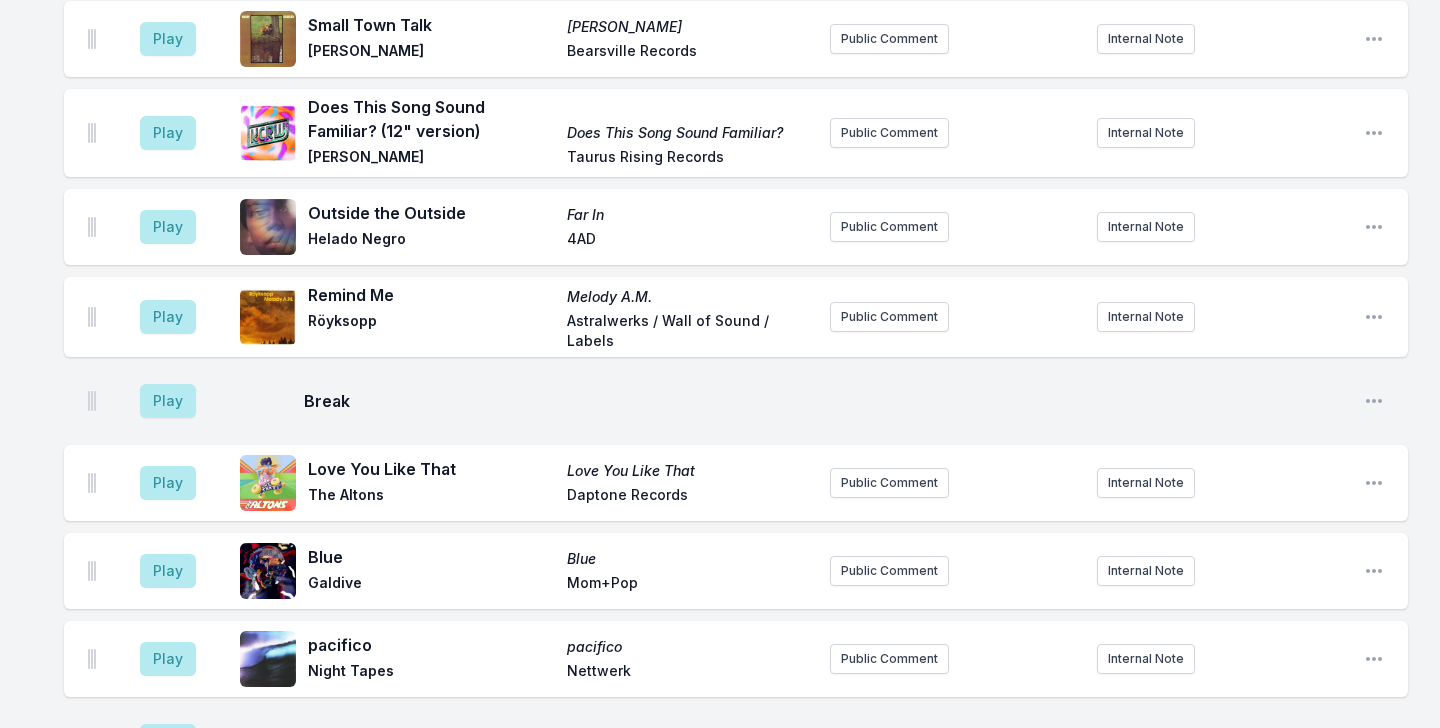scroll, scrollTop: 0, scrollLeft: 0, axis: both 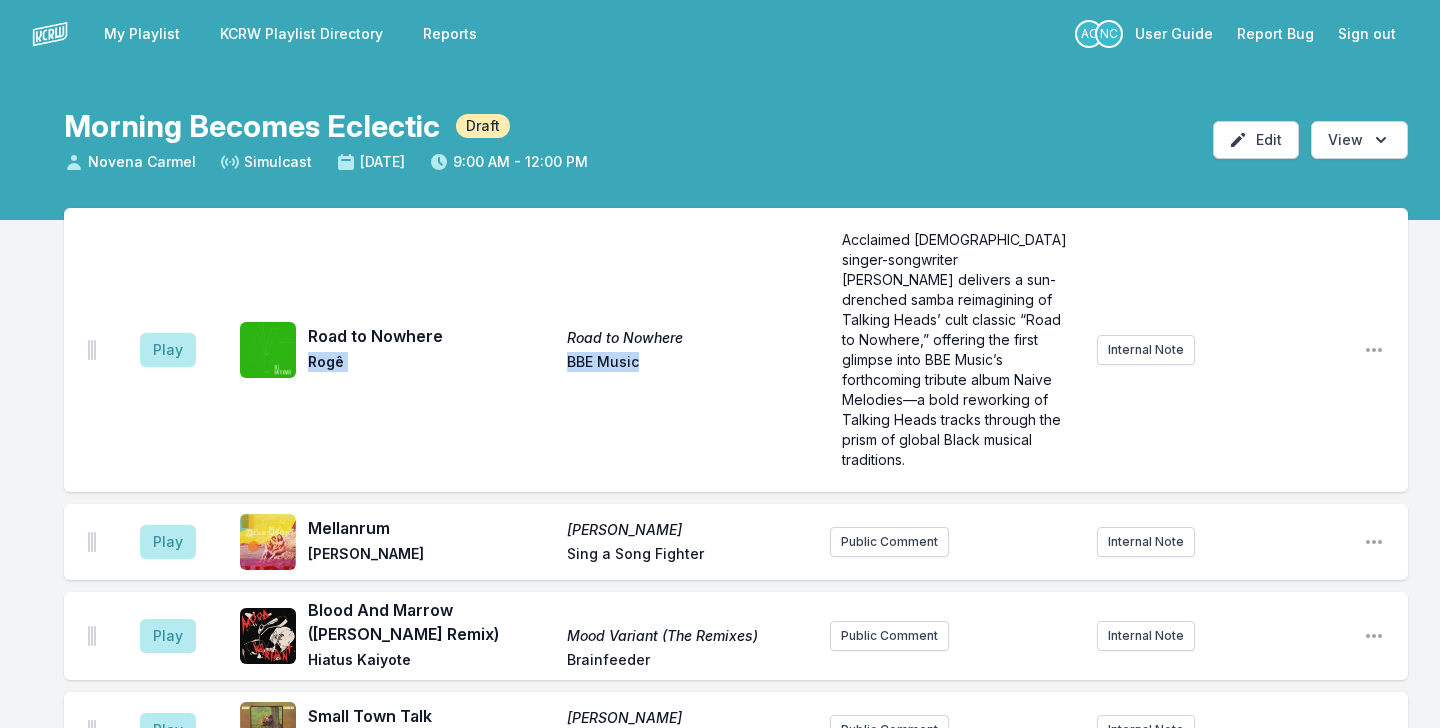 click on "Road to Nowhere Road to Nowhere Rogê BBE Music" at bounding box center [561, 350] 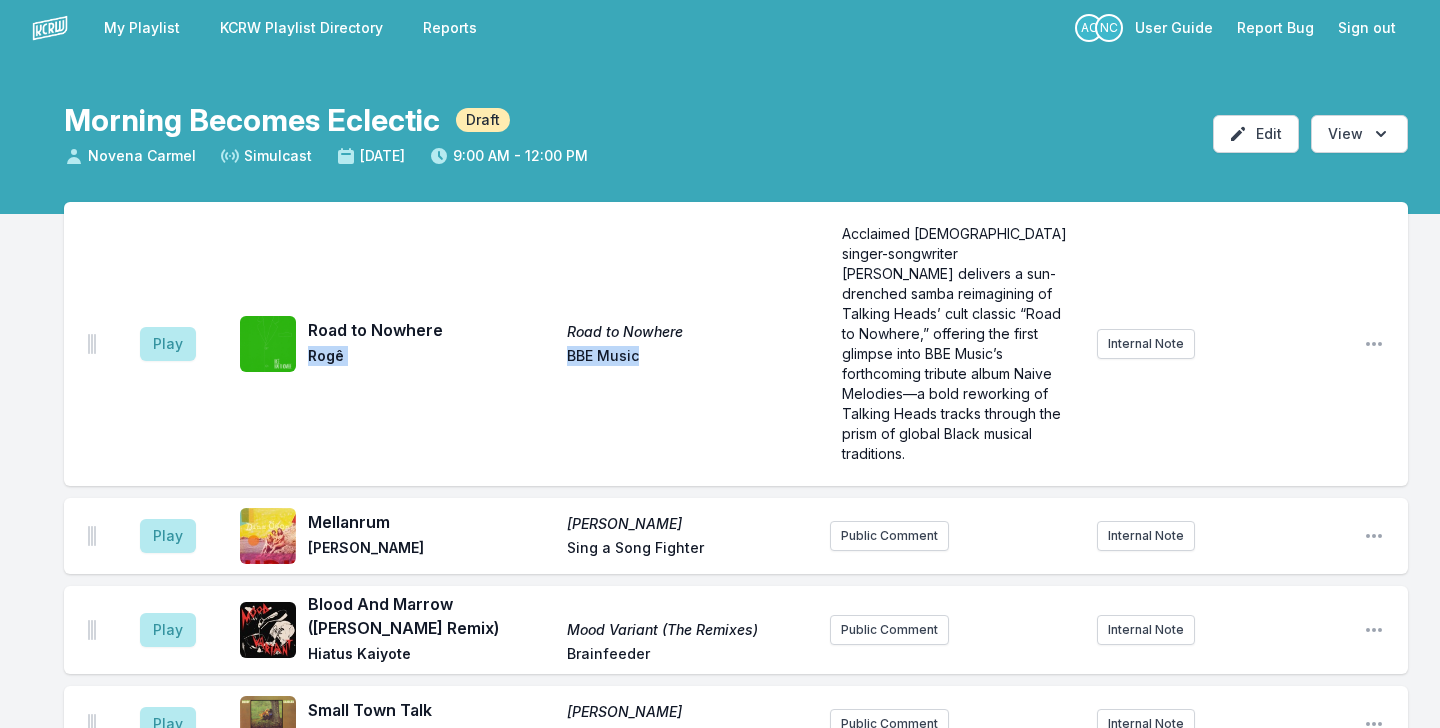 click on "BBE Music" at bounding box center [690, 358] 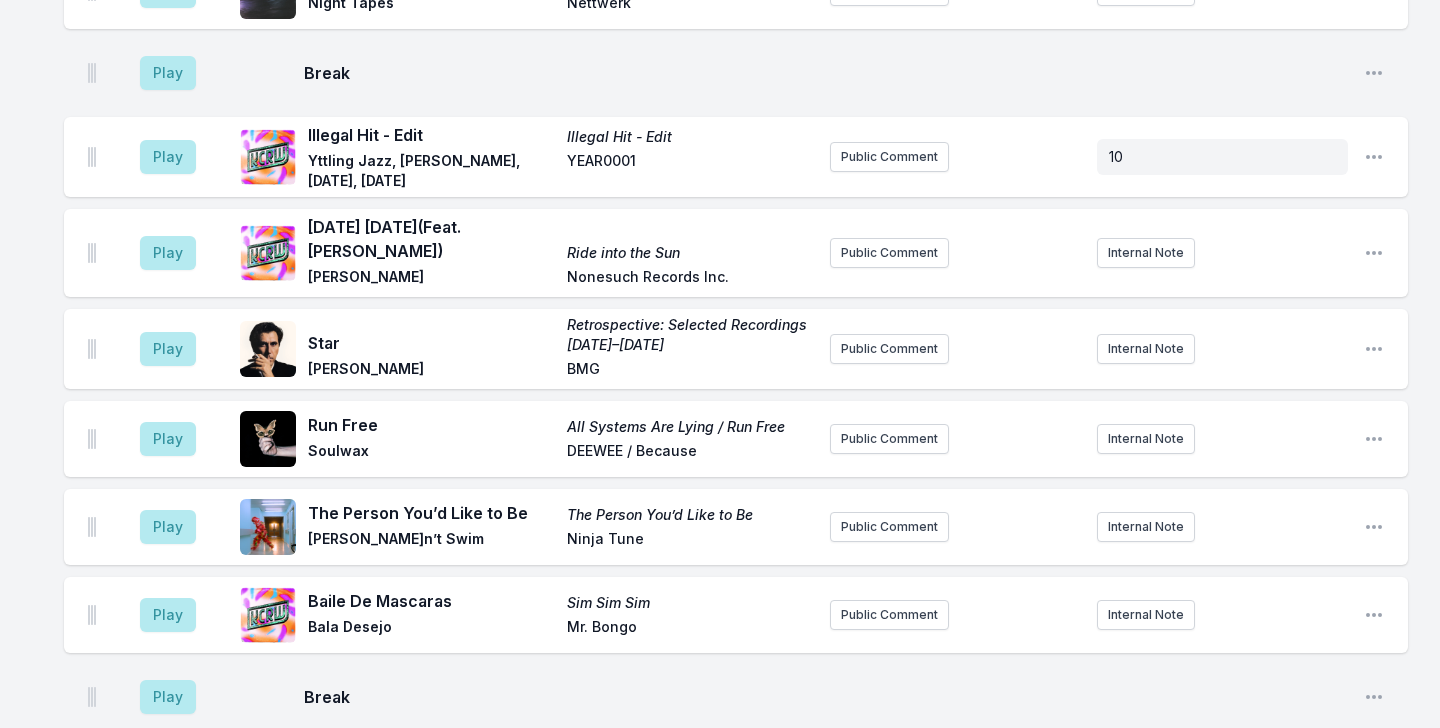 scroll, scrollTop: 0, scrollLeft: 0, axis: both 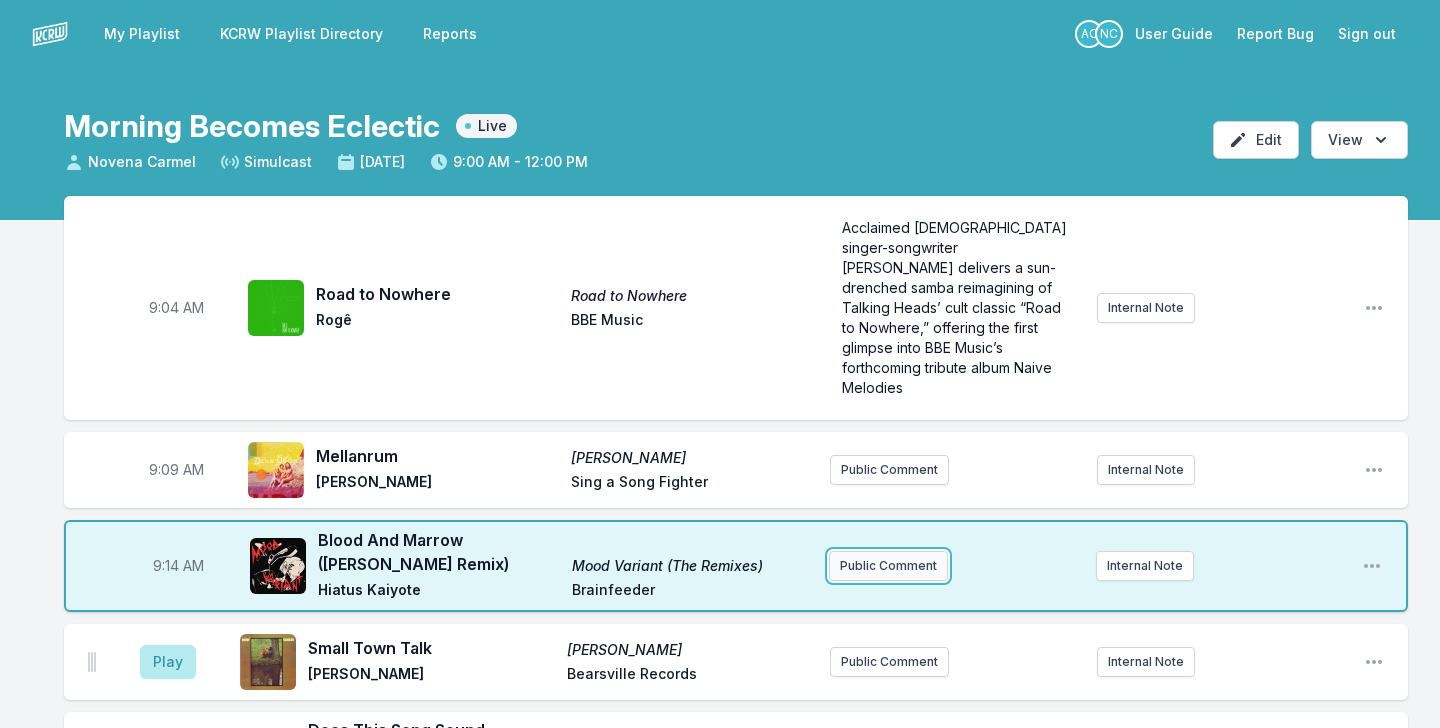 click on "Public Comment" at bounding box center [888, 566] 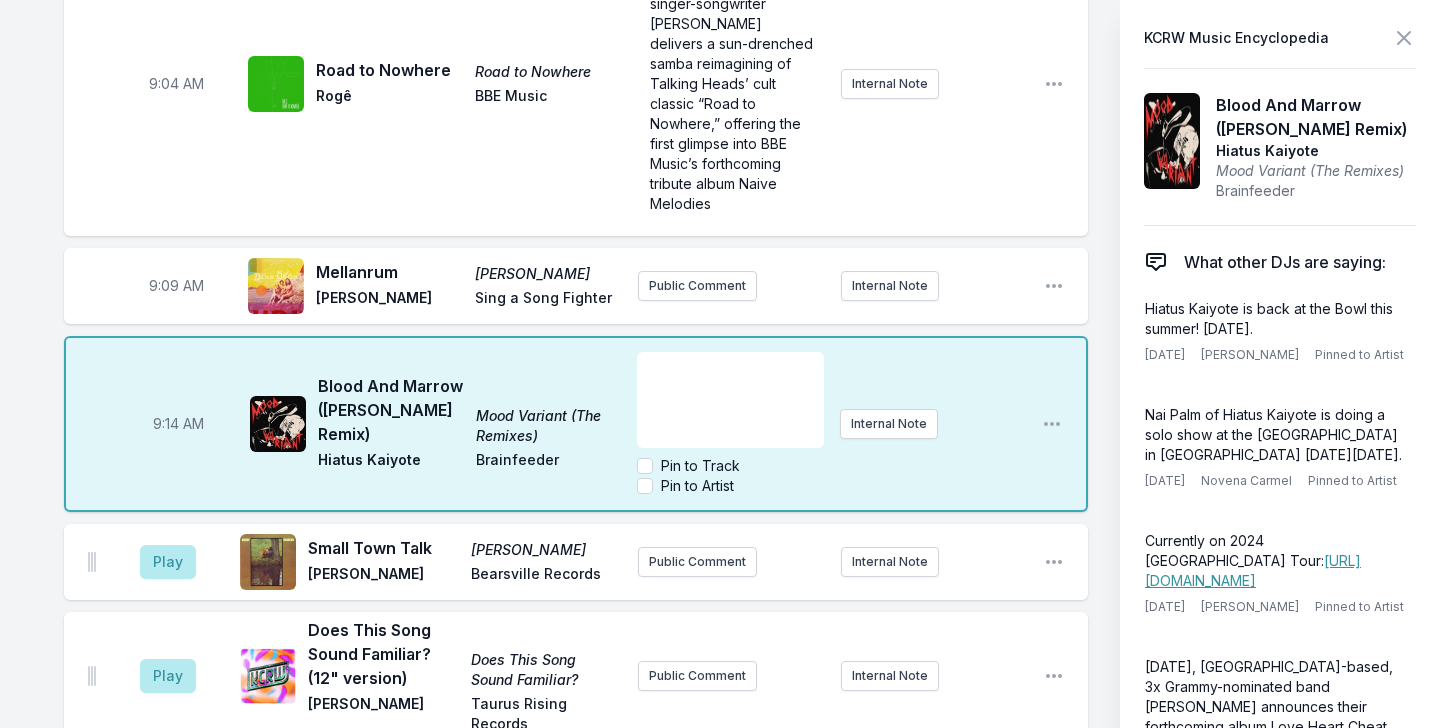 scroll, scrollTop: 263, scrollLeft: 0, axis: vertical 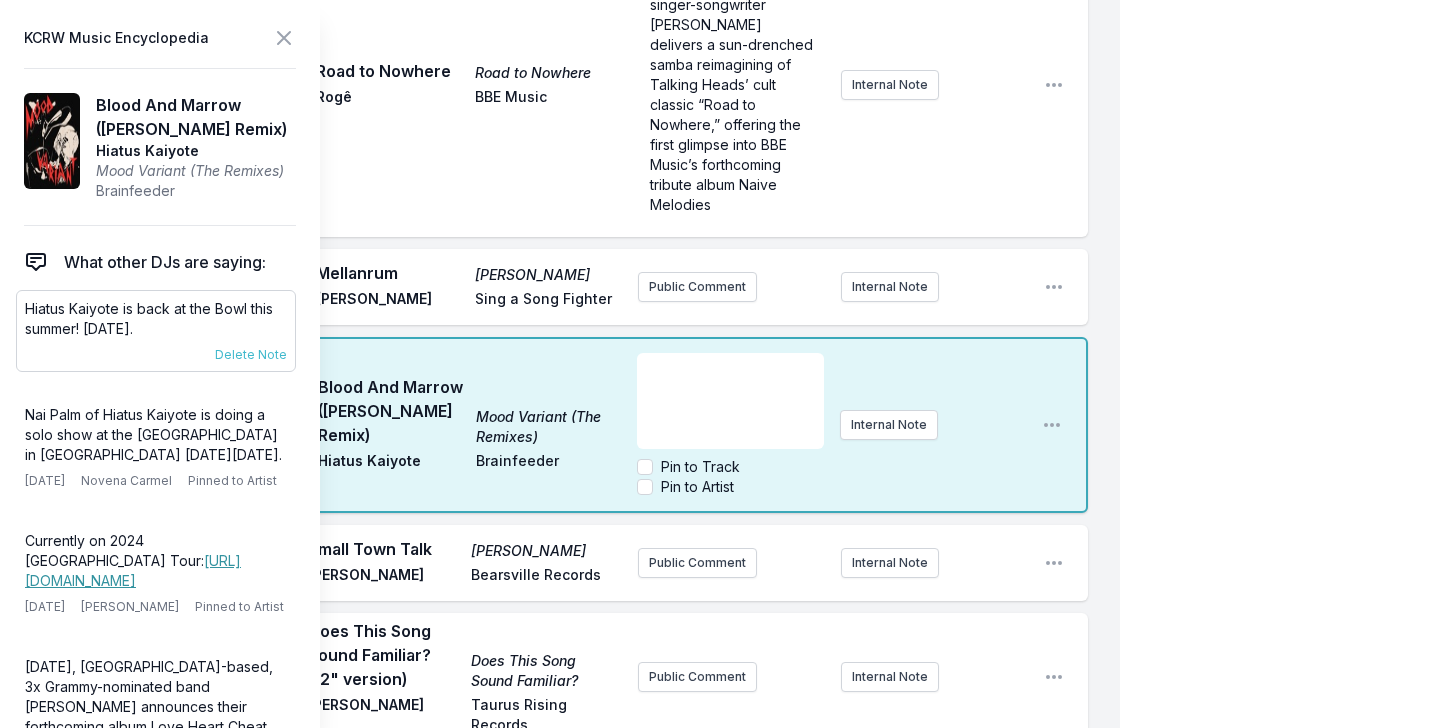 click on "Hiatus Kaiyote is back at the Bowl this summer! [DATE]." at bounding box center [156, 319] 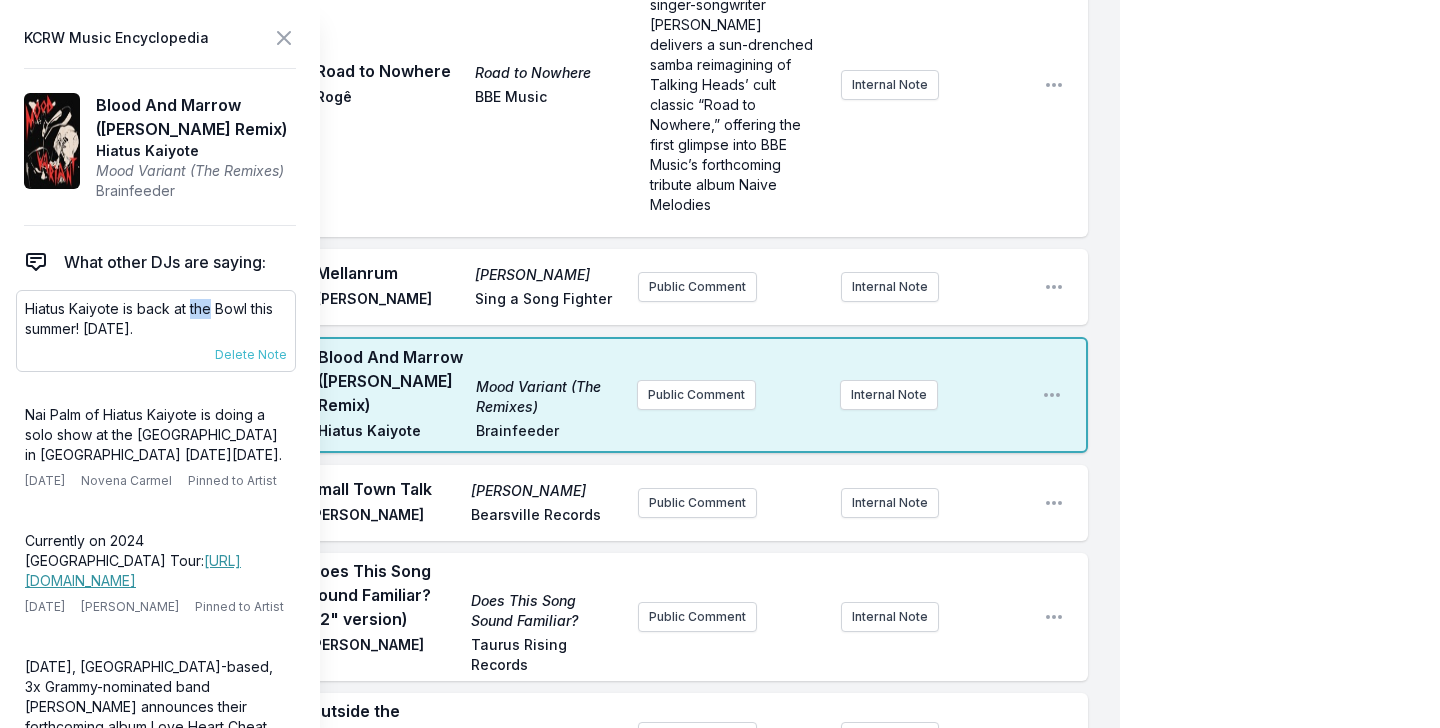 click on "Hiatus Kaiyote is back at the Bowl this summer! [DATE]." at bounding box center [156, 319] 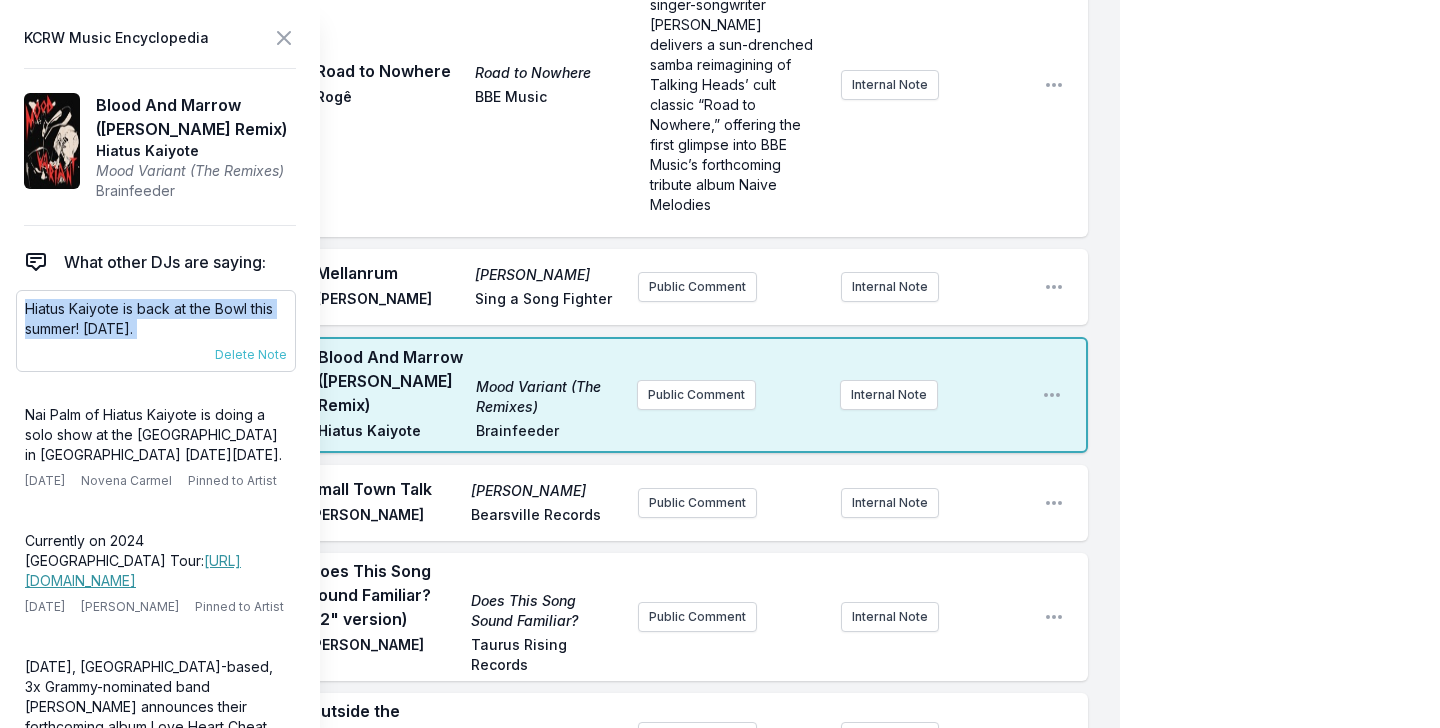 click on "Hiatus Kaiyote is back at the Bowl this summer! [DATE]." at bounding box center (156, 319) 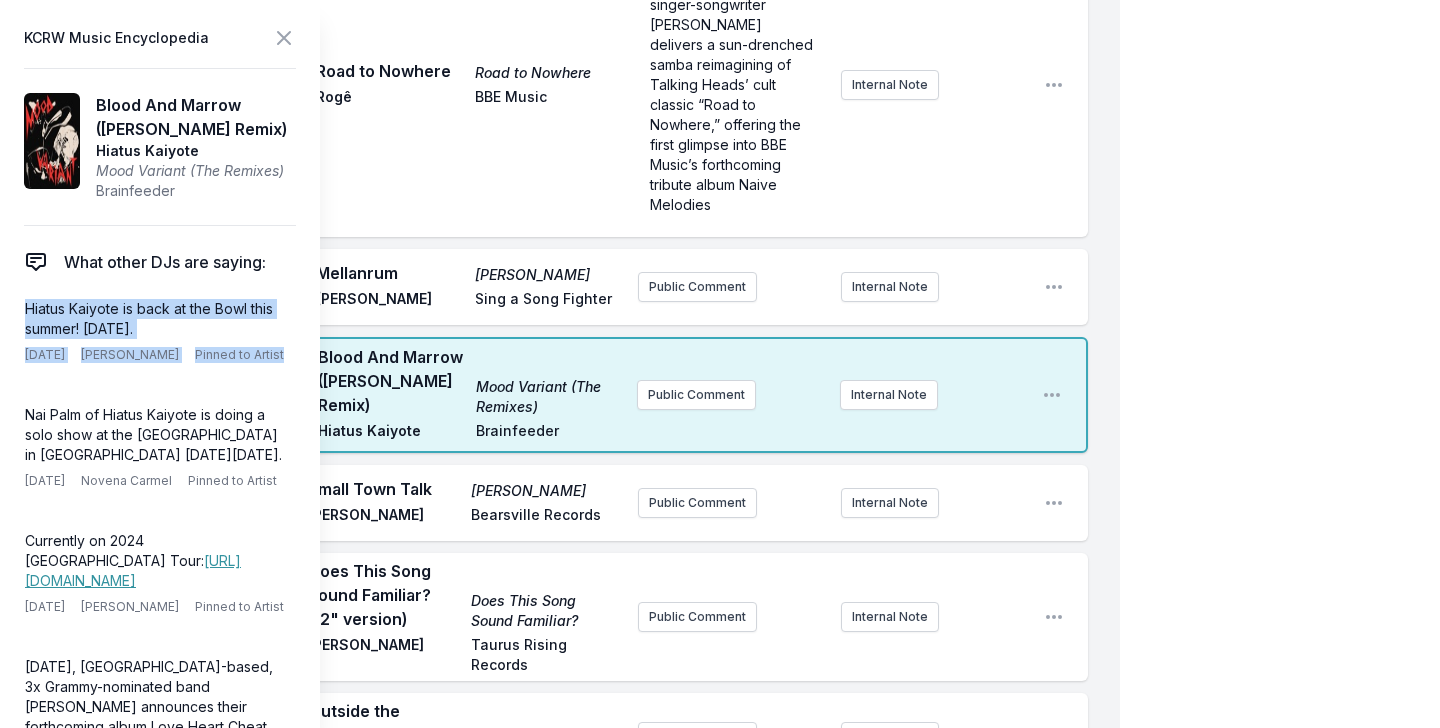 copy on "Hiatus Kaiyote is back at the Bowl this summer! [DATE]. [DATE] [PERSON_NAME] Pinned to Artist" 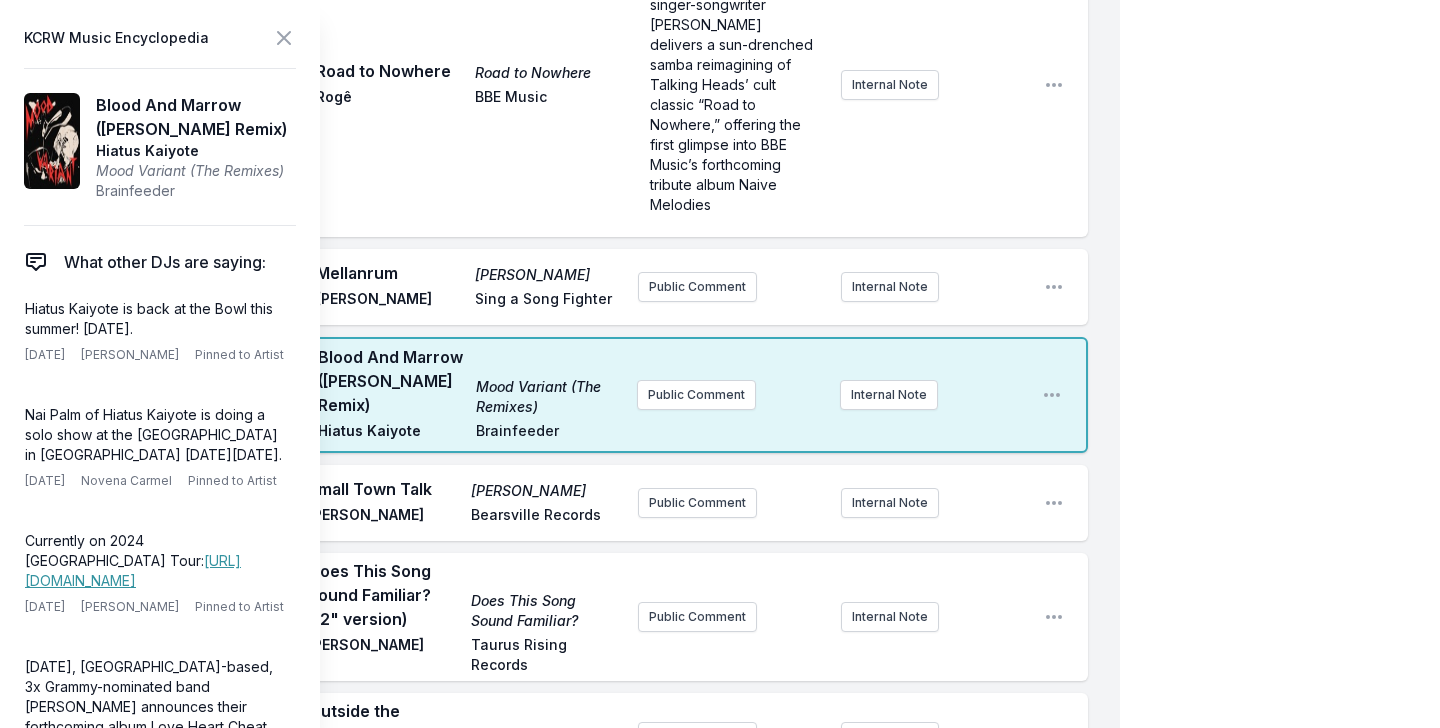 click on "9:14 AM Blood And Marrow ([PERSON_NAME] Remix) Mood Variant (The Remixes) Hiatus Kaiyote Brainfeeder Public Comment Internal Note Open playlist item options" at bounding box center [576, 395] 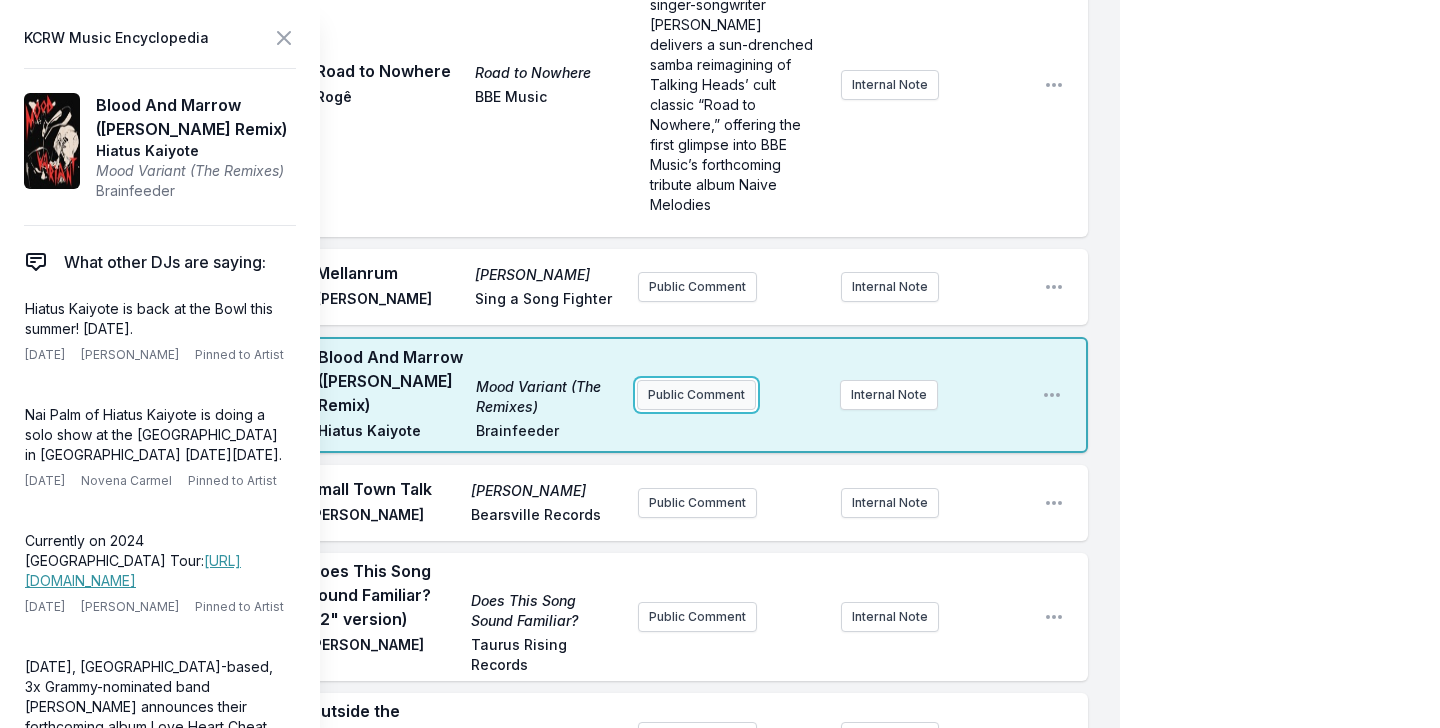 click on "Public Comment" at bounding box center (696, 395) 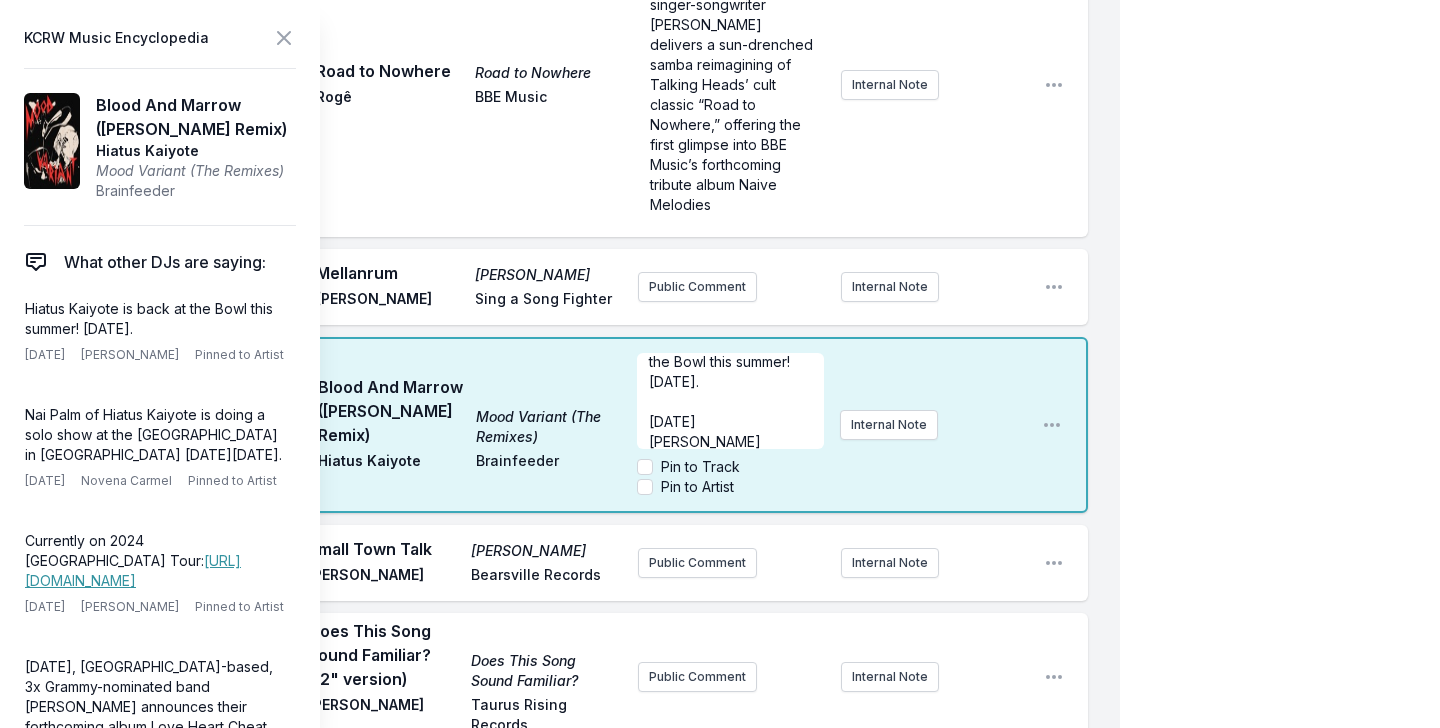 scroll, scrollTop: 36, scrollLeft: 0, axis: vertical 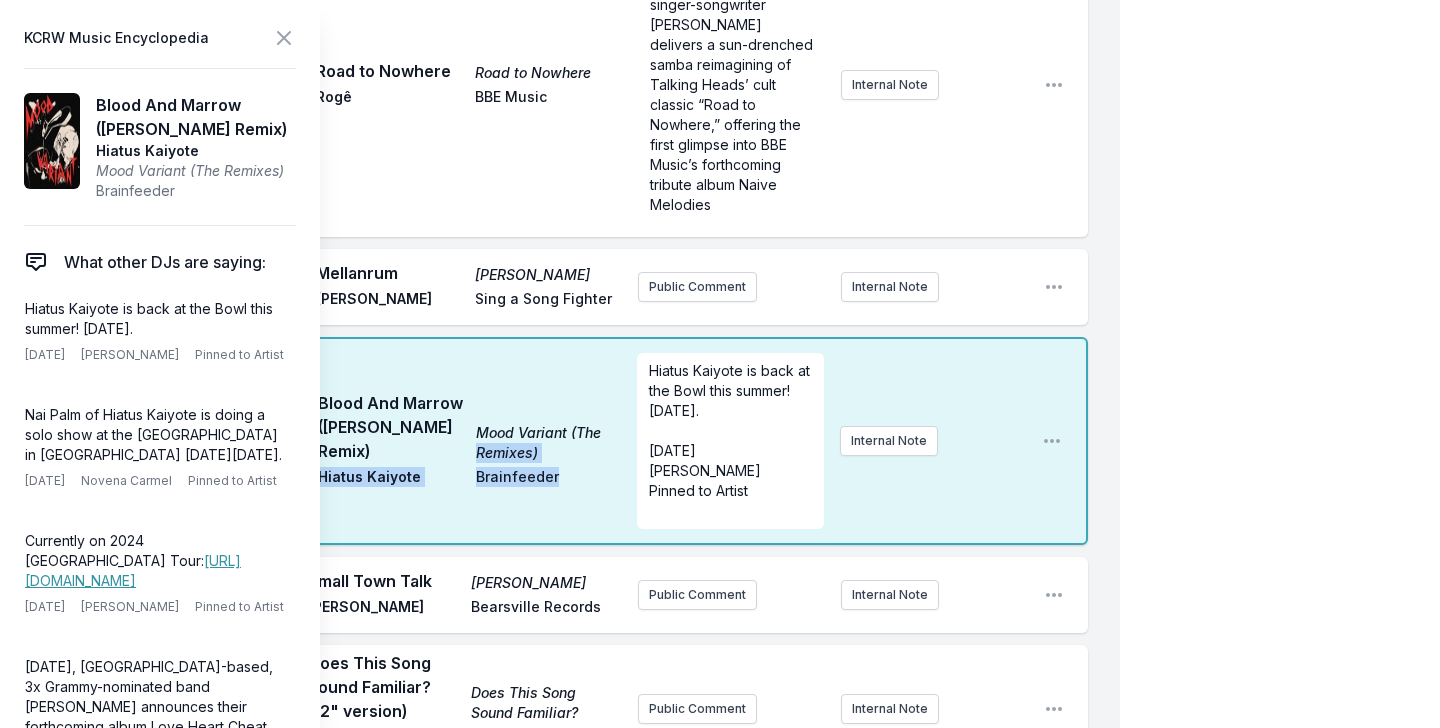 click on "9:14 AM Blood And Marrow ([PERSON_NAME] Remix) Mood Variant (The Remixes) Hiatus Kaiyote Brainfeeder Hiatus Kaiyote is back at the Bowl this summer! [DATE]. ﻿ [DATE] [PERSON_NAME] Pinned to Artist ﻿ Internal Note Open playlist item options" at bounding box center [576, 441] 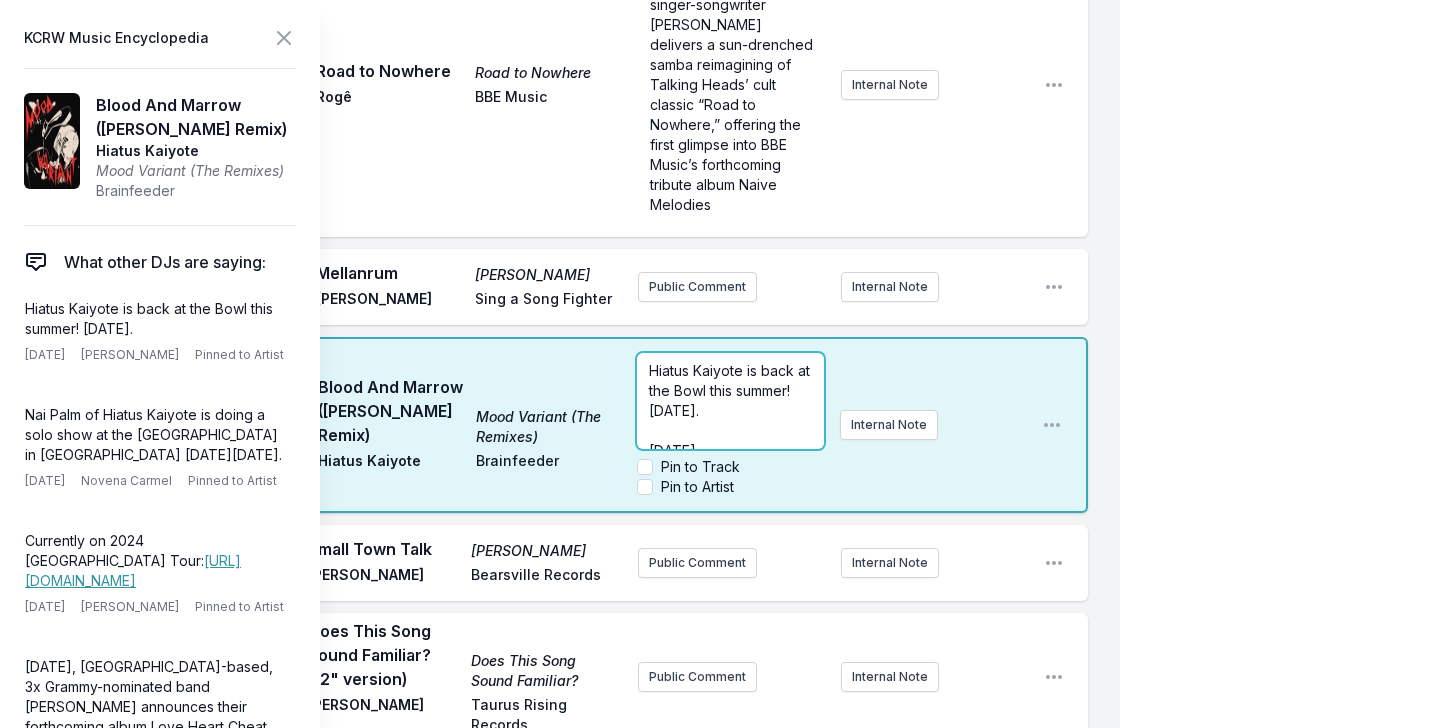 click on "Hiatus Kaiyote is back at the Bowl this summer! [DATE]. ﻿ [DATE] [PERSON_NAME] Pinned to Artist ﻿ Pin to Track Pin to Artist" at bounding box center (730, 425) 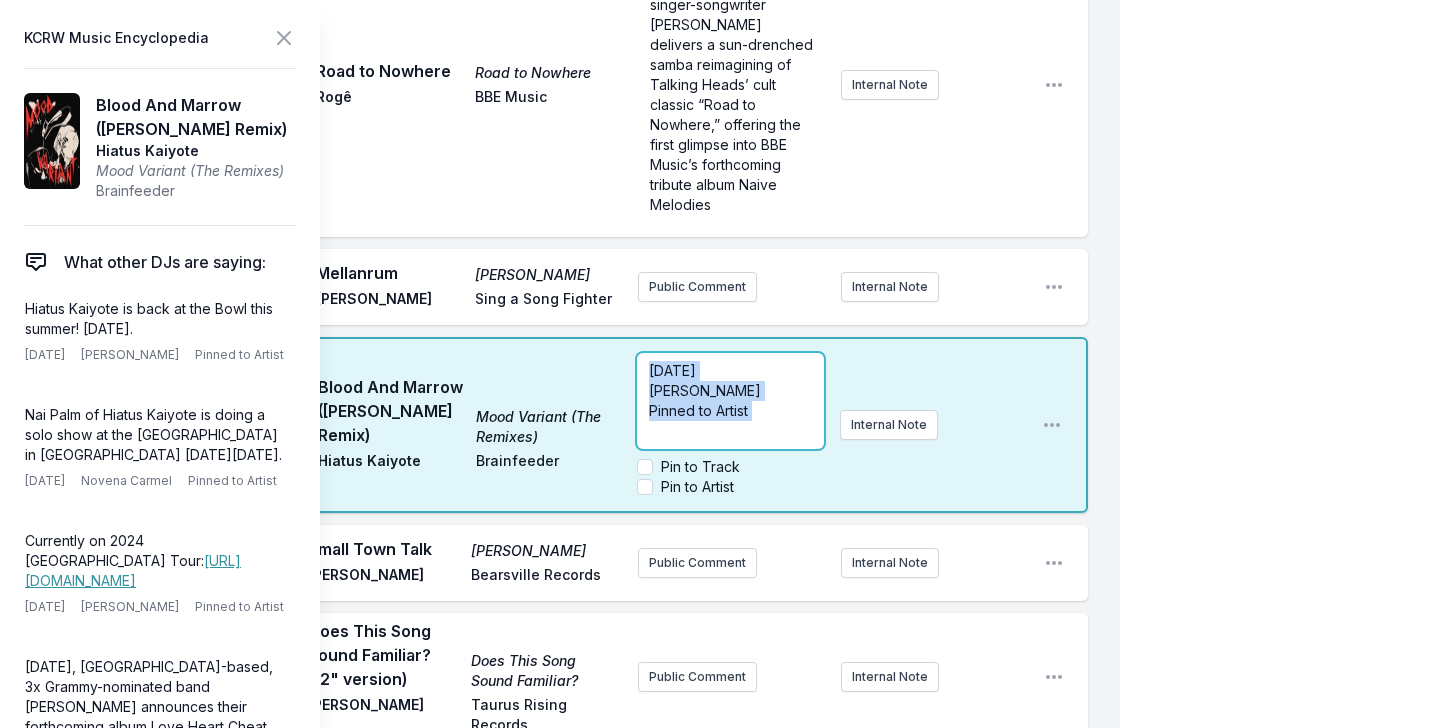 drag, startPoint x: 649, startPoint y: 375, endPoint x: 781, endPoint y: 417, distance: 138.52075 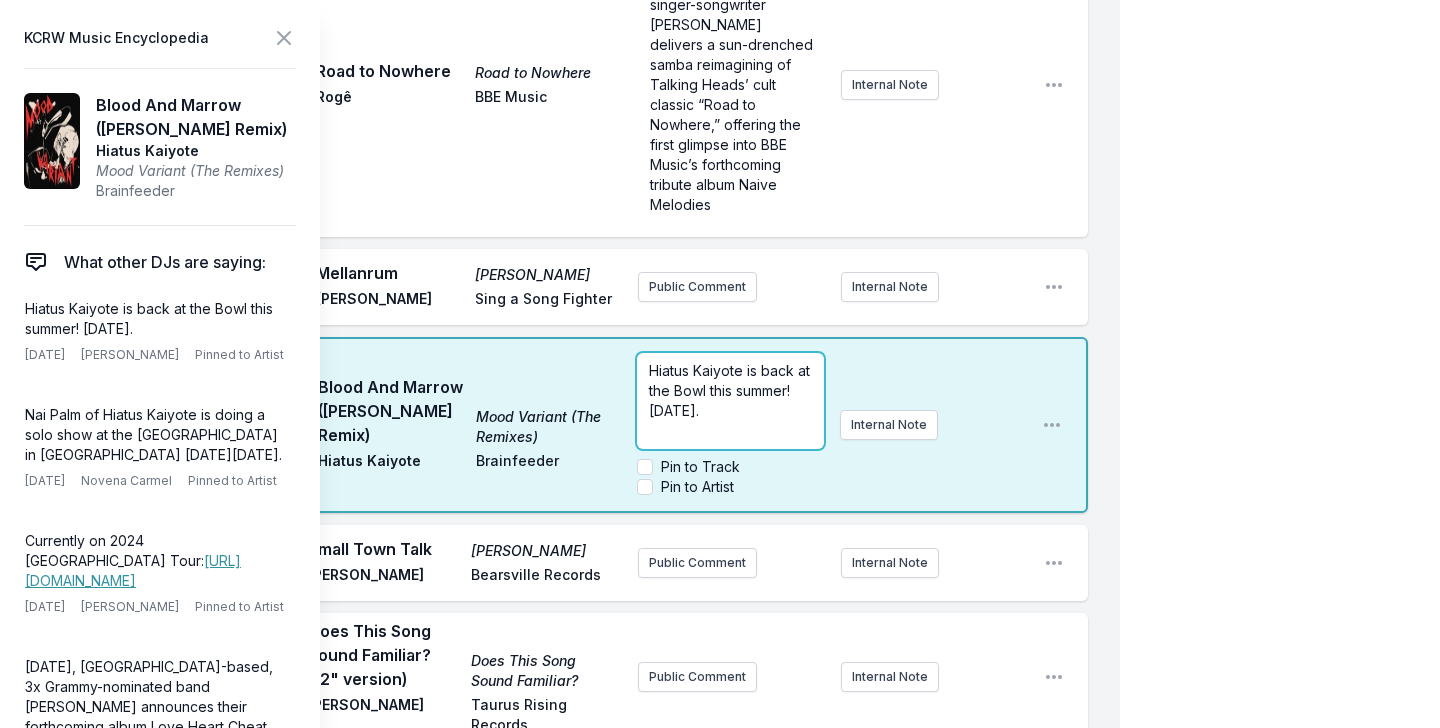 scroll, scrollTop: 0, scrollLeft: 0, axis: both 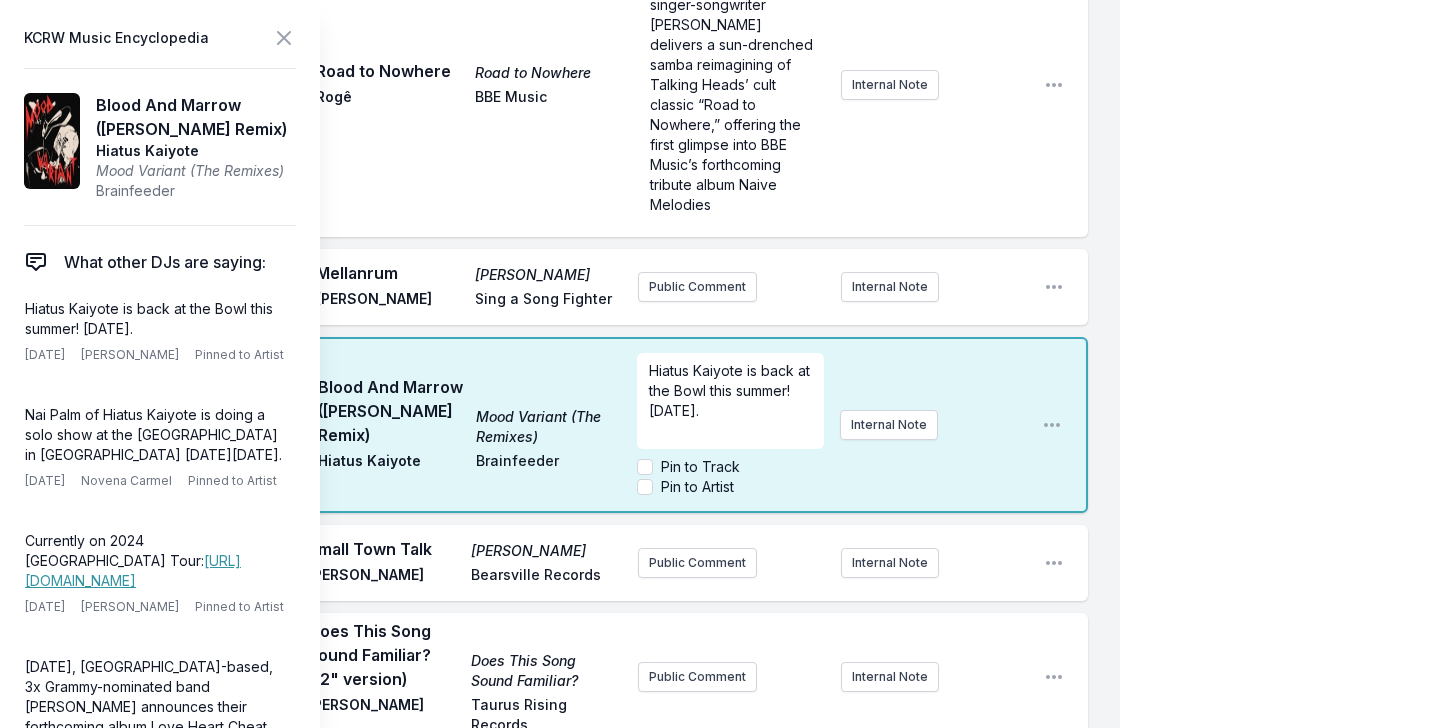 click on "My Playlist KCRW Playlist Directory Reports AC NC User Guide Report Bug Sign out Morning Becomes Eclectic Live Novena Carmel Simulcast [DATE] 9:00 AM - 12:00 PM Edit Open options View 9:04 AM Road to Nowhere Road to Nowhere Rogê BBE Music Acclaimed [DEMOGRAPHIC_DATA] singer-songwriter [PERSON_NAME] delivers a sun-drenched samba reimagining of Talking Heads’ cult classic “Road to Nowhere,” offering the first glimpse into BBE Music’s forthcoming tribute album Naive Melodies Internal Note Open playlist item options Acclaimed [DEMOGRAPHIC_DATA] singer-songwriter [PERSON_NAME] delivers a sun-drenched samba reimagining of Talking Heads’ cult classic “Road to Nowhere,” offering the first glimpse into BBE Music’s forthcoming tribute album Naive Melodies 9:09 AM Mellanrum [PERSON_NAME] [PERSON_NAME] Sing a Song Fighter Public Comment Internal Note Open playlist item options AC 9:14 AM Blood And Marrow ([PERSON_NAME] Remix) Mood Variant (The Remixes) Hiatus Kaiyote Brainfeeder ﻿ Pin to Track Pin to Artist Internal Note [DATE] Play 10" at bounding box center (720, 2294) 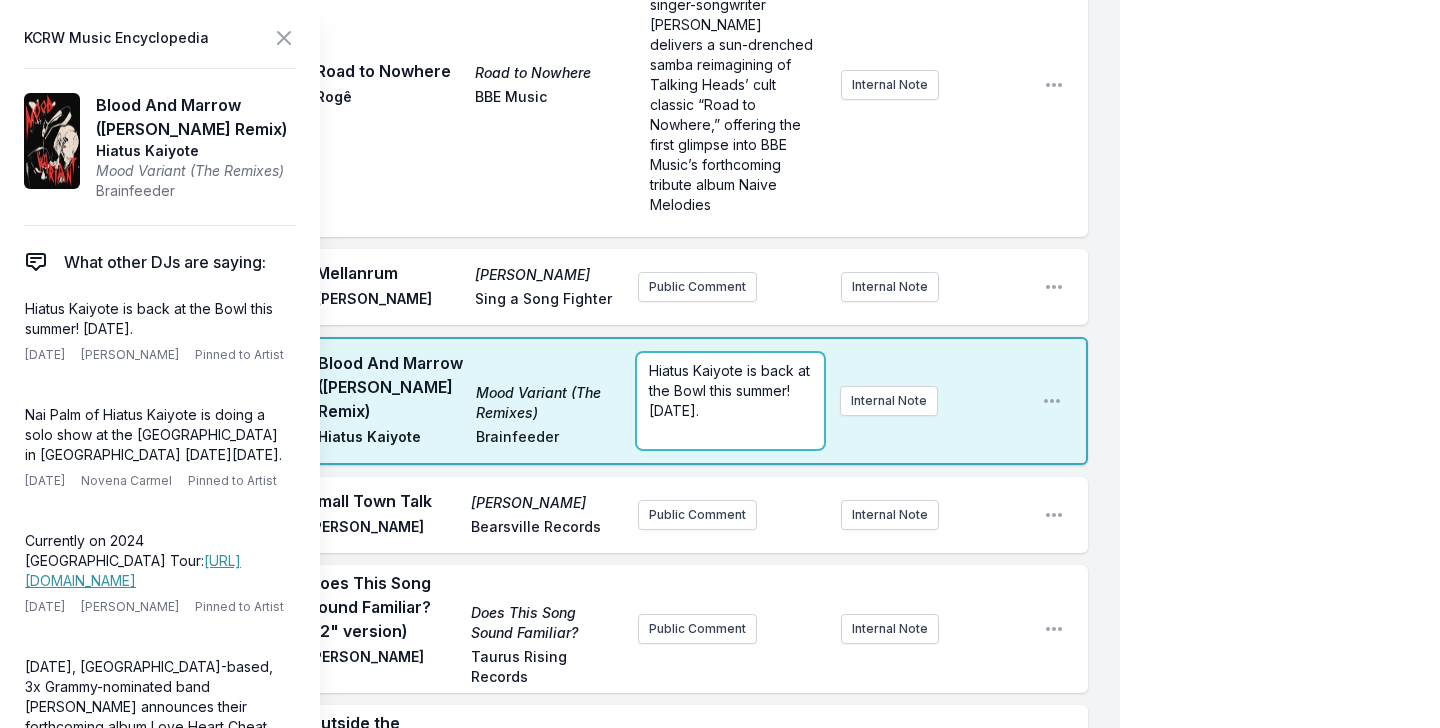click on "Hiatus Kaiyote is back at the Bowl this summer! [DATE]." at bounding box center (730, 391) 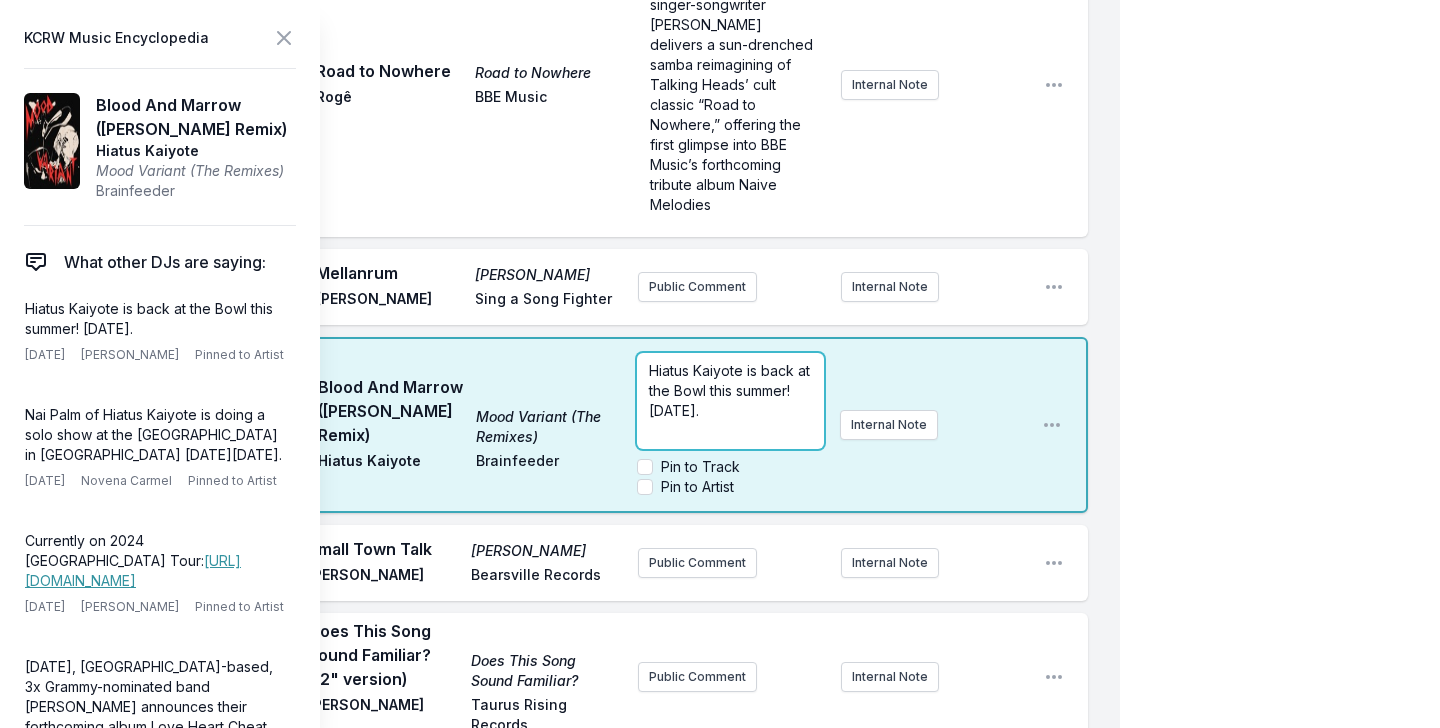 type 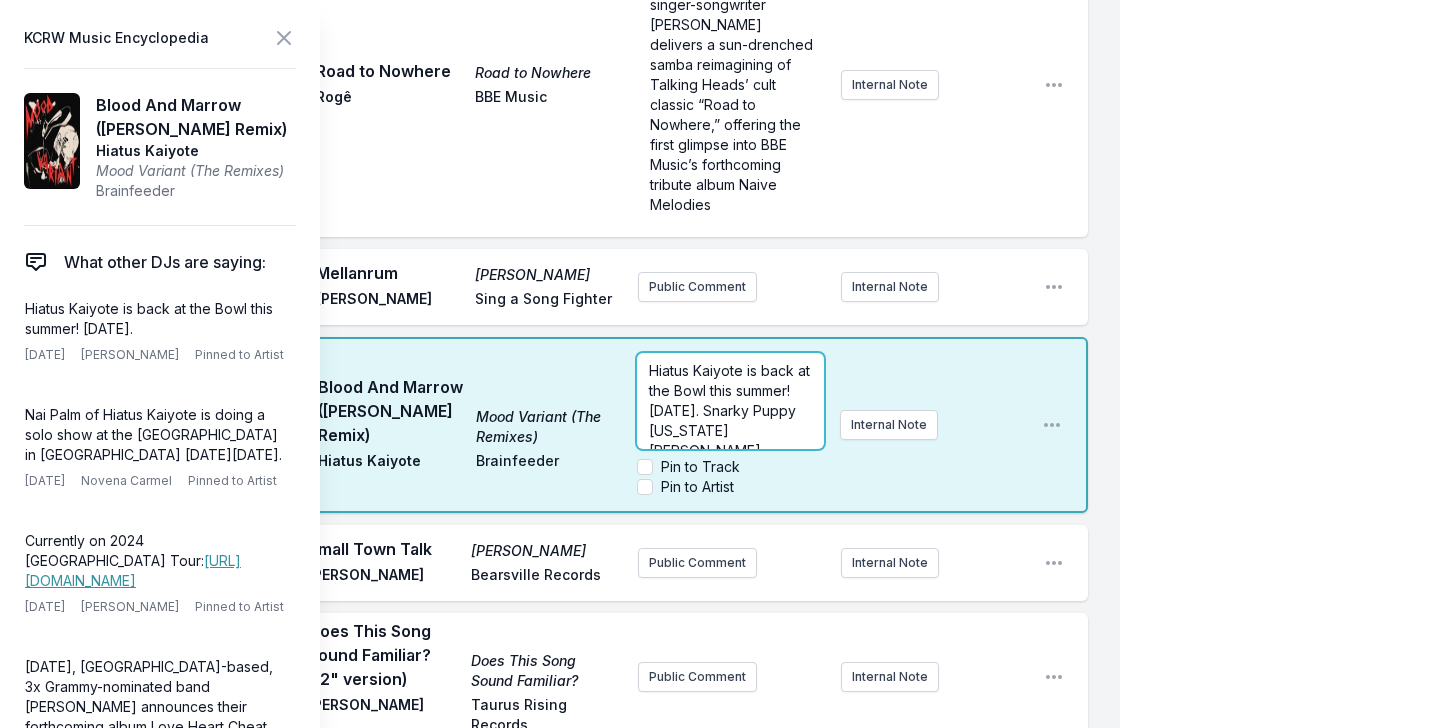 scroll, scrollTop: 40, scrollLeft: 0, axis: vertical 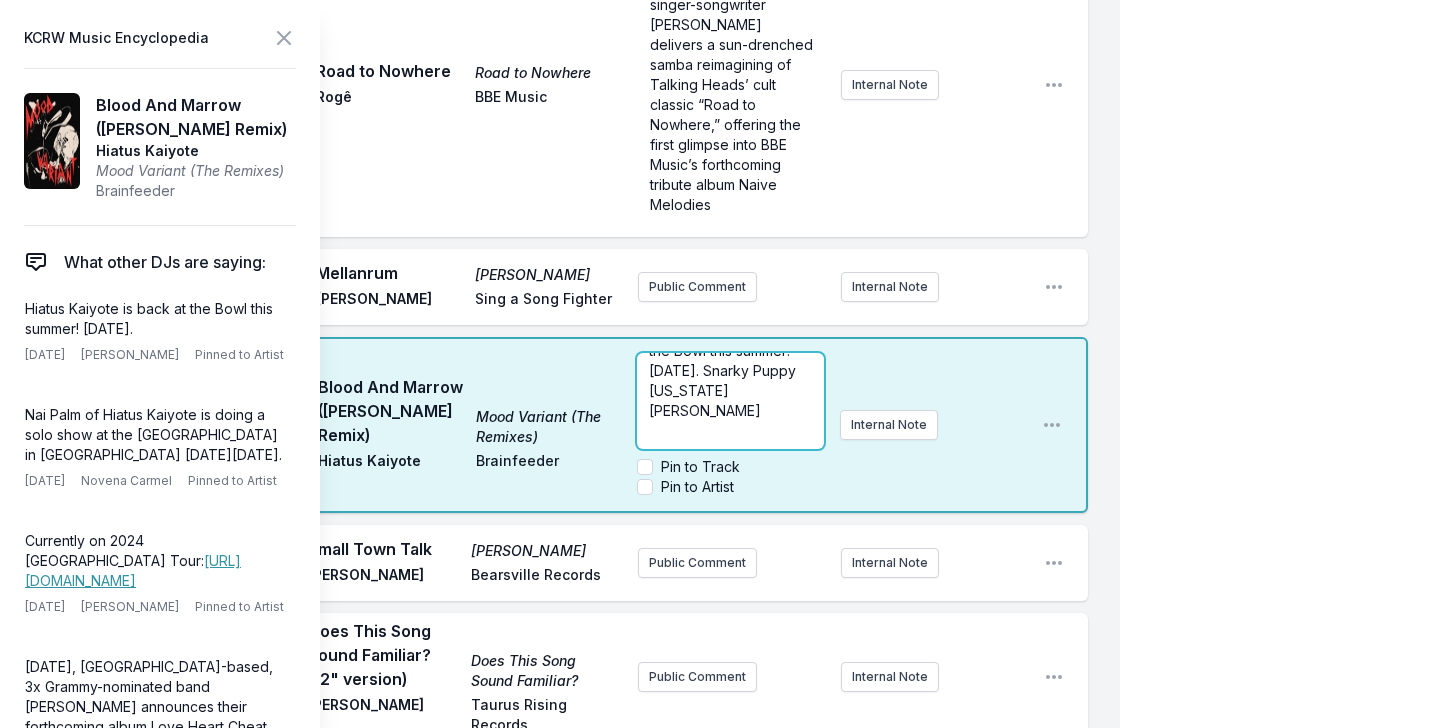 click on "Hiatus Kaiyote is back at the Bowl this summer! [DATE]. Snarky Puppy" at bounding box center (731, 350) 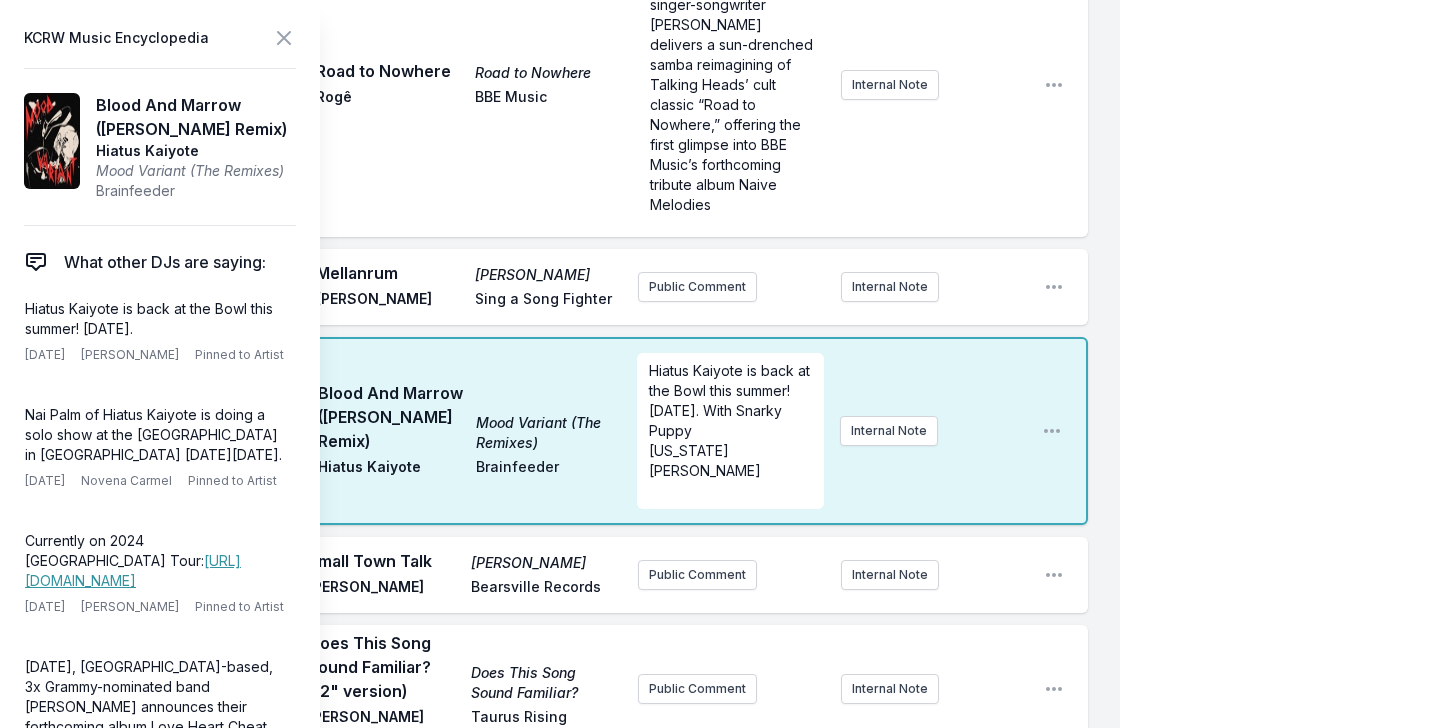 click on "9:09 AM Mellanrum [PERSON_NAME] [PERSON_NAME] Sing a Song Fighter Public Comment Internal Note Open playlist item options" at bounding box center [576, 287] 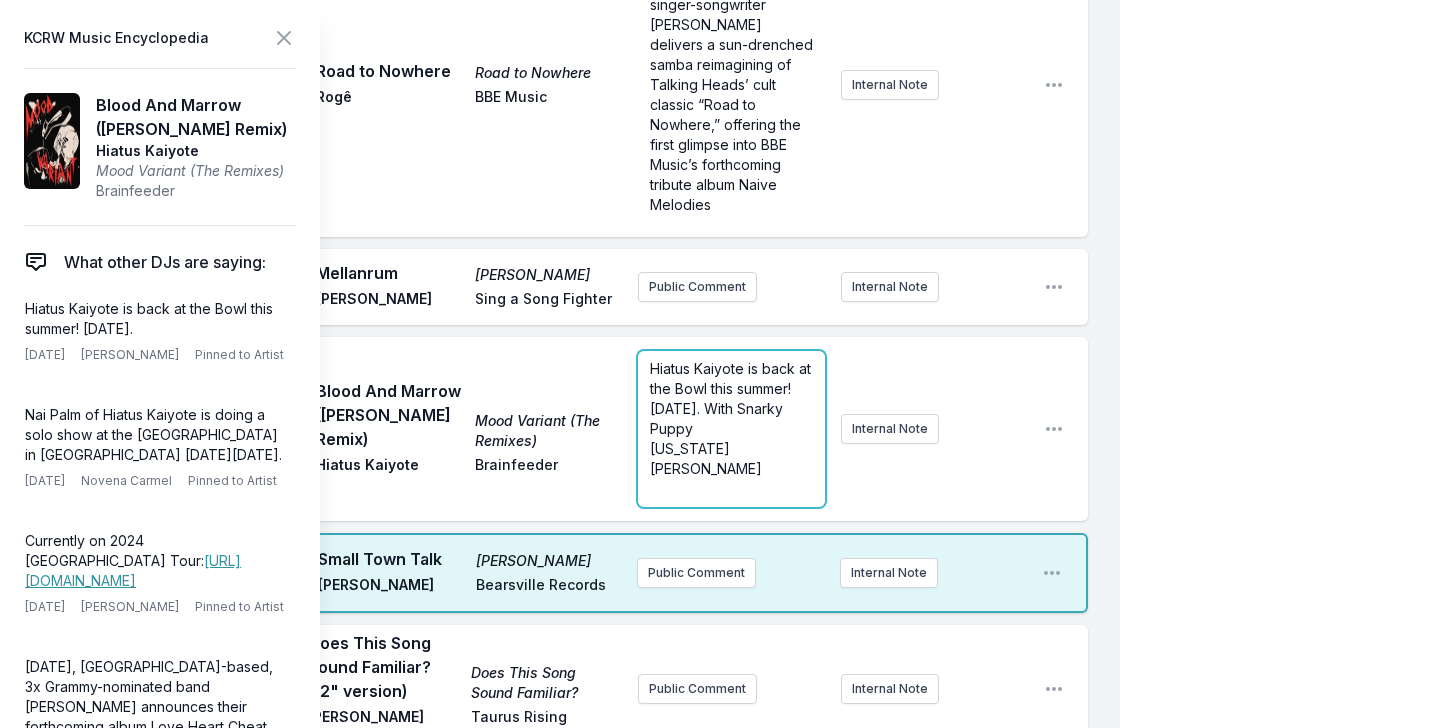 click on "Hiatus Kaiyote is back at the Bowl this summer! [DATE]. With Snarky Puppy" at bounding box center (732, 398) 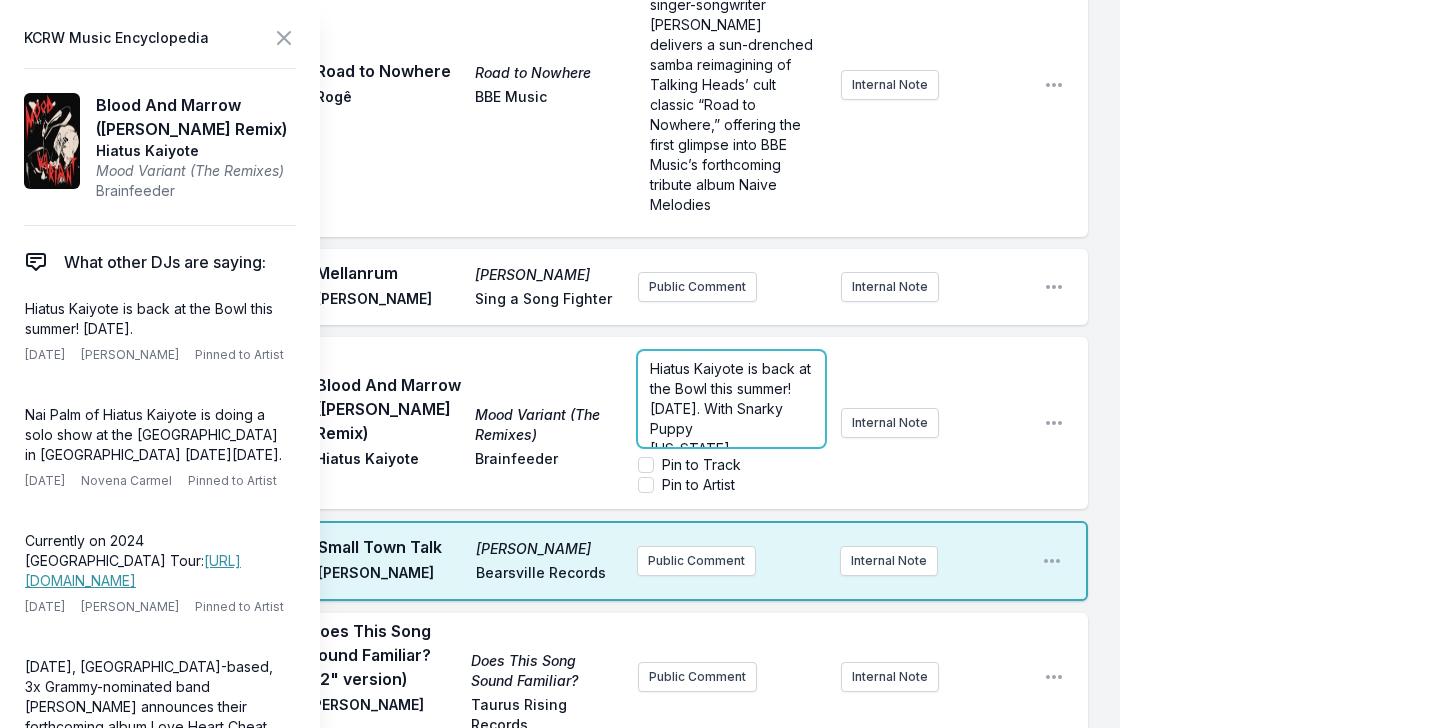 click on "Hiatus Kaiyote is back at the Bowl this summer! [DATE]. With Snarky Puppy [US_STATE] [PERSON_NAME] ﻿" at bounding box center [731, 399] 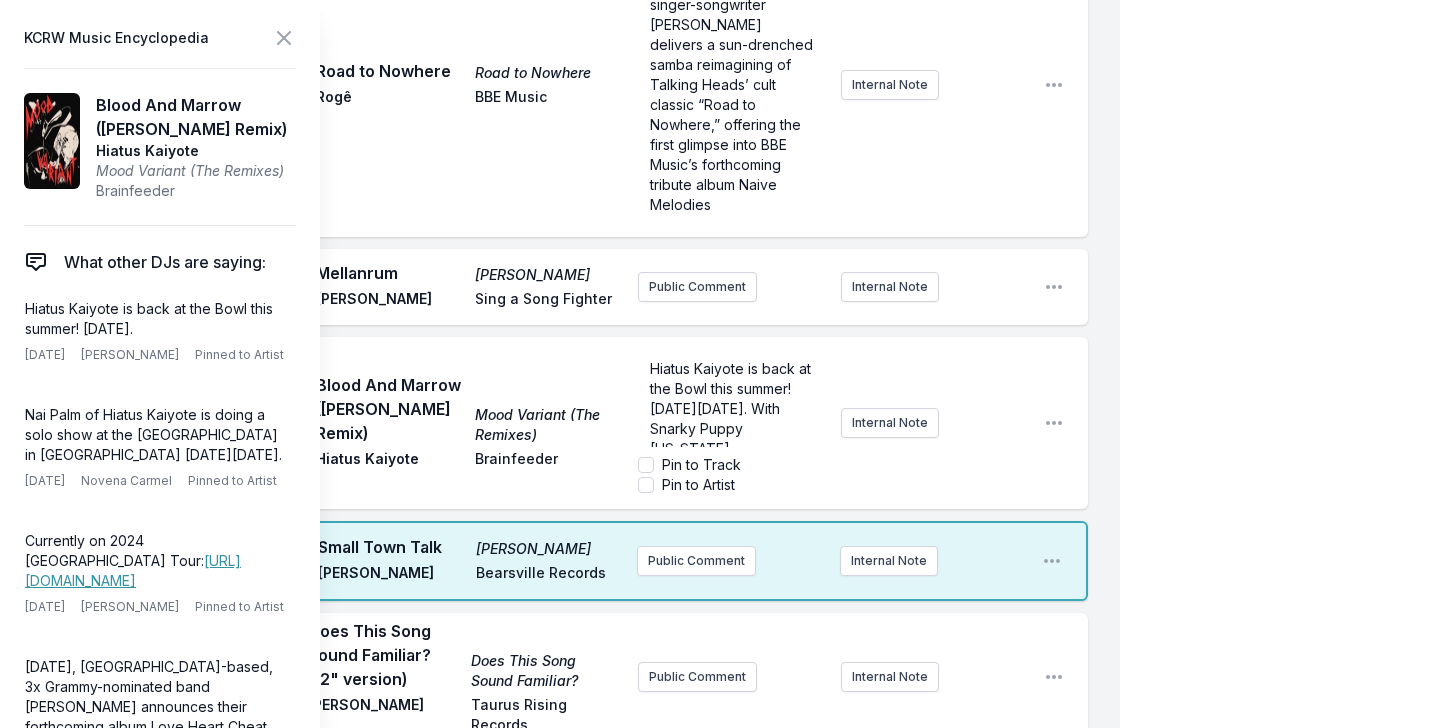 click on "9:14 AM Blood And Marrow ([PERSON_NAME] Remix) Mood Variant (The Remixes) Hiatus Kaiyote Brainfeeder Hiatus Kaiyote is back at the Bowl this summer! [DATE][DATE]. With Snarky Puppy [US_STATE] [PERSON_NAME] ﻿ Pin to Track Pin to Artist Internal Note Open playlist item options" at bounding box center (576, 423) 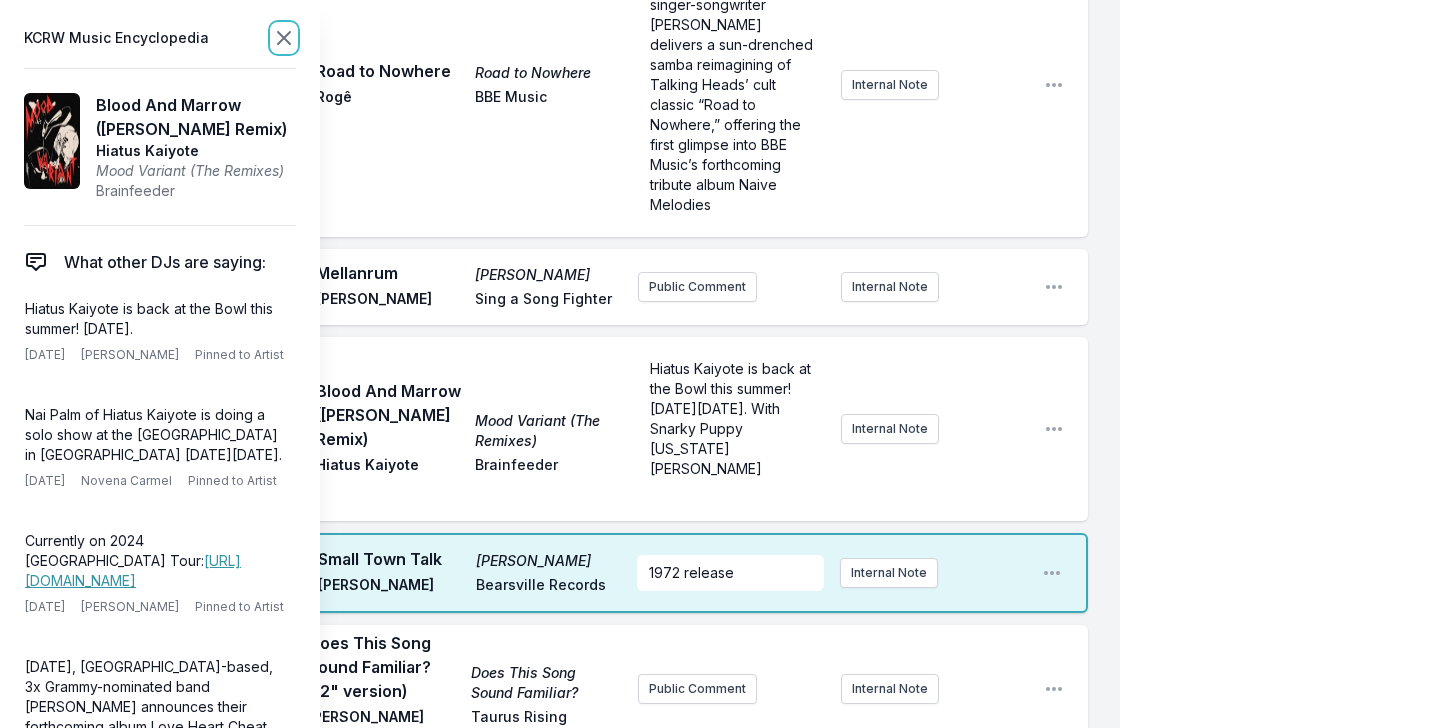 click 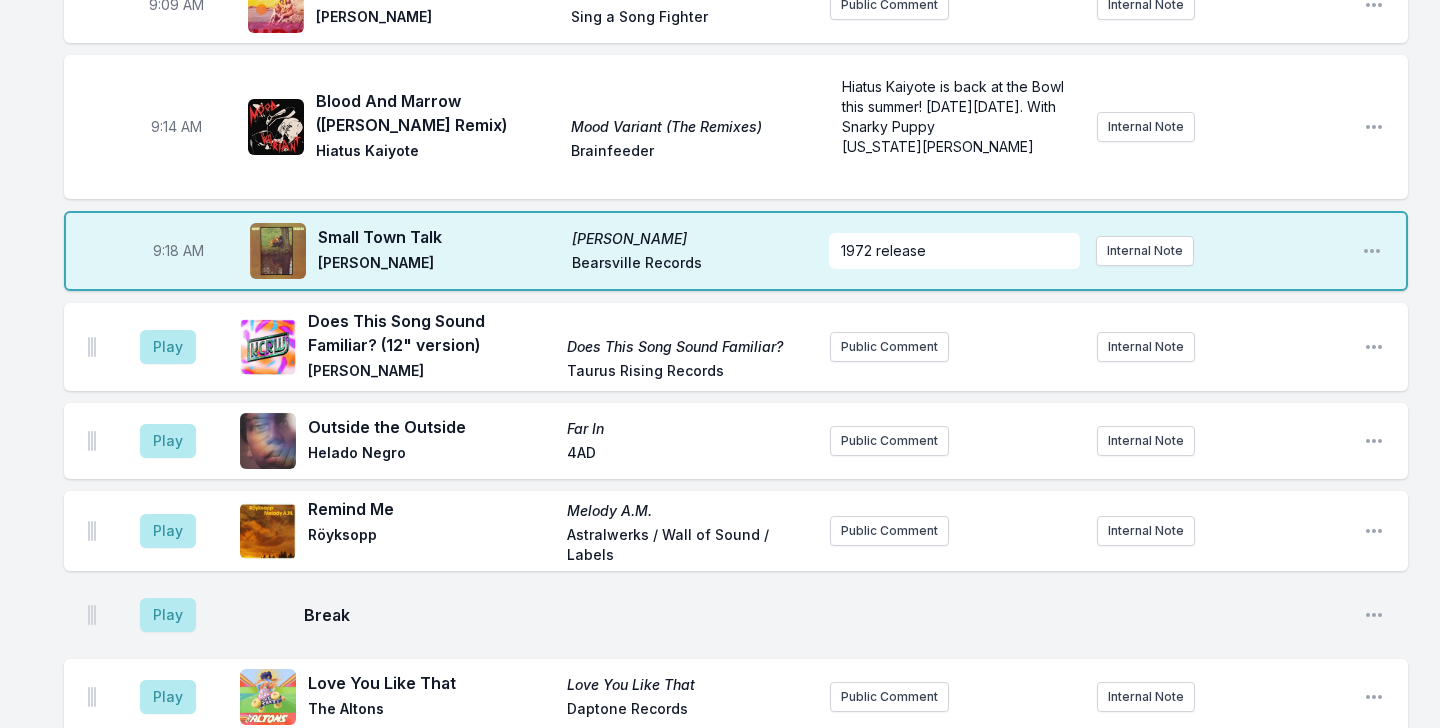 scroll, scrollTop: 469, scrollLeft: 0, axis: vertical 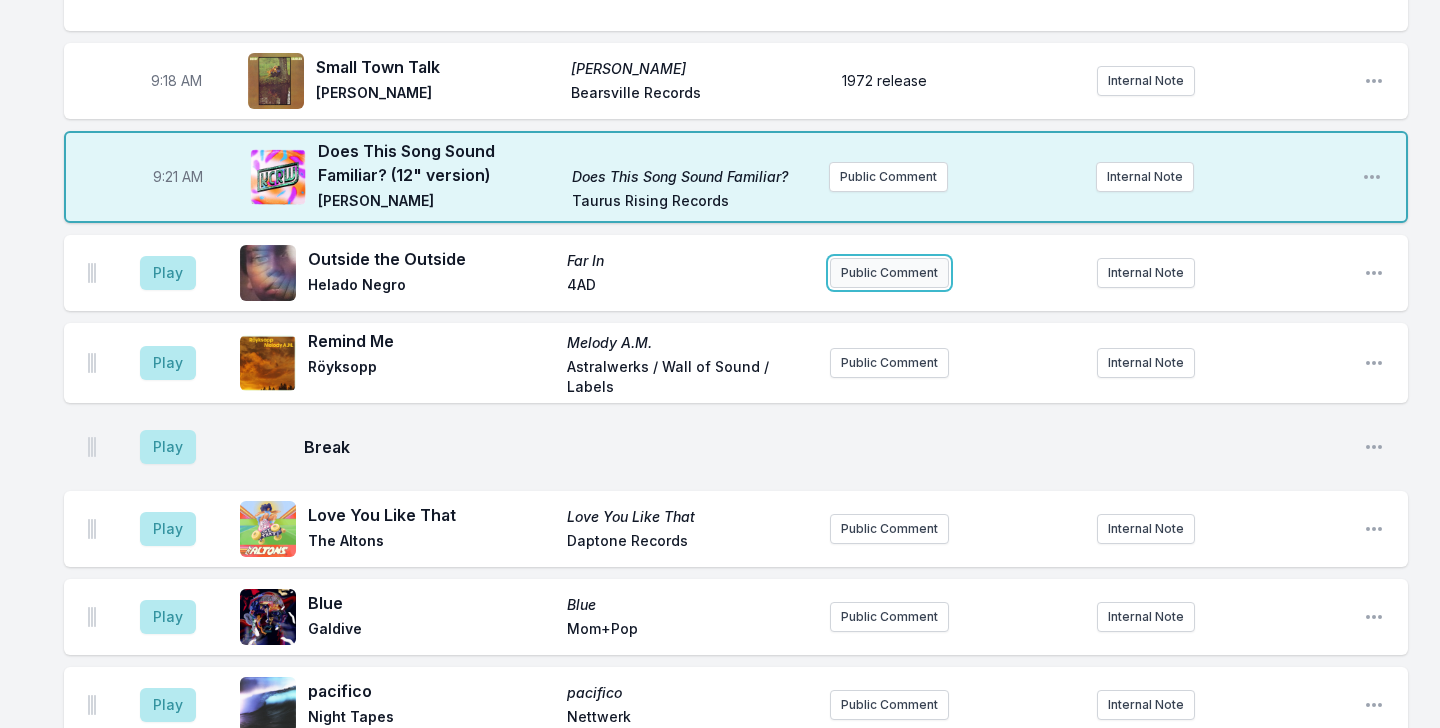 click on "Public Comment" at bounding box center (889, 273) 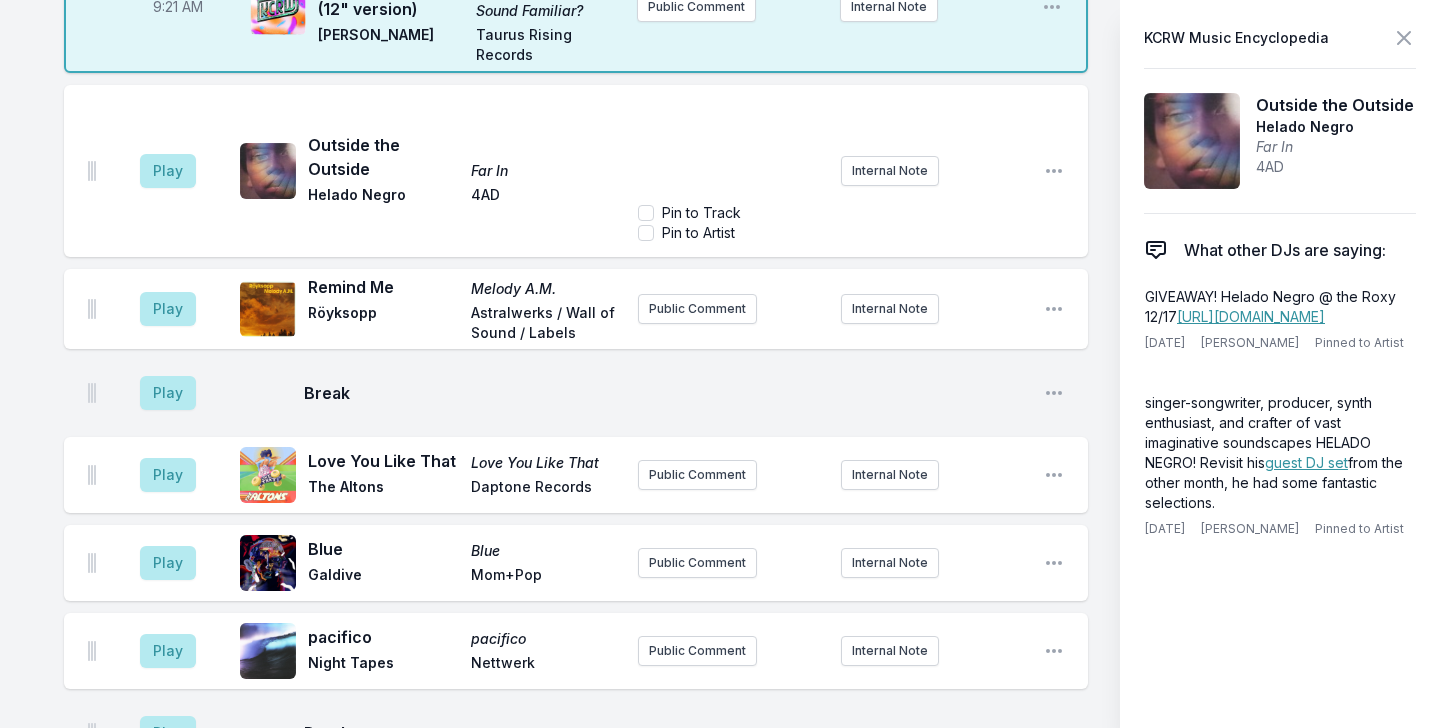 scroll, scrollTop: 946, scrollLeft: 0, axis: vertical 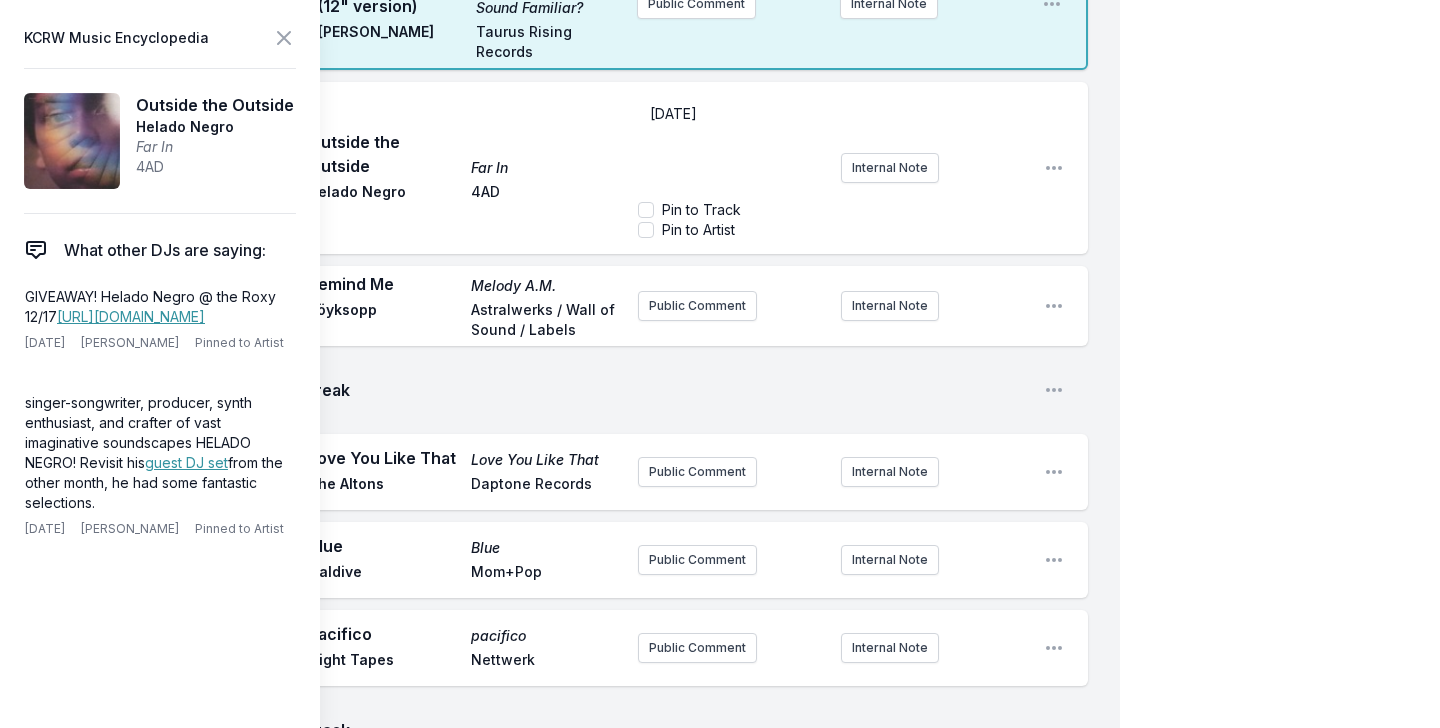 click on "AC Play Outside the Outside Far In Helado Negro [DATE] [DATE] Pin to Track Pin to Artist Internal Note Open playlist item options Play Remind Me Melody A.M. Röyksopp Astralwerks / Wall of Sound / Labels Public Comment Internal Note Open playlist item options Play Break Open playlist item options Play Love You Like That Love You Like That The Altons Daptone Records Public Comment Internal Note Open playlist item options Play Blue Blue Galdive Mom+Pop Public Comment Internal Note Open playlist item options Play [PERSON_NAME] Night Tapes Nettwerk Public Comment Internal Note Open playlist item options Play Break Open playlist item options Play Illegal Hit - Edit Illegal Hit - Edit Yttling Jazz, [PERSON_NAME], [DATE], [DATE] YEAR0001 Public Comment 10 Open playlist item options Play [DATE] [DATE]  (Feat. [PERSON_NAME]) Ride into the Sun [PERSON_NAME] Nonesuch Records Inc. Public Comment Internal Note Open playlist item options Play Star Retrospective: Selected Recordings [DATE]–[DATE] BMG 2" at bounding box center [576, 1910] 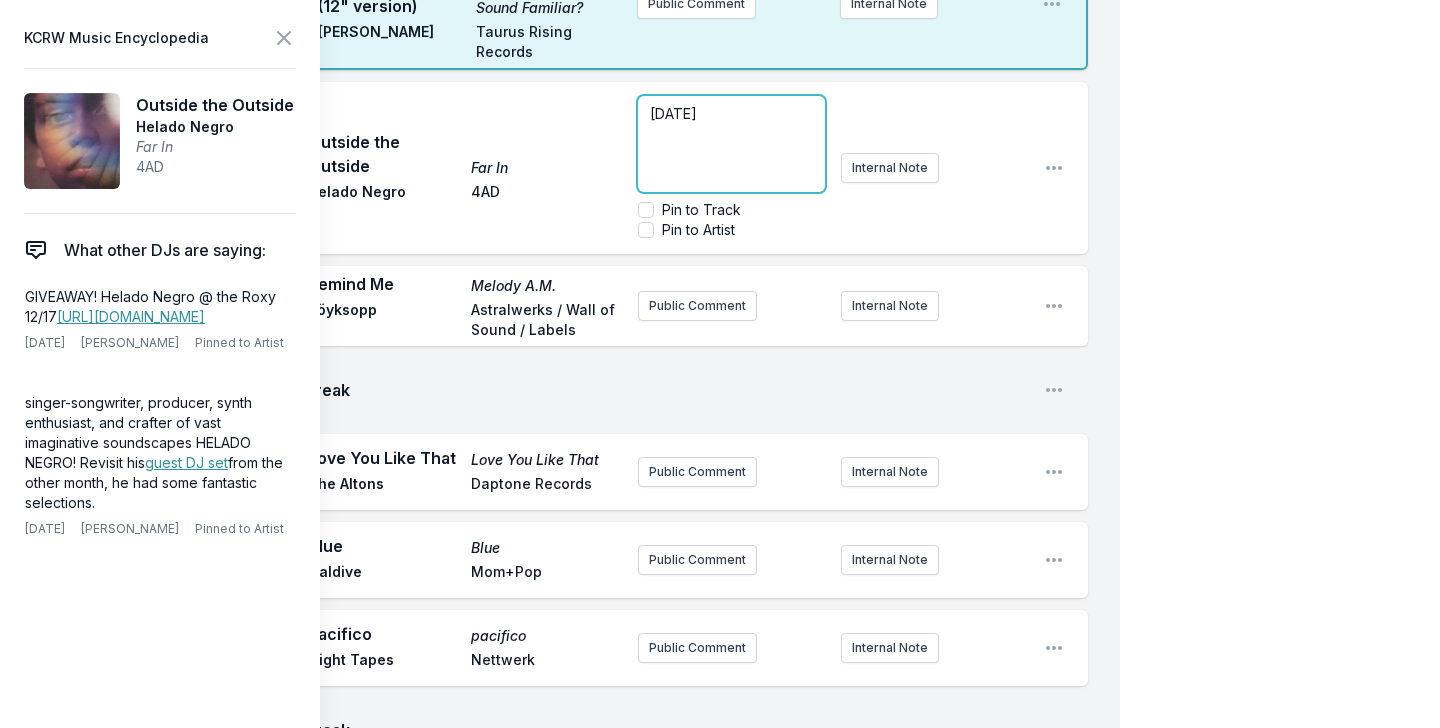click on "[DATE]" at bounding box center [731, 144] 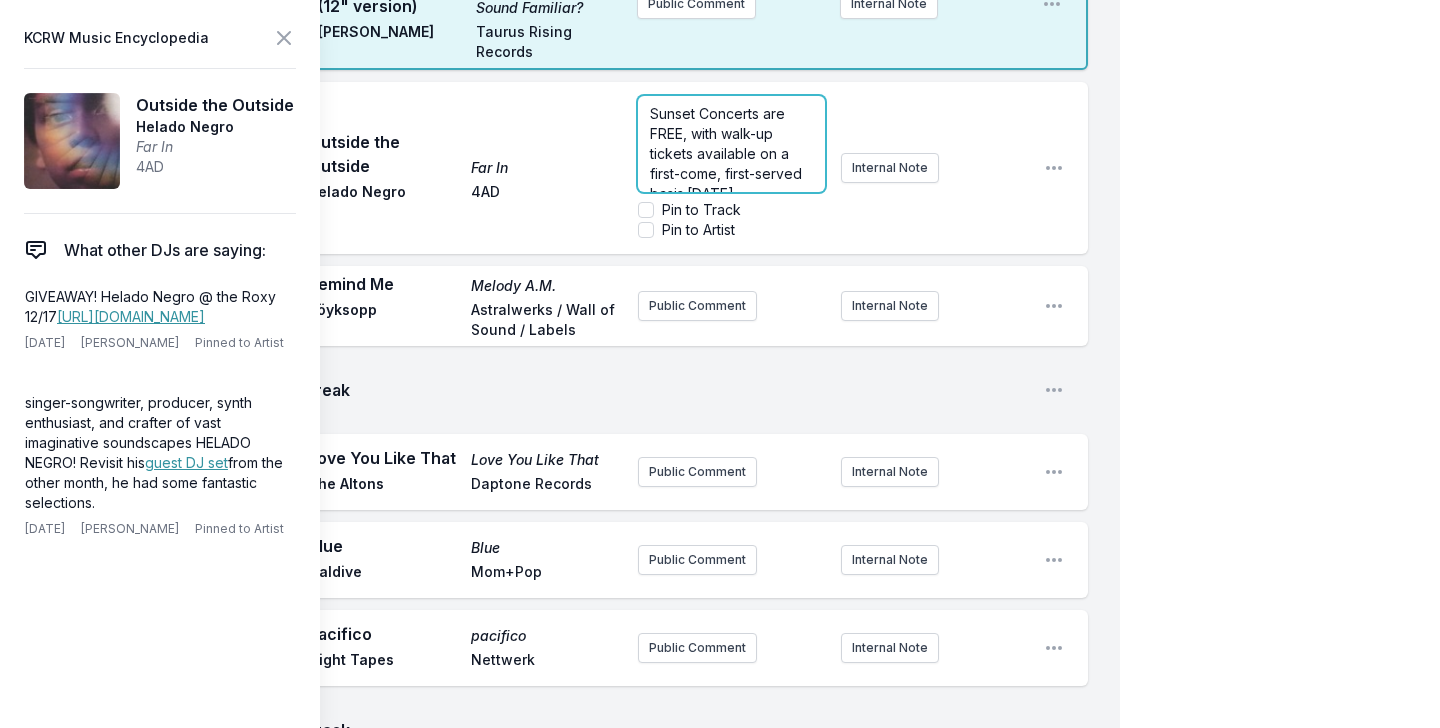 scroll, scrollTop: 40, scrollLeft: 0, axis: vertical 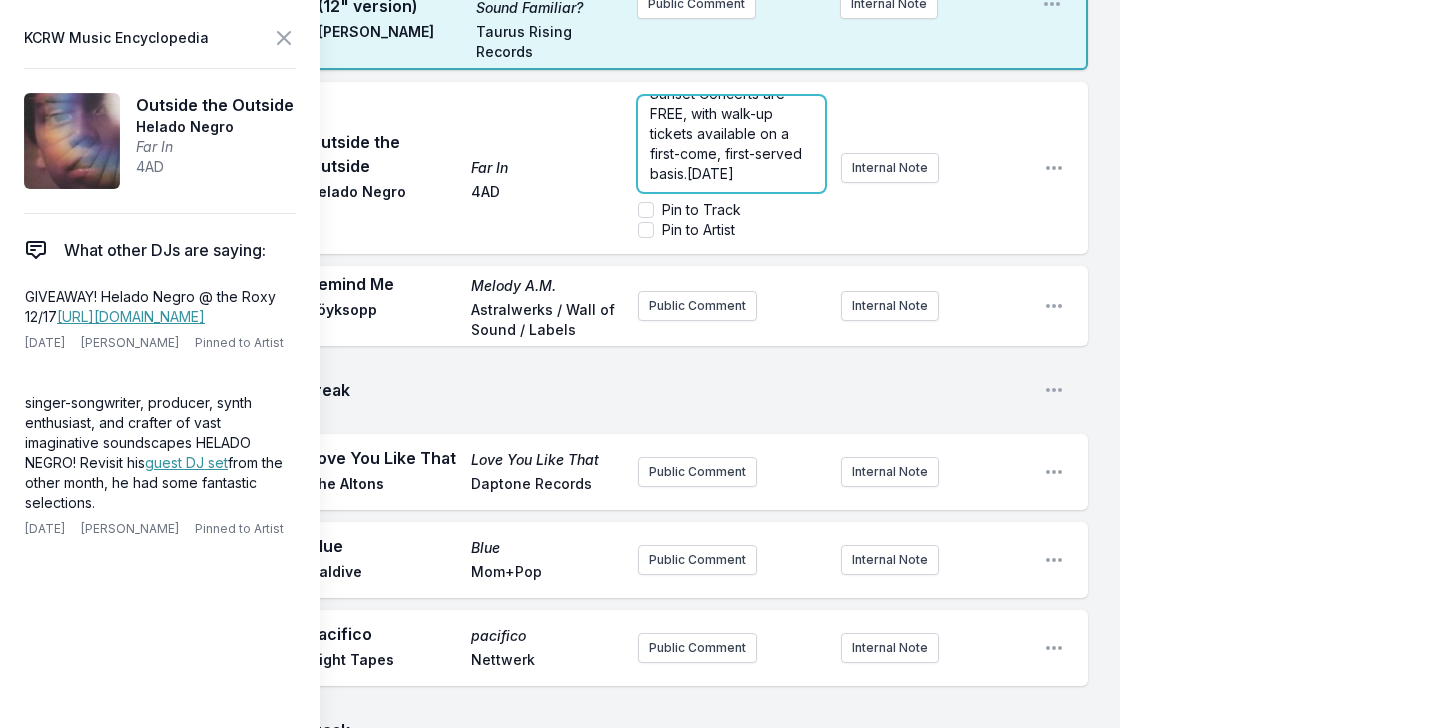 type 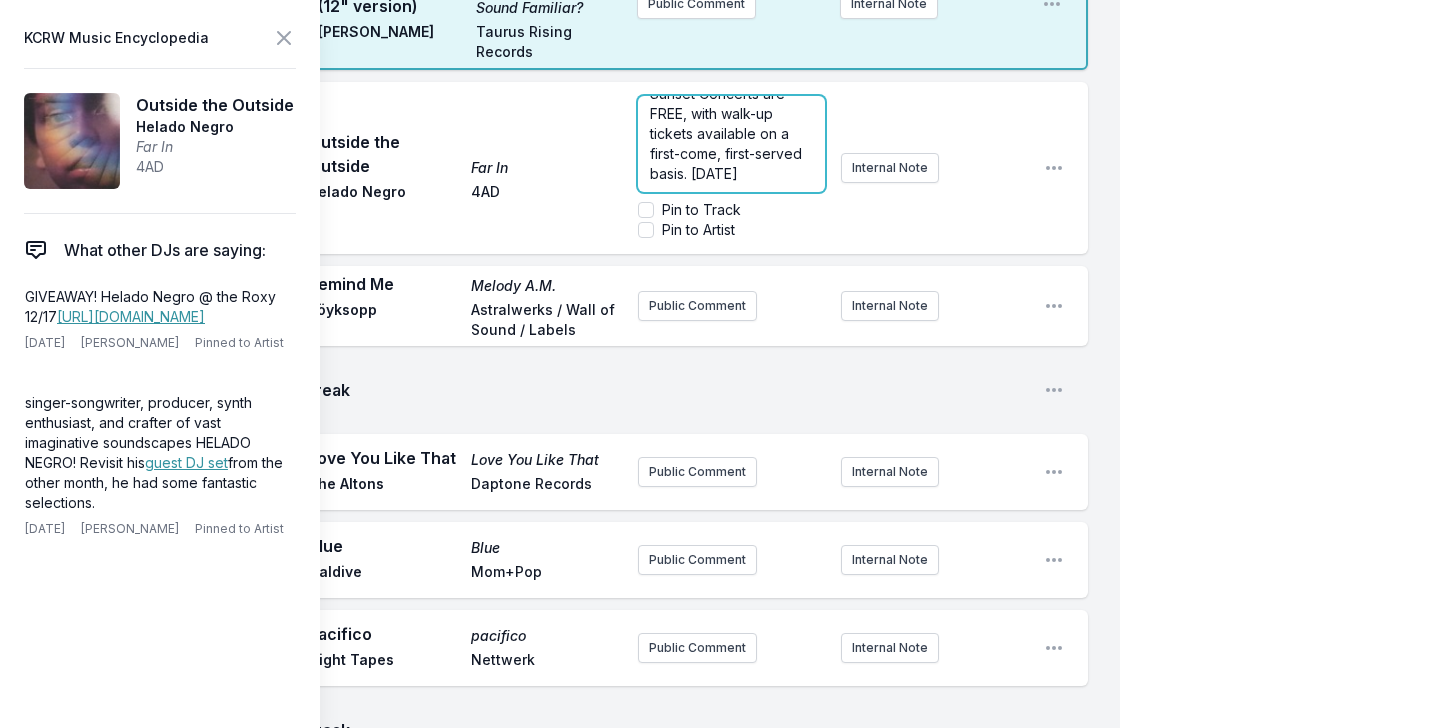scroll, scrollTop: 0, scrollLeft: 0, axis: both 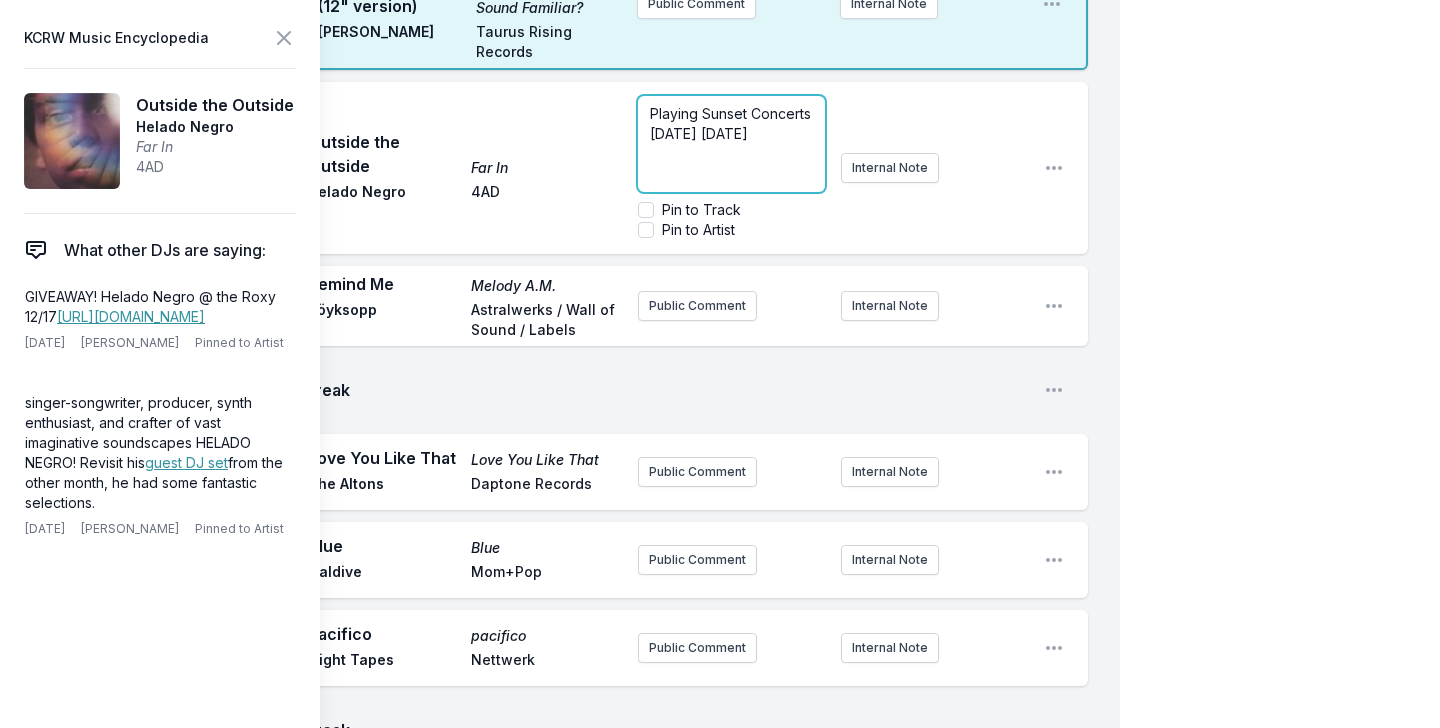 click on "Playing Sunset Concerts [DATE] [DATE]" at bounding box center (732, 123) 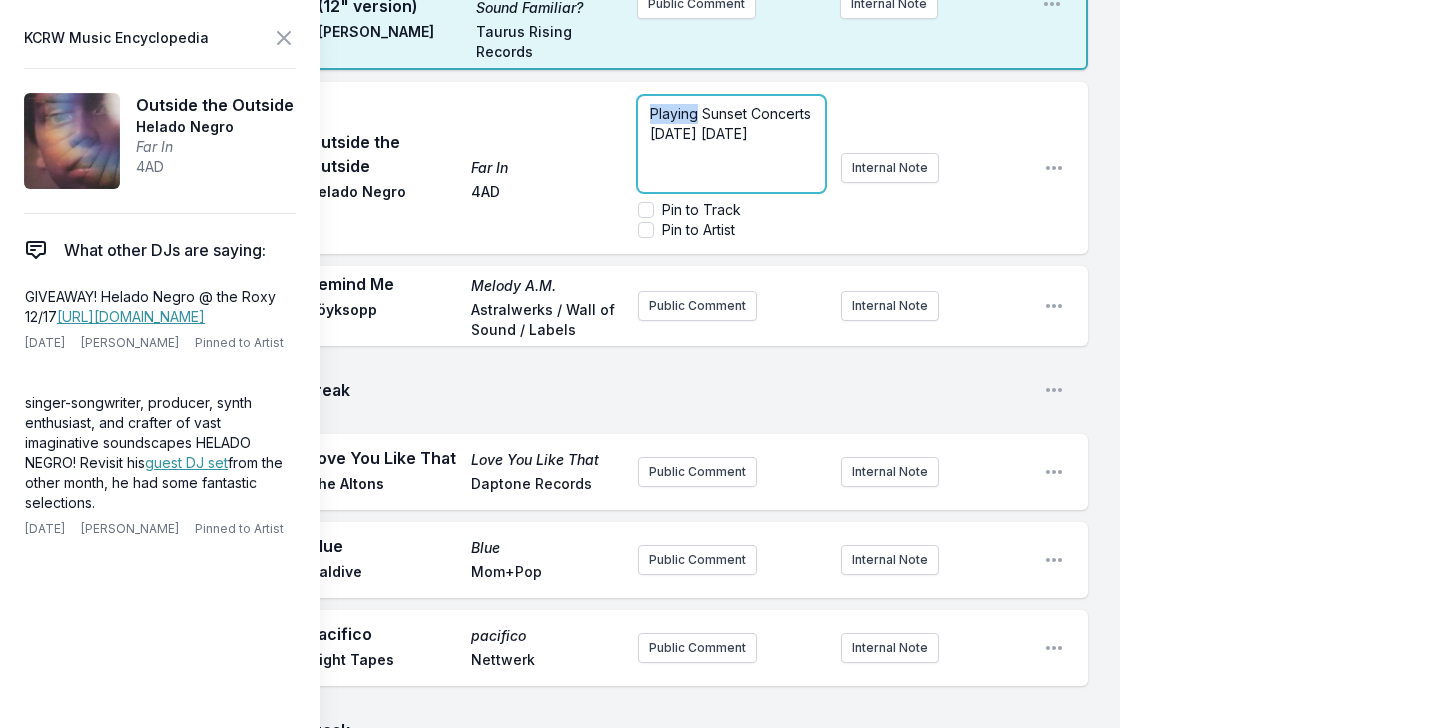 click on "Playing Sunset Concerts [DATE] [DATE]" at bounding box center (732, 123) 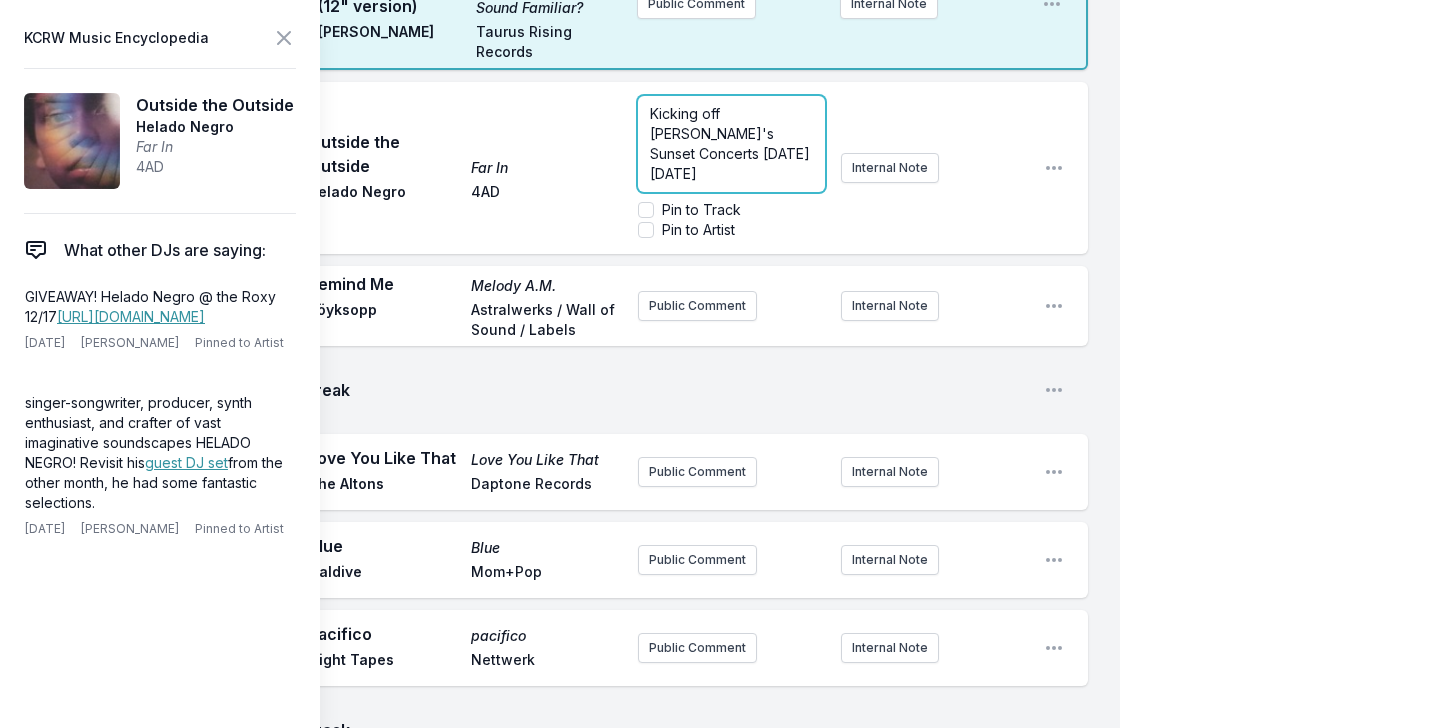 click on "Kicking off [PERSON_NAME]'s Sunset Concerts [DATE] [DATE]" at bounding box center [732, 143] 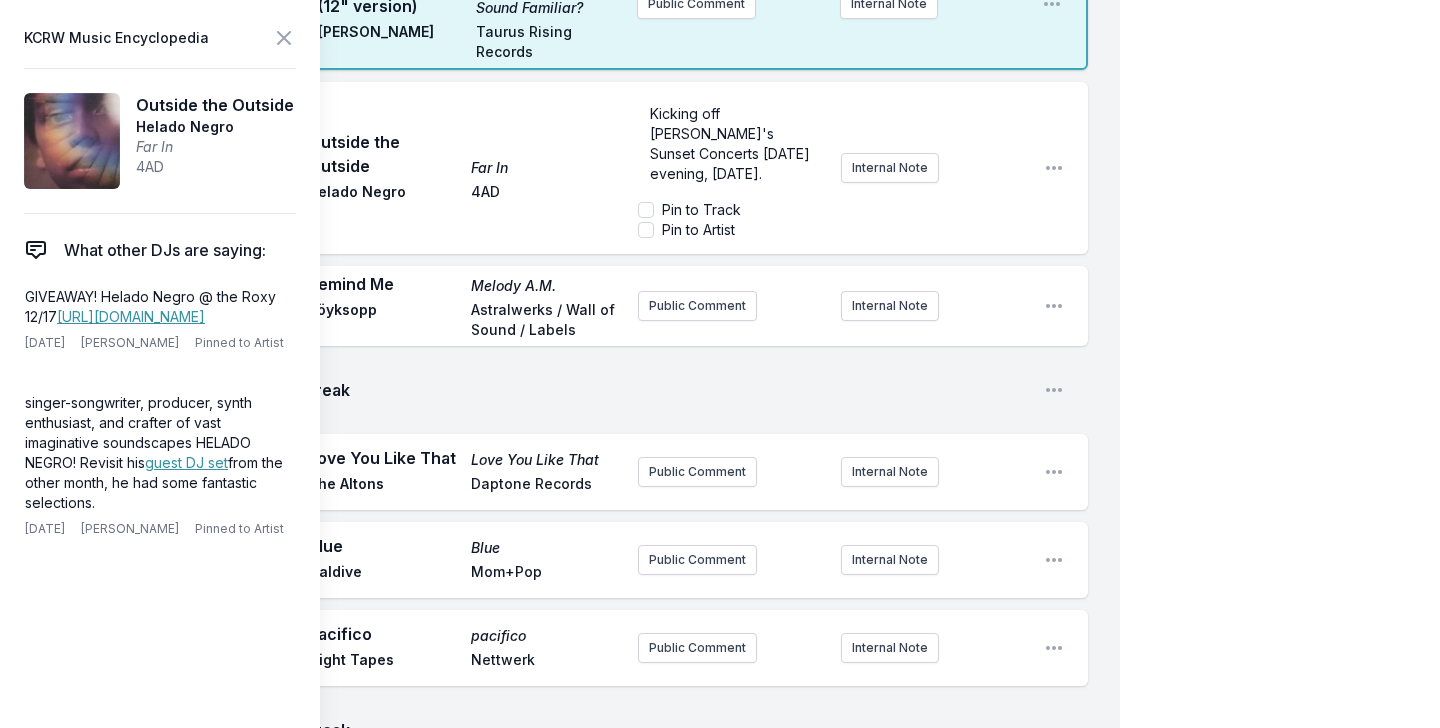 click on "Play Remind Me Melody A.M. Röyksopp Astralwerks / Wall of Sound / Labels Public Comment Internal Note Open playlist item options" at bounding box center [576, 306] 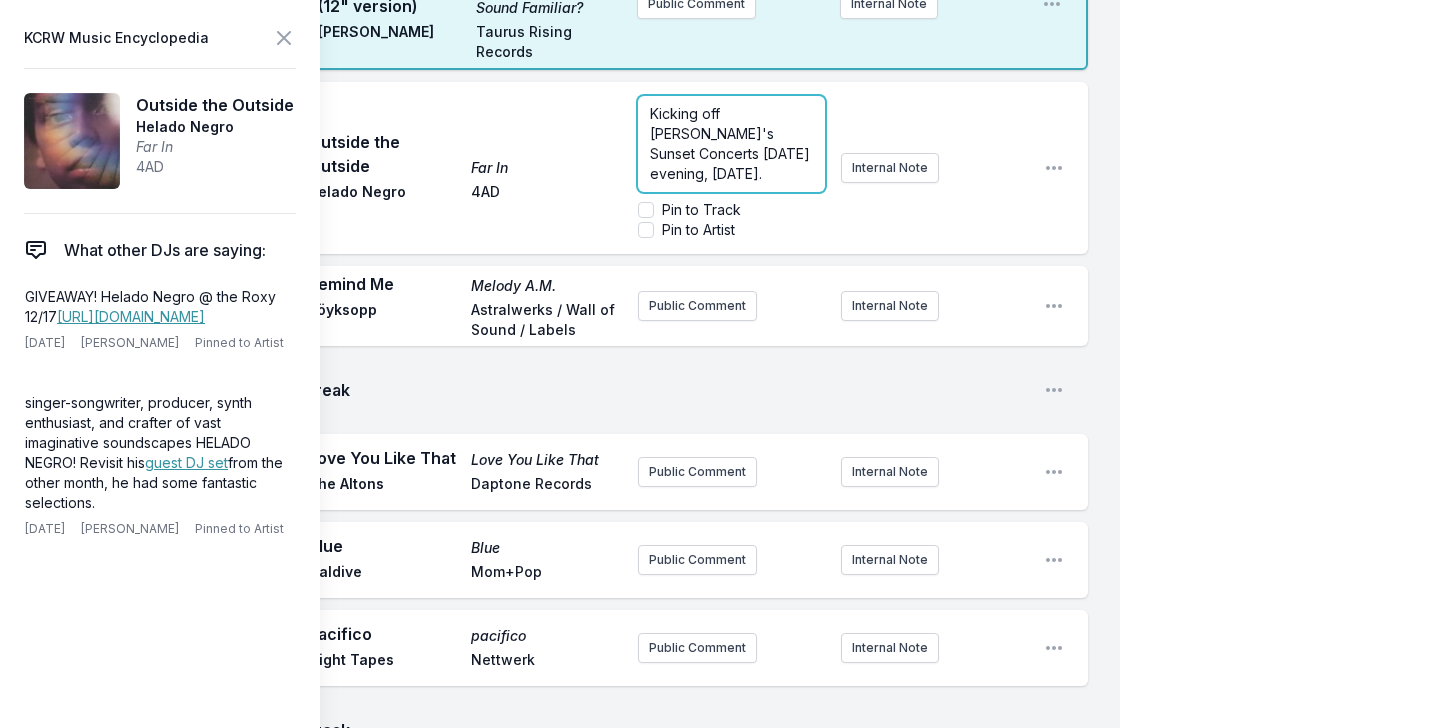 click on "Kicking off [PERSON_NAME]'s Sunset Concerts [DATE] evening, [DATE]." at bounding box center (732, 143) 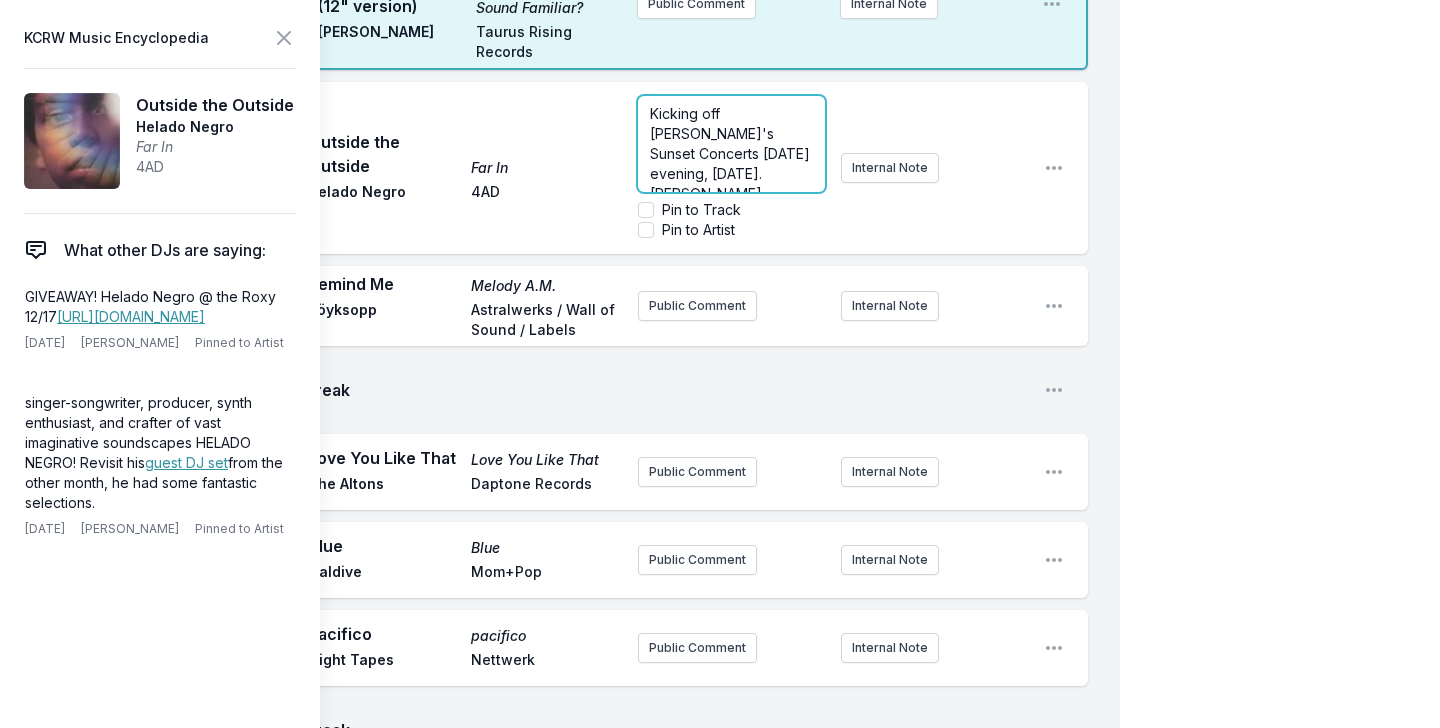 click on "Kicking off [PERSON_NAME]'s Sunset Concerts [DATE] evening, [DATE]. [PERSON_NAME]" at bounding box center [732, 153] 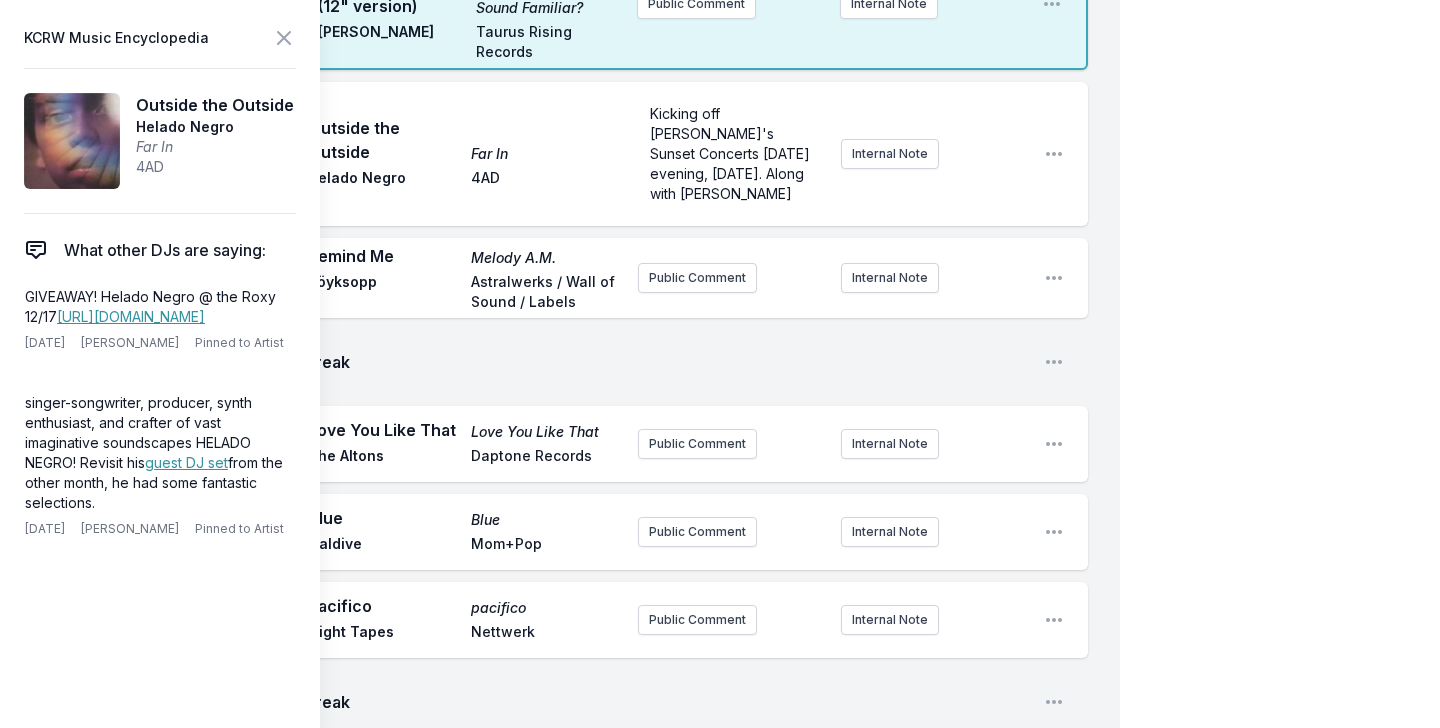 click on "Play Outside the Outside Far In Helado Negro [DATE] Kicking off [PERSON_NAME]'s Sunset Concerts [DATE] evening, [DATE]. Along with [PERSON_NAME]  Internal Note Open playlist item options" at bounding box center [576, 154] 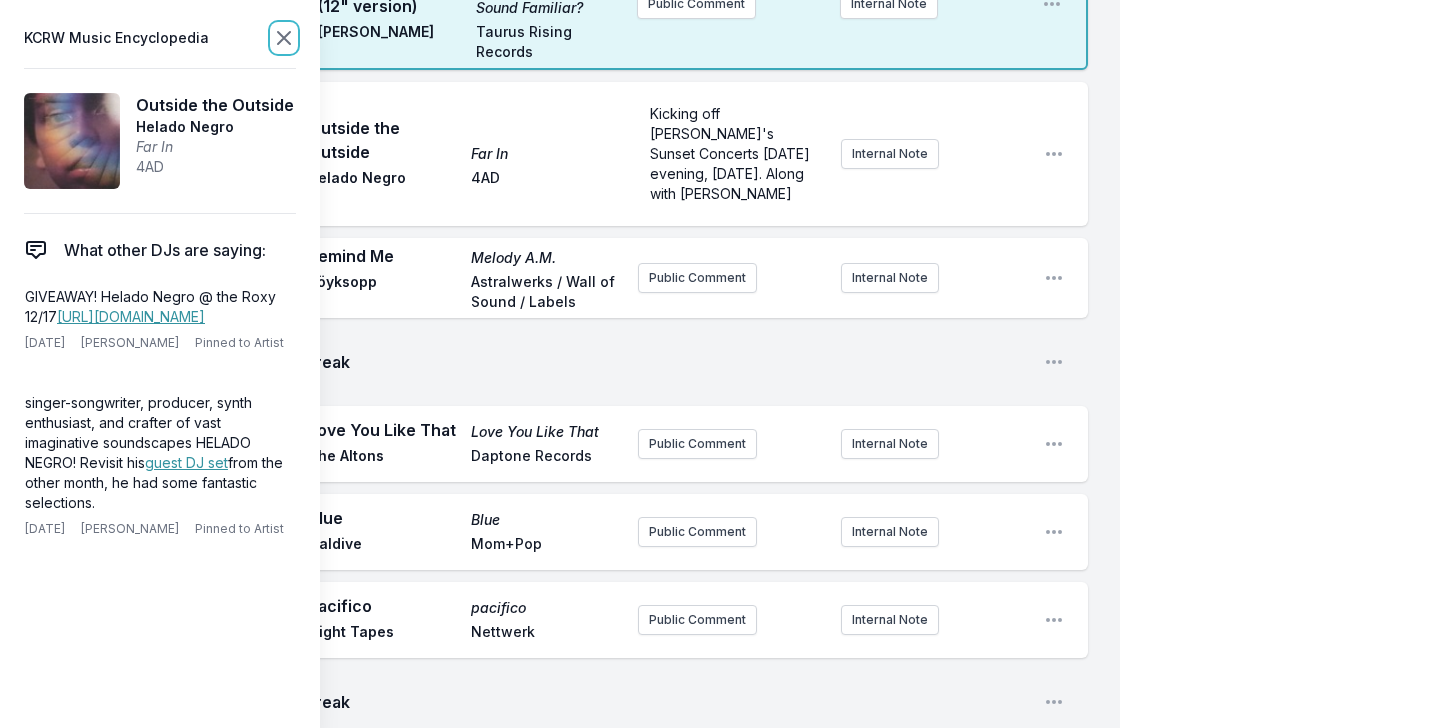 click 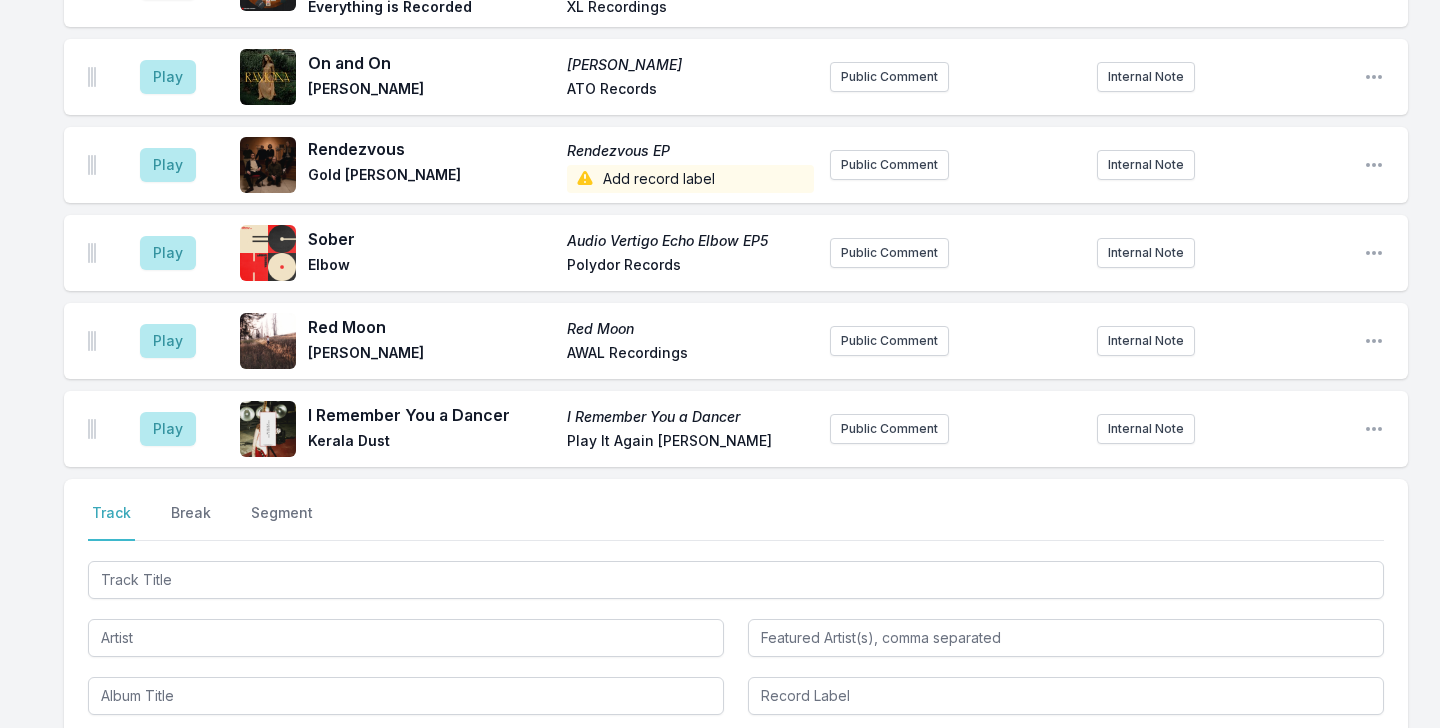 scroll, scrollTop: 3966, scrollLeft: 0, axis: vertical 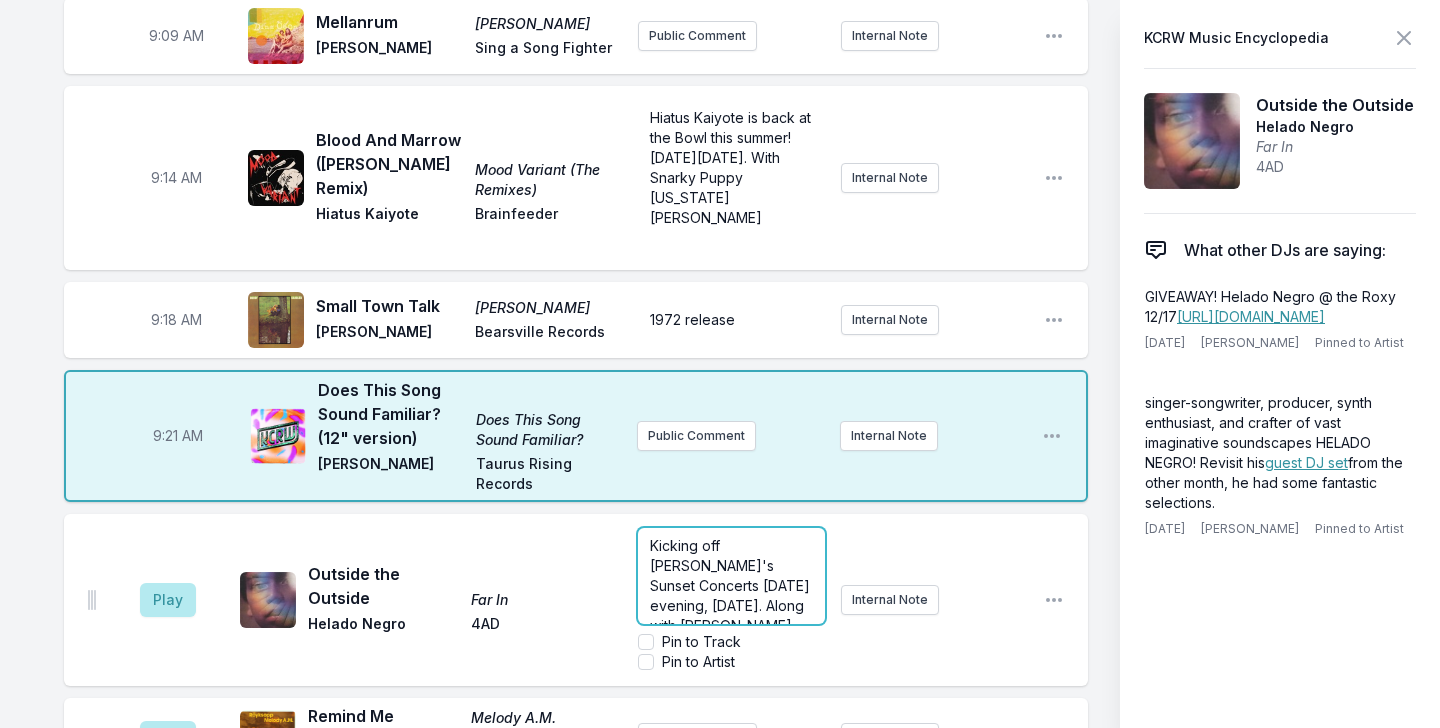 click on "Kicking off [PERSON_NAME]'s Sunset Concerts [DATE] evening, [DATE]. Along with [PERSON_NAME]" at bounding box center (731, 586) 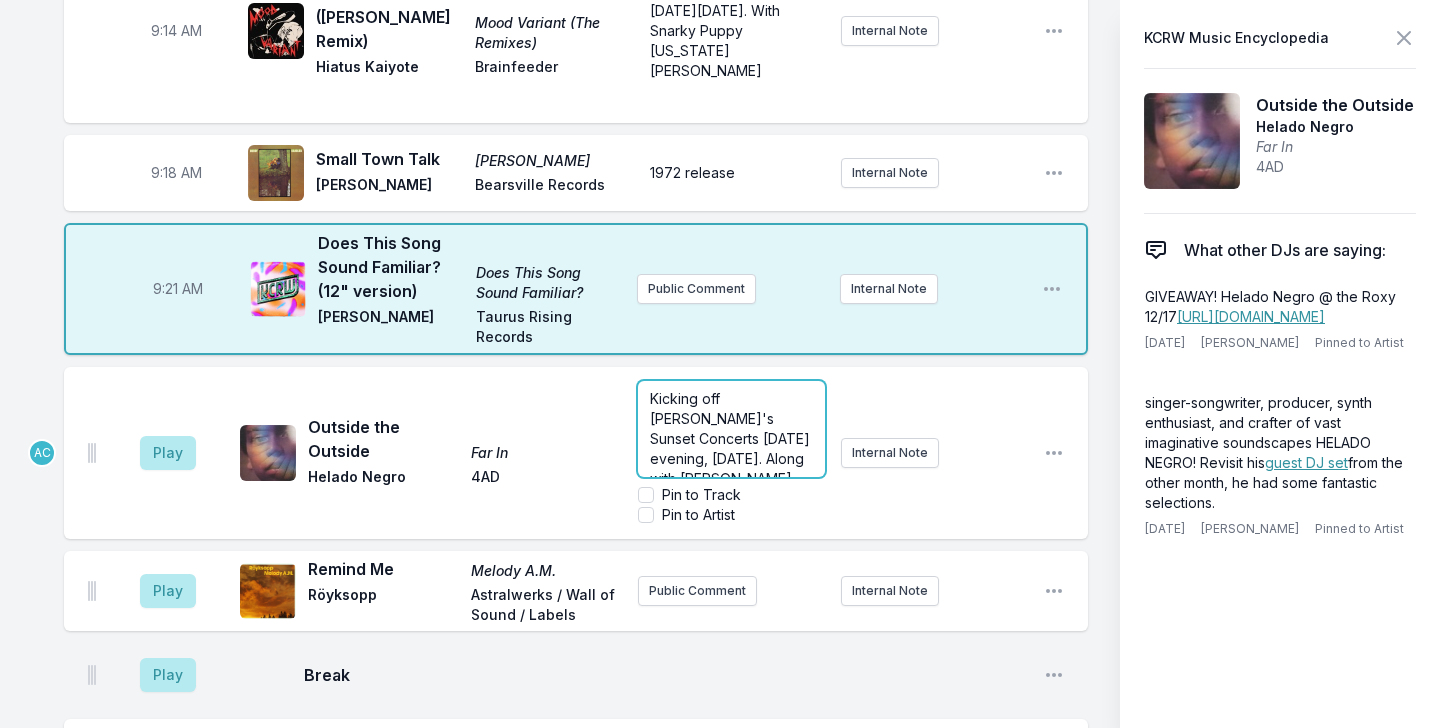 scroll, scrollTop: 662, scrollLeft: 0, axis: vertical 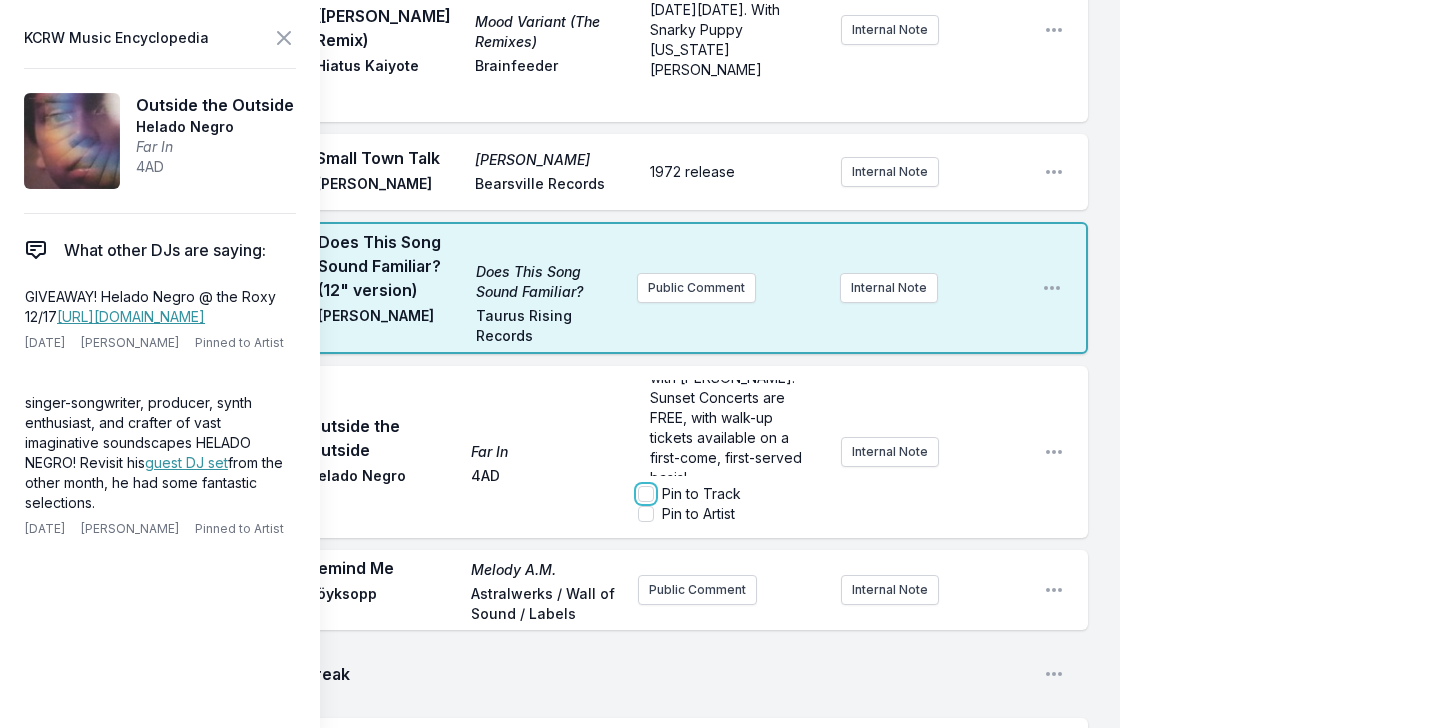 click on "Pin to Track" at bounding box center [646, 494] 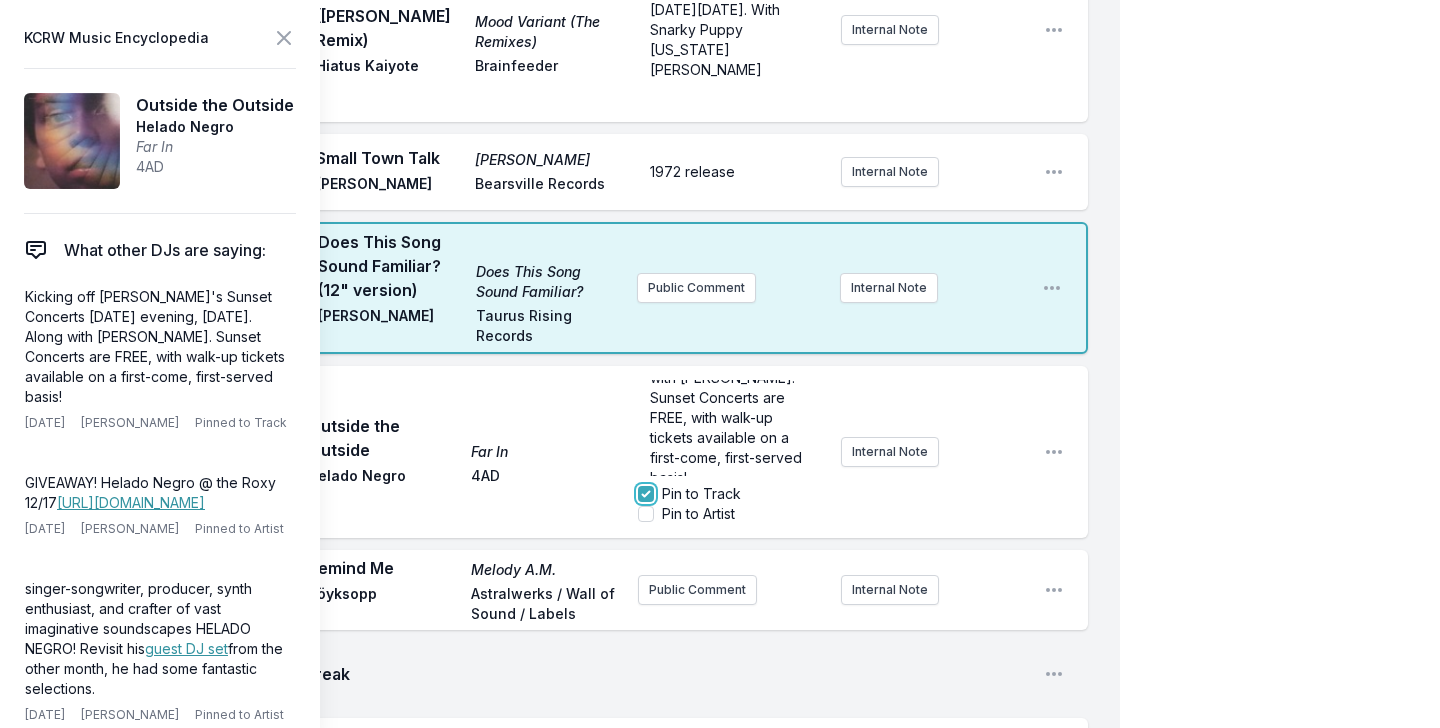 click on "Pin to Track" at bounding box center [646, 494] 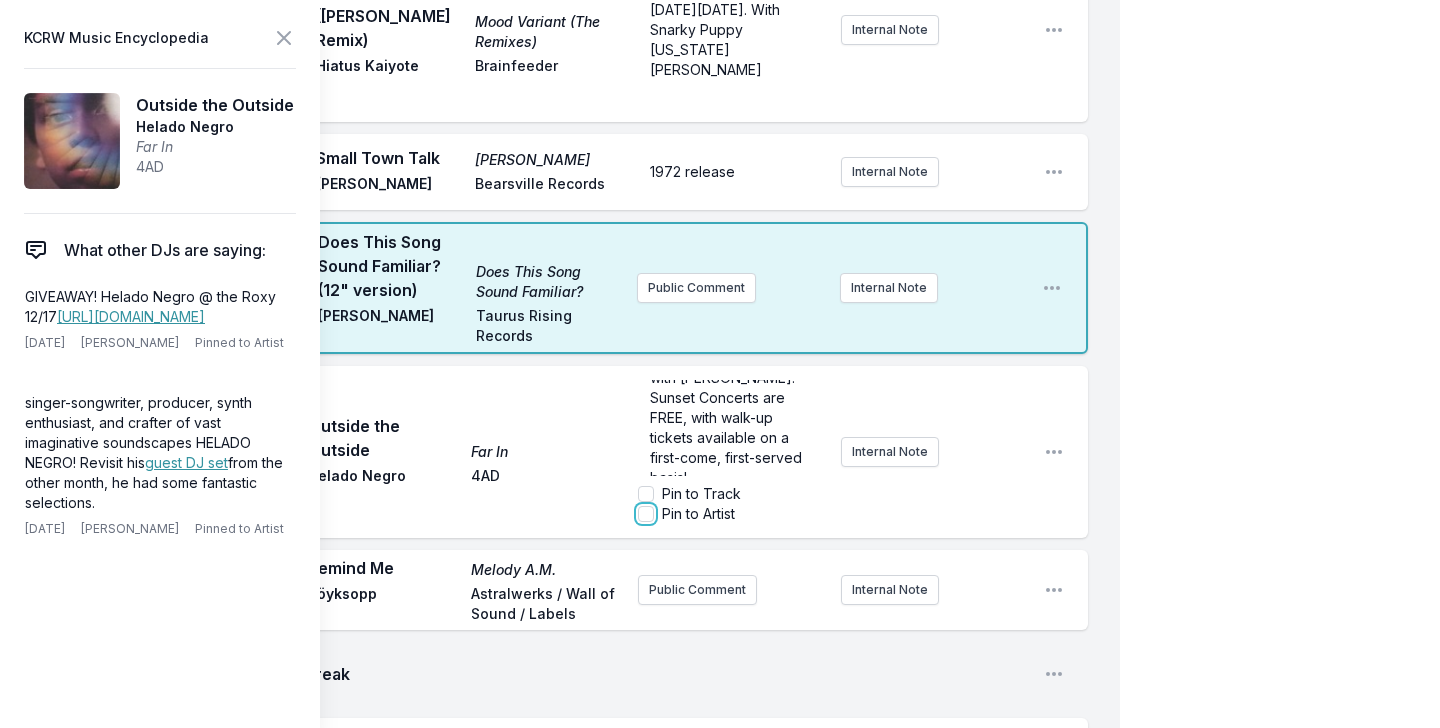 click on "Pin to Artist" at bounding box center [646, 514] 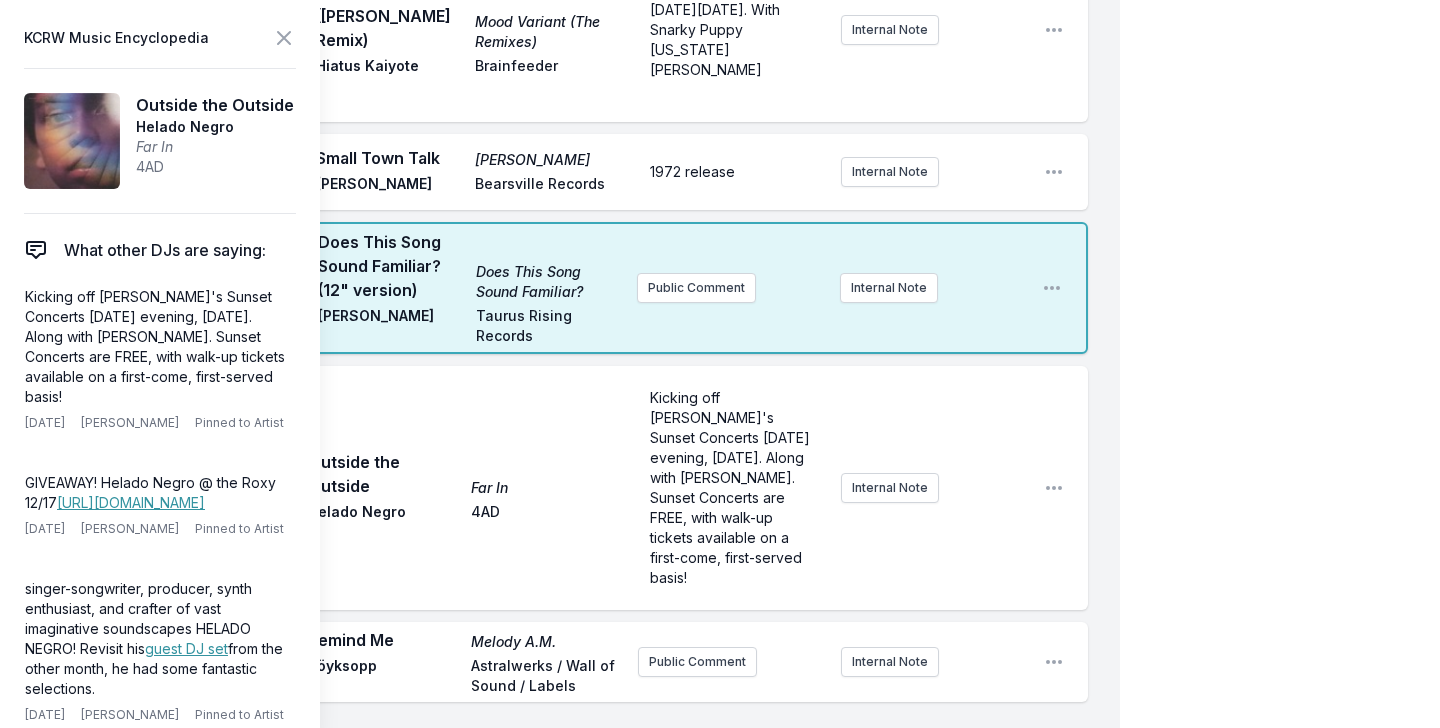 click on "Outside the Outside Far In Helado Negro [DATE]" at bounding box center (465, 488) 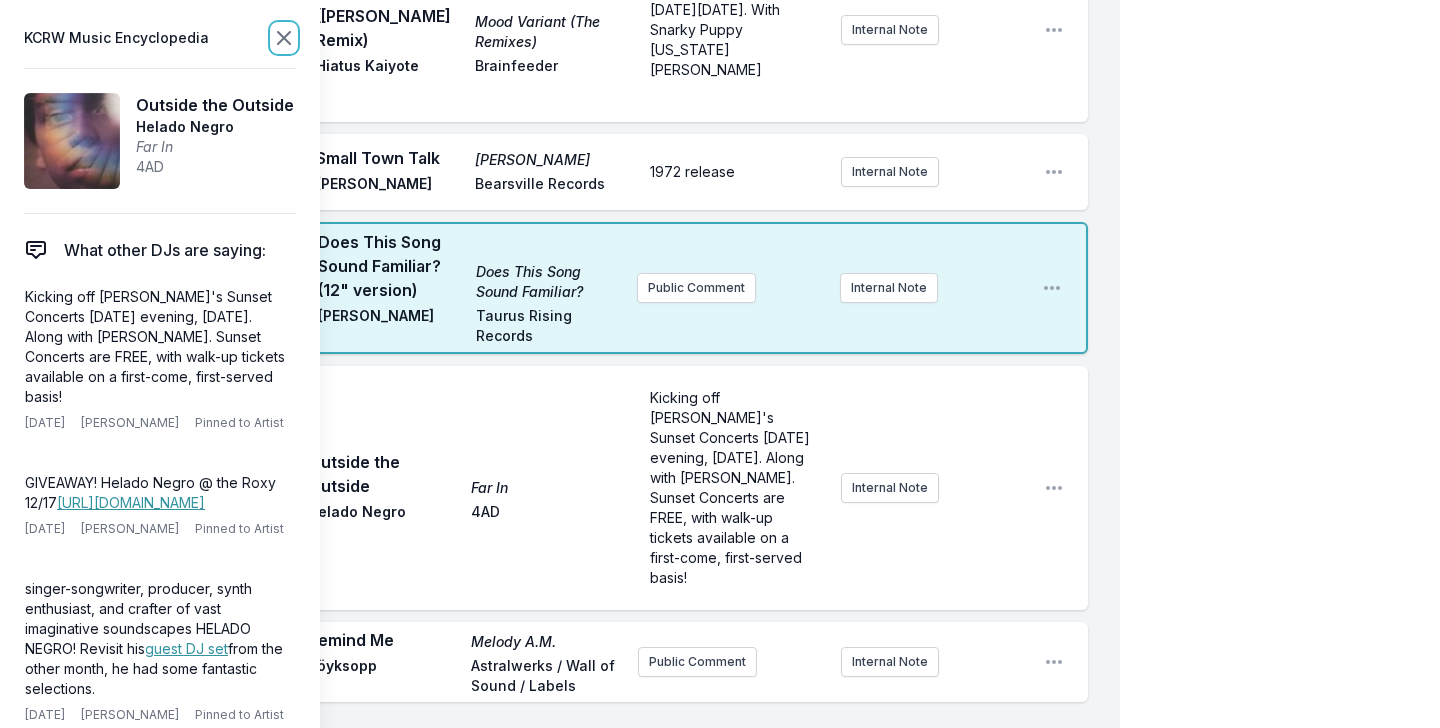click 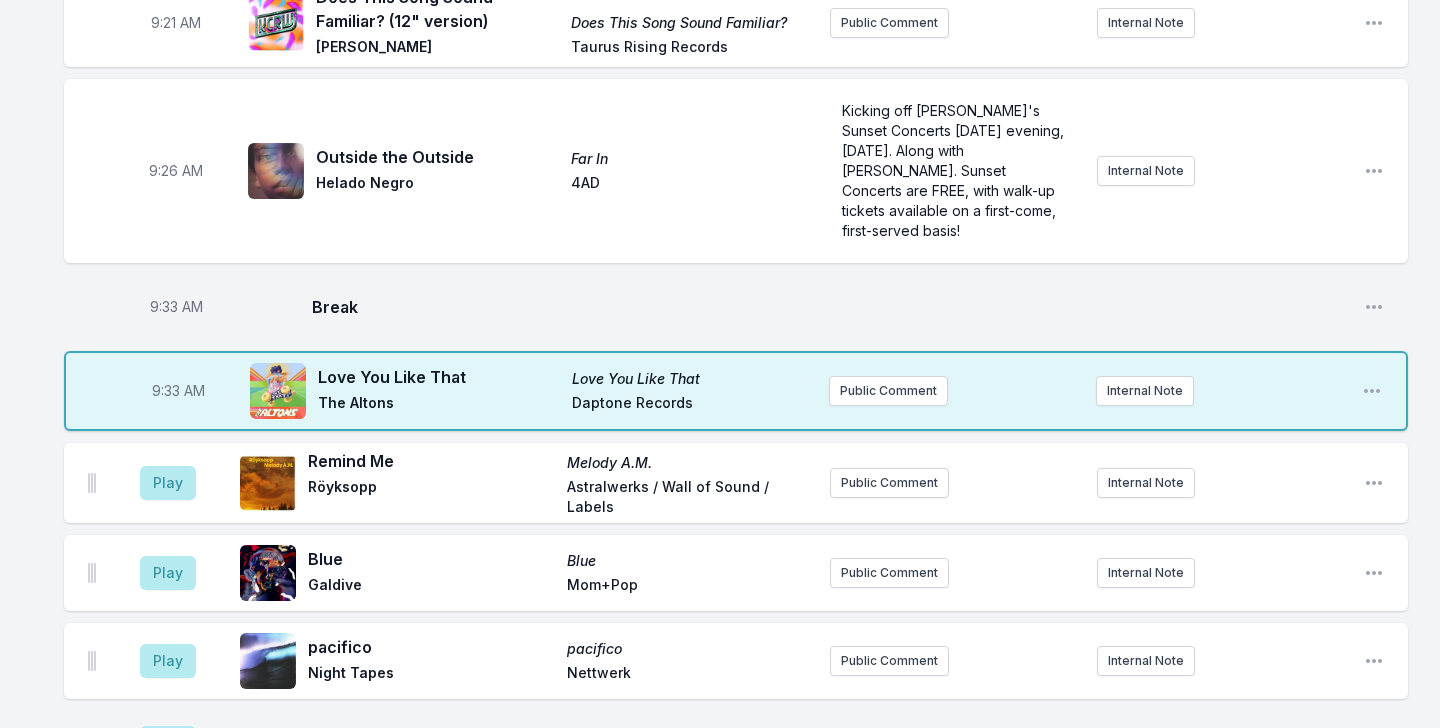 scroll, scrollTop: 1076, scrollLeft: 0, axis: vertical 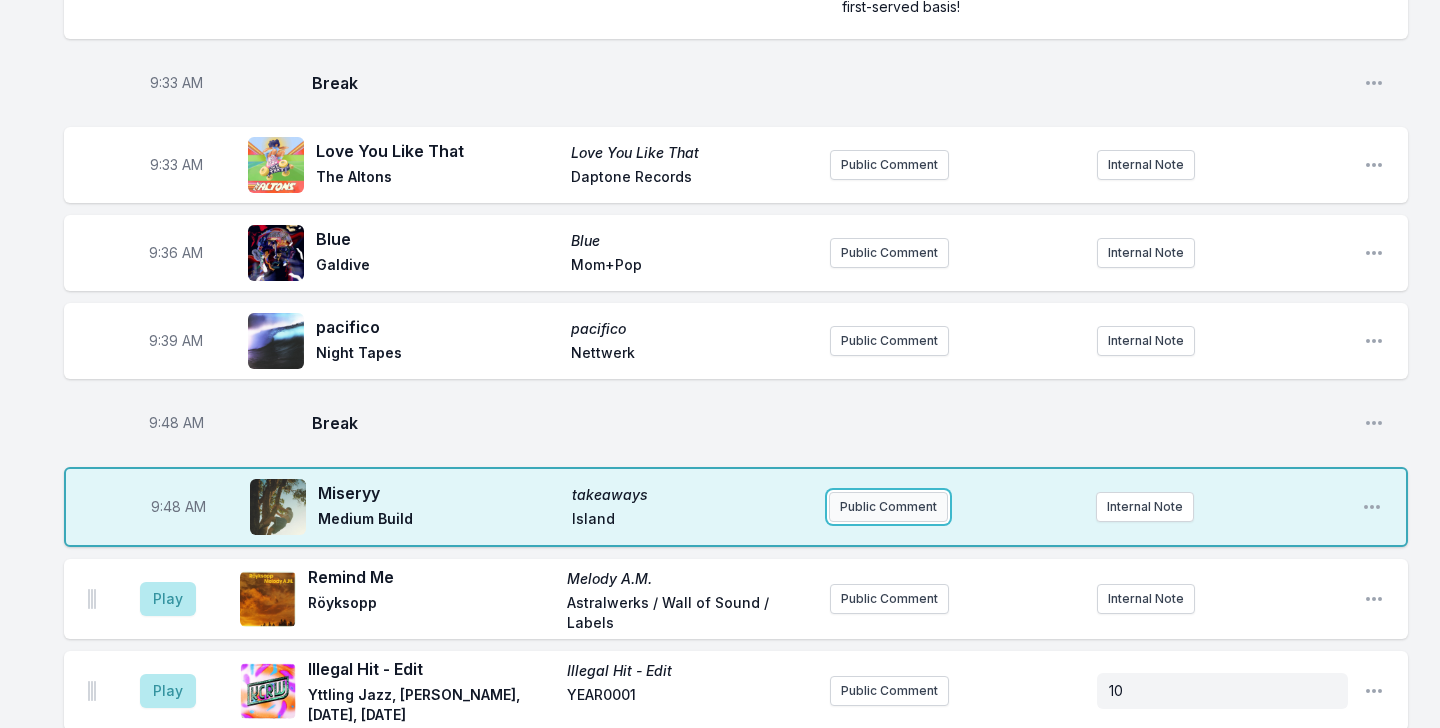 click on "Public Comment" at bounding box center (888, 507) 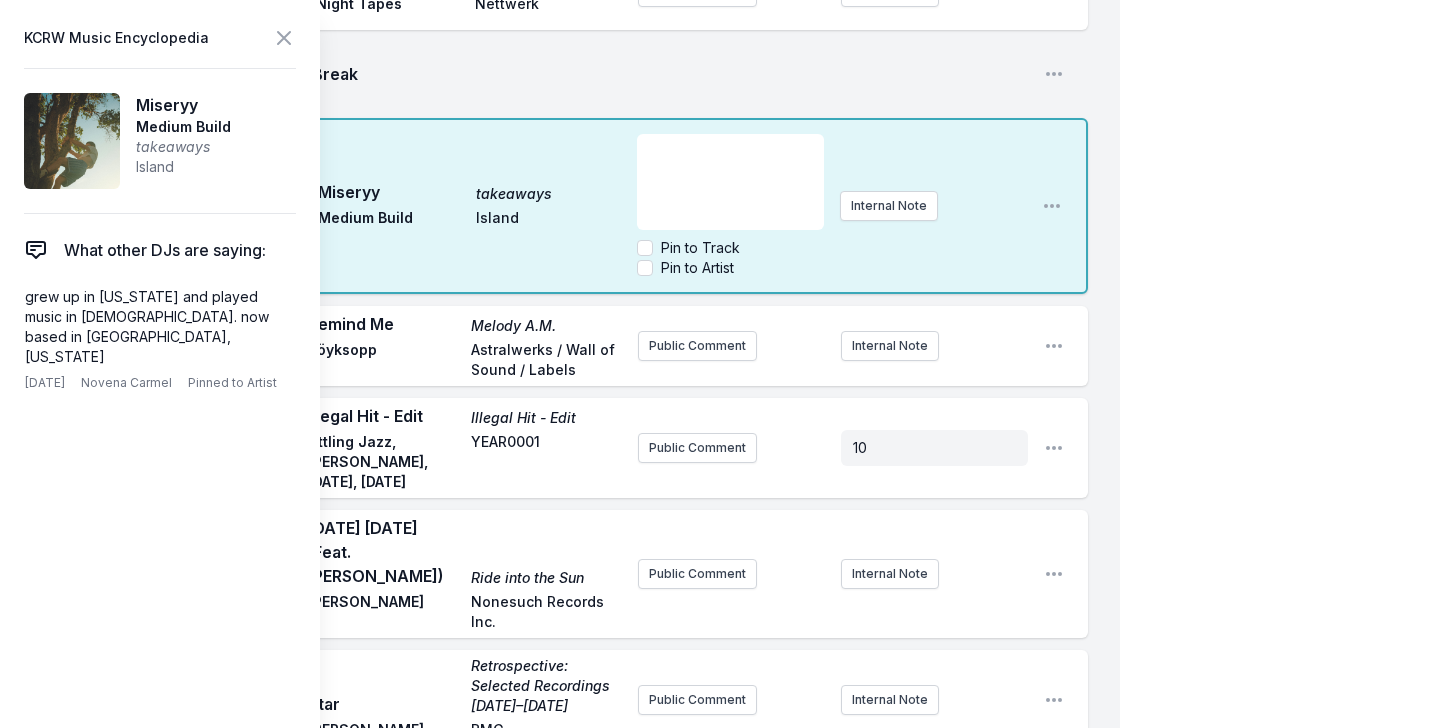 scroll, scrollTop: 1671, scrollLeft: 0, axis: vertical 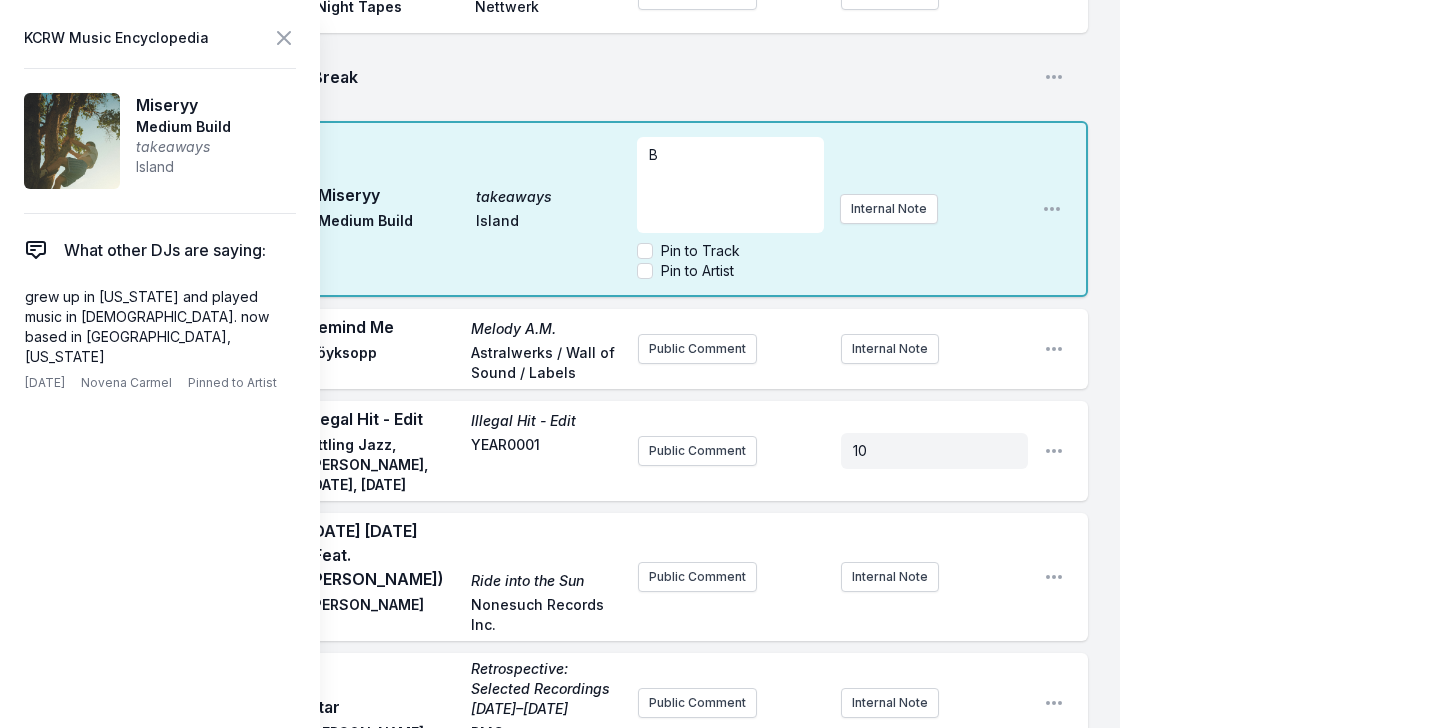type 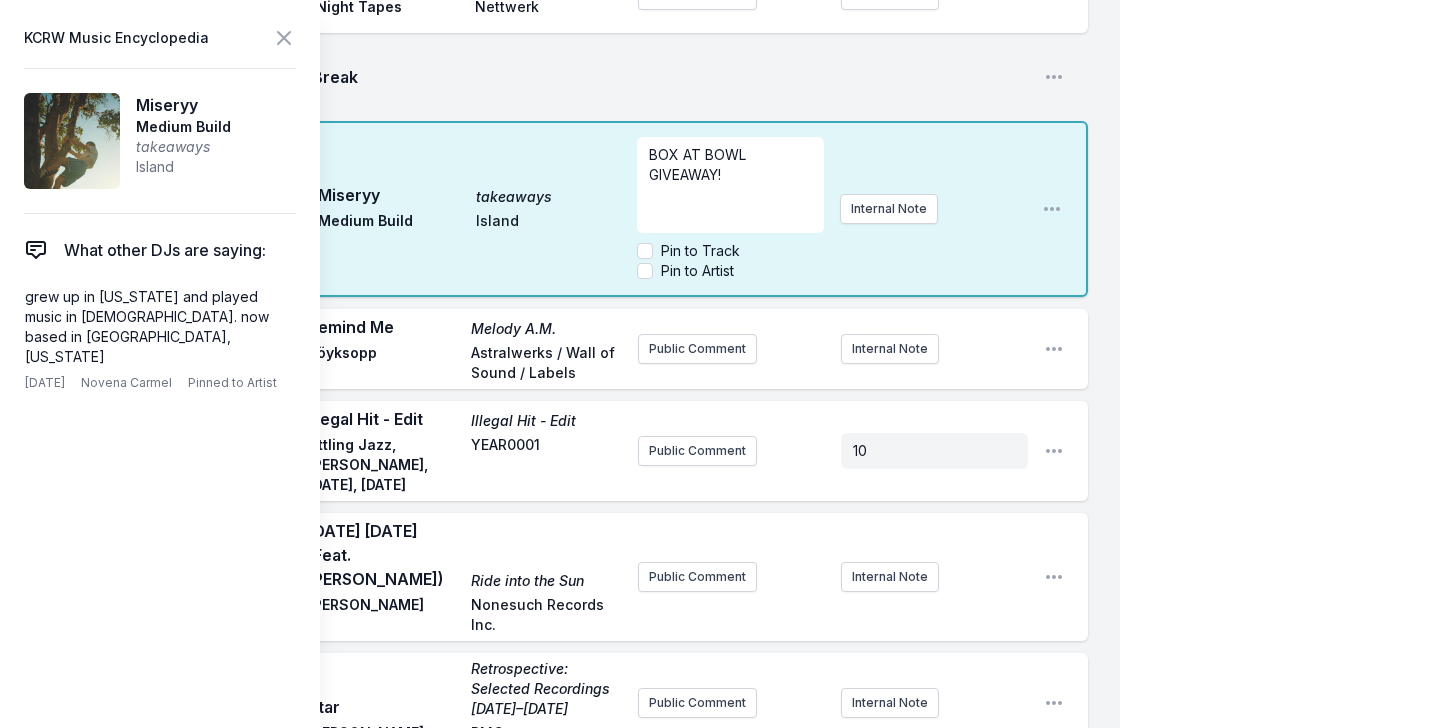 click on "My Playlist KCRW Playlist Directory Reports AC NC User Guide Report Bug Sign out Morning Becomes Eclectic Live Novena Carmel Simulcast July 16, 2025 9:00 AM - 12:00 PM Edit Open options View Missing Data Some of your tracks are missing record label information. This info helps artists get paid! It needs to be filled out within 24 hours of showtime. 9:04 AM Road to Nowhere Road to Nowhere Rogê BBE Music Acclaimed Brazilian singer-songwriter Rogê delivers a sun-drenched samba reimagining of Talking Heads’ cult classic “Road to Nowhere,” offering the first glimpse into BBE Music’s forthcoming tribute album Naive Melodies Internal Note Open playlist item options Acclaimed Brazilian singer-songwriter Rogê delivers a sun-drenched samba reimagining of Talking Heads’ cult classic “Road to Nowhere,” offering the first glimpse into BBE Music’s forthcoming tribute album Naive Melodies 9:09 AM Mellanrum Dina ögon Dina ögon Sing a Song Fighter Public Comment Internal Note Open playlist item options AC" at bounding box center [720, 1184] 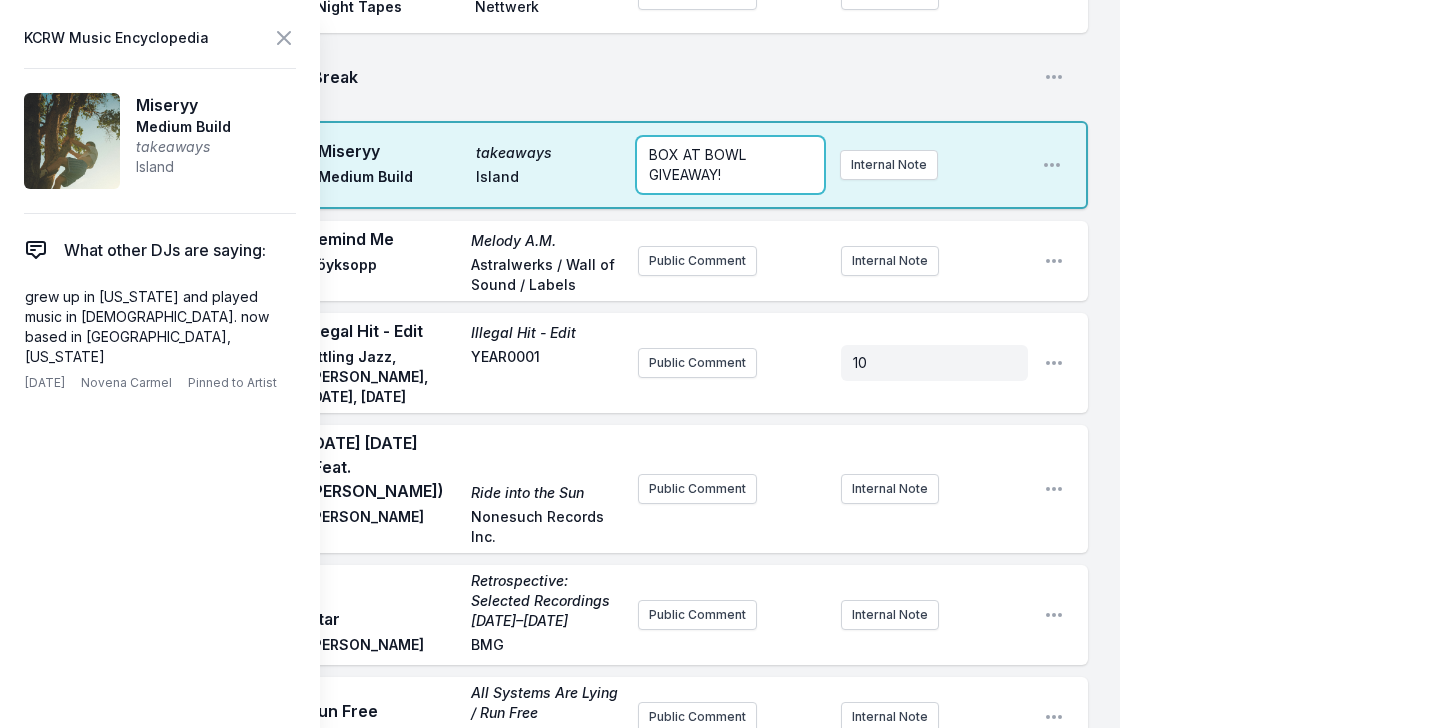 click on "BOX AT BOWL GIVEAWAY!" at bounding box center (730, 165) 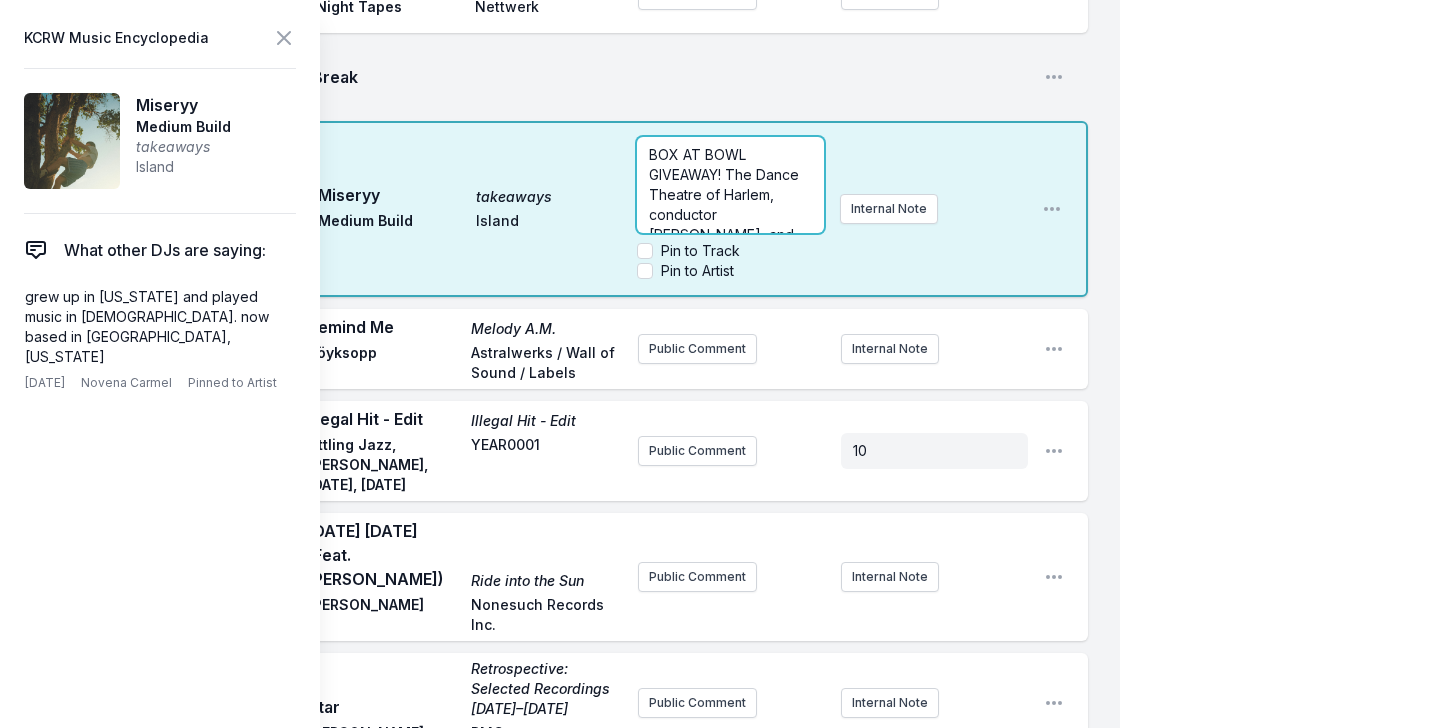 scroll, scrollTop: 280, scrollLeft: 0, axis: vertical 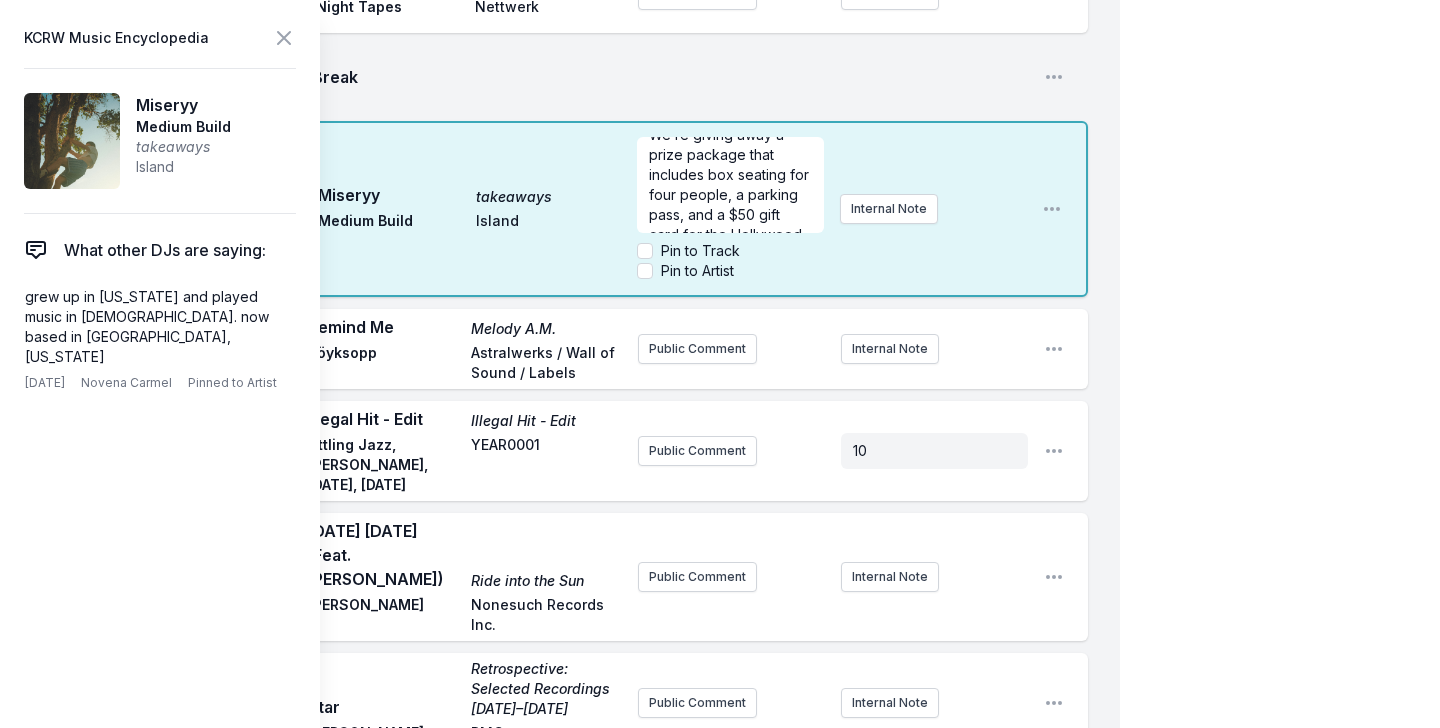 click on "9:48 AM Miseryy takeaways Medium Build Island BOX AT BOWL GIVEAWAY! The Dance Theatre of Harlem, conductor Jonathan Hayward, and the LA Phil bring the tragic love story of Romeo & Juliet to life on stage at the Hollywood Bowl on Thursday, September 11. ﻿ We’re giving away a prize package that includes box seating for four people, a parking pass, and a $50 gift card for the Hollywood Bowl Food + Wine store! Pin to Track Pin to Artist Internal Note Open playlist item options" at bounding box center (576, 209) 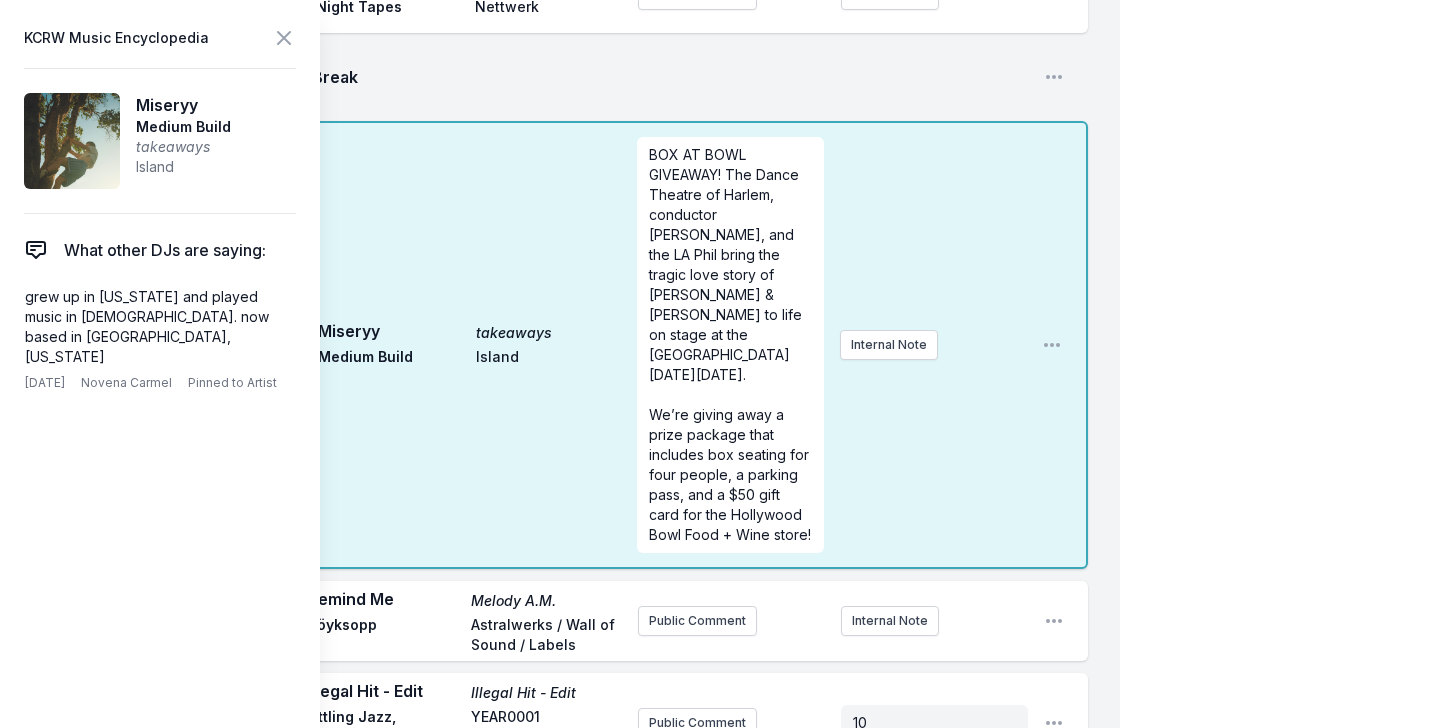 scroll, scrollTop: 0, scrollLeft: 0, axis: both 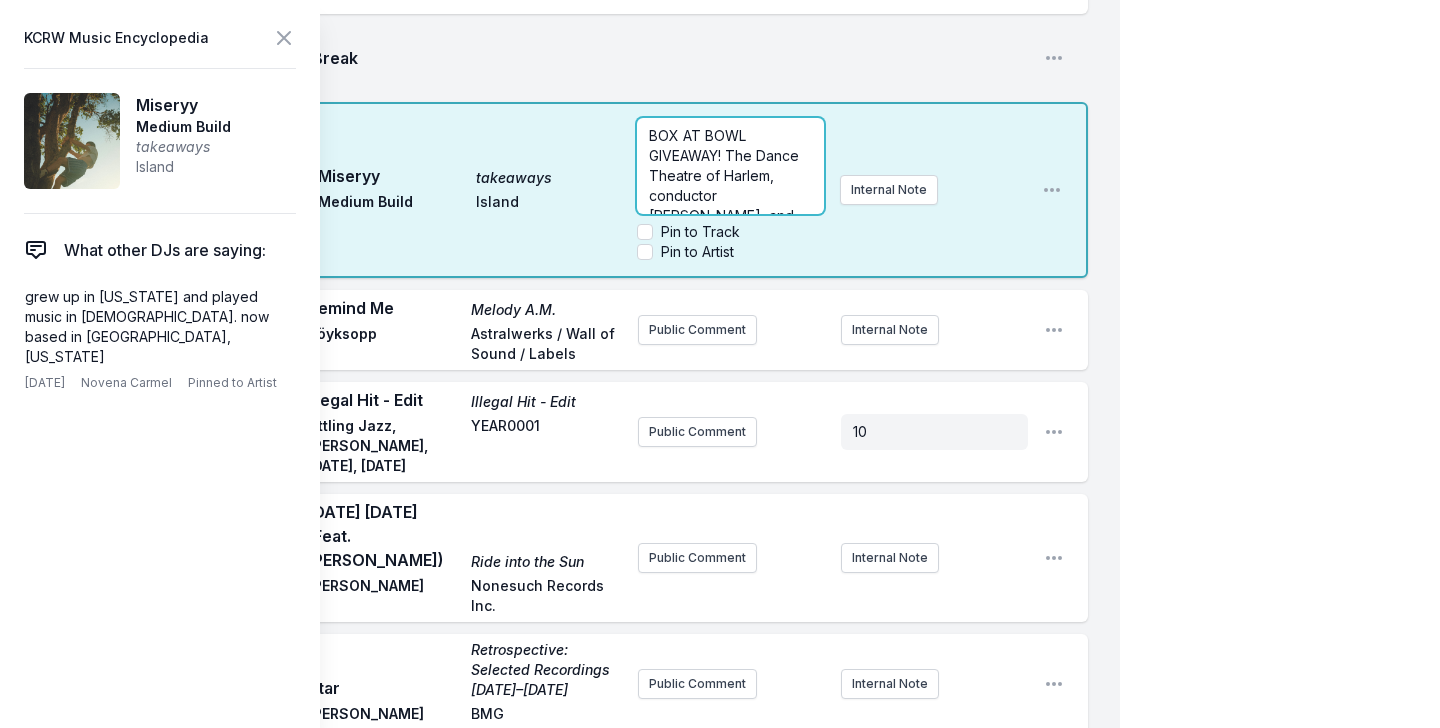click on "Missing Data Some of your tracks are missing record label information. This info helps artists get paid! It needs to be filled out within 24 hours of showtime. 9:04 AM Road to Nowhere Road to Nowhere Rogê BBE Music Acclaimed Brazilian singer-songwriter Rogê delivers a sun-drenched samba reimagining of Talking Heads’ cult classic “Road to Nowhere,” offering the first glimpse into BBE Music’s forthcoming tribute album Naive Melodies Internal Note Open playlist item options Acclaimed Brazilian singer-songwriter Rogê delivers a sun-drenched samba reimagining of Talking Heads’ cult classic “Road to Nowhere,” offering the first glimpse into BBE Music’s forthcoming tribute album Naive Melodies 9:09 AM Mellanrum Dina ögon Dina ögon Sing a Song Fighter Public Comment Internal Note Open playlist item options 9:14 AM Blood And Marrow (Stro Elliot Remix) Mood Variant (The Remixes) Hiatus Kaiyote Brainfeeder Hiatus Kaiyote is back at the Bowl this summer! On Wednesday September 3rd. With Snarky Puppy" at bounding box center (560, 1263) 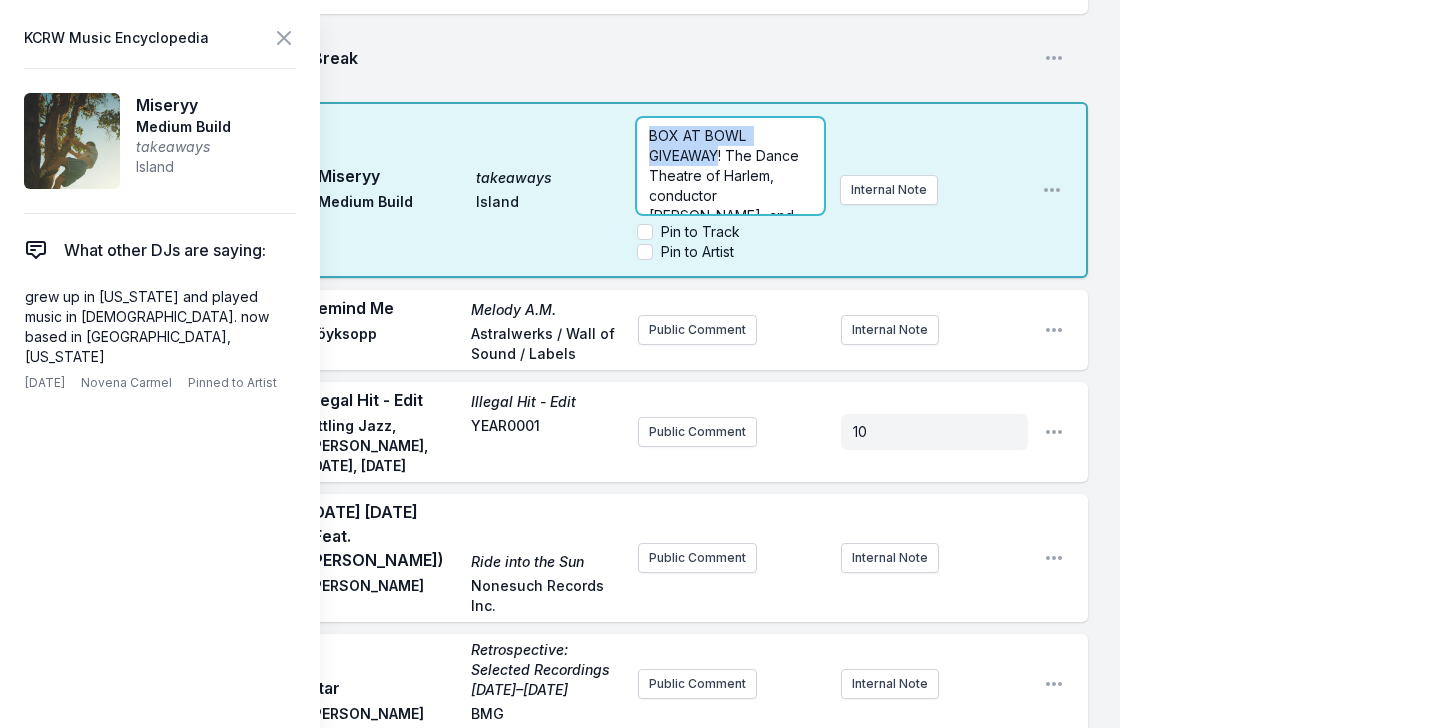drag, startPoint x: 640, startPoint y: 56, endPoint x: 719, endPoint y: 80, distance: 82.565125 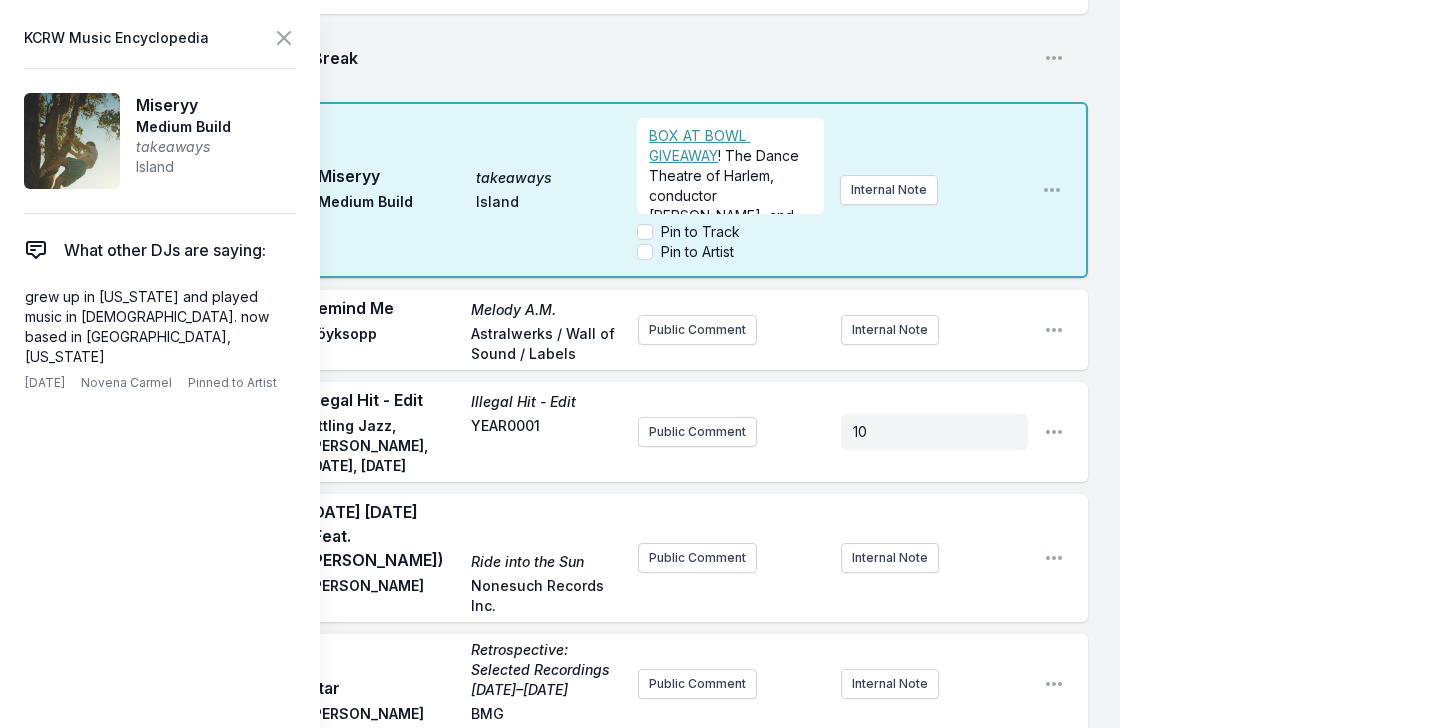 click on "9:48 AM Miseryy takeaways Medium Build Island ﻿ BOX AT BOWL GIVEAWAY ! The Dance Theatre of Harlem, conductor Jonathan Hayward, and the LA Phil bring the tragic love story of Romeo & Juliet to life on stage at the Hollywood Bowl on Thursday, September 11. ﻿ We’re giving away a prize package that includes box seating for four people, a parking pass, and a $50 gift card for the Hollywood Bowl Food + Wine store! Pin to Track Pin to Artist Internal Note Open playlist item options" at bounding box center [576, 190] 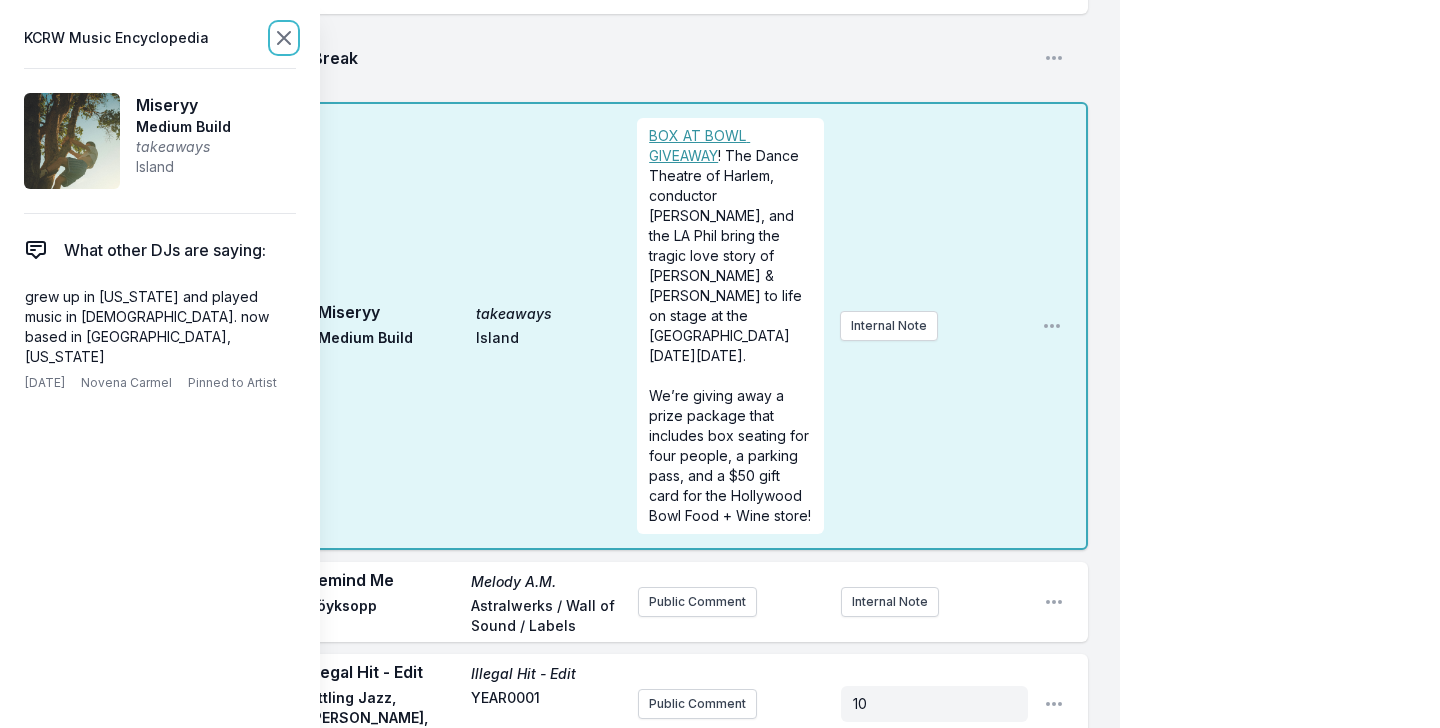 click 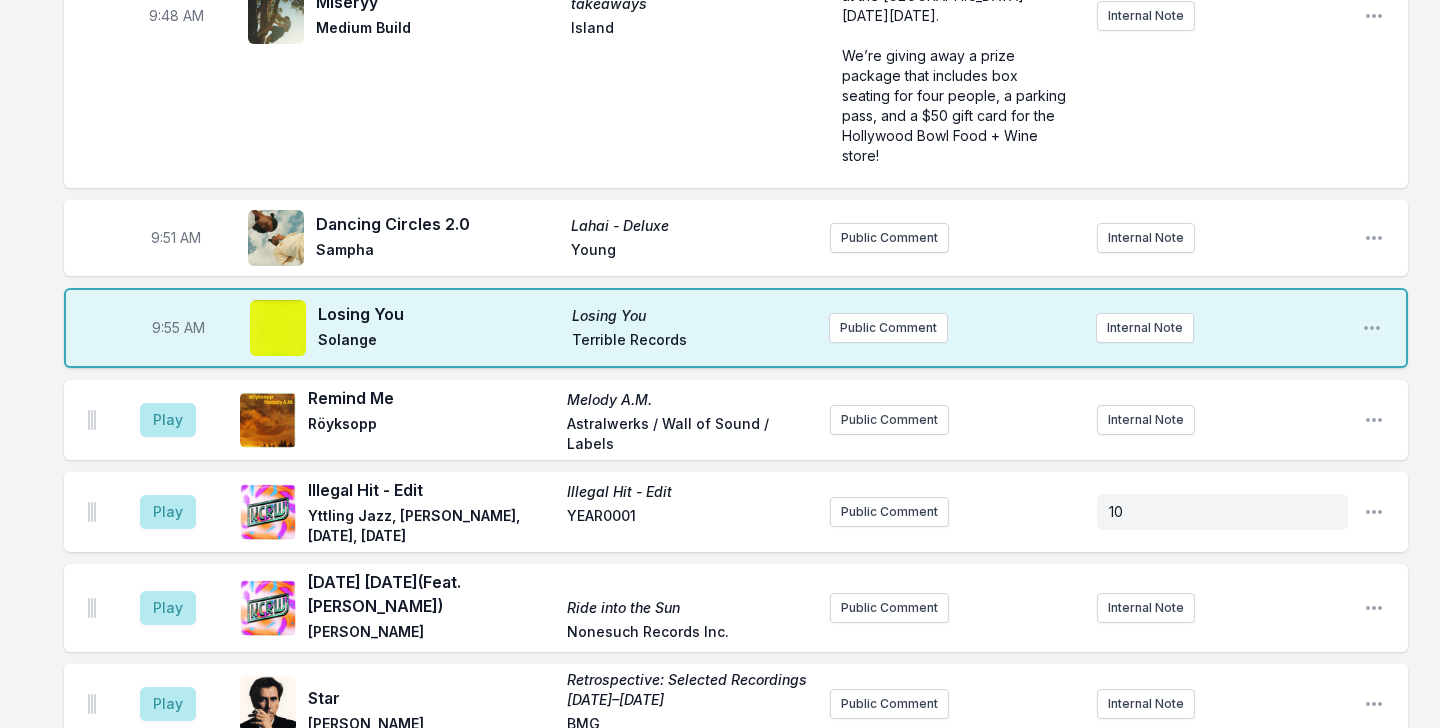 scroll, scrollTop: 1701, scrollLeft: 0, axis: vertical 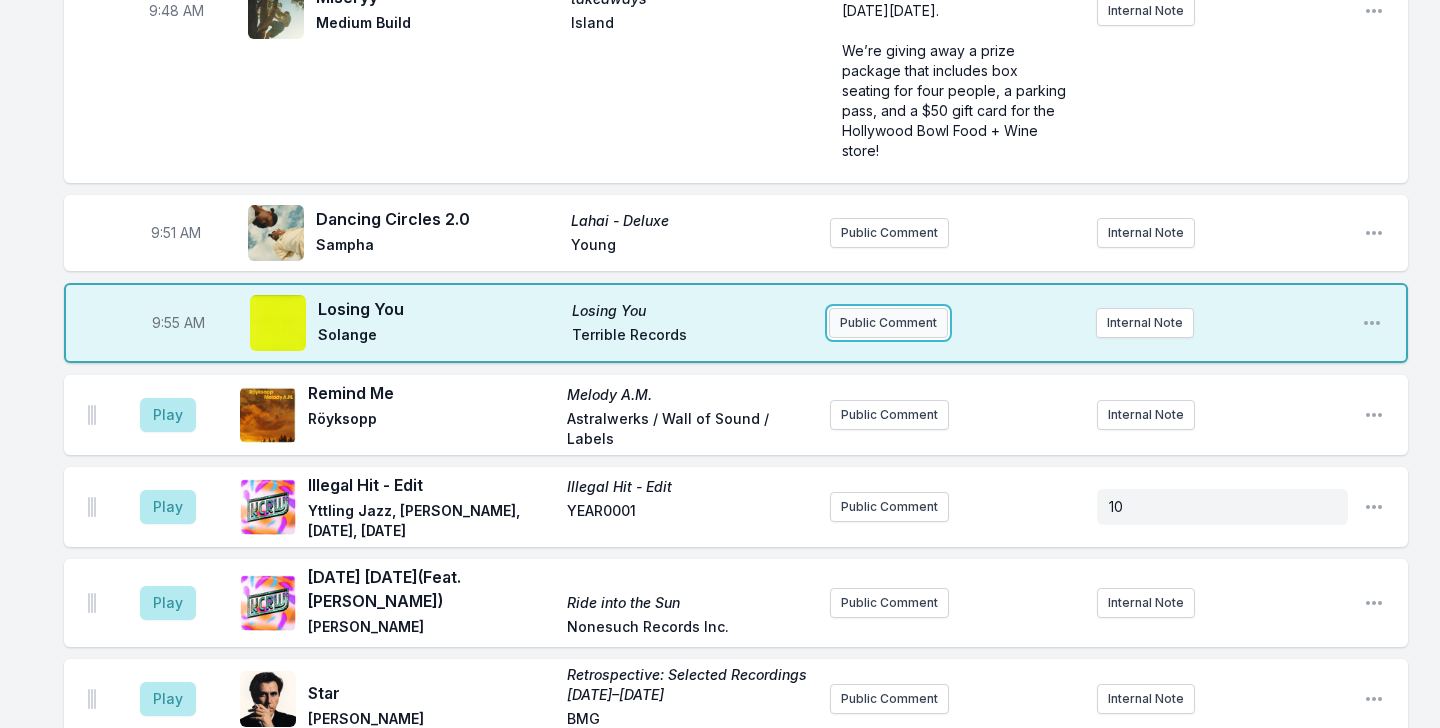 click on "Public Comment" at bounding box center [888, 323] 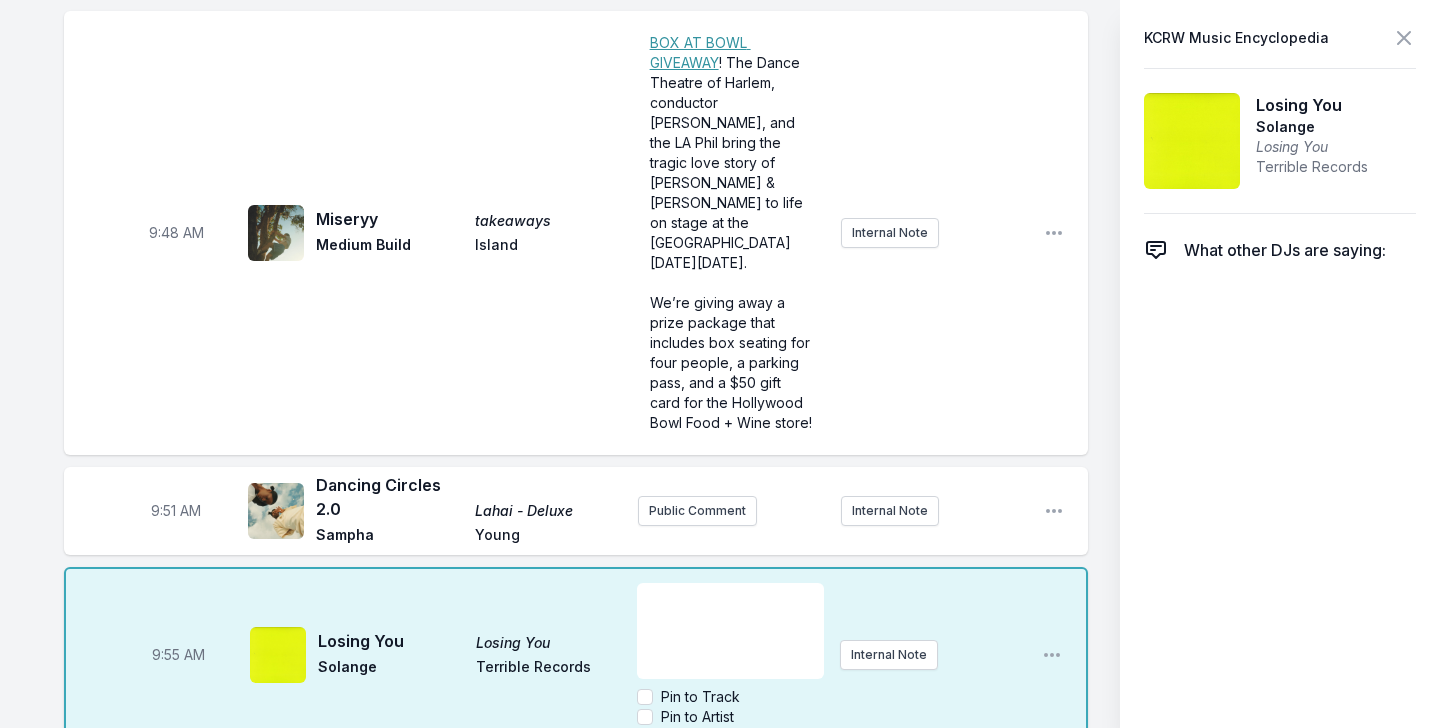 scroll, scrollTop: 1785, scrollLeft: 0, axis: vertical 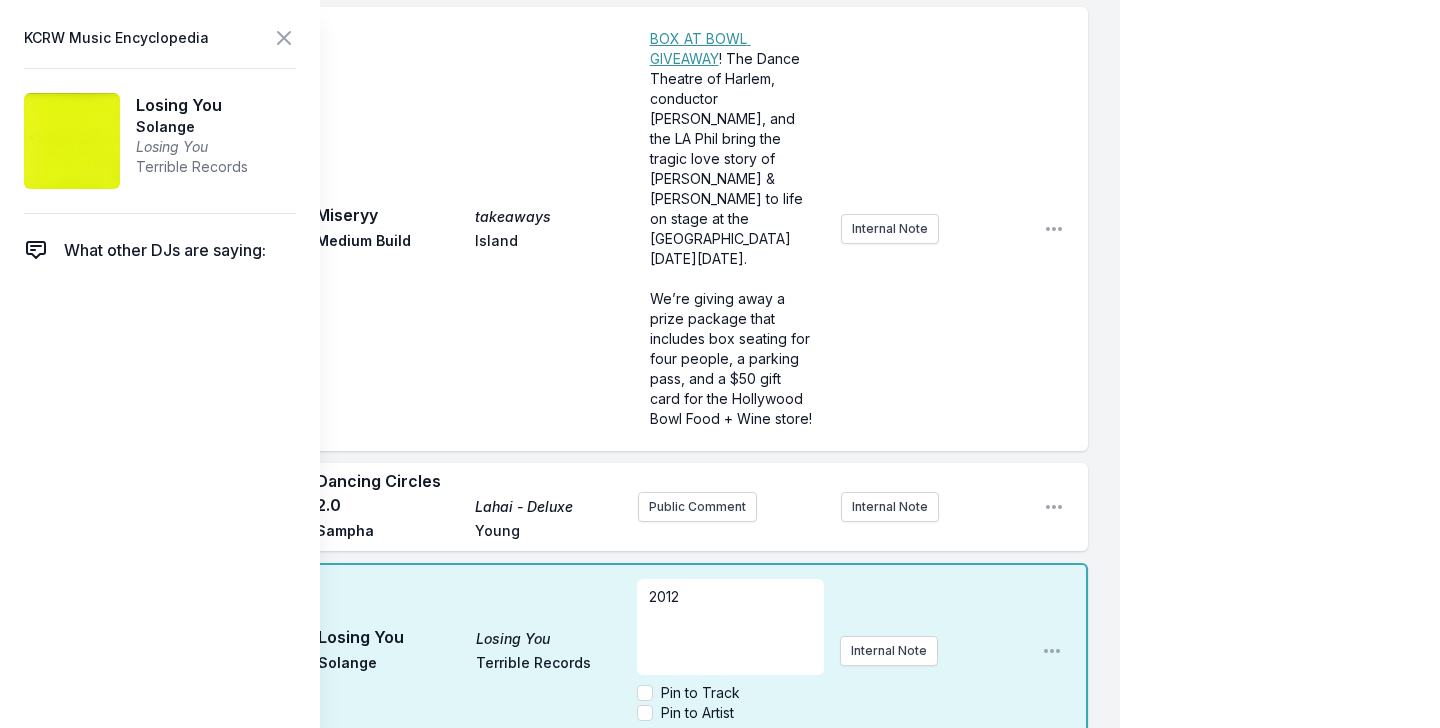 click on "My Playlist KCRW Playlist Directory Reports AC NC User Guide Report Bug Sign out Morning Becomes Eclectic Live Novena Carmel Simulcast July 16, 2025 9:00 AM - 12:00 PM Edit Open options View Missing Data Some of your tracks are missing record label information. This info helps artists get paid! It needs to be filled out within 24 hours of showtime. 9:04 AM Road to Nowhere Road to Nowhere Rogê BBE Music Acclaimed Brazilian singer-songwriter Rogê delivers a sun-drenched samba reimagining of Talking Heads’ cult classic “Road to Nowhere,” offering the first glimpse into BBE Music’s forthcoming tribute album Naive Melodies Internal Note Open playlist item options Acclaimed Brazilian singer-songwriter Rogê delivers a sun-drenched samba reimagining of Talking Heads’ cult classic “Road to Nowhere,” offering the first glimpse into BBE Music’s forthcoming tribute album Naive Melodies 9:09 AM Mellanrum Dina ögon Dina ögon Sing a Song Fighter Public Comment Internal Note Open playlist item options AC" at bounding box center (720, 1348) 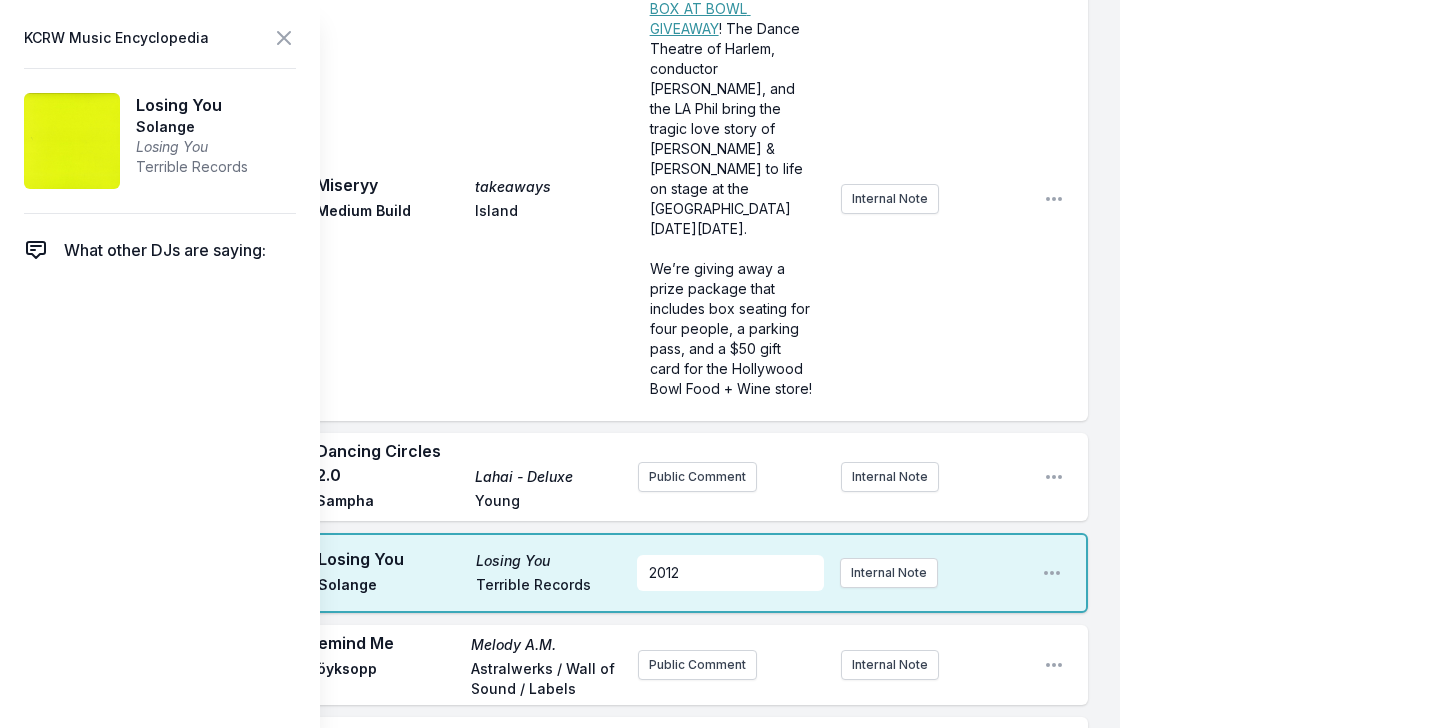 scroll, scrollTop: 1827, scrollLeft: 0, axis: vertical 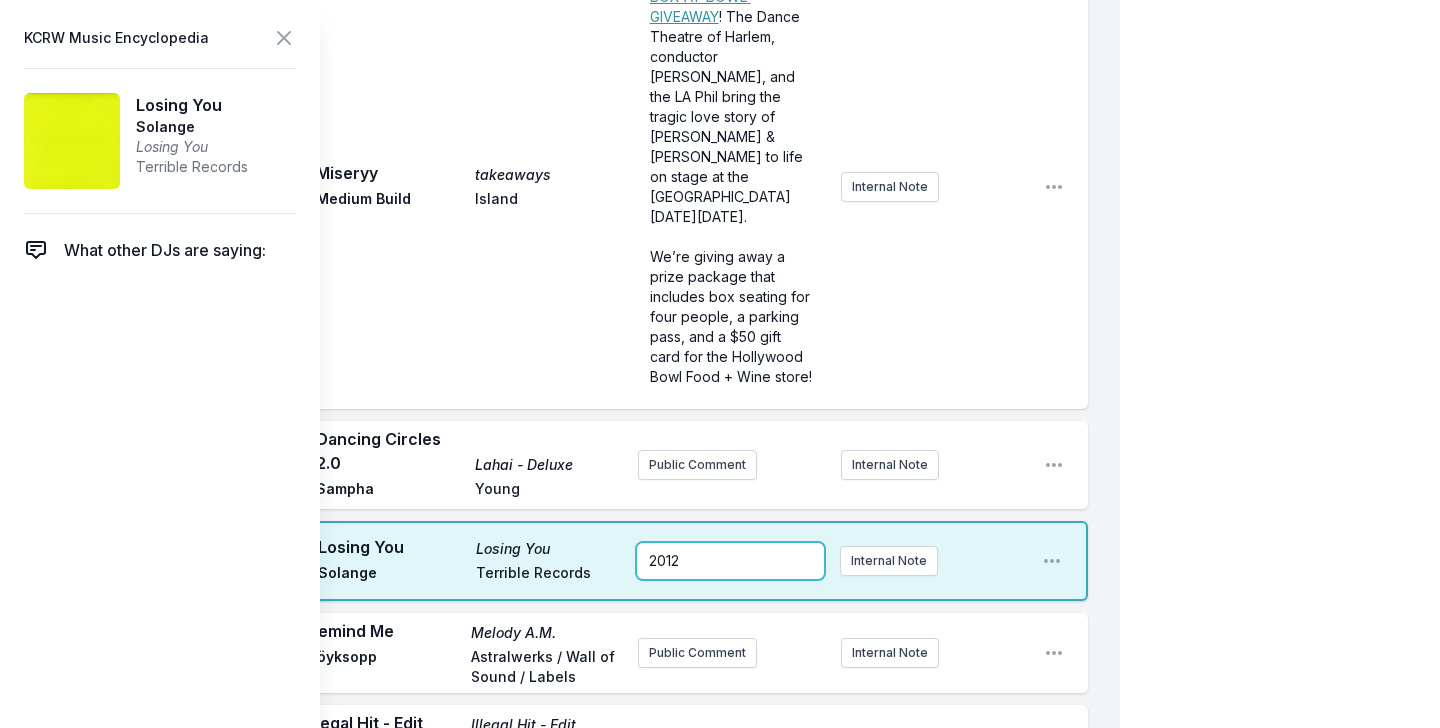 click on "2012" at bounding box center [730, 561] 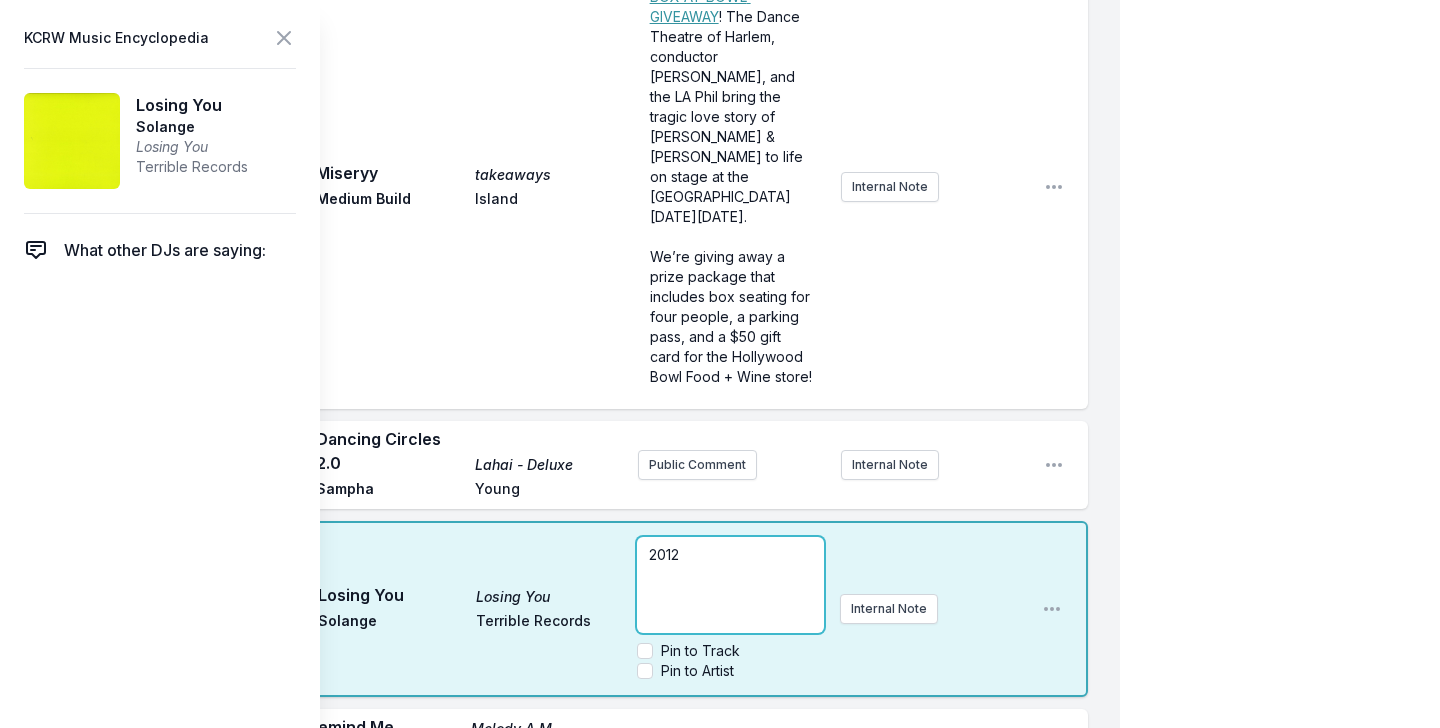 type 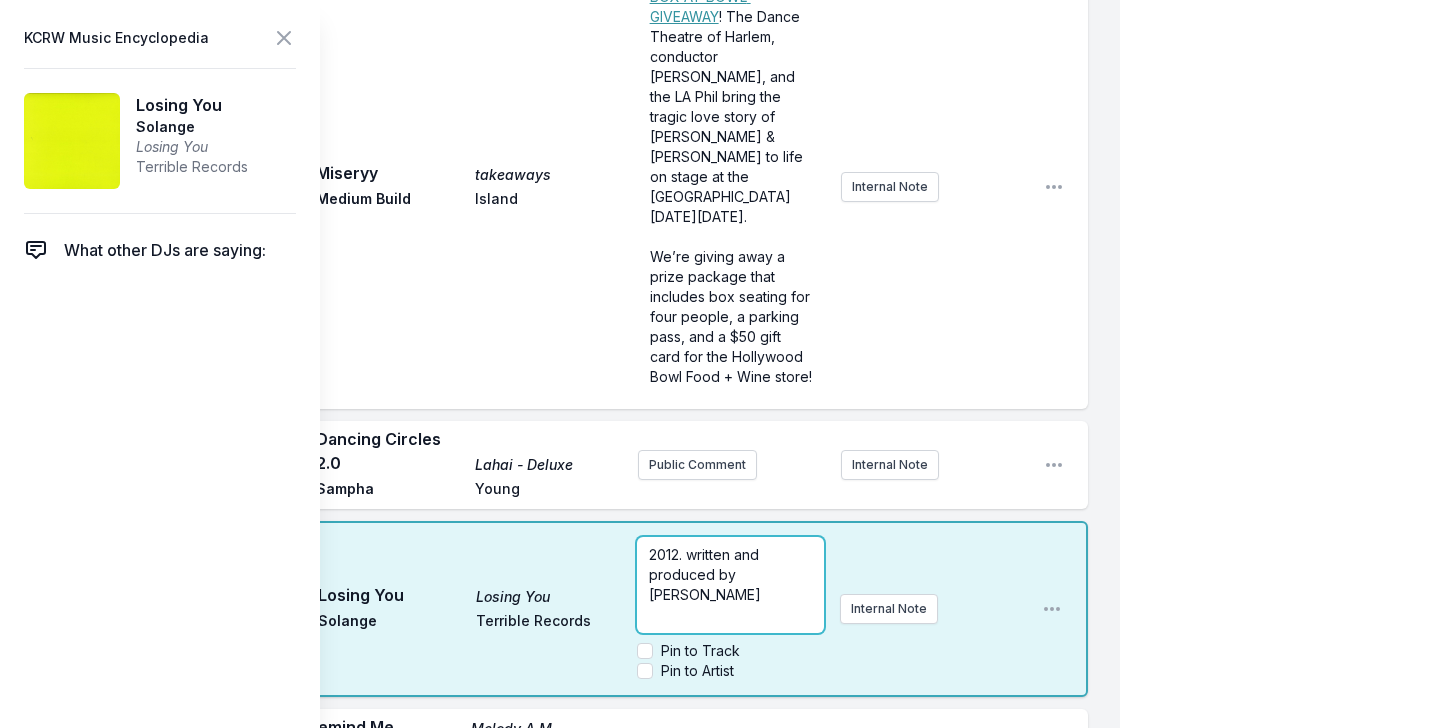 click on "2012. written and produced by Dev Hynes" at bounding box center (706, 574) 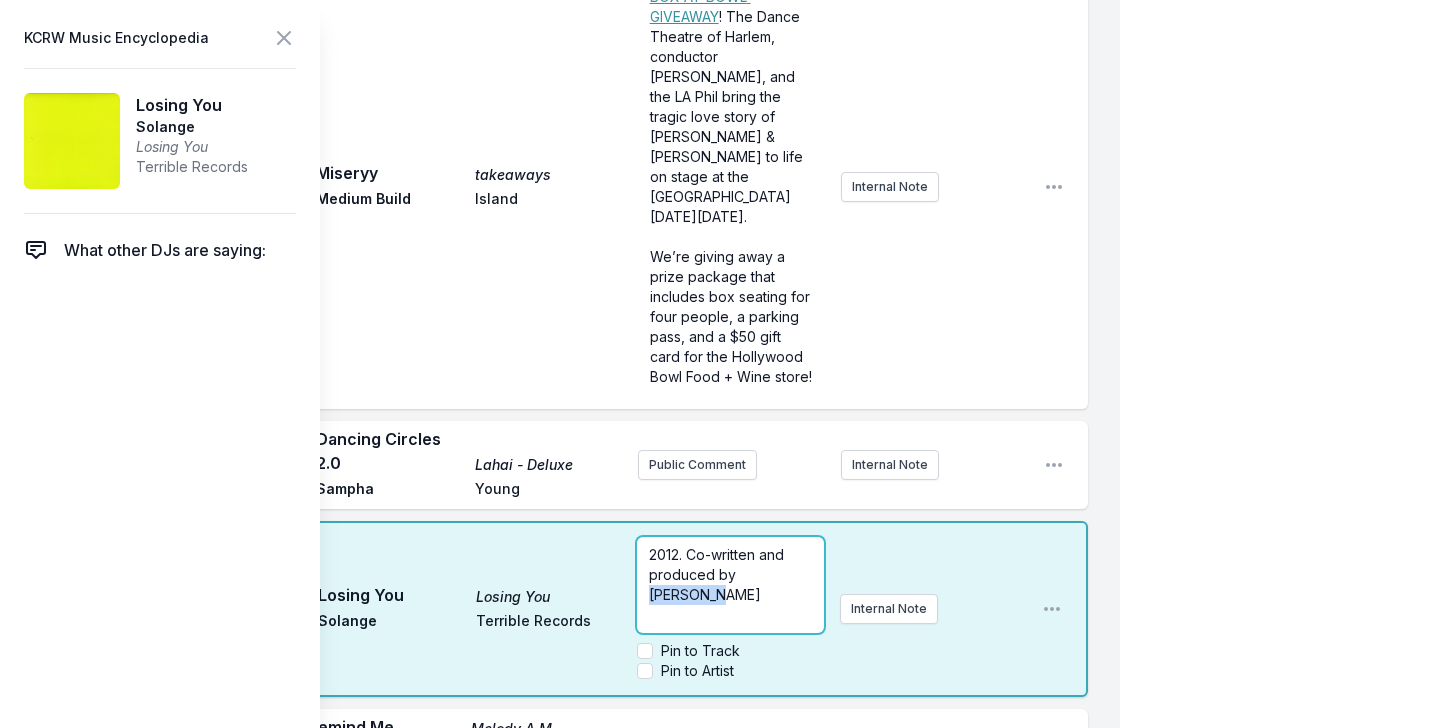 drag, startPoint x: 740, startPoint y: 466, endPoint x: 962, endPoint y: 462, distance: 222.03603 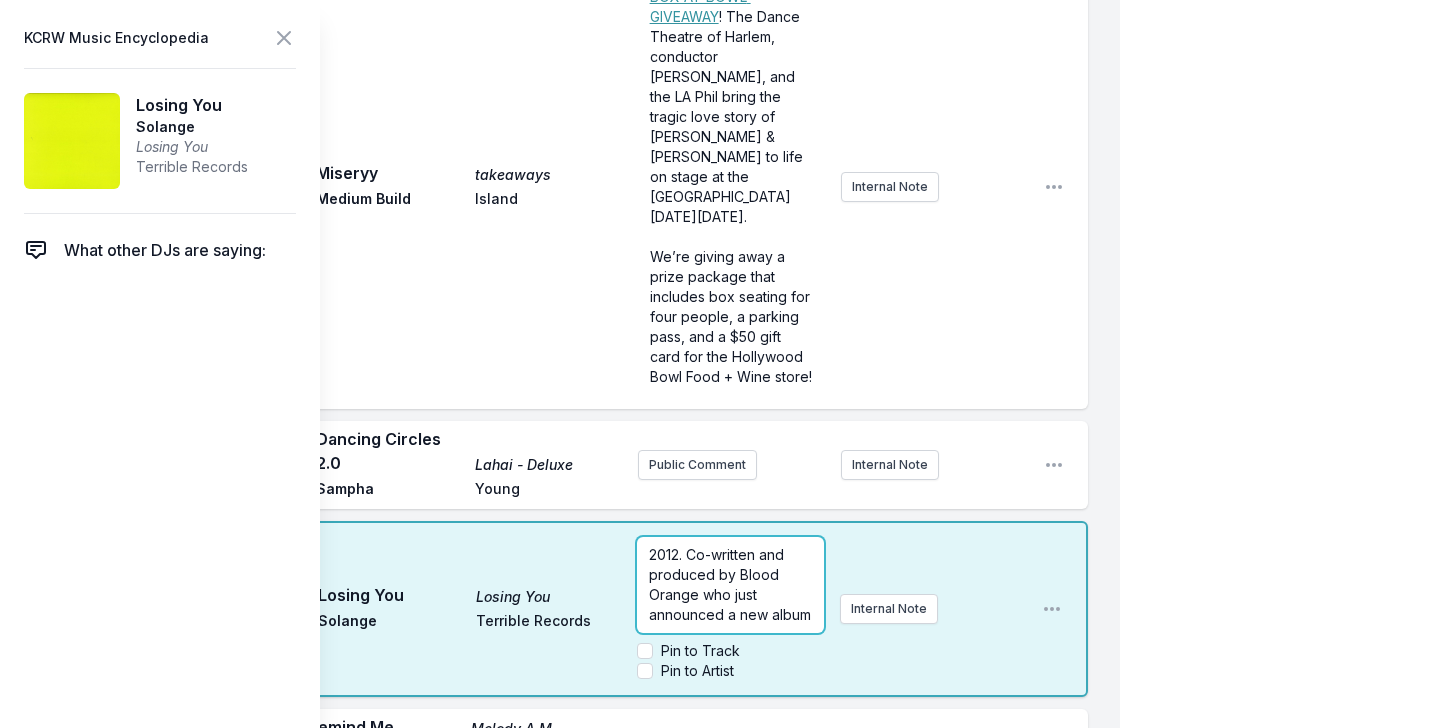 scroll, scrollTop: 10, scrollLeft: 0, axis: vertical 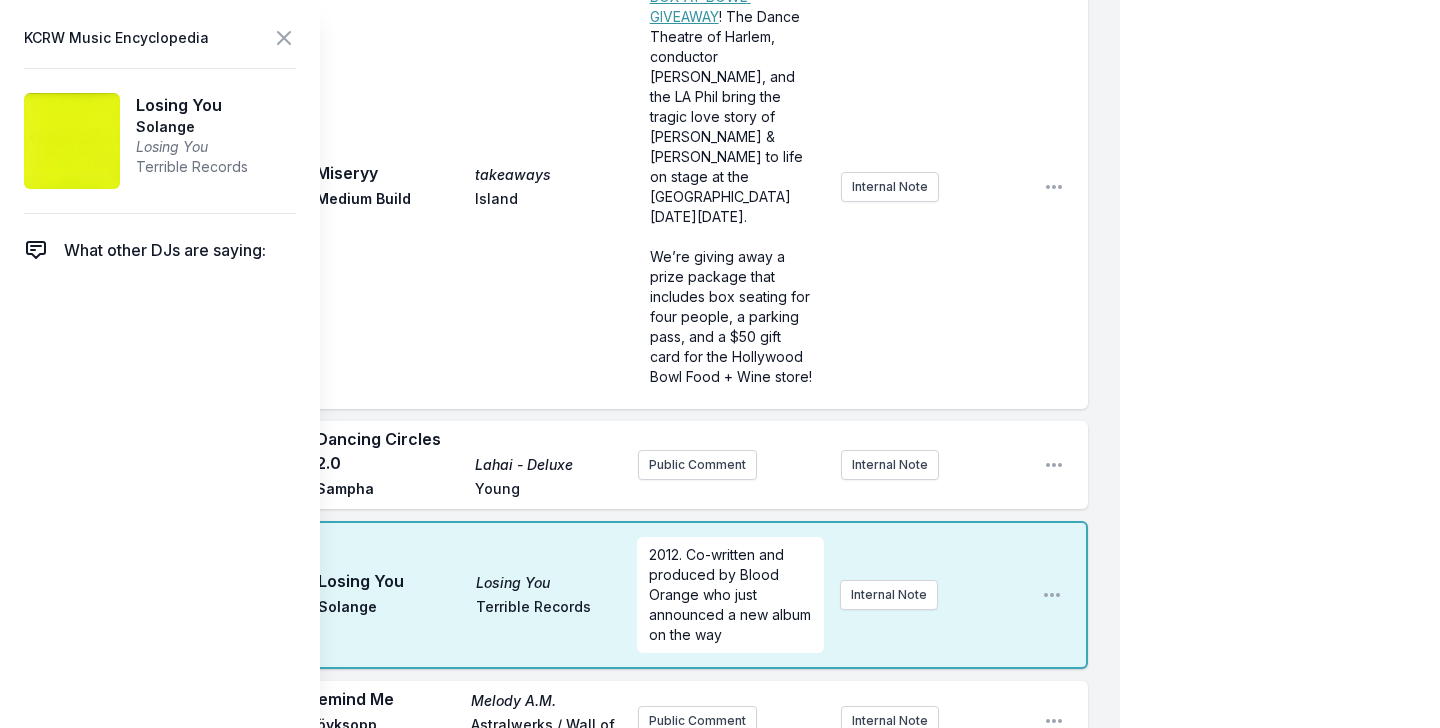click on "My Playlist KCRW Playlist Directory Reports AC NC User Guide Report Bug Sign out Morning Becomes Eclectic Live Novena Carmel Simulcast July 16, 2025 9:00 AM - 12:00 PM Edit Open options View Missing Data Some of your tracks are missing record label information. This info helps artists get paid! It needs to be filled out within 24 hours of showtime. 9:04 AM Road to Nowhere Road to Nowhere Rogê BBE Music Acclaimed Brazilian singer-songwriter Rogê delivers a sun-drenched samba reimagining of Talking Heads’ cult classic “Road to Nowhere,” offering the first glimpse into BBE Music’s forthcoming tribute album Naive Melodies Internal Note Open playlist item options Acclaimed Brazilian singer-songwriter Rogê delivers a sun-drenched samba reimagining of Talking Heads’ cult classic “Road to Nowhere,” offering the first glimpse into BBE Music’s forthcoming tribute album Naive Melodies 9:09 AM Mellanrum Dina ögon Dina ögon Sing a Song Fighter Public Comment Internal Note Open playlist item options AC" at bounding box center (720, 1292) 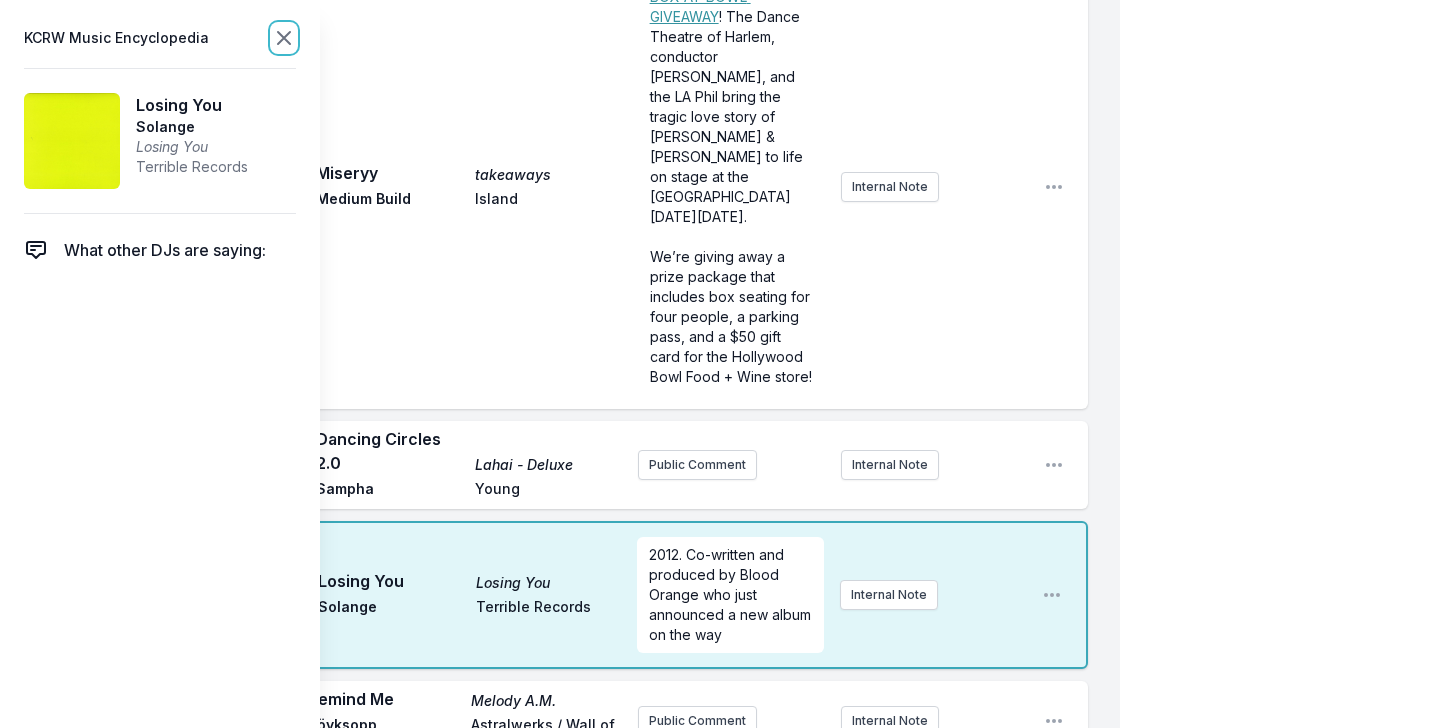 click 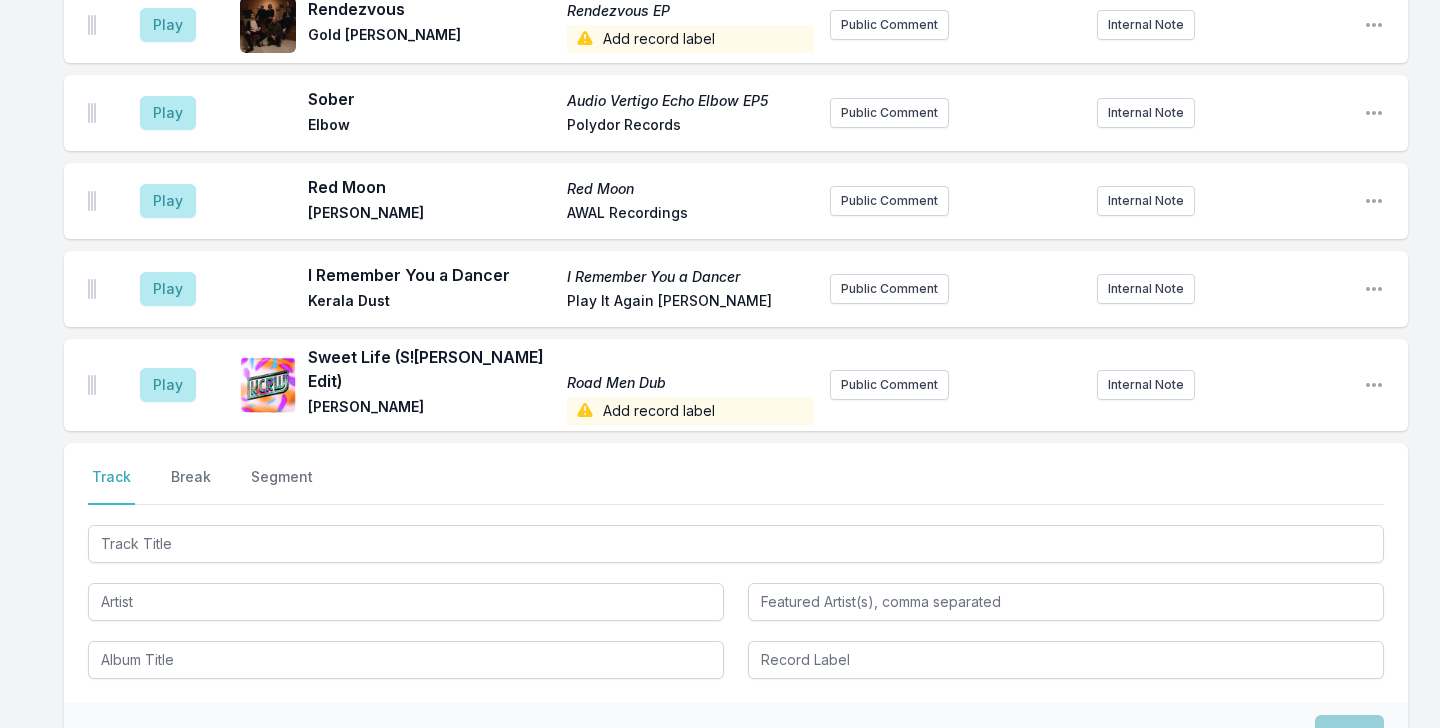scroll, scrollTop: 4738, scrollLeft: 0, axis: vertical 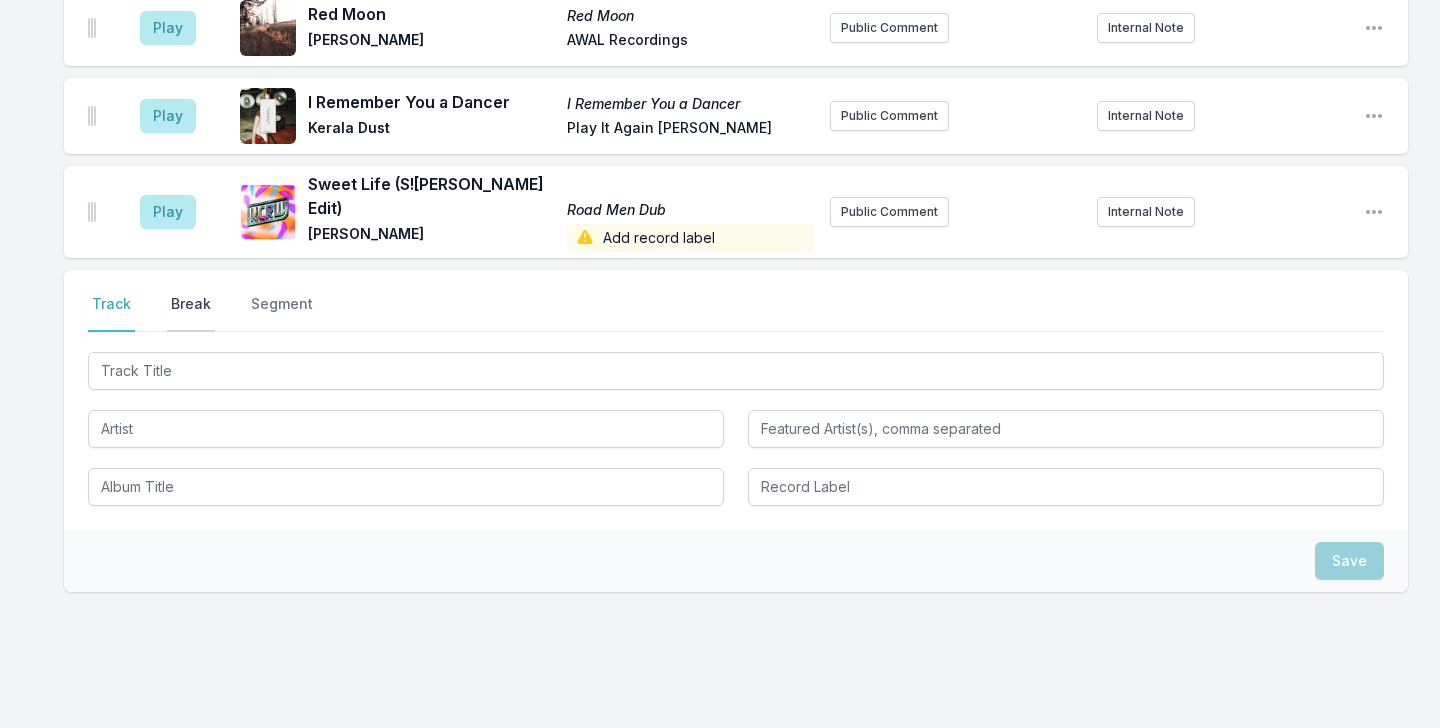 click on "Break" at bounding box center (191, 313) 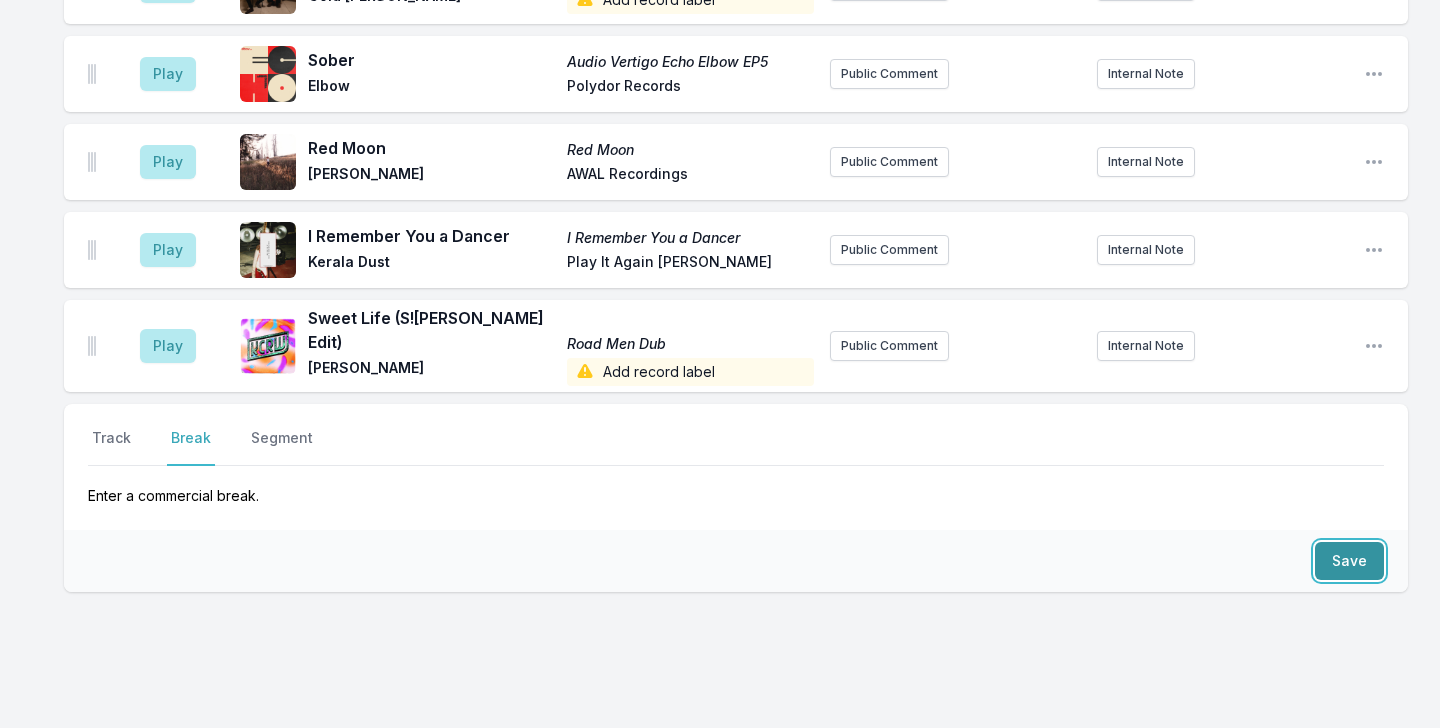 click on "Save" at bounding box center (1349, 561) 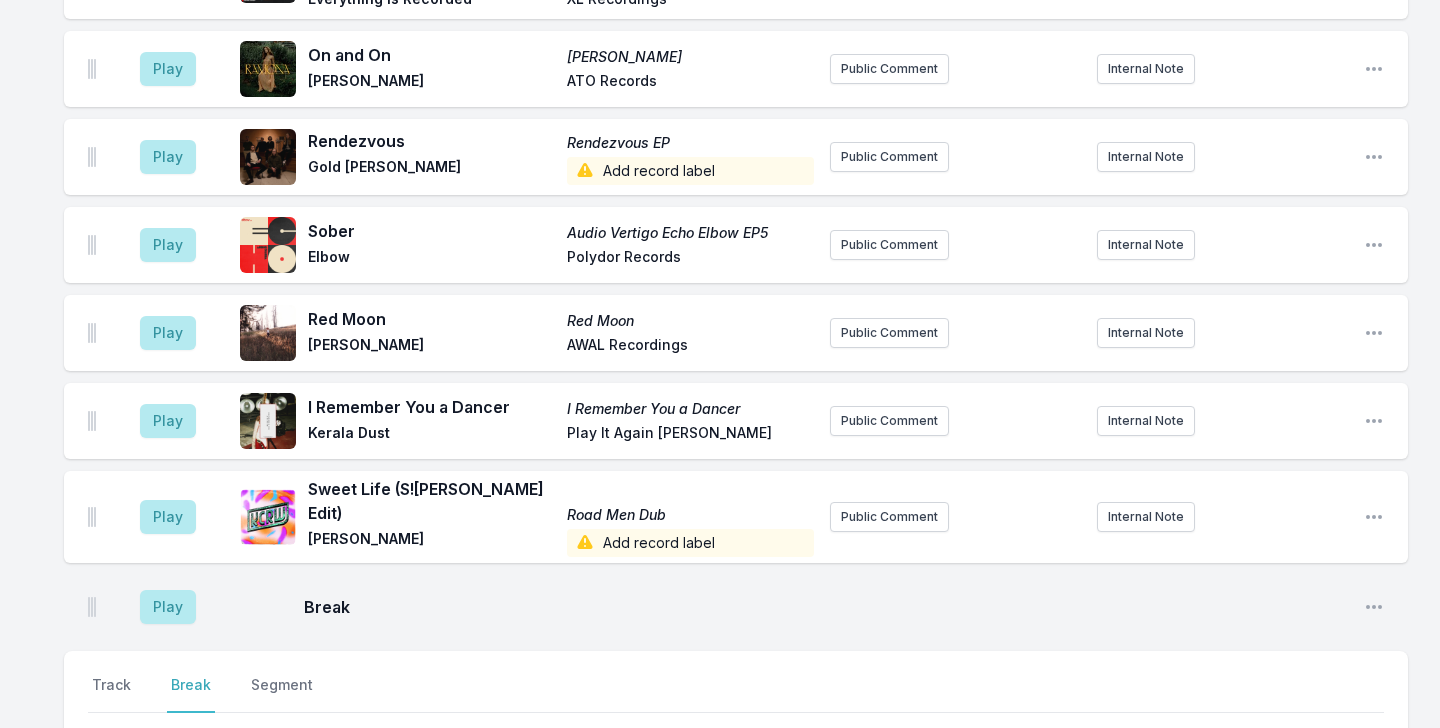 scroll, scrollTop: 4461, scrollLeft: 0, axis: vertical 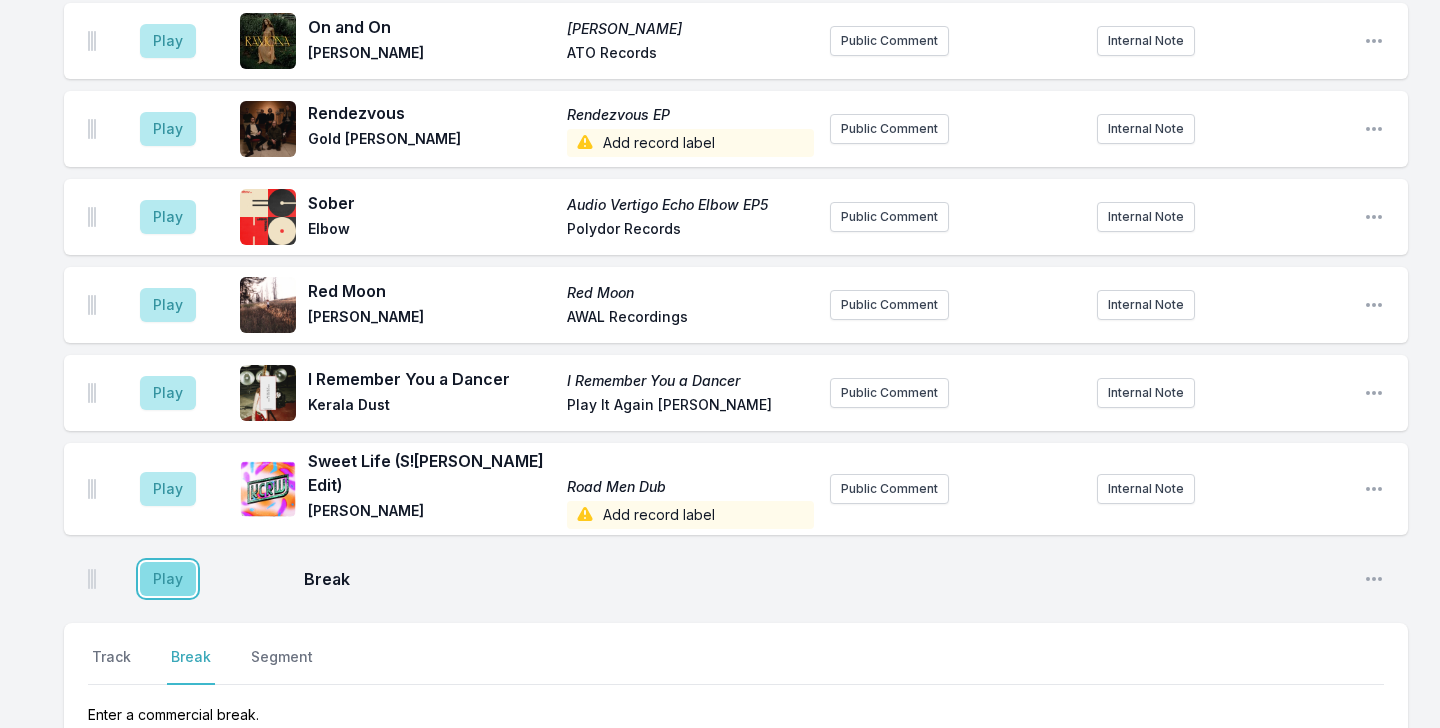 click on "Play" at bounding box center [168, 579] 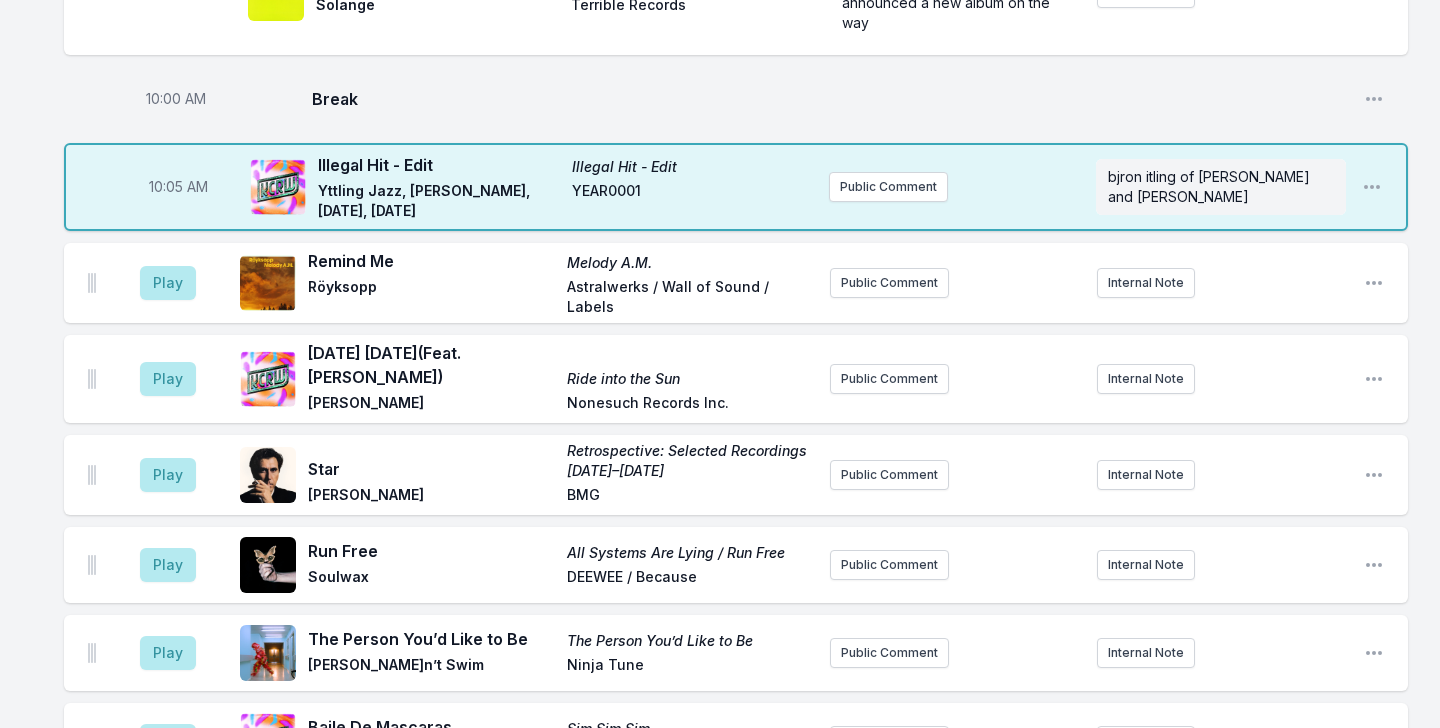 scroll, scrollTop: 2195, scrollLeft: 0, axis: vertical 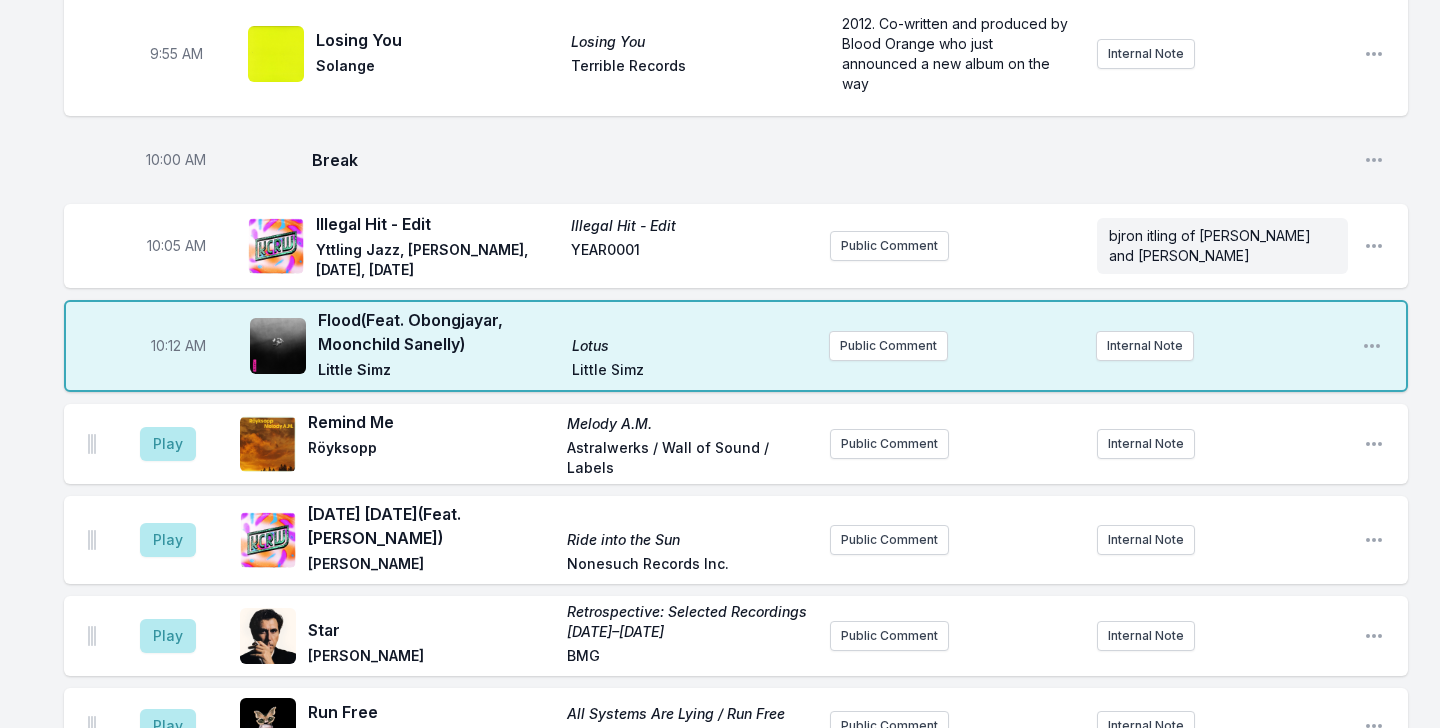 click on "10:12 AM Flood  (Feat. Obongjayar, Moonchild Sanelly) Lotus Little Simz Little Simz Public Comment Internal Note Open playlist item options" at bounding box center [736, 346] 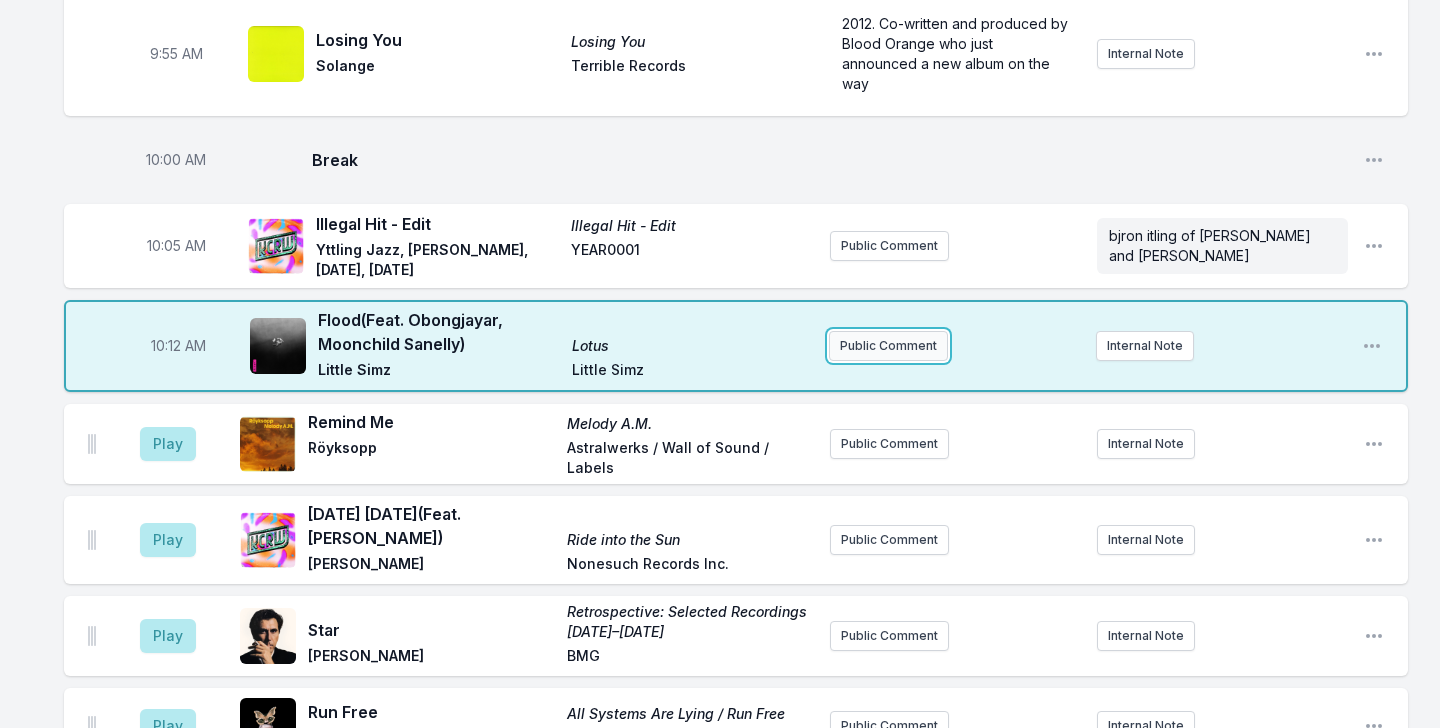 click on "Public Comment" at bounding box center (888, 346) 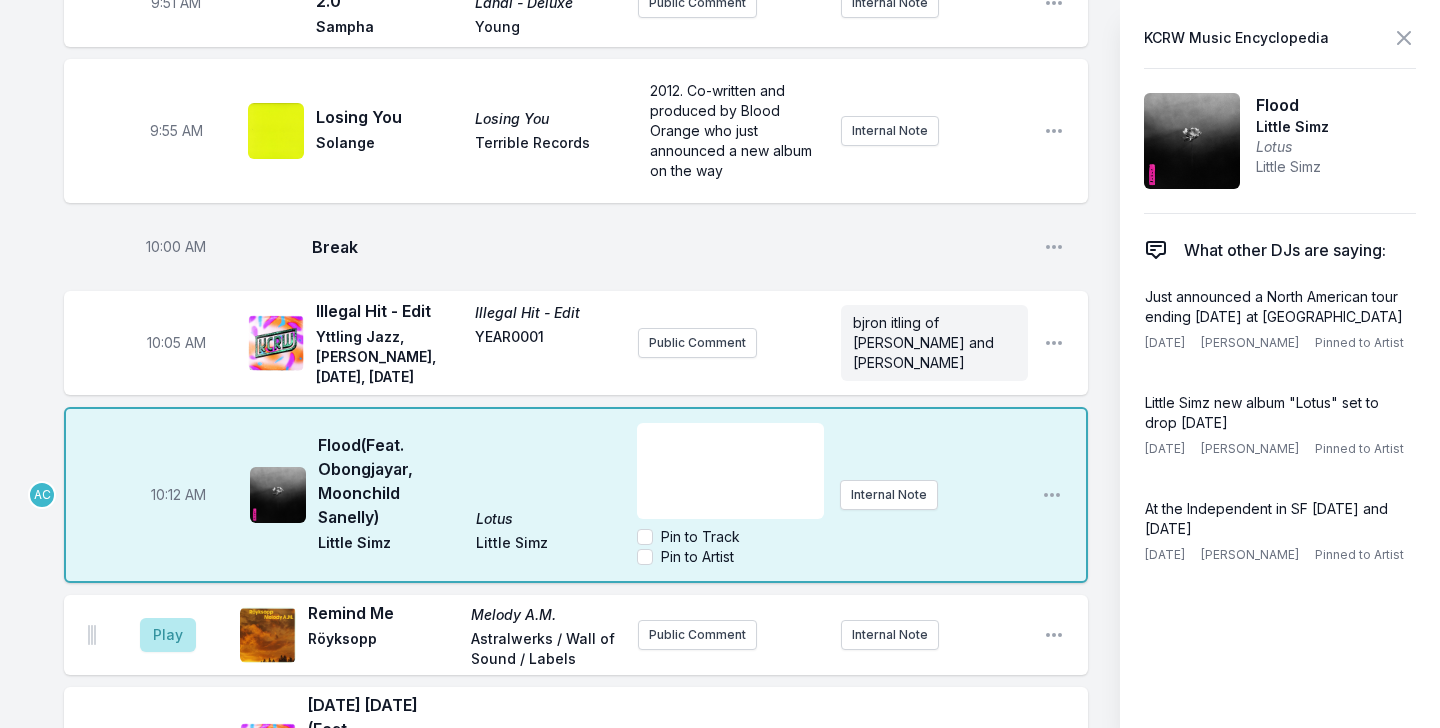 scroll, scrollTop: 2290, scrollLeft: 0, axis: vertical 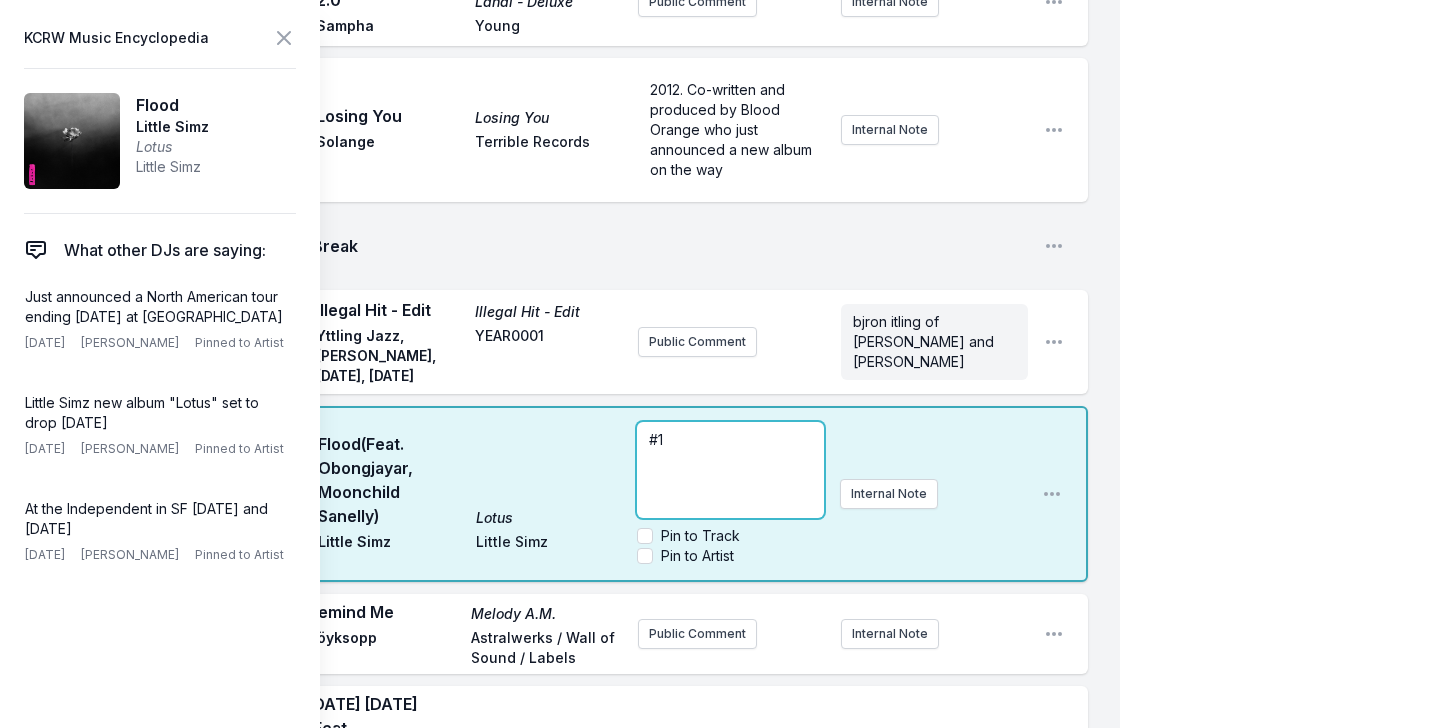 type 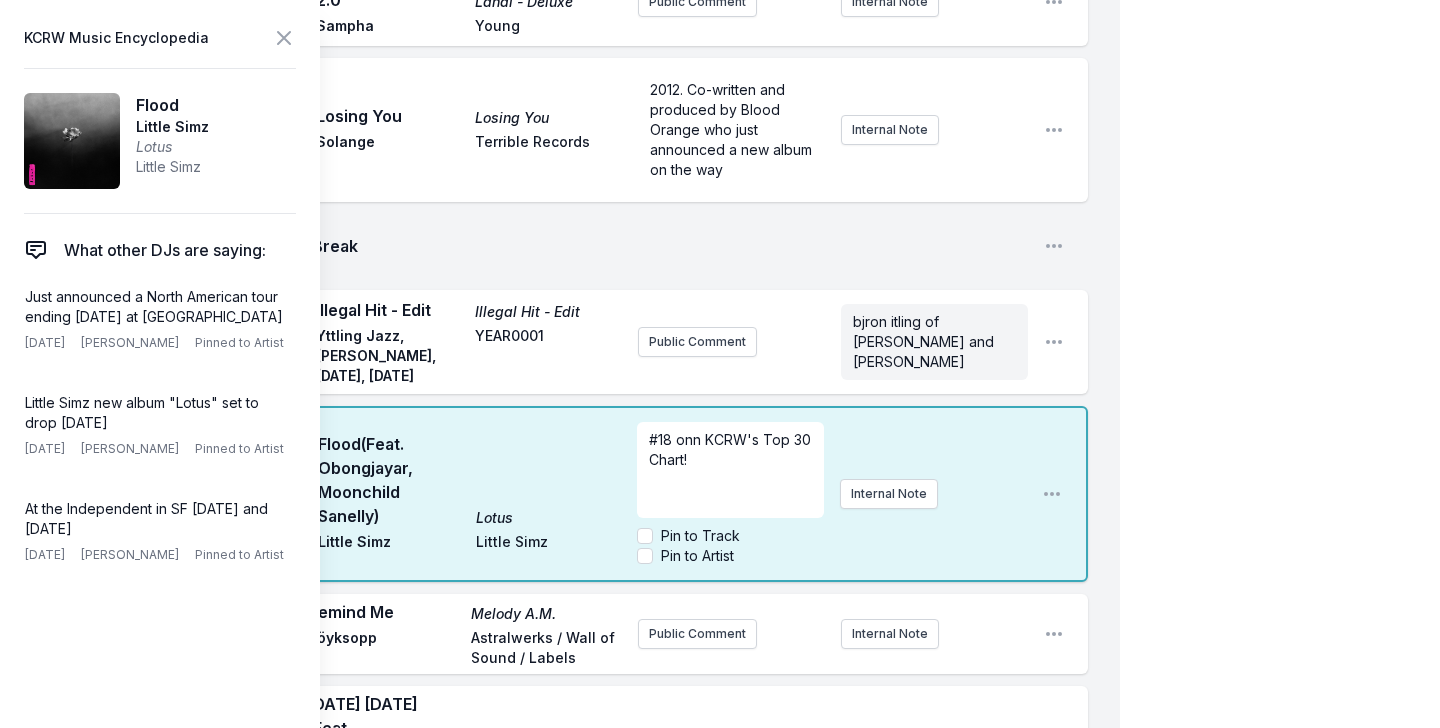 click on "My Playlist KCRW Playlist Directory Reports AC NC User Guide Report Bug Sign out Morning Becomes Eclectic Live Novena Carmel Simulcast July 16, 2025 9:00 AM - 12:00 PM Edit Open options View Missing Data Some of your tracks are missing record label information. This info helps artists get paid! It needs to be filled out within 24 hours of showtime. 9:04 AM Road to Nowhere Road to Nowhere Rogê BBE Music Acclaimed Brazilian singer-songwriter Rogê delivers a sun-drenched samba reimagining of Talking Heads’ cult classic “Road to Nowhere,” offering the first glimpse into BBE Music’s forthcoming tribute album Naive Melodies Internal Note Open playlist item options Acclaimed Brazilian singer-songwriter Rogê delivers a sun-drenched samba reimagining of Talking Heads’ cult classic “Road to Nowhere,” offering the first glimpse into BBE Music’s forthcoming tribute album Naive Melodies 9:09 AM Mellanrum Dina ögon Dina ögon Sing a Song Fighter Public Comment Internal Note Open playlist item options AC" at bounding box center [720, 961] 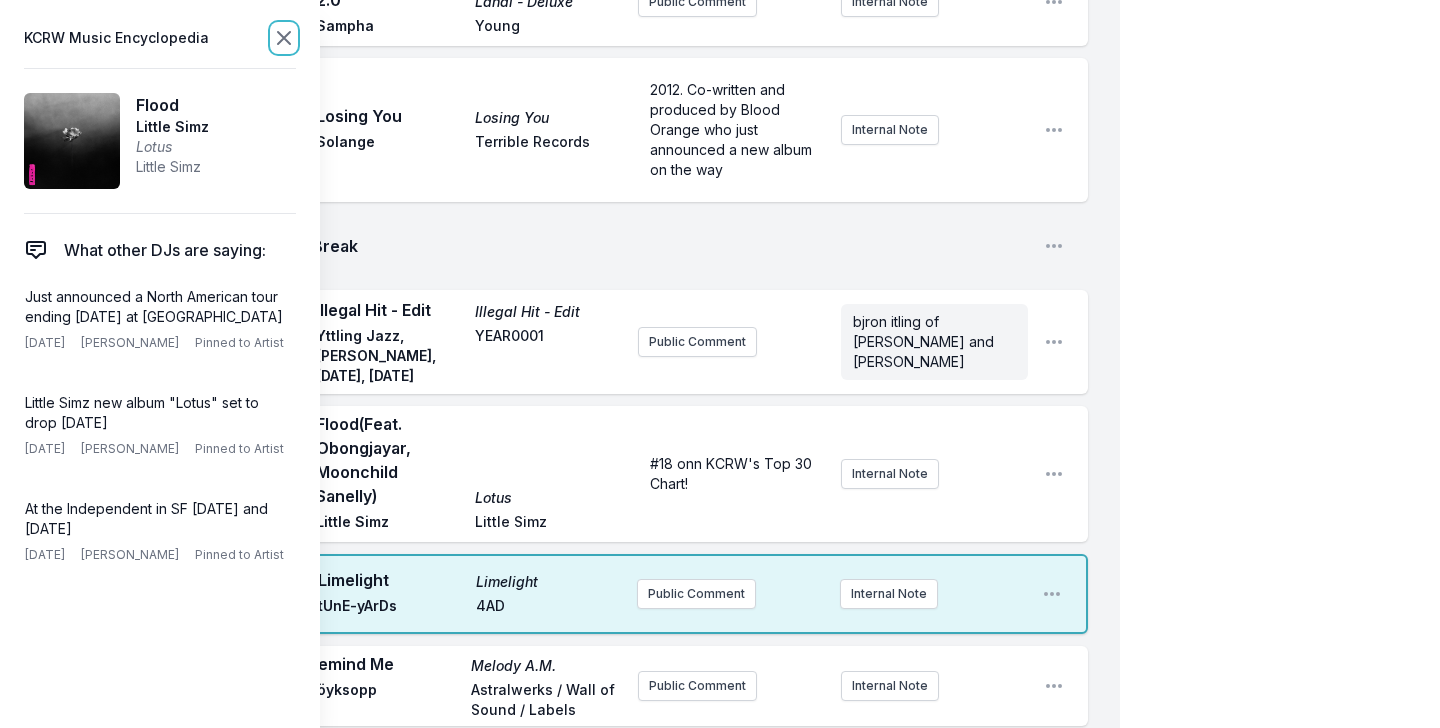 click 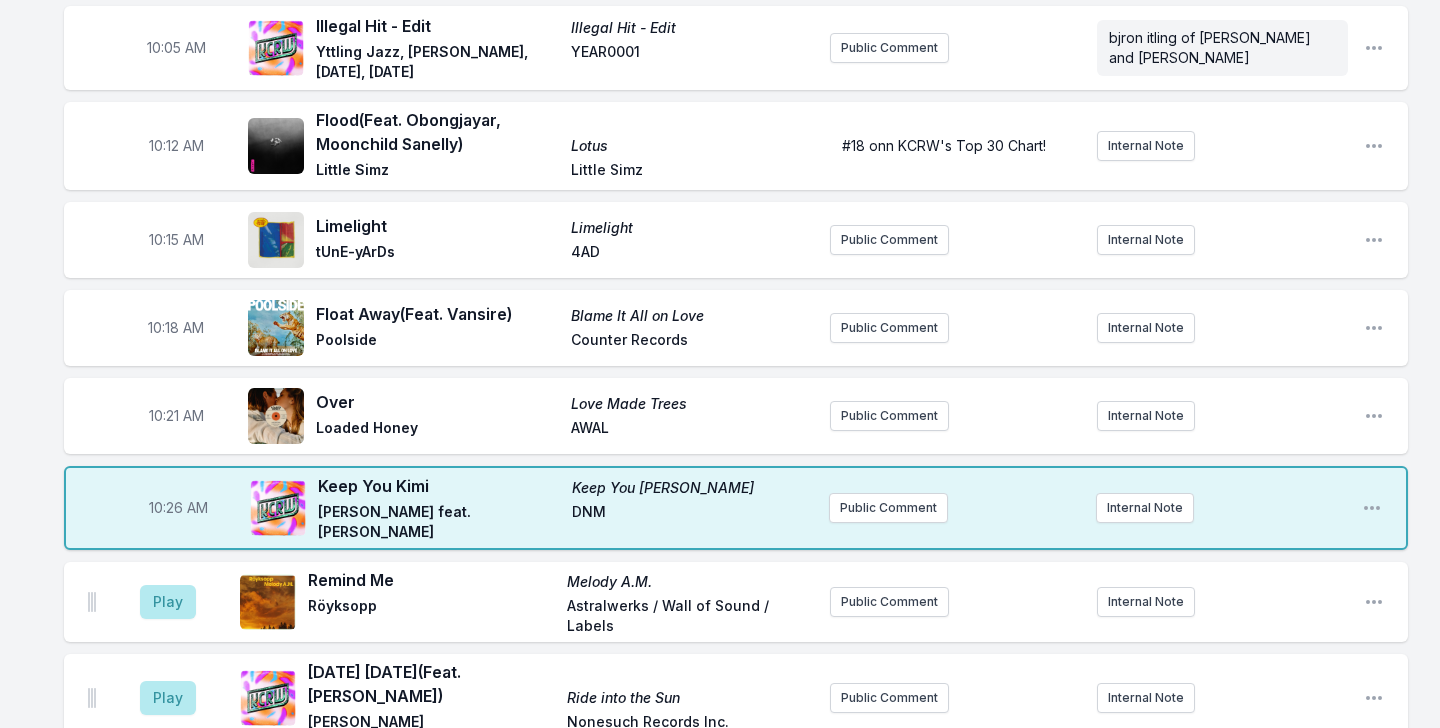 scroll, scrollTop: 2186, scrollLeft: 0, axis: vertical 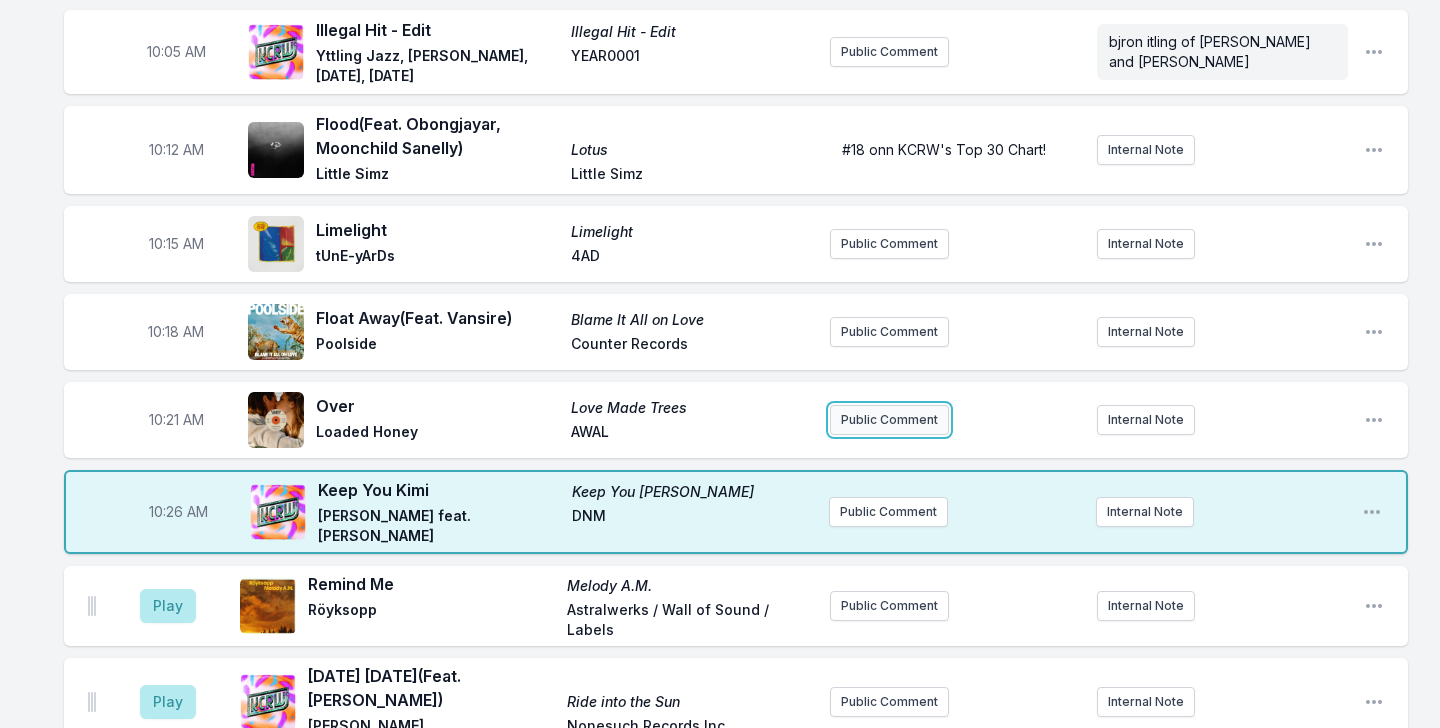 click on "Public Comment" at bounding box center [889, 420] 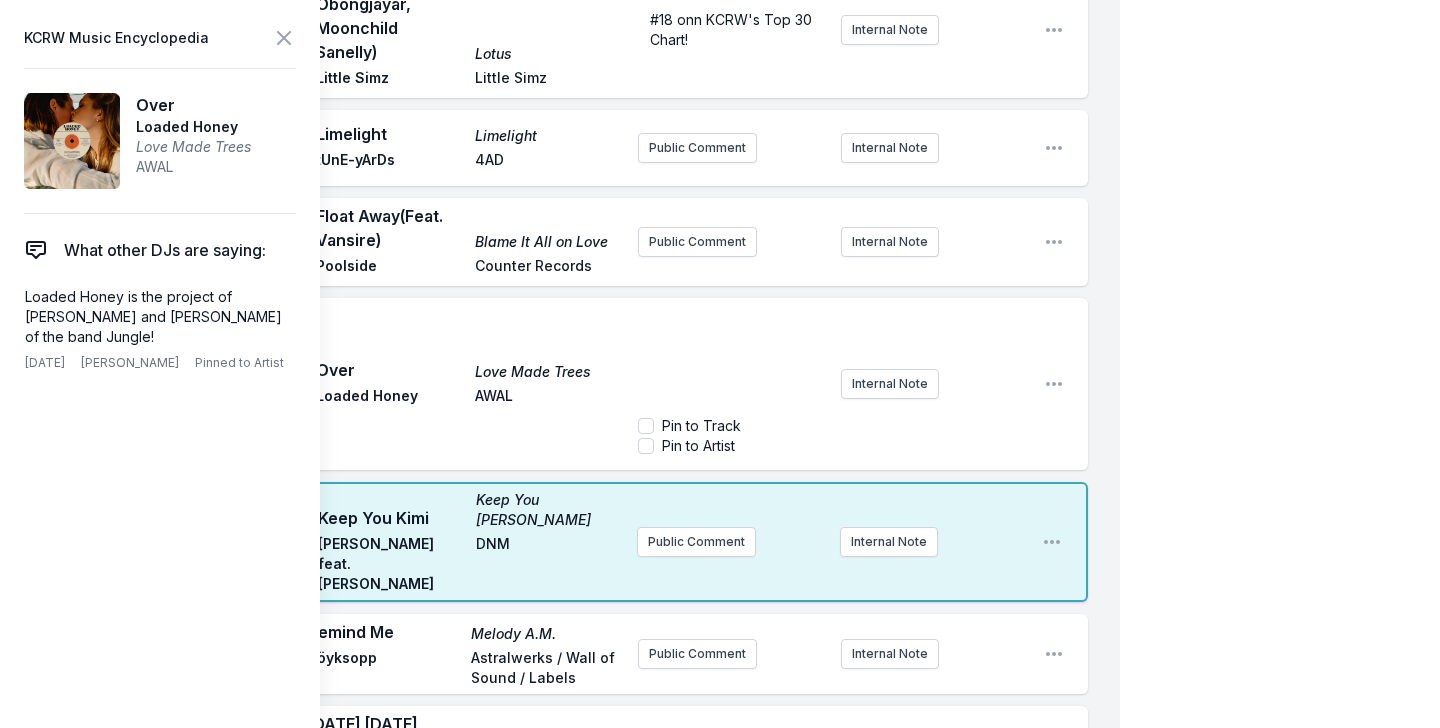 scroll, scrollTop: 2739, scrollLeft: 0, axis: vertical 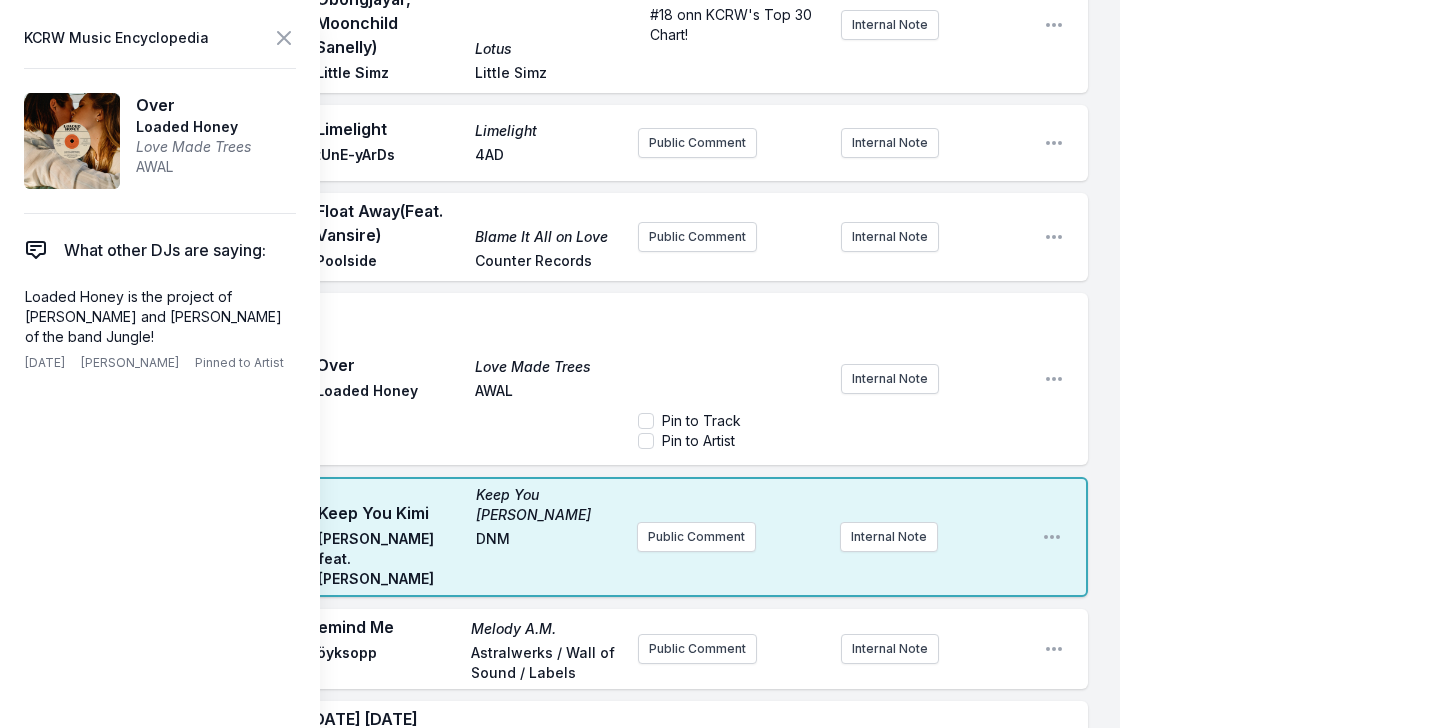 click on "9:04 AM Road to Nowhere Road to Nowhere Rogê BBE Music Acclaimed Brazilian singer-songwriter Rogê delivers a sun-drenched samba reimagining of Talking Heads’ cult classic “Road to Nowhere,” offering the first glimpse into BBE Music’s forthcoming tribute album Naive Melodies Internal Note Open playlist item options Acclaimed Brazilian singer-songwriter Rogê delivers a sun-drenched samba reimagining of Talking Heads’ cult classic “Road to Nowhere,” offering the first glimpse into BBE Music’s forthcoming tribute album Naive Melodies 9:09 AM Mellanrum Dina ögon Dina ögon Sing a Song Fighter Public Comment Internal Note Open playlist item options 9:14 AM Blood And Marrow (Stro Elliot Remix) Mood Variant (The Remixes) Hiatus Kaiyote Brainfeeder Hiatus Kaiyote is back at the Bowl this summer! On Wednesday September 3rd. With Snarky Puppy Georgia Anne Muldrow ﻿ Internal Note Open playlist item options Hiatus Kaiyote is back at the Bowl this summer! On Wednesday September 3rd. With Snarky Puppy" at bounding box center (576, -931) 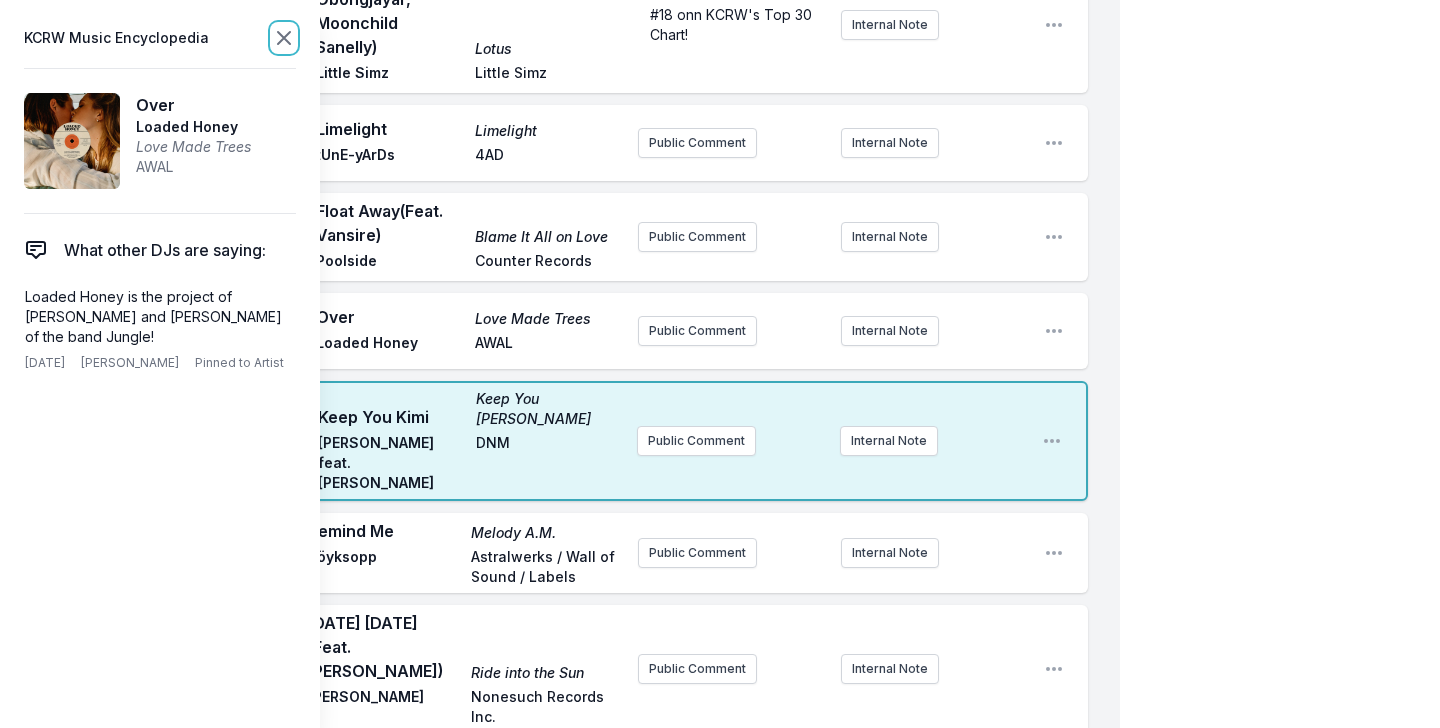 click 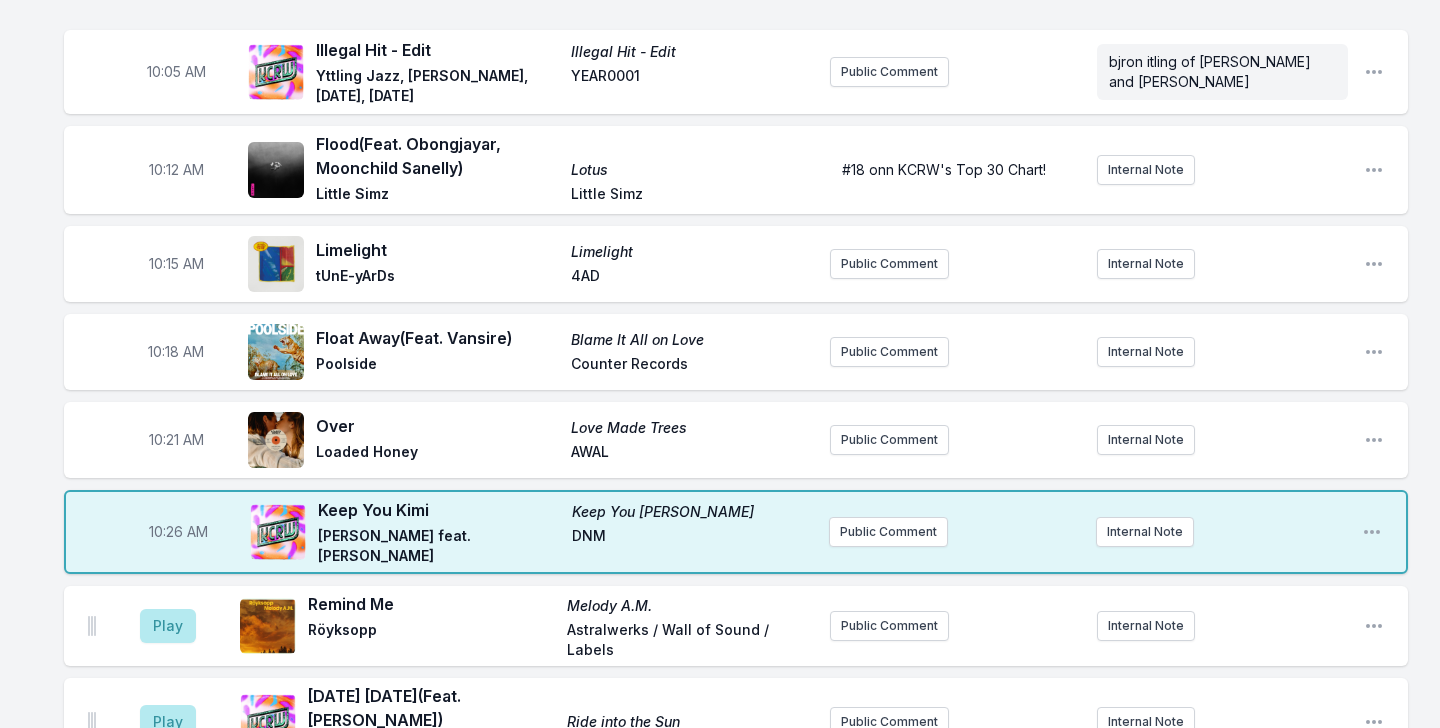 scroll, scrollTop: 2145, scrollLeft: 0, axis: vertical 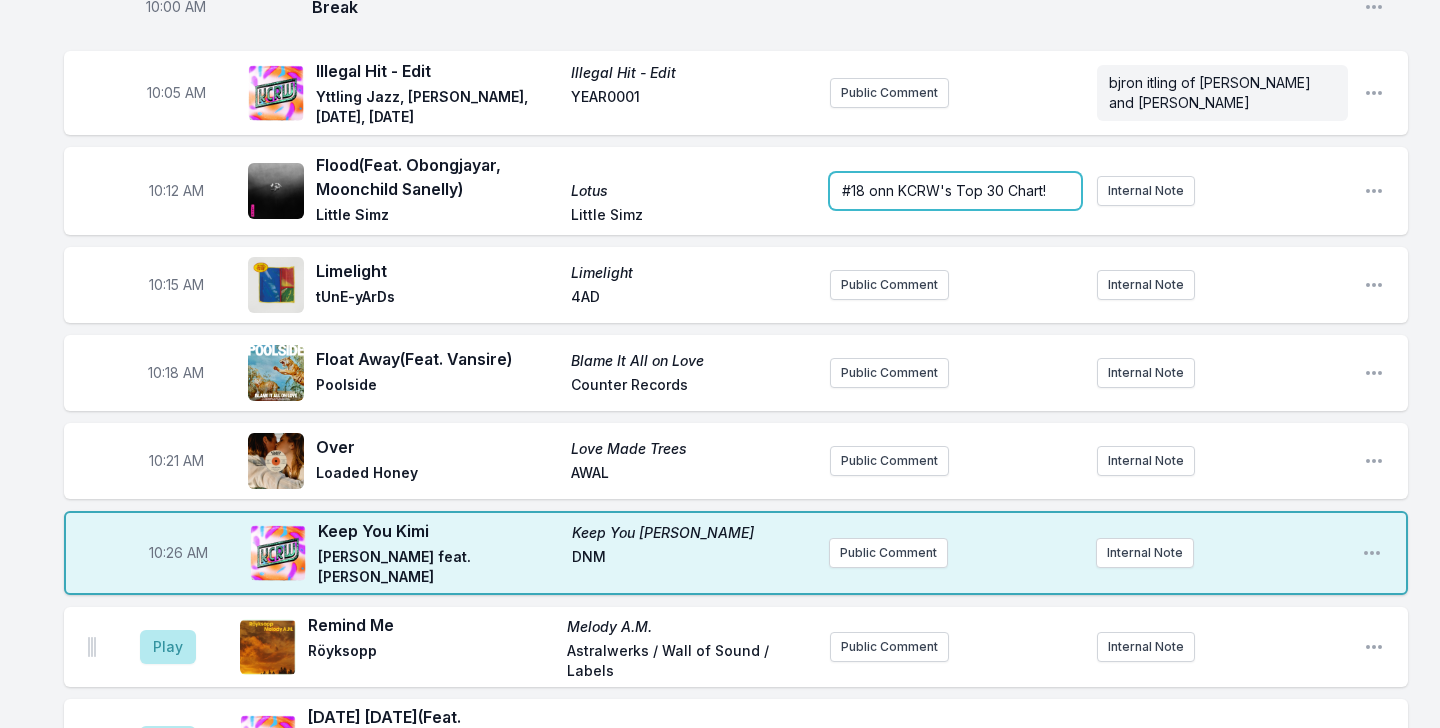 click on "#18 onn KCRW's Top 30 Chart!" at bounding box center [944, 190] 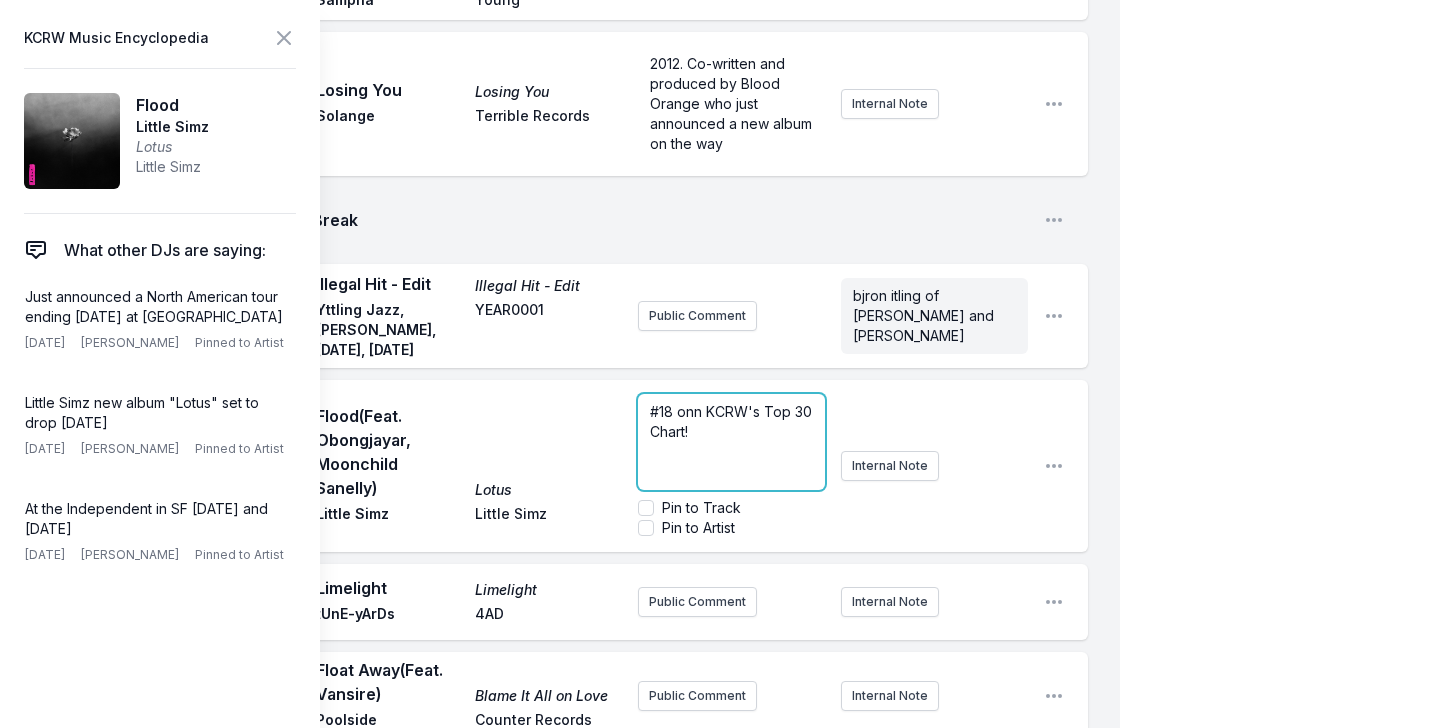 scroll, scrollTop: 2322, scrollLeft: 0, axis: vertical 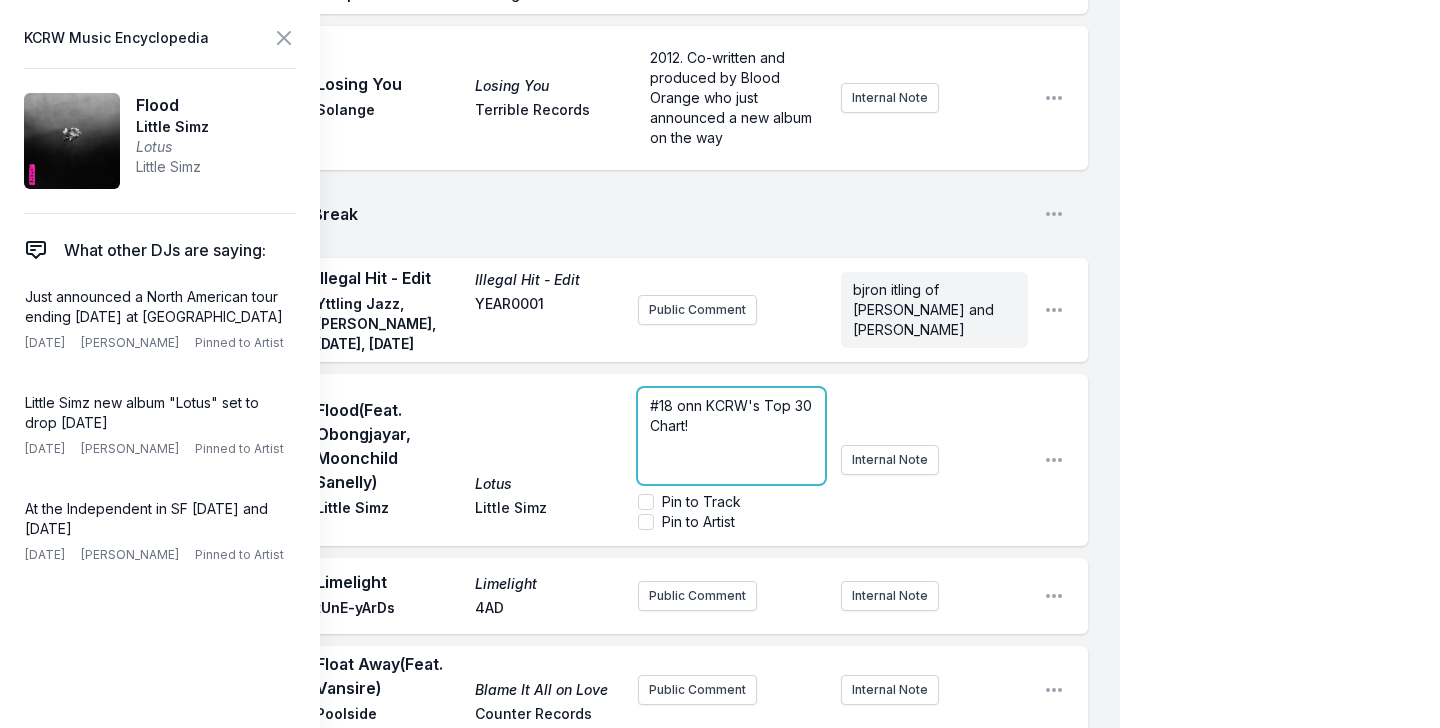drag, startPoint x: 708, startPoint y: 316, endPoint x: 708, endPoint y: 284, distance: 32 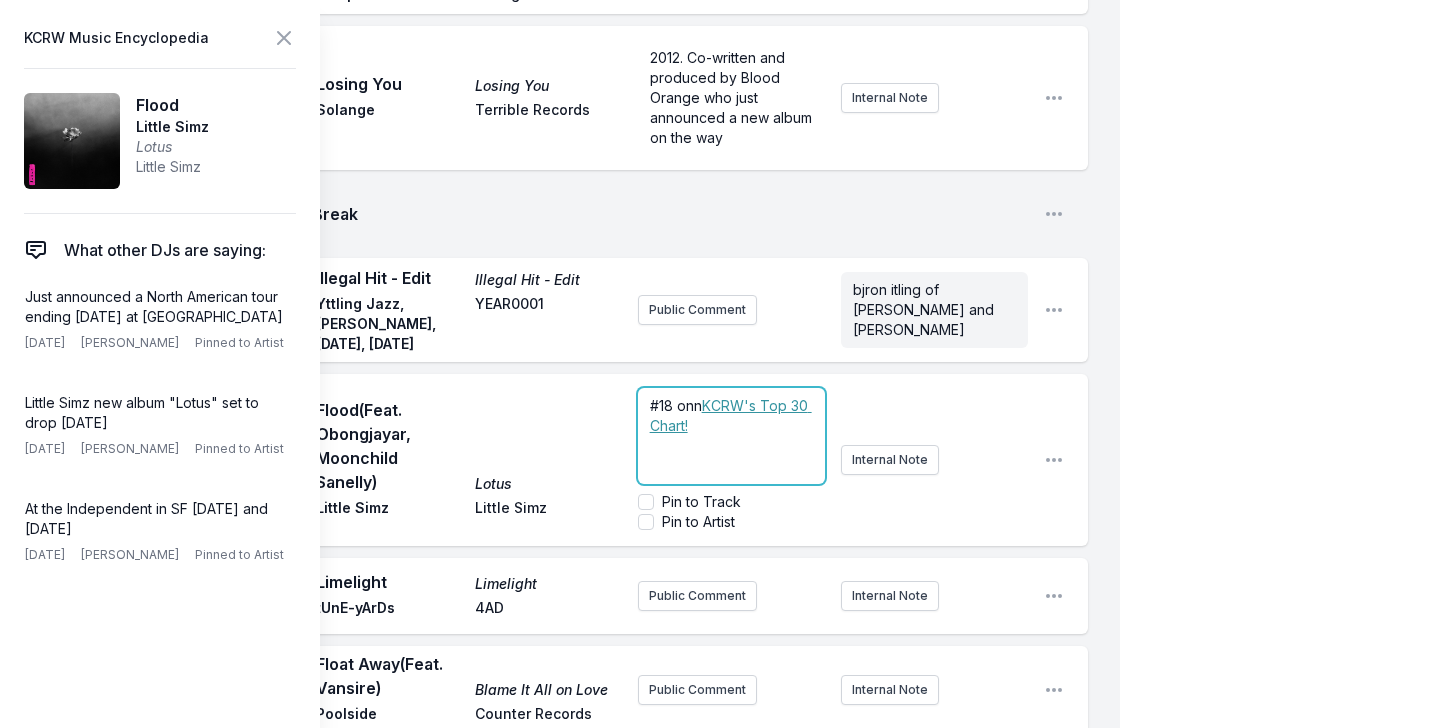 click on "#18 onn" at bounding box center (676, 405) 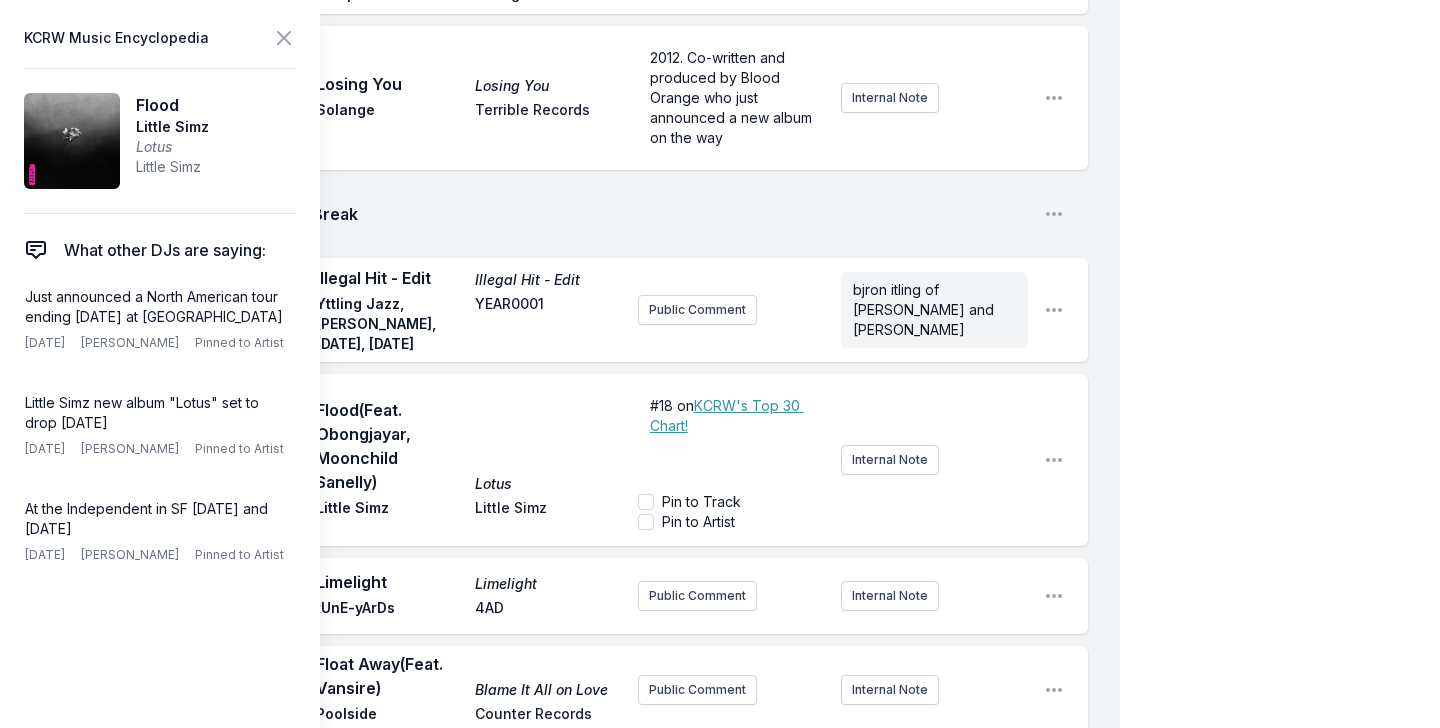 click on "Flood  (Feat. Obongjayar, Moonchild Sanelly) Lotus Little Simz Little Simz" at bounding box center (469, 460) 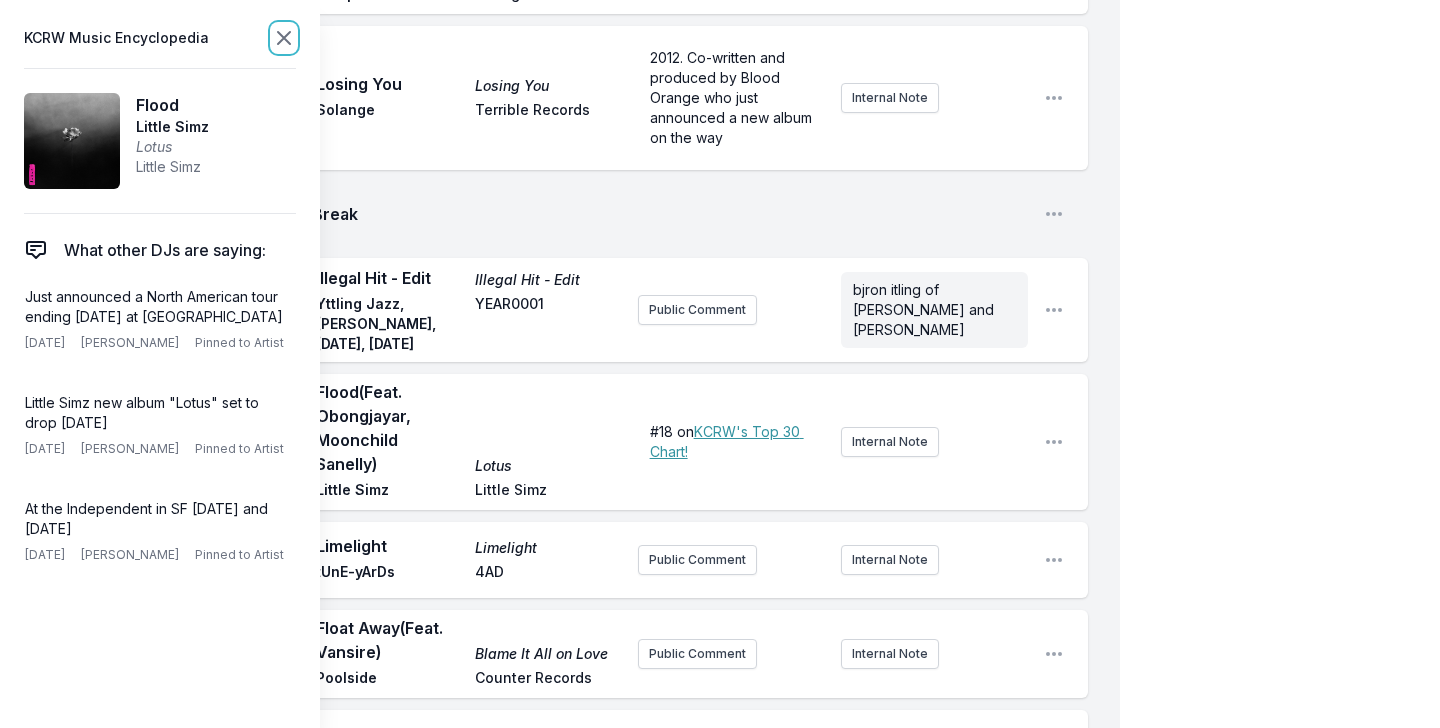 click 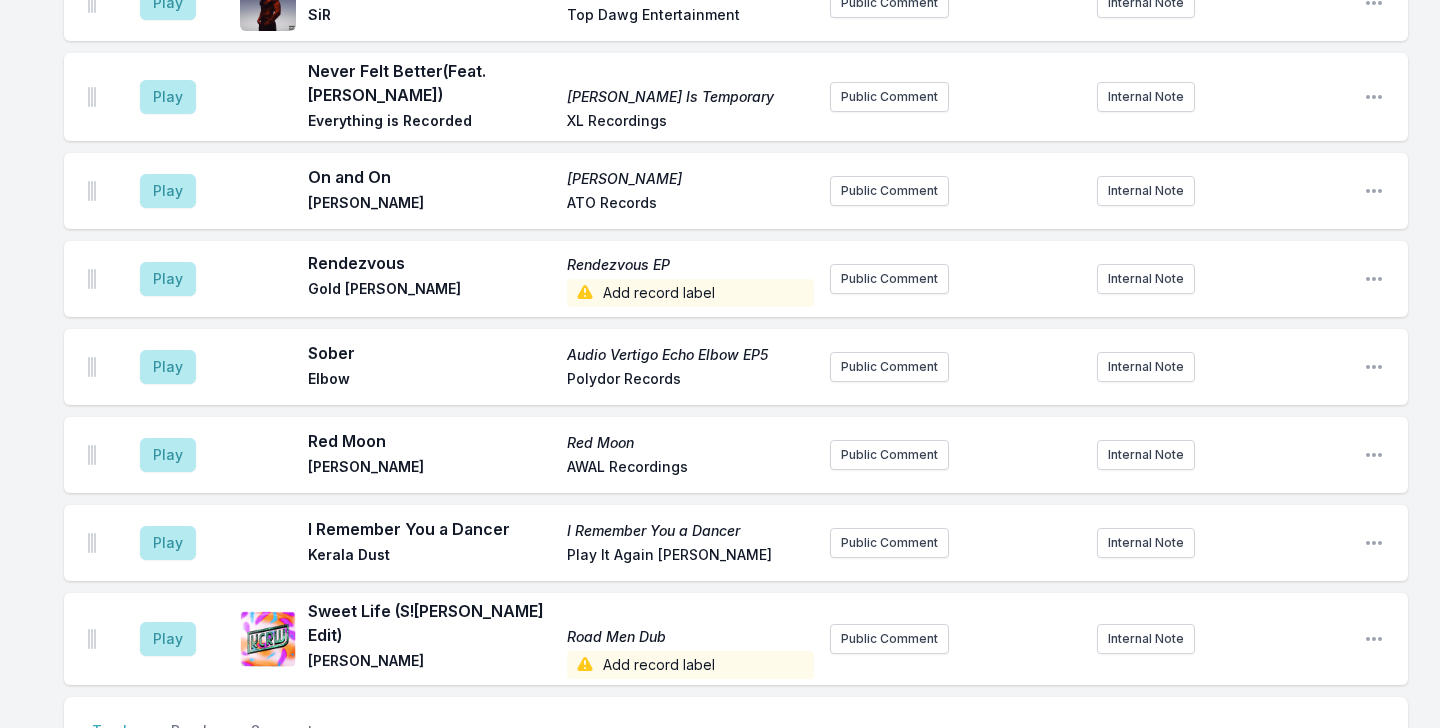 scroll, scrollTop: 5266, scrollLeft: 0, axis: vertical 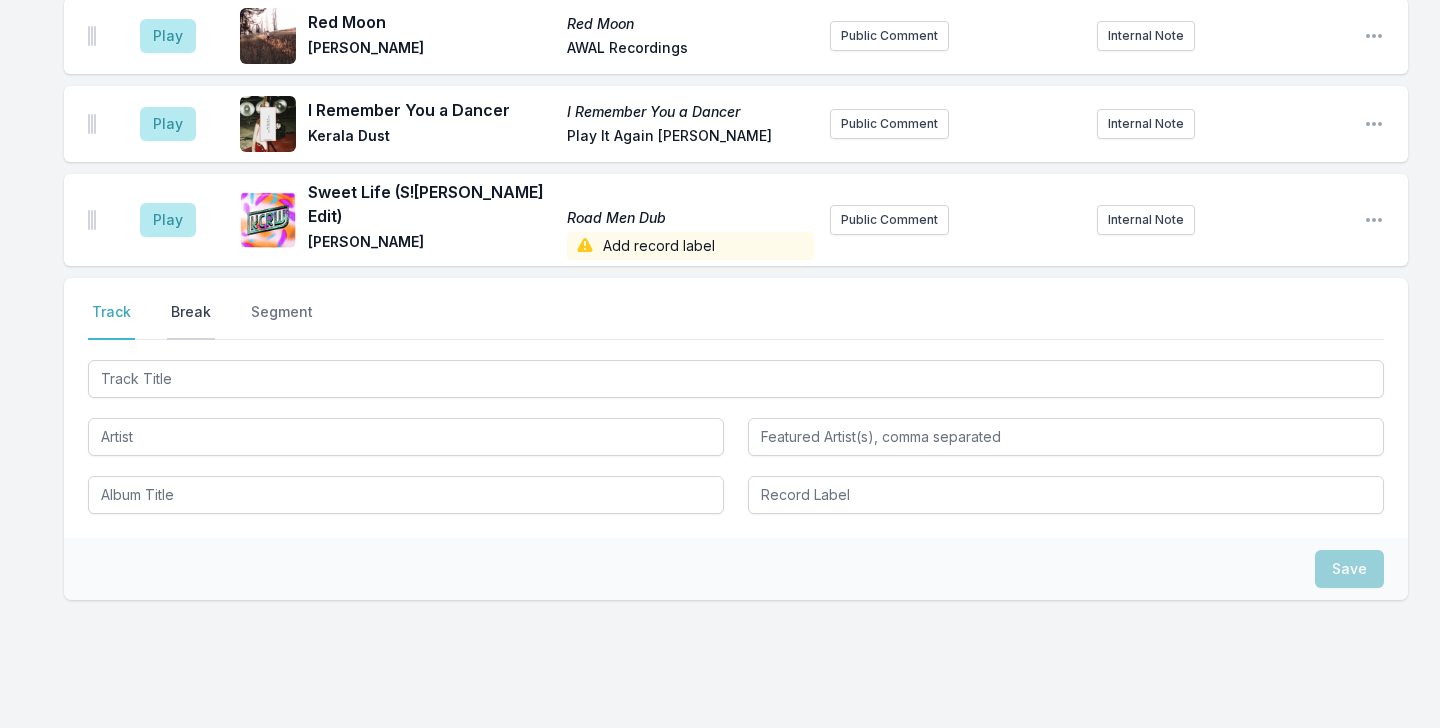click on "Break" at bounding box center (191, 321) 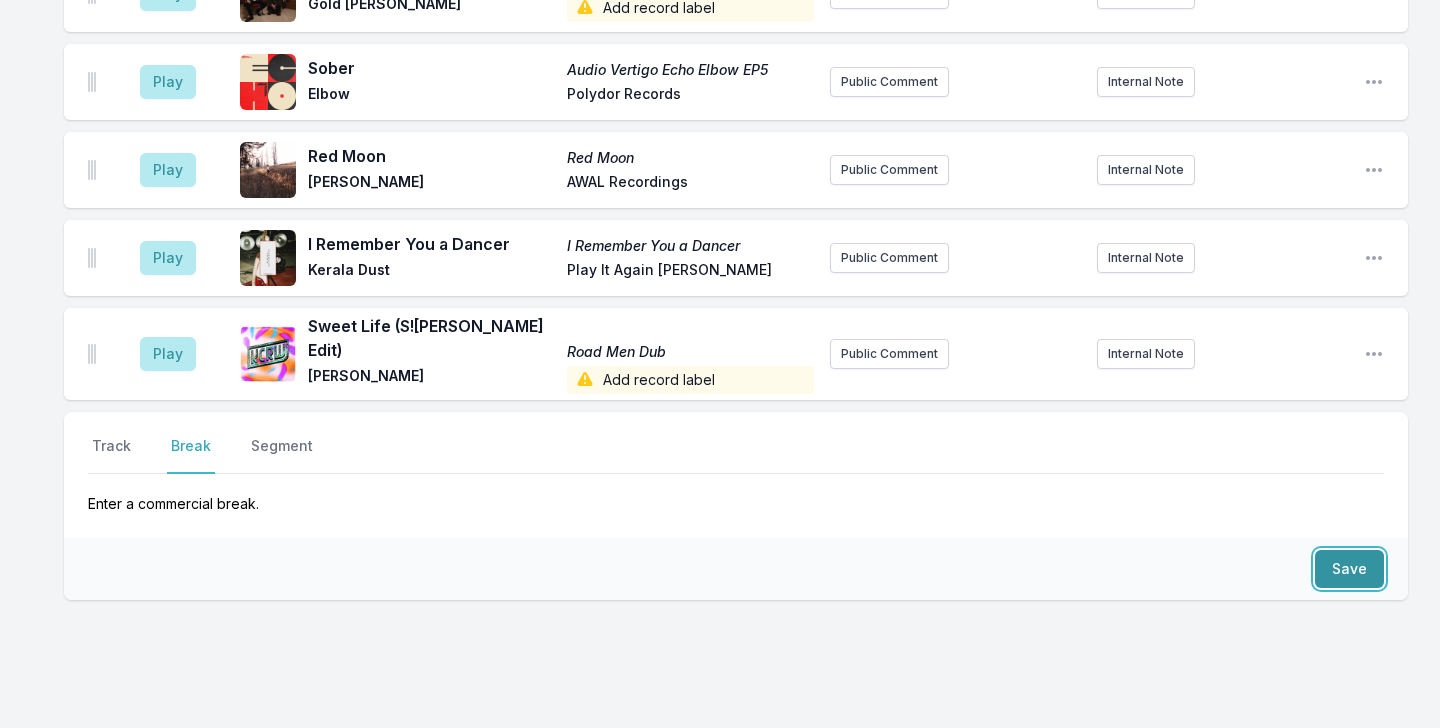 click on "Save" at bounding box center [1349, 569] 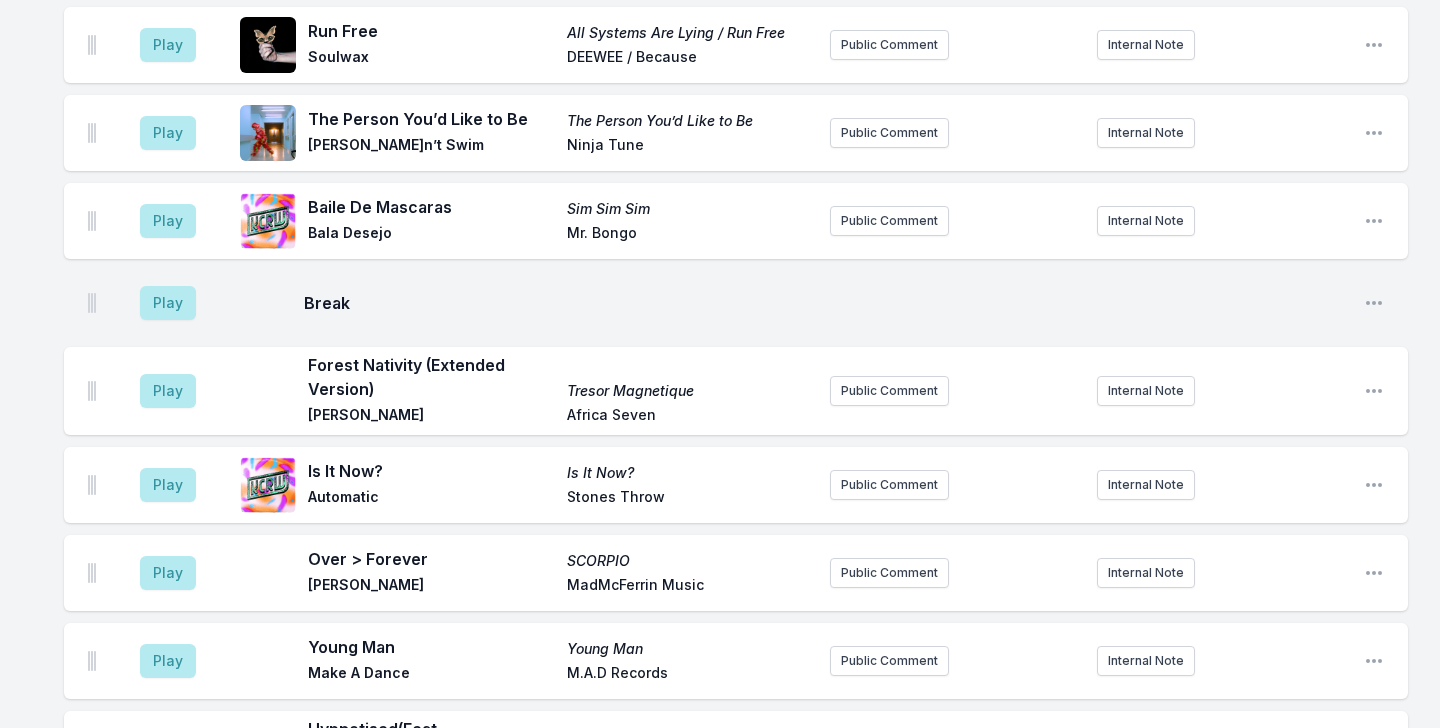 scroll, scrollTop: 2995, scrollLeft: 0, axis: vertical 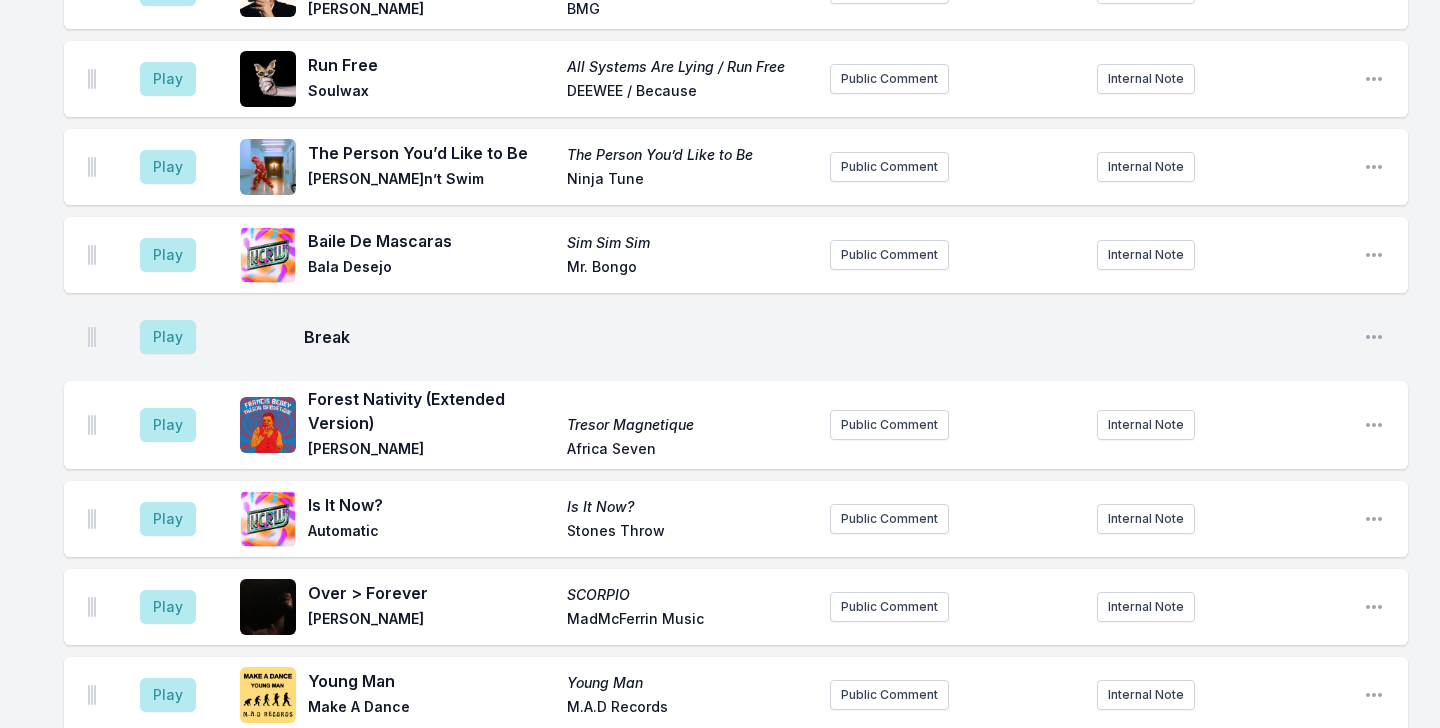 type 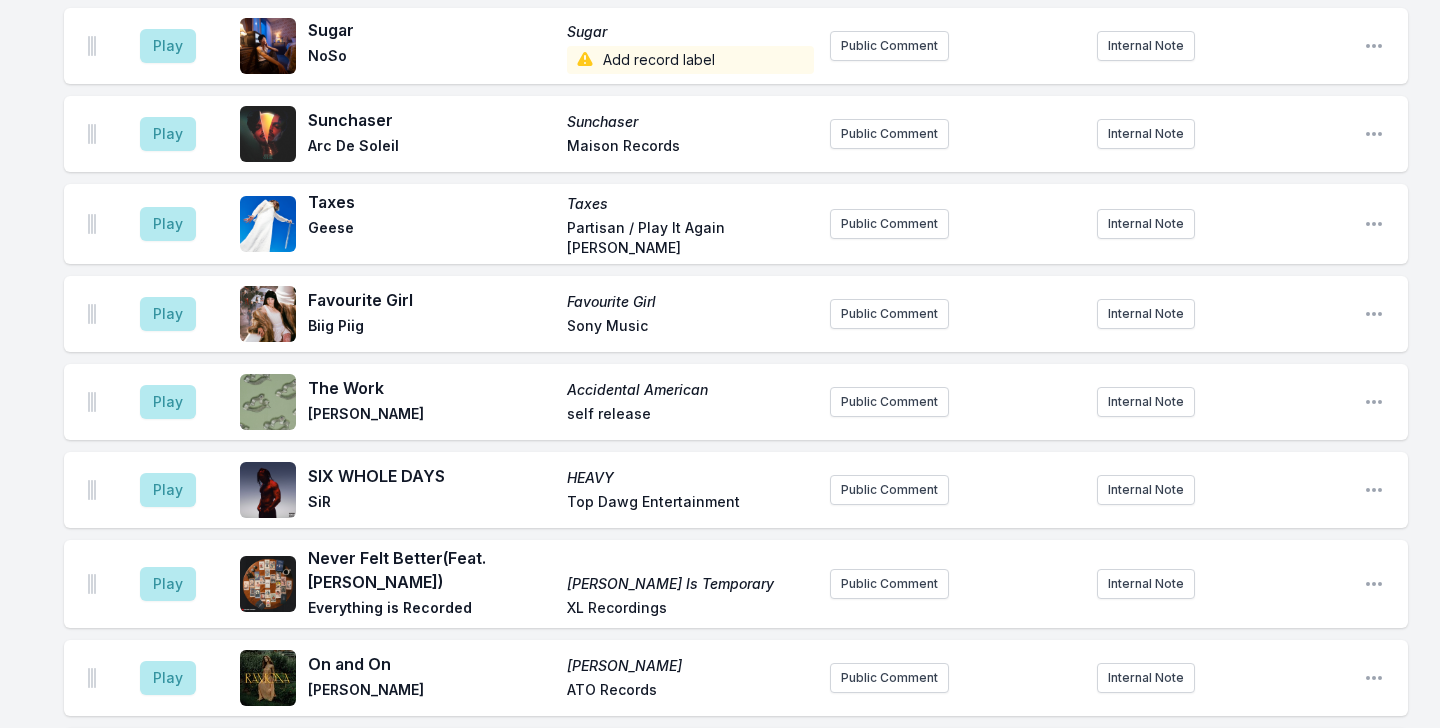 scroll, scrollTop: 5208, scrollLeft: 0, axis: vertical 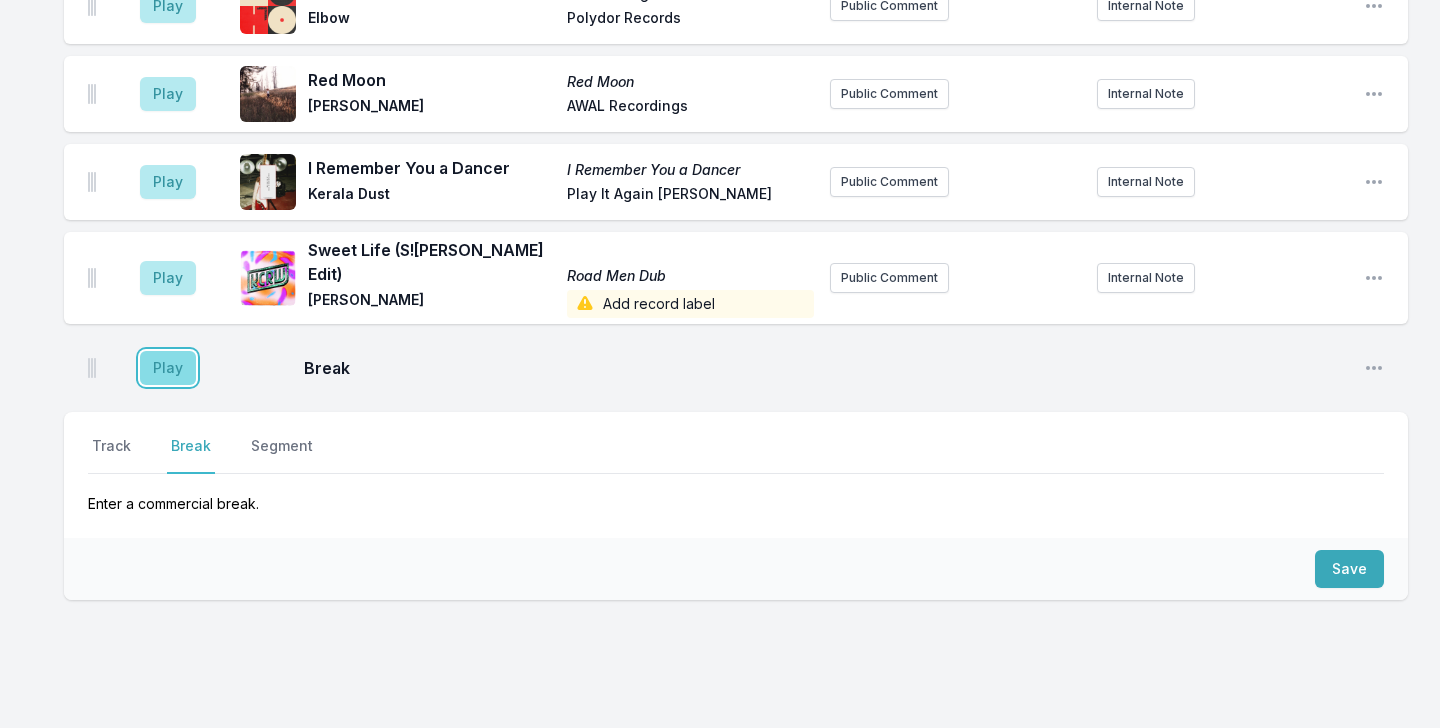 click on "Play" at bounding box center (168, 368) 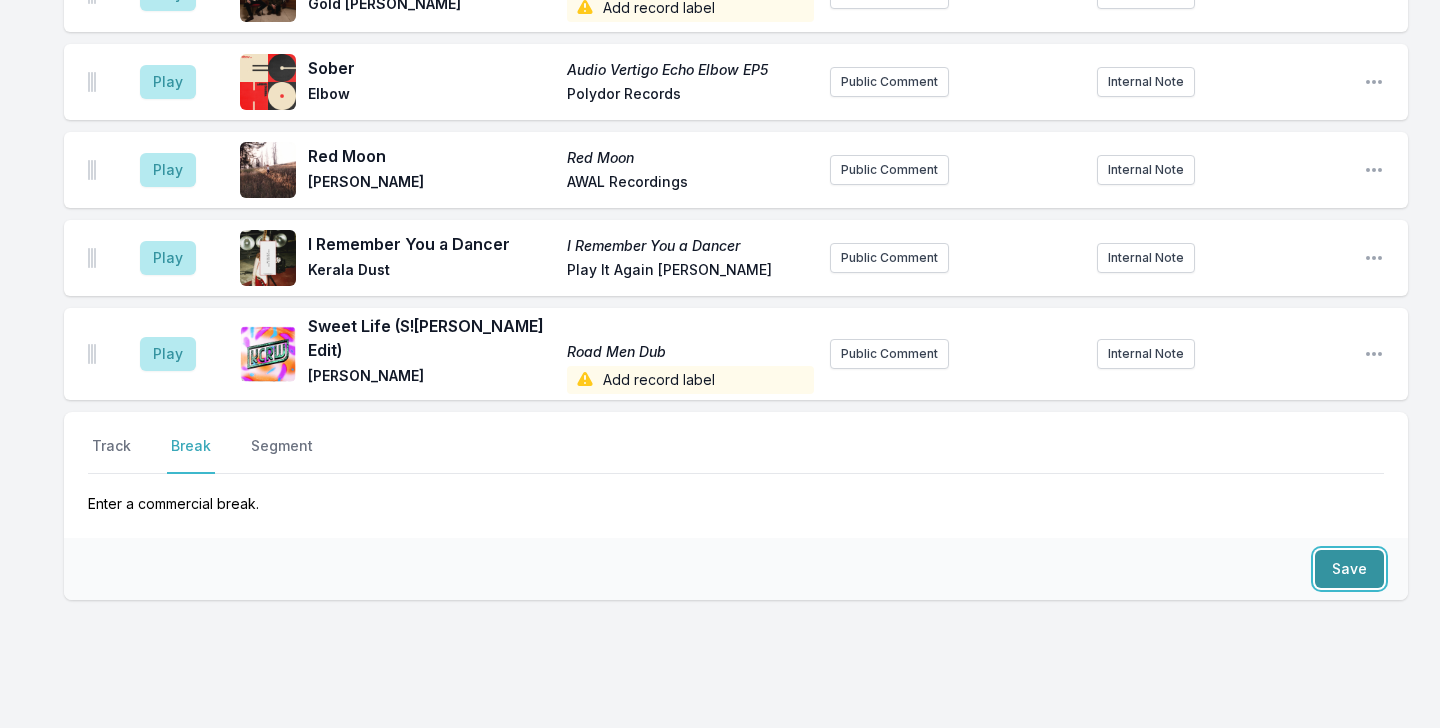 click on "Save" at bounding box center (1349, 569) 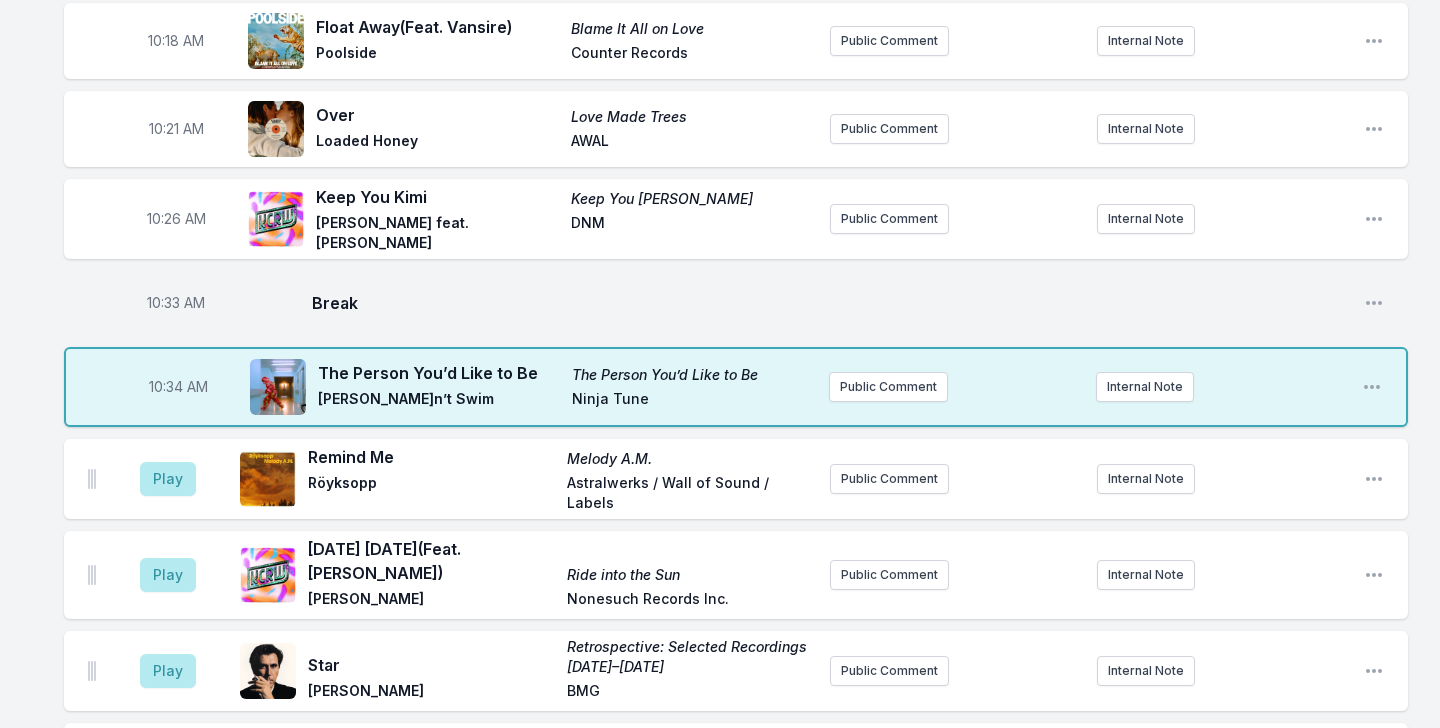 scroll, scrollTop: 2588, scrollLeft: 0, axis: vertical 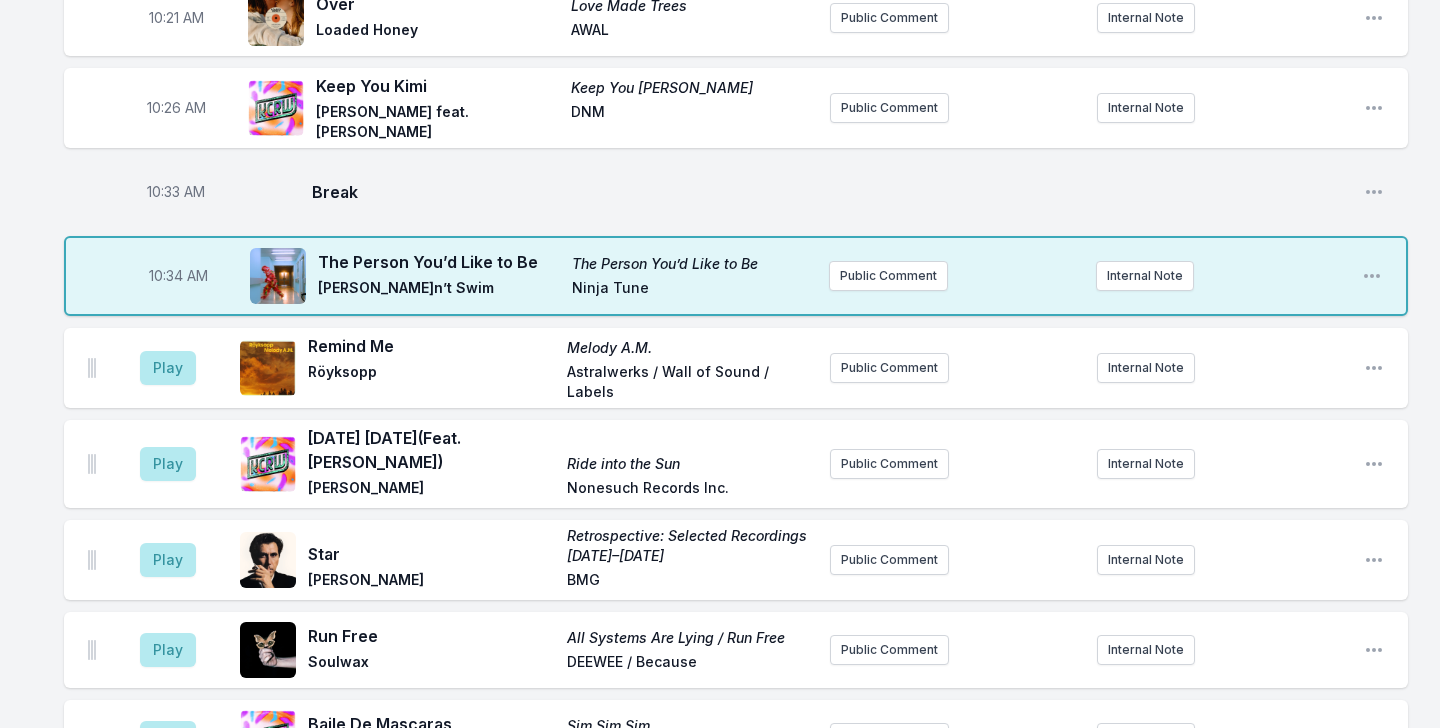click on "10:34 AM The Person You’d Like to Be The Person You’d Like to Be Barry Can’t Swim Ninja Tune Public Comment Internal Note Open playlist item options" at bounding box center [736, 276] 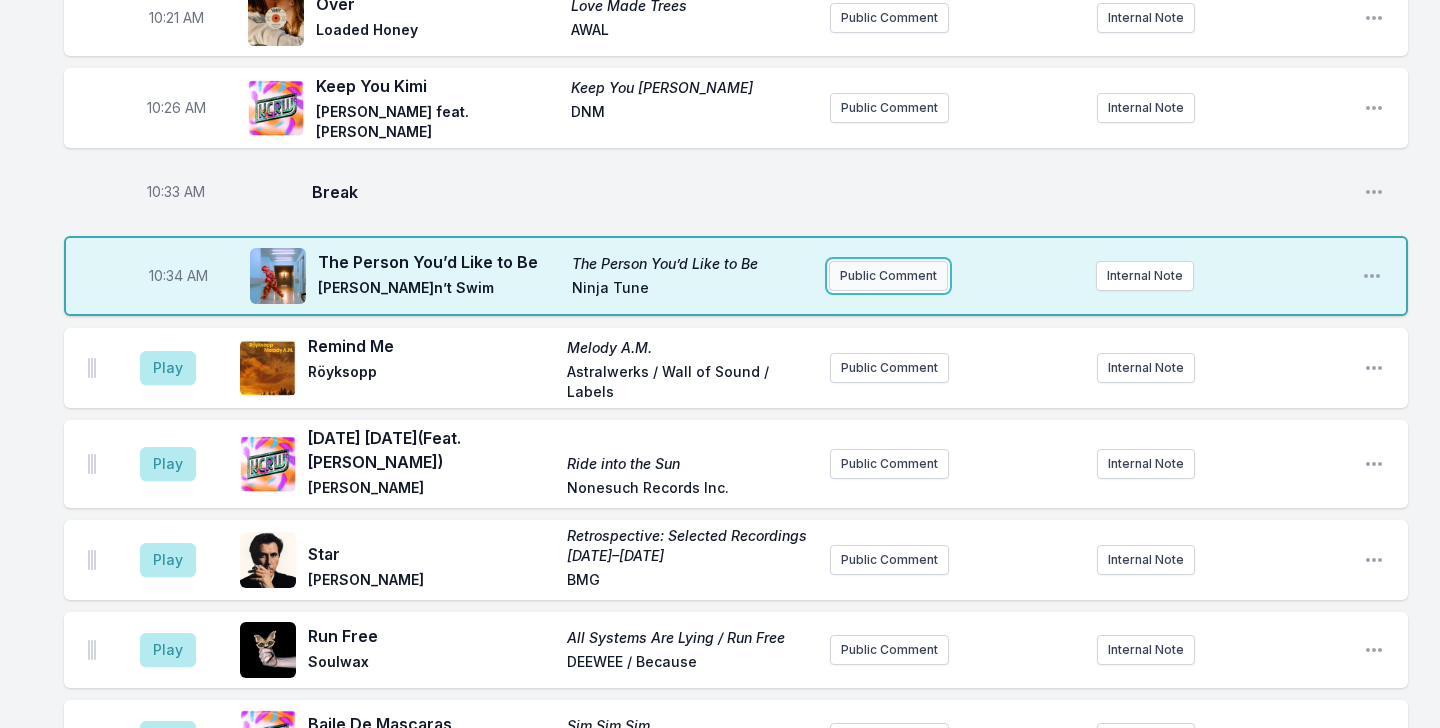 click on "Public Comment" at bounding box center [888, 276] 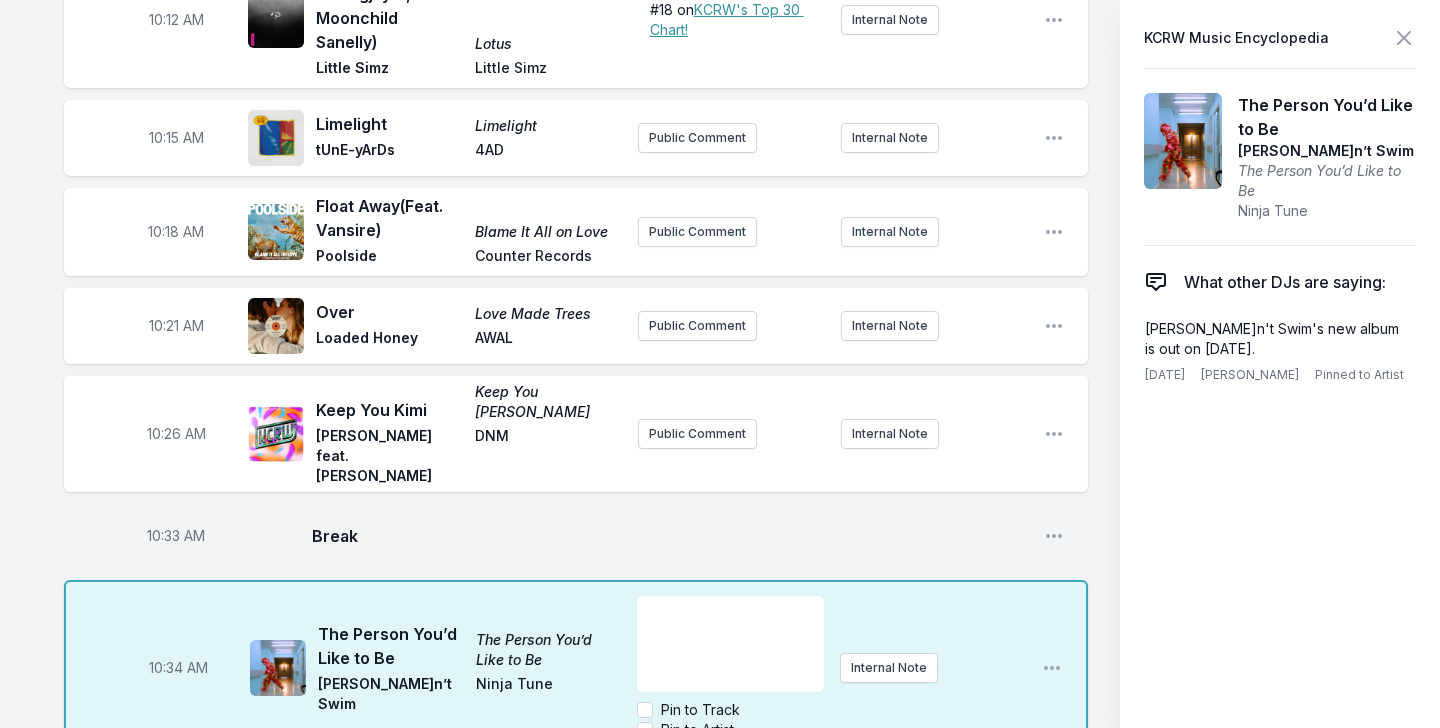scroll, scrollTop: 3129, scrollLeft: 0, axis: vertical 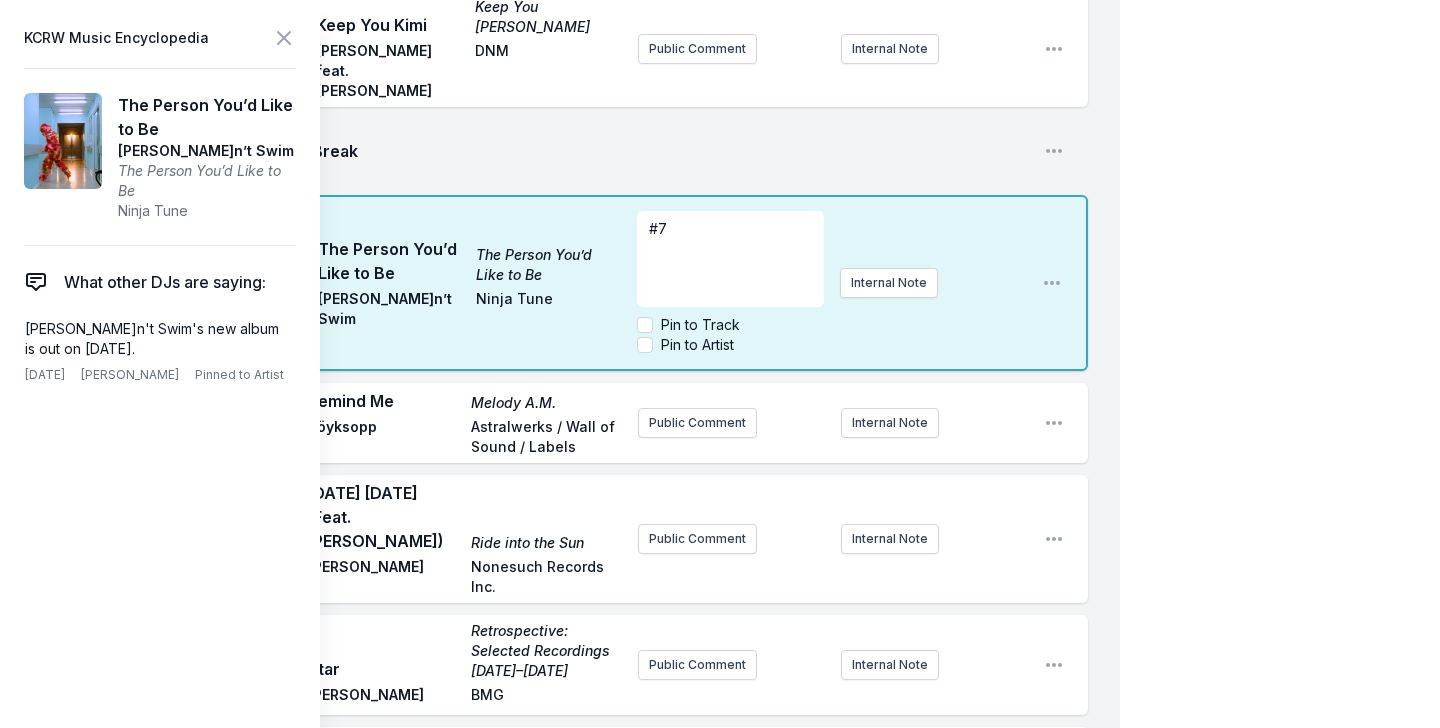 type 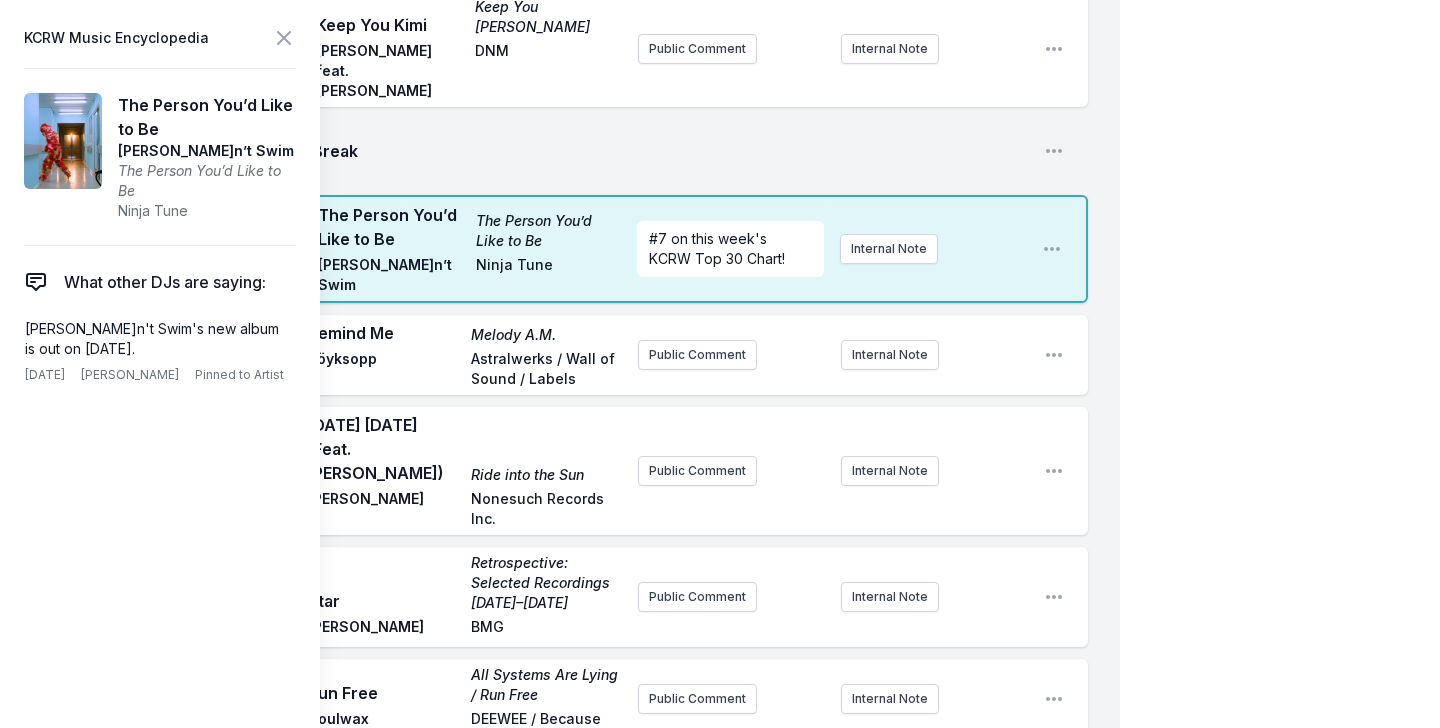 click on "My Playlist KCRW Playlist Directory Reports AC NC User Guide Report Bug Sign out Morning Becomes Eclectic Live Novena Carmel Simulcast July 16, 2025 9:00 AM - 12:00 PM Edit Open options View Missing Data Some of your tracks are missing record label information. This info helps artists get paid! It needs to be filled out within 24 hours of showtime. 9:04 AM Road to Nowhere Road to Nowhere Rogê BBE Music Acclaimed Brazilian singer-songwriter Rogê delivers a sun-drenched samba reimagining of Talking Heads’ cult classic “Road to Nowhere,” offering the first glimpse into BBE Music’s forthcoming tribute album Naive Melodies Internal Note Open playlist item options Acclaimed Brazilian singer-songwriter Rogê delivers a sun-drenched samba reimagining of Talking Heads’ cult classic “Road to Nowhere,” offering the first glimpse into BBE Music’s forthcoming tribute album Naive Melodies 9:09 AM Mellanrum Dina ögon Dina ögon Sing a Song Fighter Public Comment Internal Note Open playlist item options 2" at bounding box center [720, 315] 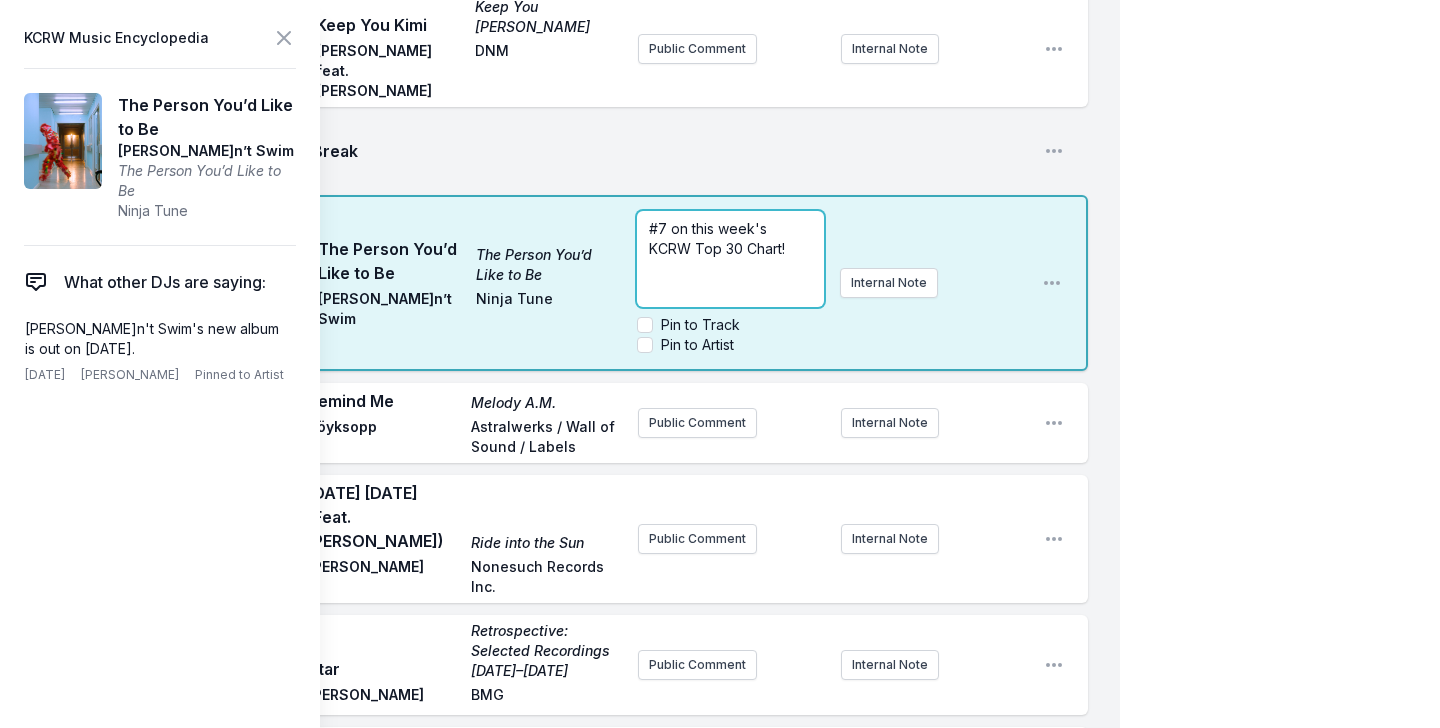 click on "#7 on this week's KCRW Top 30 Chart!" at bounding box center (717, 238) 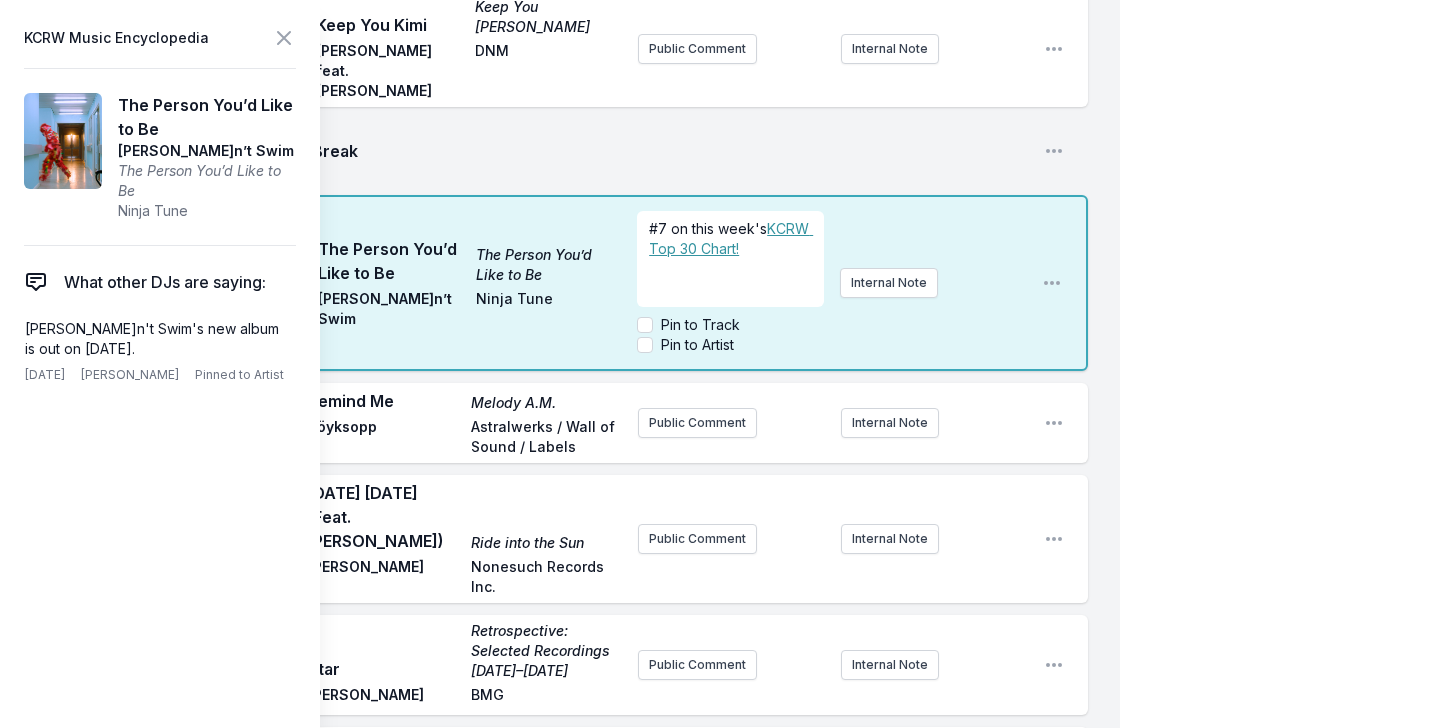 click on "The Person You’d Like to Be The Person You’d Like to Be Barry Can’t Swim Ninja Tune" at bounding box center (469, 283) 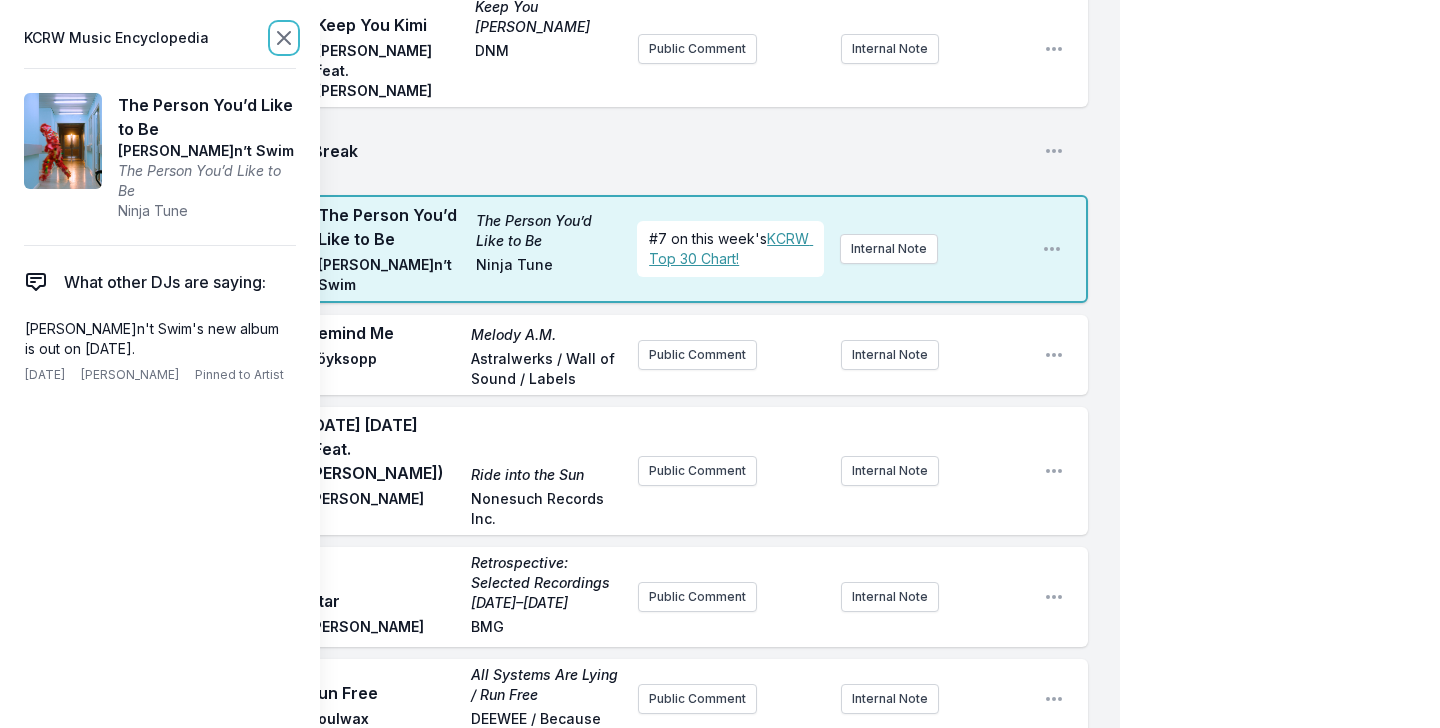 click 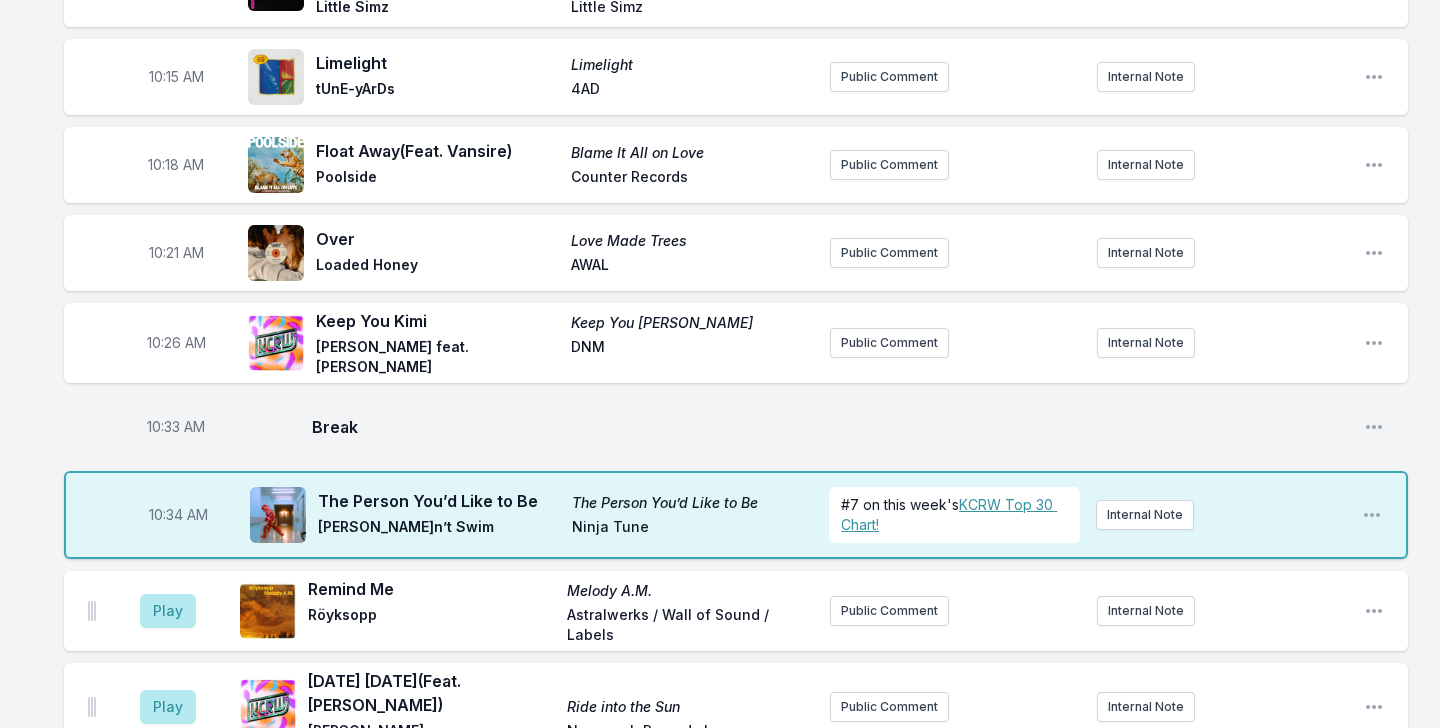 scroll, scrollTop: 2379, scrollLeft: 0, axis: vertical 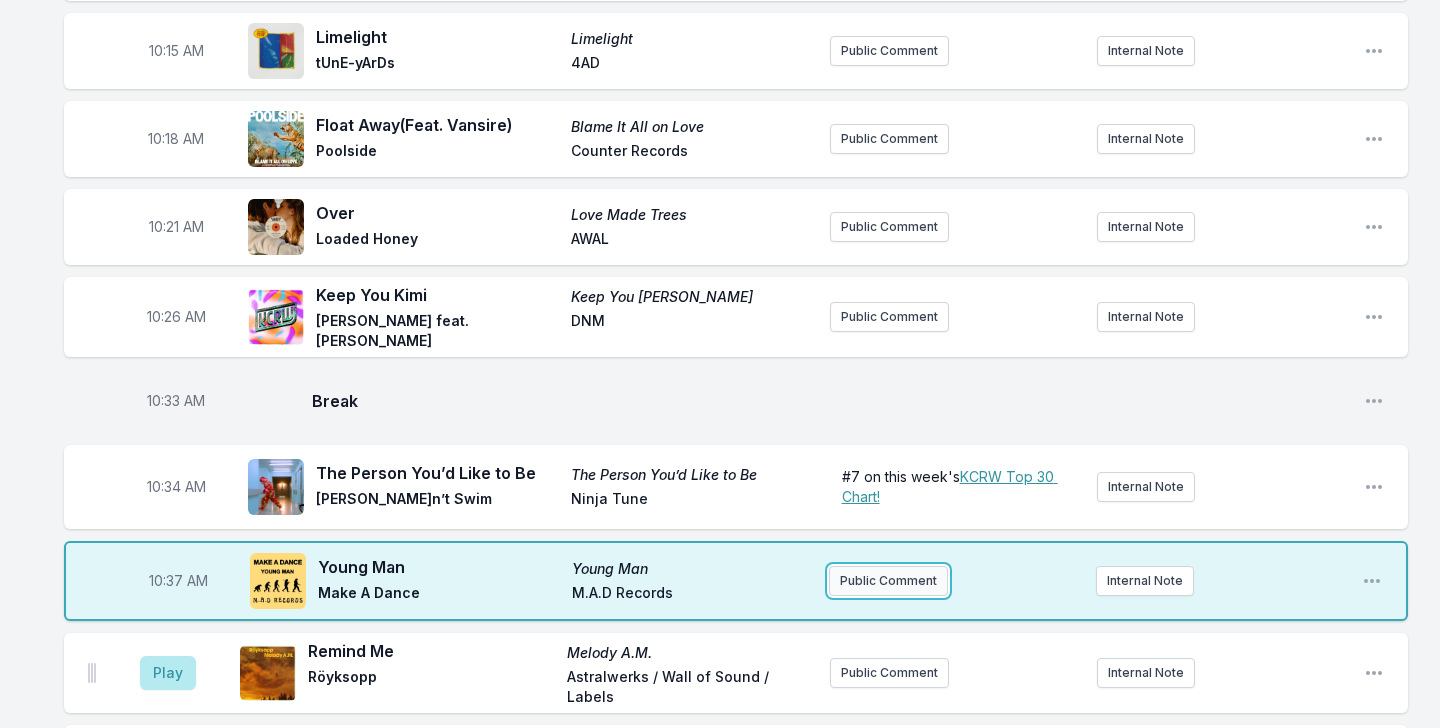 click on "Public Comment" at bounding box center [888, 581] 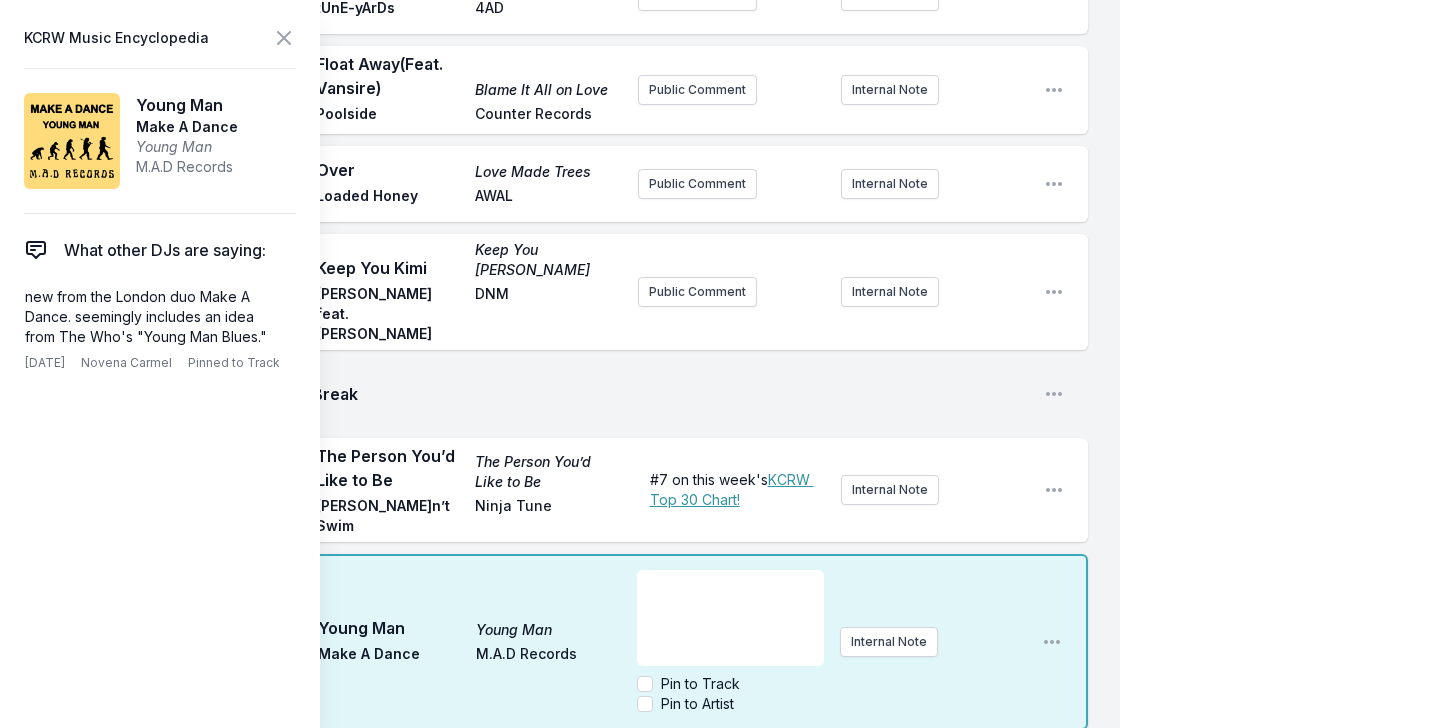 scroll, scrollTop: 2904, scrollLeft: 0, axis: vertical 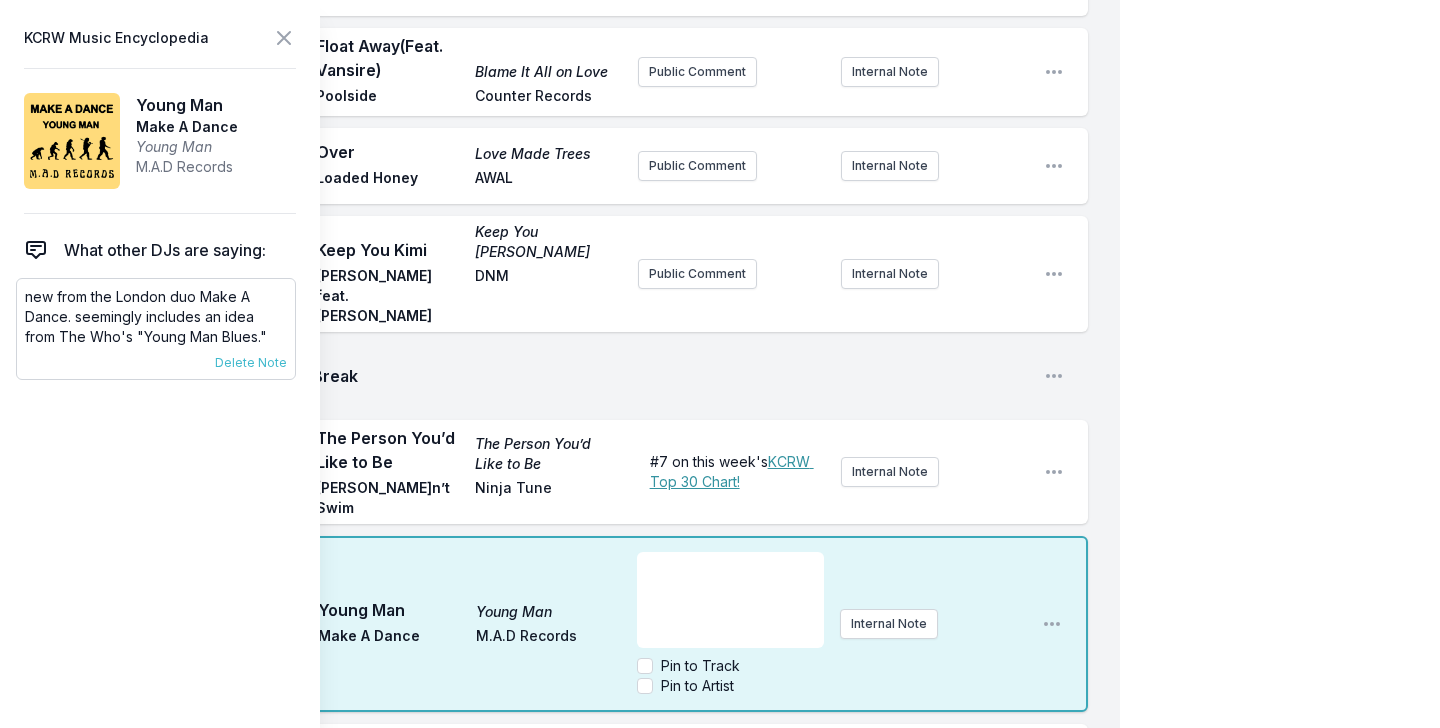 click on "new from the London duo Make A Dance. seemingly includes an idea from The Who's "Young Man Blues."" at bounding box center (156, 317) 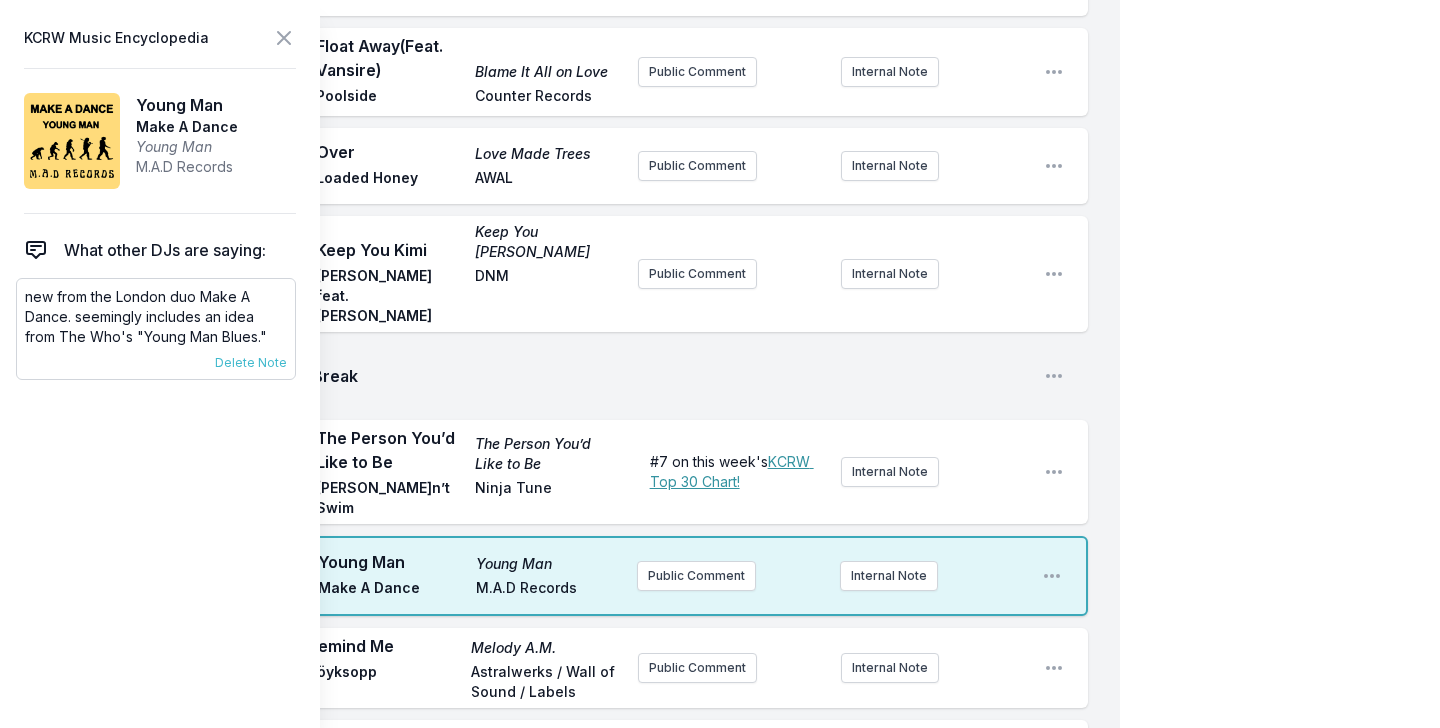 click on "new from the London duo Make A Dance. seemingly includes an idea from The Who's "Young Man Blues."" at bounding box center (156, 317) 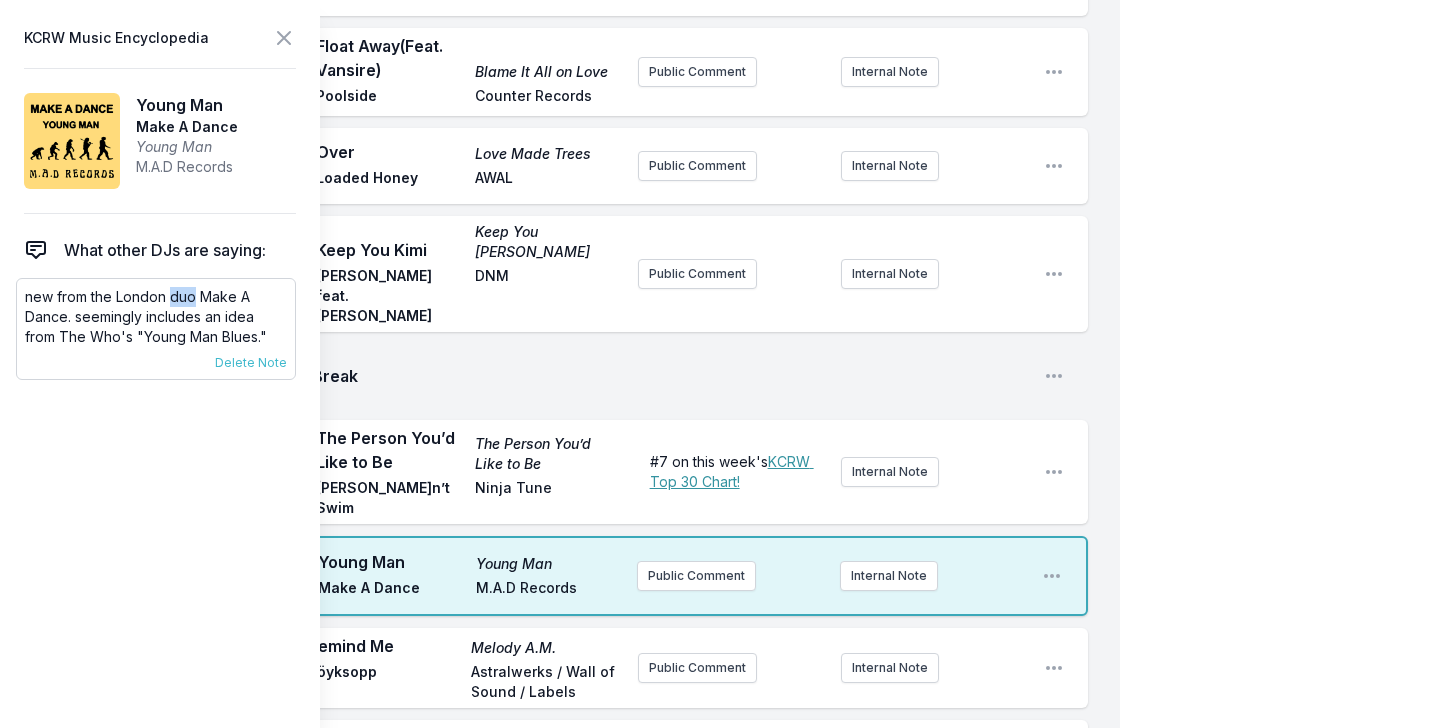 click on "new from the London duo Make A Dance. seemingly includes an idea from The Who's "Young Man Blues."" at bounding box center (156, 317) 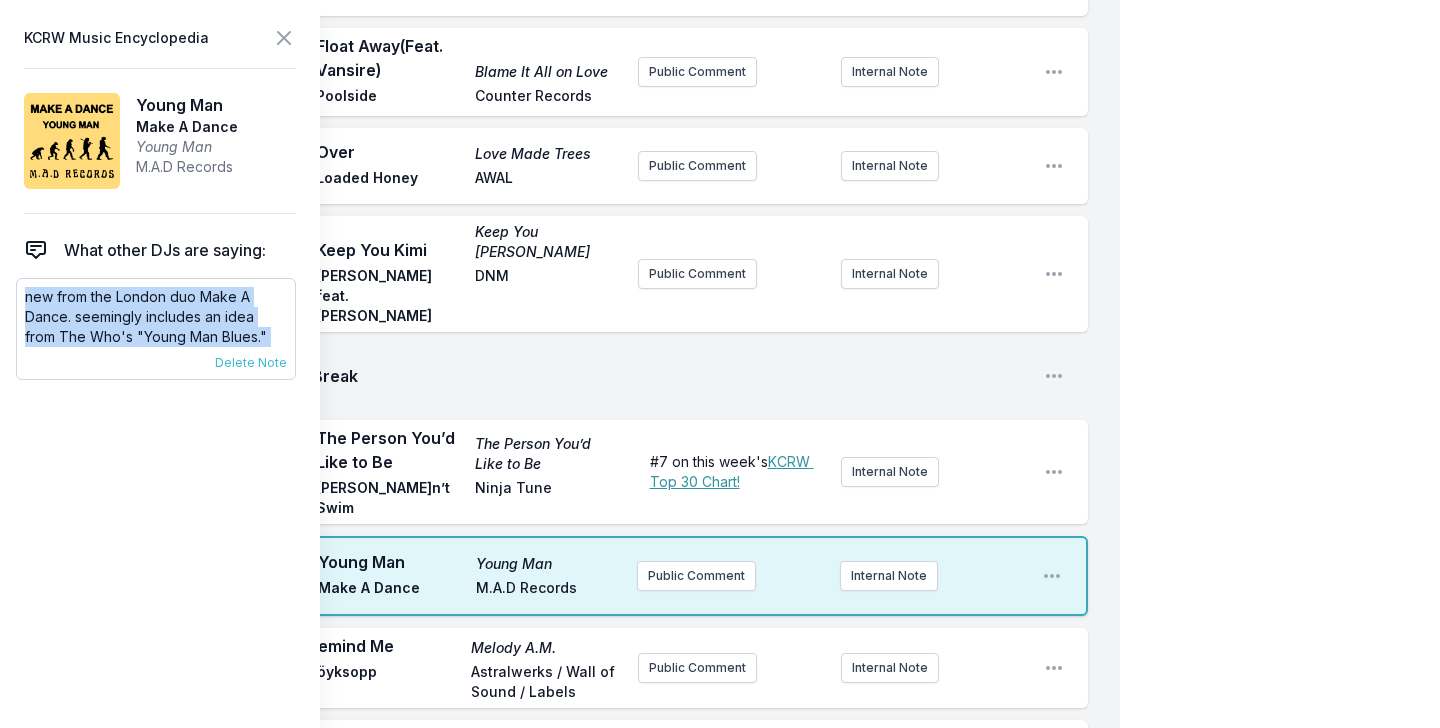 click on "new from the London duo Make A Dance. seemingly includes an idea from The Who's "Young Man Blues."" at bounding box center (156, 317) 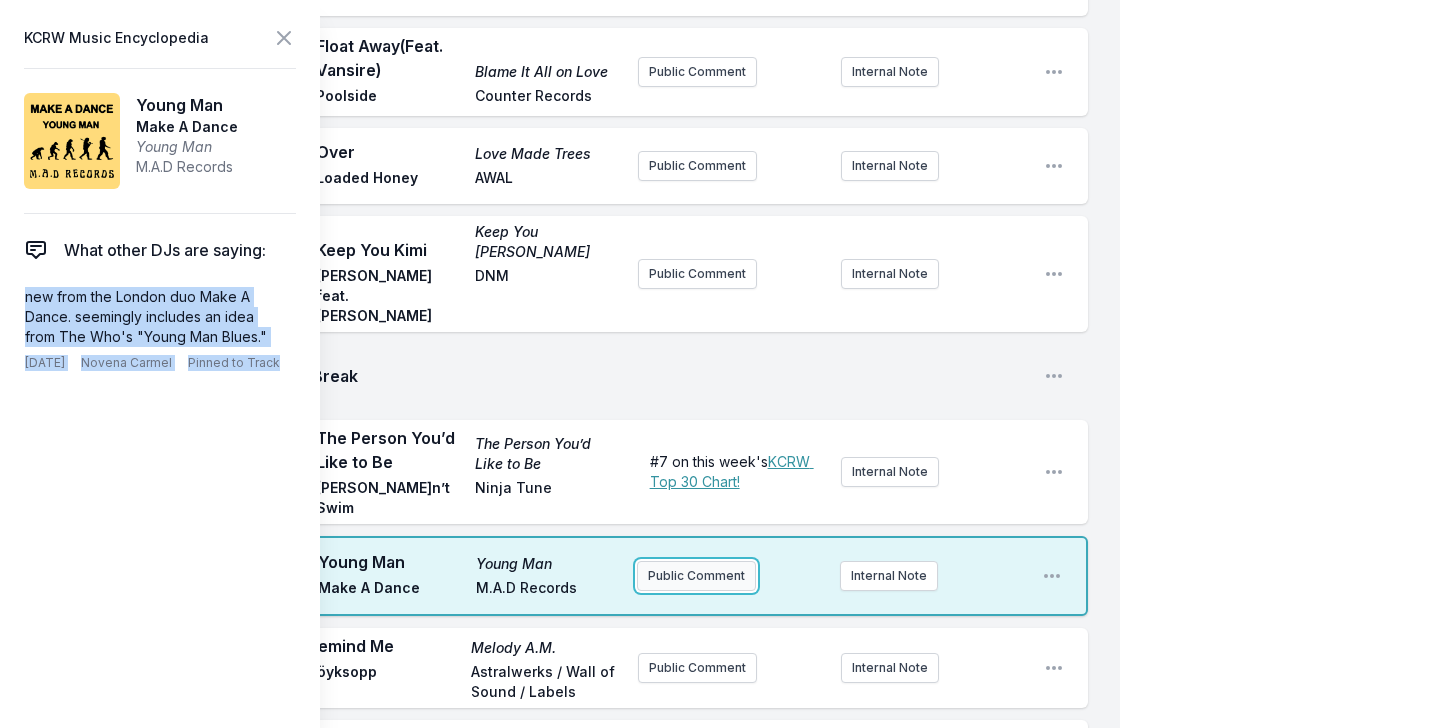 click on "Public Comment" at bounding box center (696, 576) 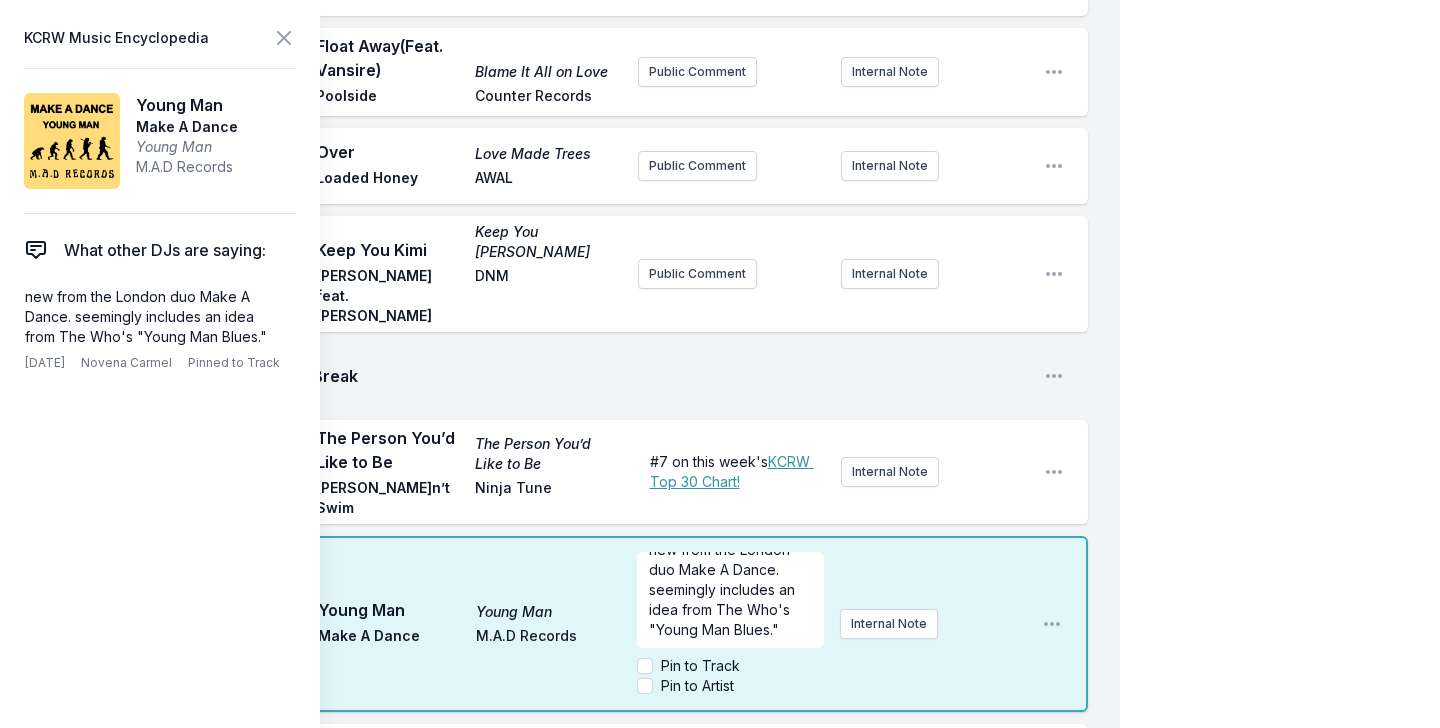 scroll, scrollTop: 20, scrollLeft: 0, axis: vertical 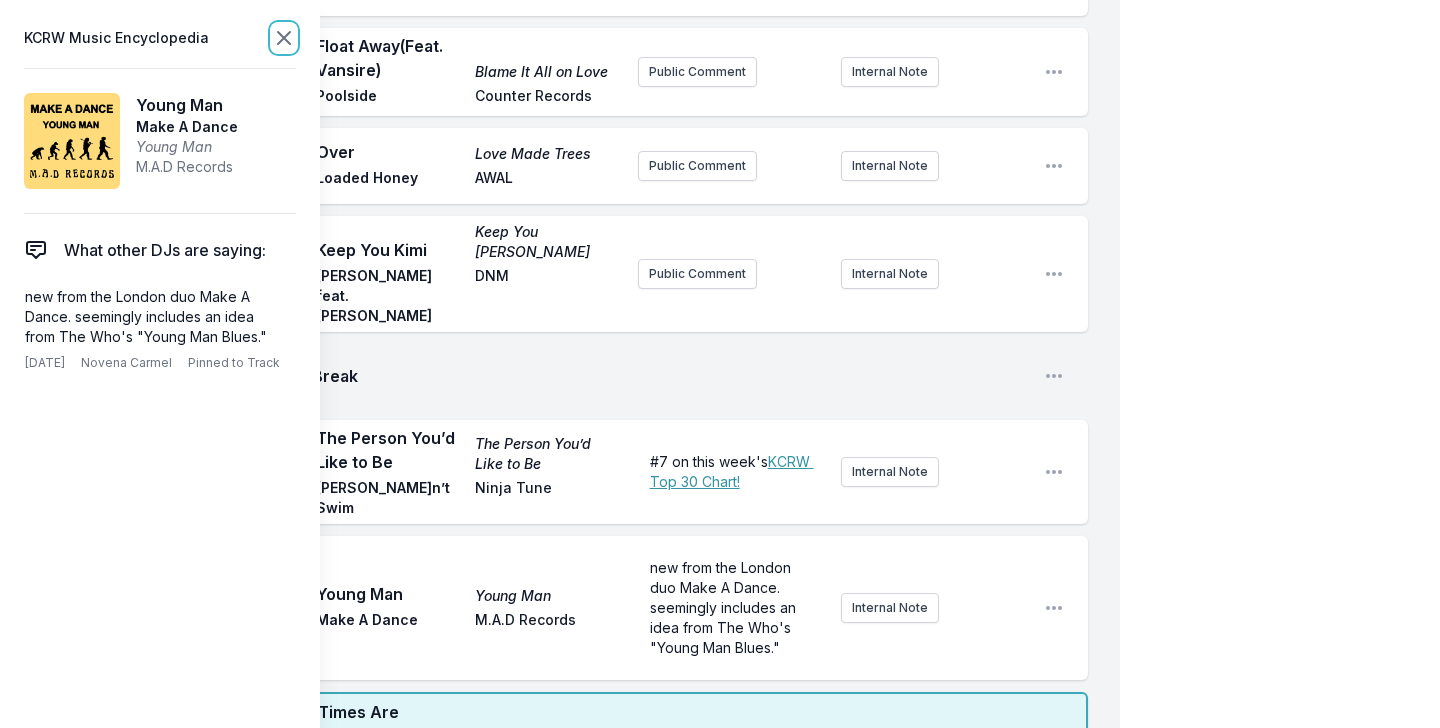 click 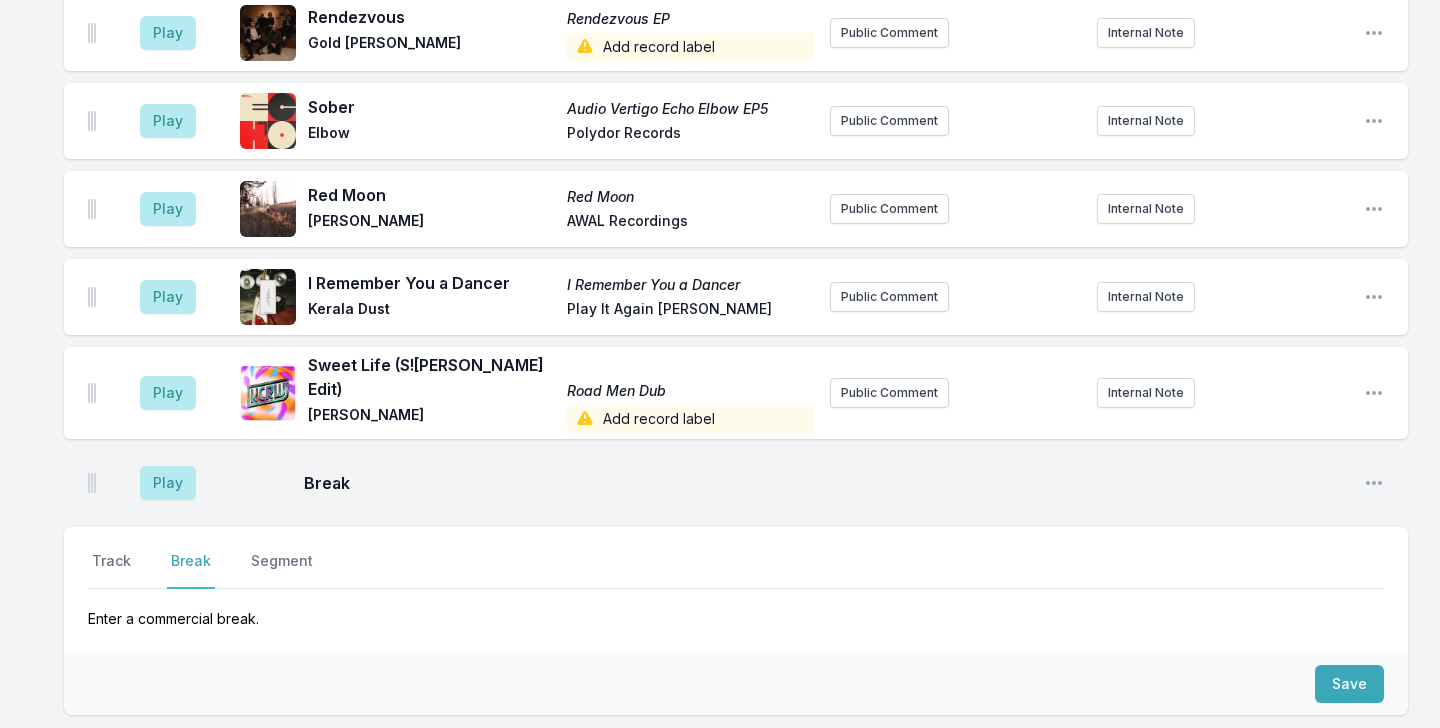 scroll, scrollTop: 5440, scrollLeft: 0, axis: vertical 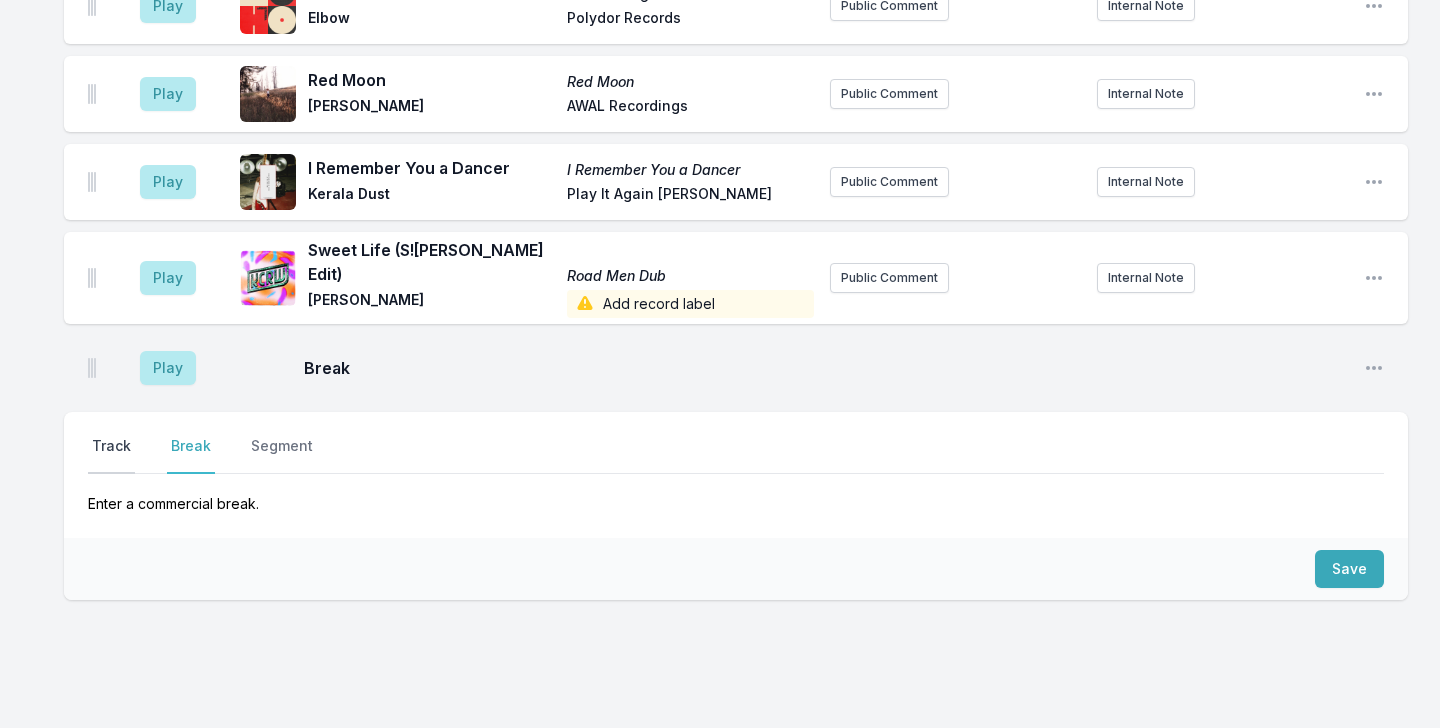 click on "Track" at bounding box center (111, 455) 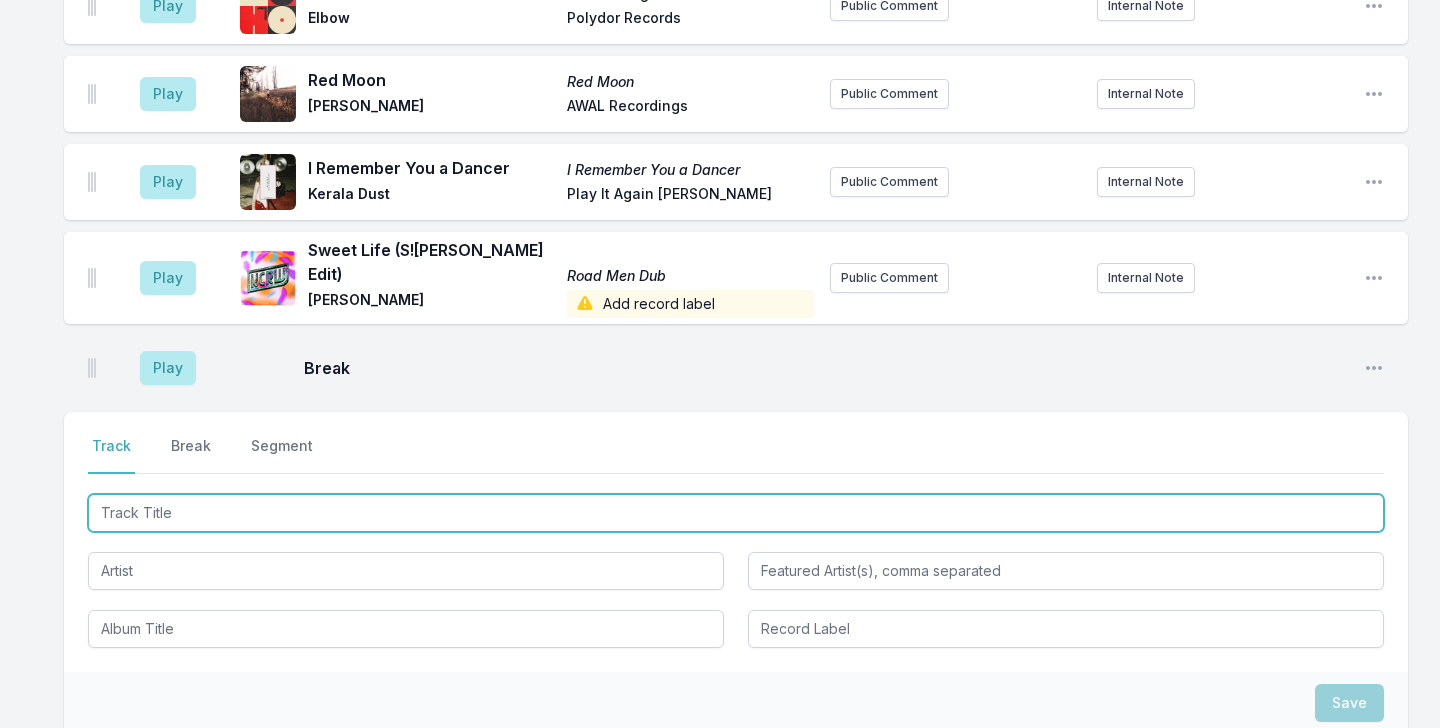 click at bounding box center [736, 513] 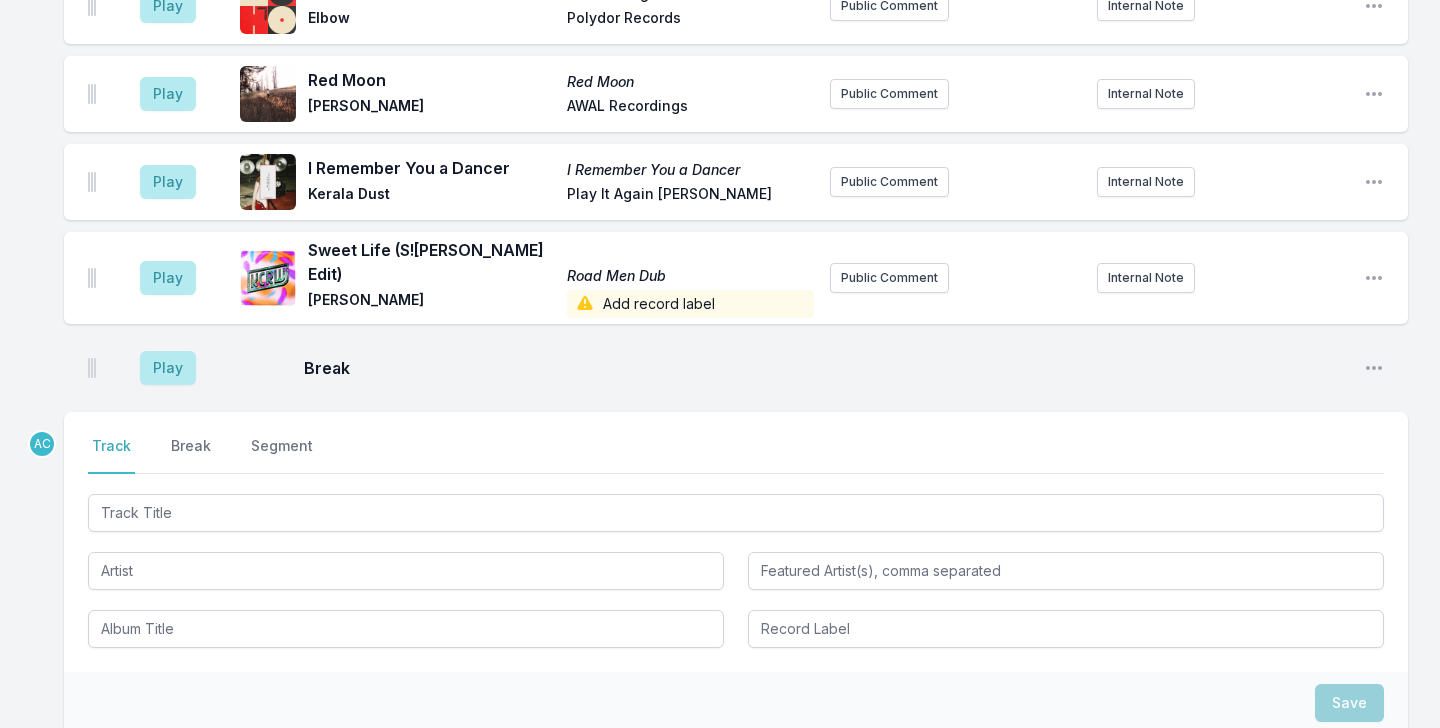 click on "Select a tab Track Break Segment Track Break Segment" at bounding box center [736, 542] 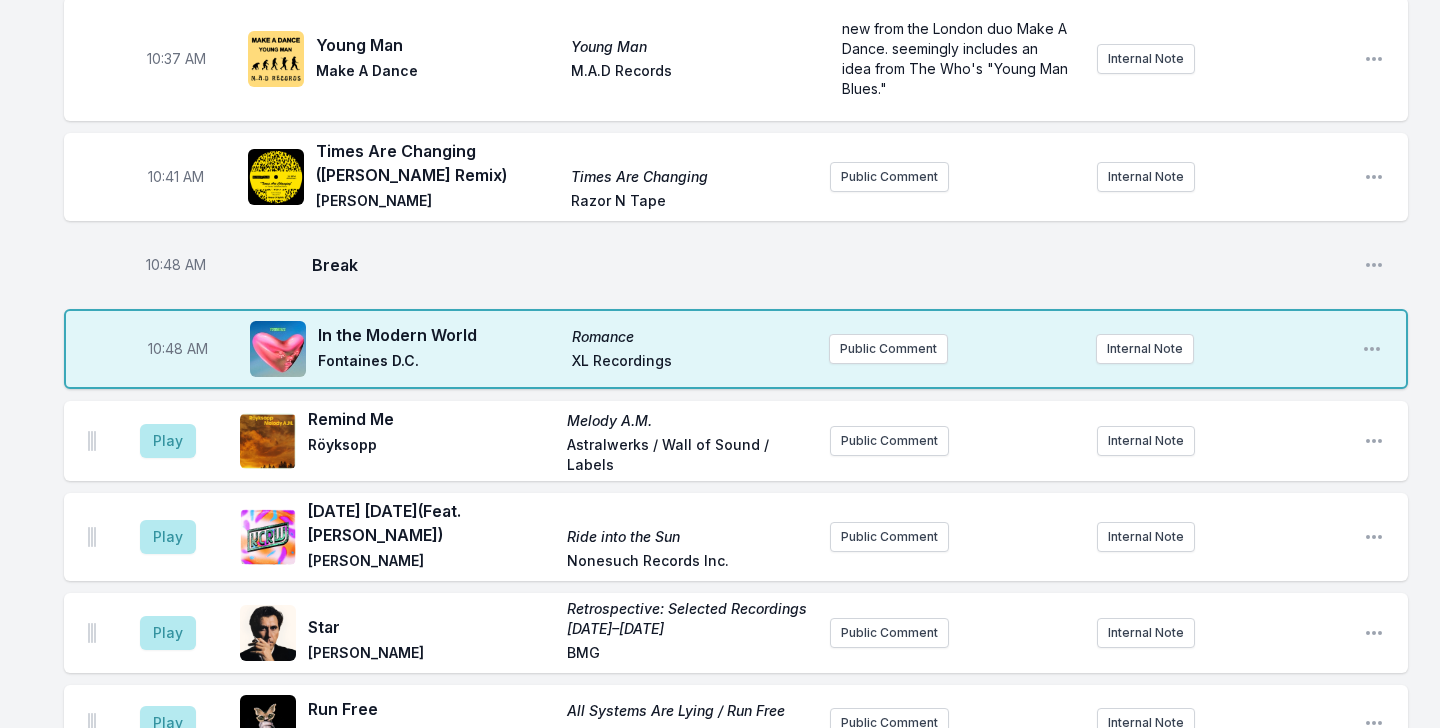 scroll, scrollTop: 2937, scrollLeft: 0, axis: vertical 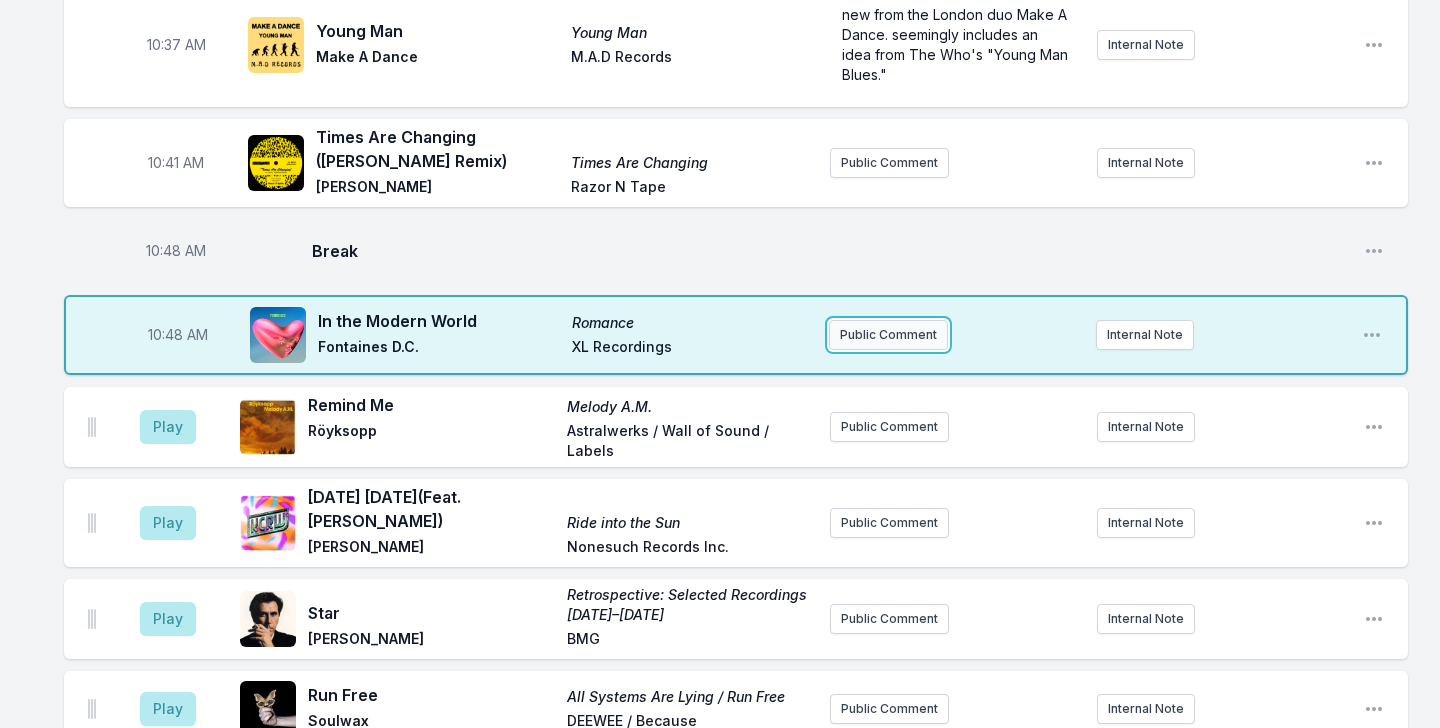 click on "Public Comment" at bounding box center (888, 335) 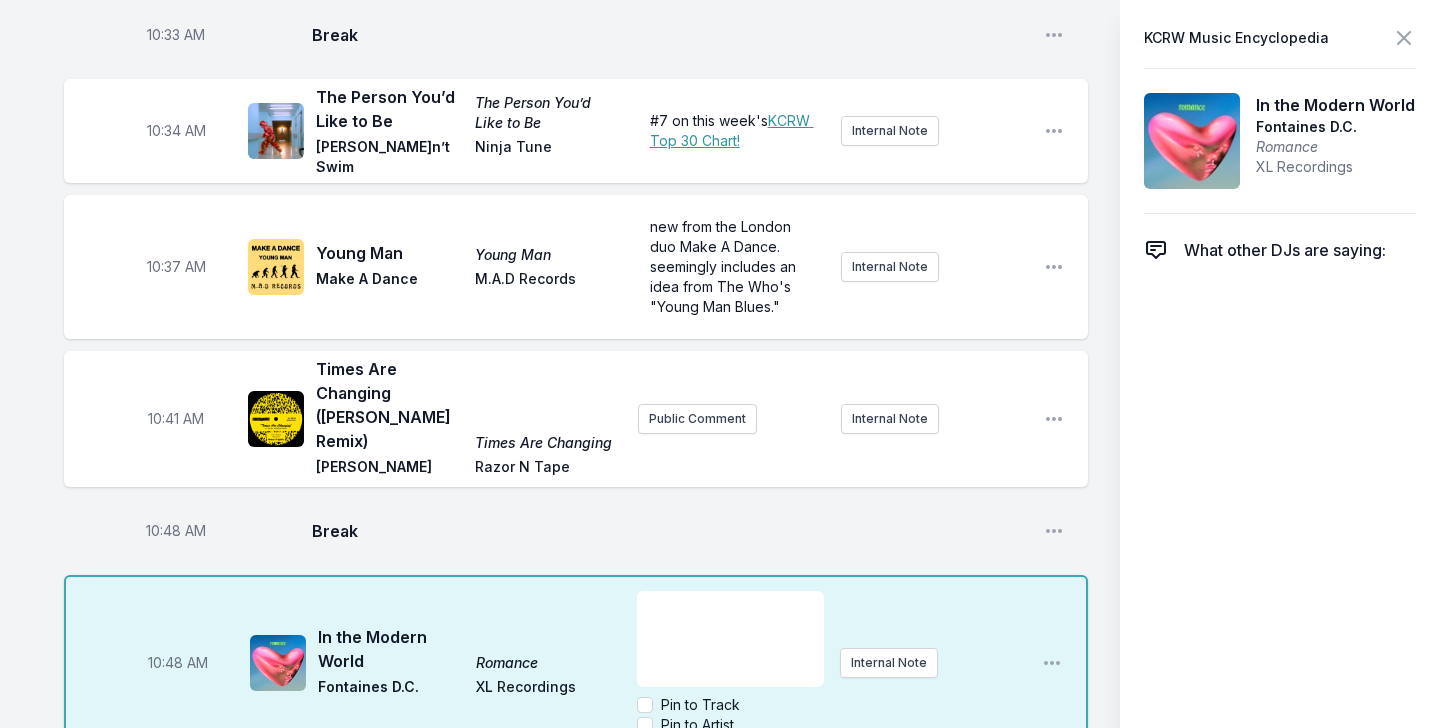 scroll, scrollTop: 3247, scrollLeft: 0, axis: vertical 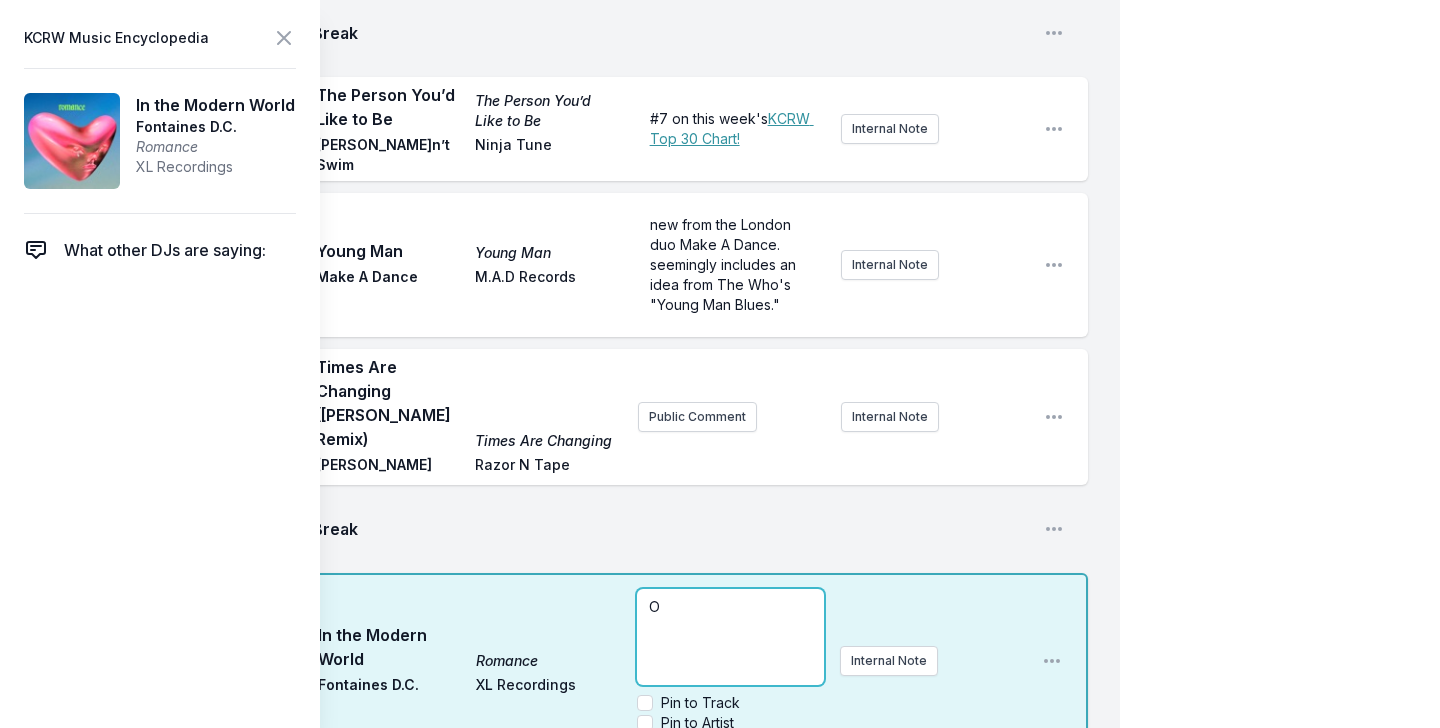 type 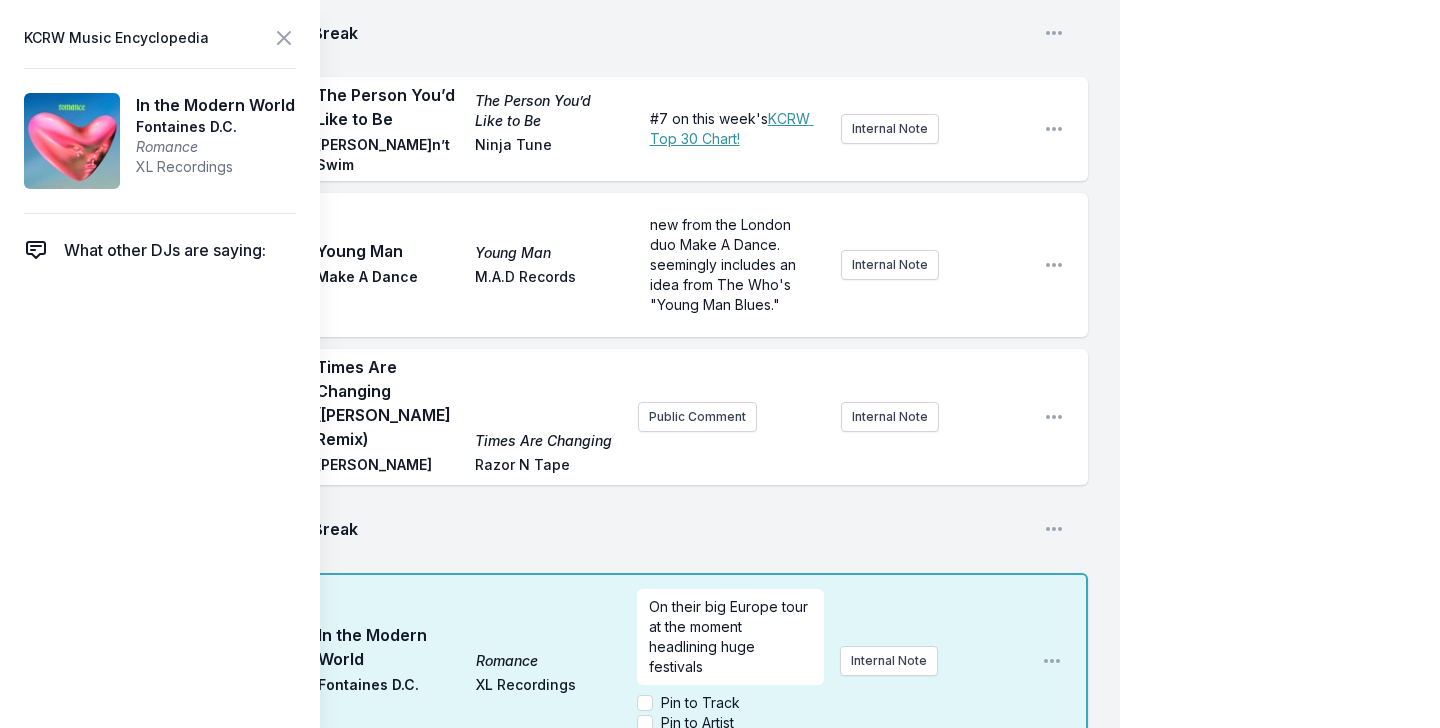 click on "My Playlist KCRW Playlist Directory Reports AC NC User Guide Report Bug Sign out Morning Becomes Eclectic Live Novena Carmel Simulcast July 16, 2025 9:00 AM - 12:00 PM Edit Open options View Missing Data Some of your tracks are missing record label information. This info helps artists get paid! It needs to be filled out within 24 hours of showtime. 9:04 AM Road to Nowhere Road to Nowhere Rogê BBE Music Acclaimed Brazilian singer-songwriter Rogê delivers a sun-drenched samba reimagining of Talking Heads’ cult classic “Road to Nowhere,” offering the first glimpse into BBE Music’s forthcoming tribute album Naive Melodies Internal Note Open playlist item options Acclaimed Brazilian singer-songwriter Rogê delivers a sun-drenched samba reimagining of Talking Heads’ cult classic “Road to Nowhere,” offering the first glimpse into BBE Music’s forthcoming tribute album Naive Melodies 9:09 AM Mellanrum Dina ögon Dina ögon Sing a Song Fighter Public Comment Internal Note Open playlist item options AC" at bounding box center (720, 458) 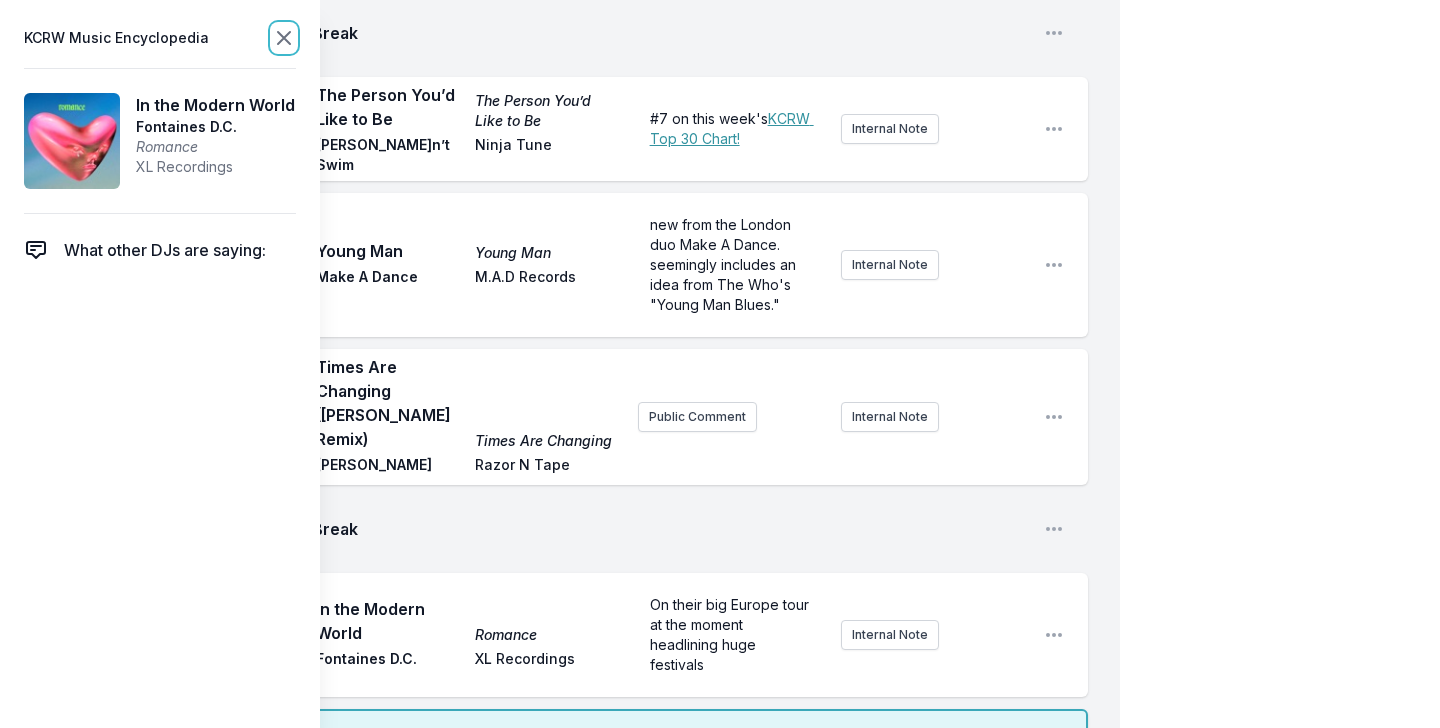 click 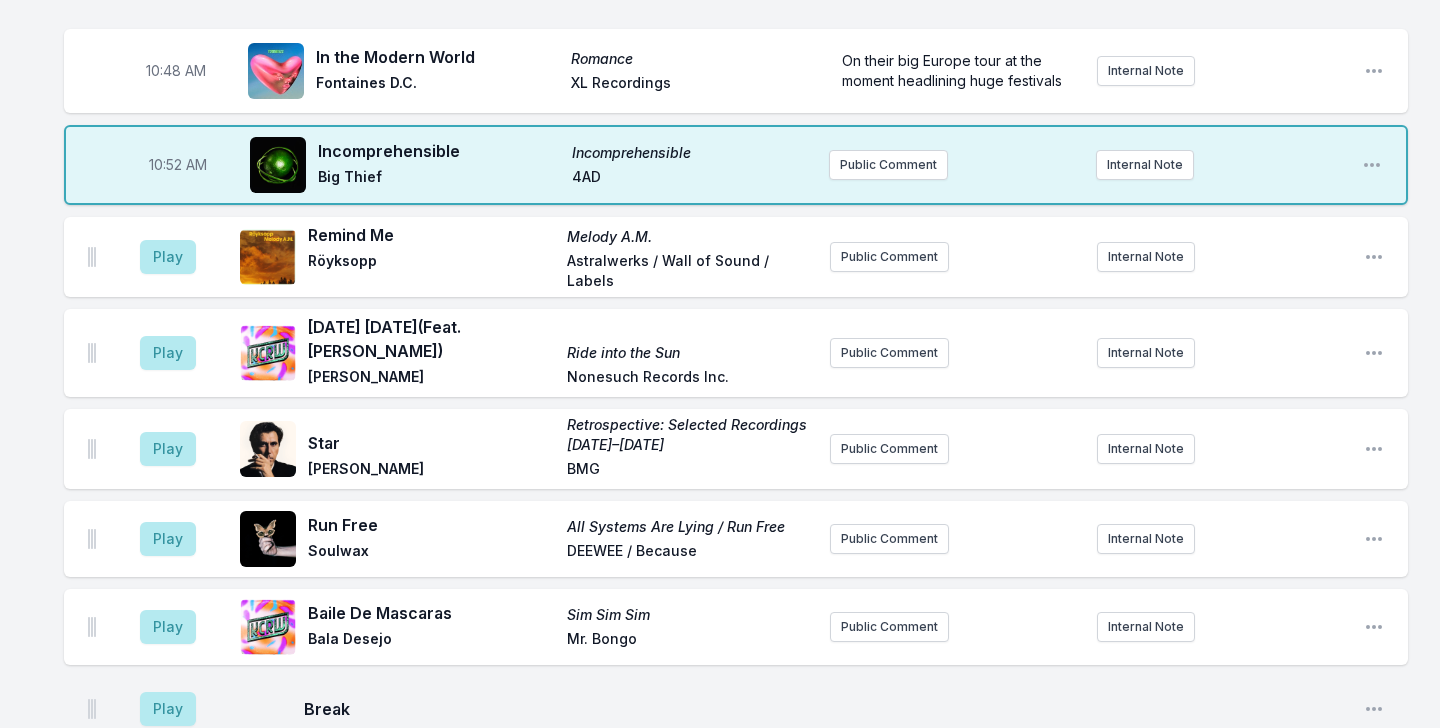 scroll, scrollTop: 2964, scrollLeft: 0, axis: vertical 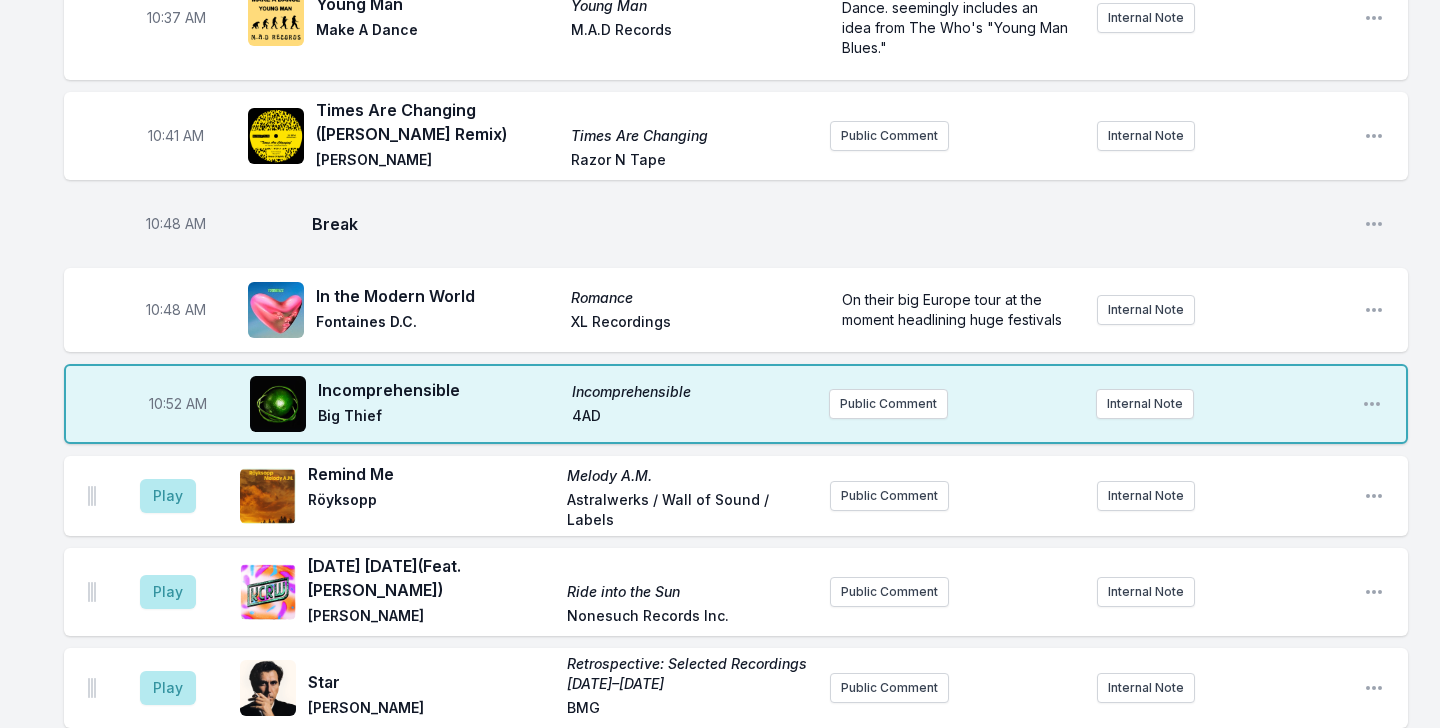 click on "10:52 AM Incomprehensible Incomprehensible Big Thief 4AD Public Comment Internal Note Open playlist item options" at bounding box center (736, 404) 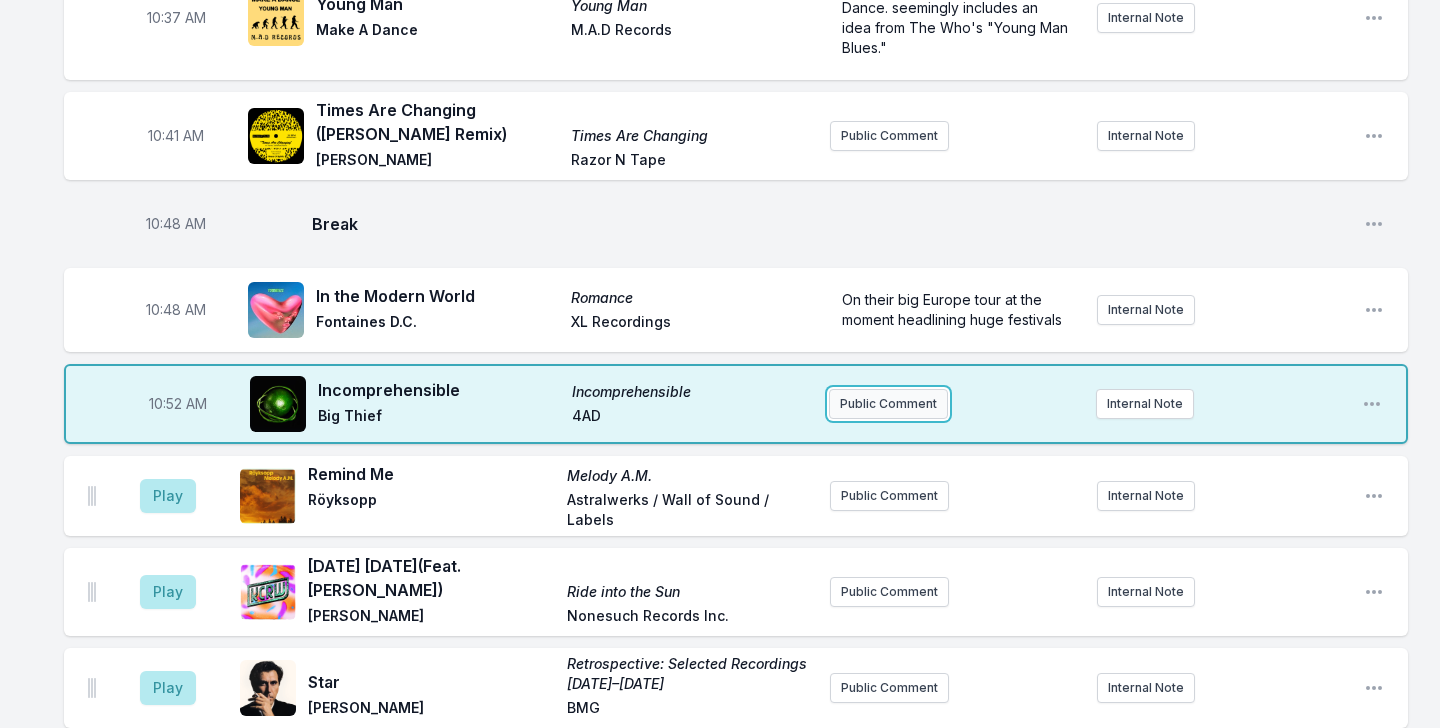 click on "Public Comment" at bounding box center [888, 404] 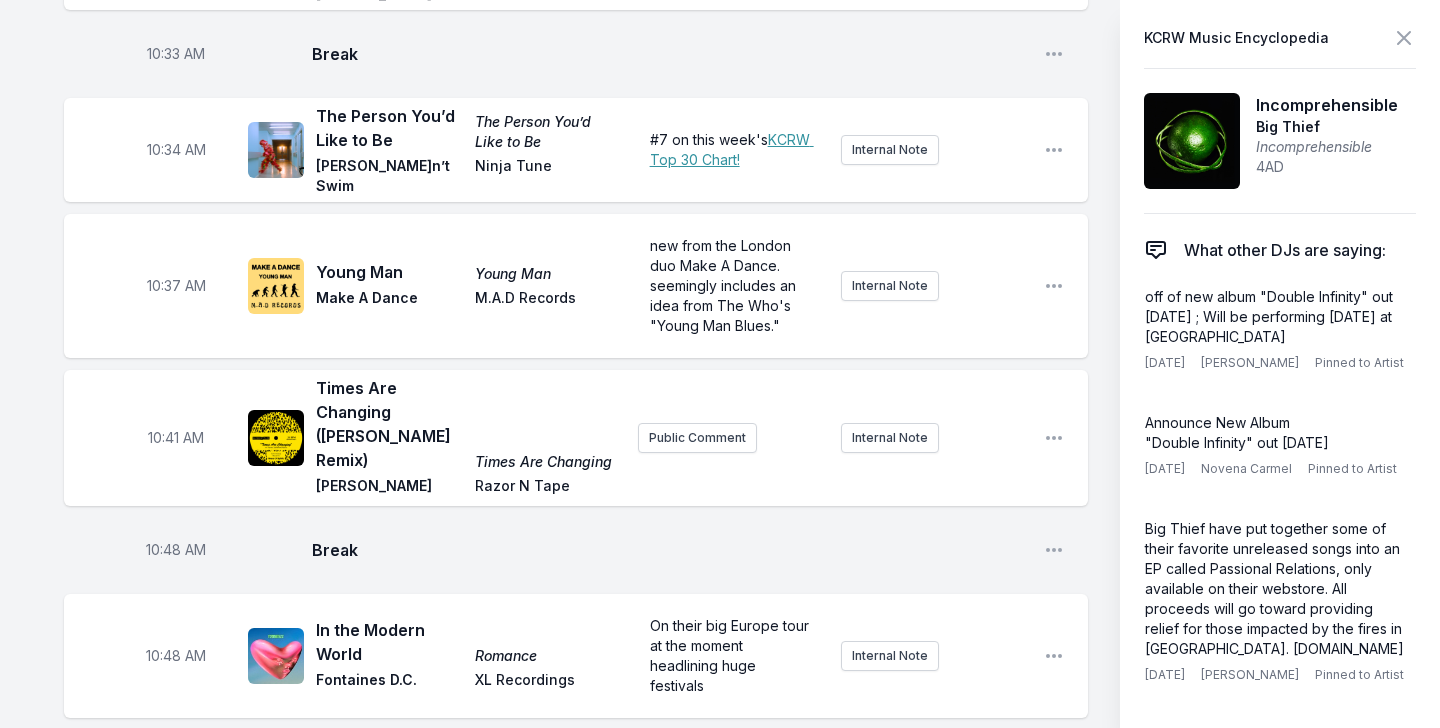 scroll, scrollTop: 3238, scrollLeft: 0, axis: vertical 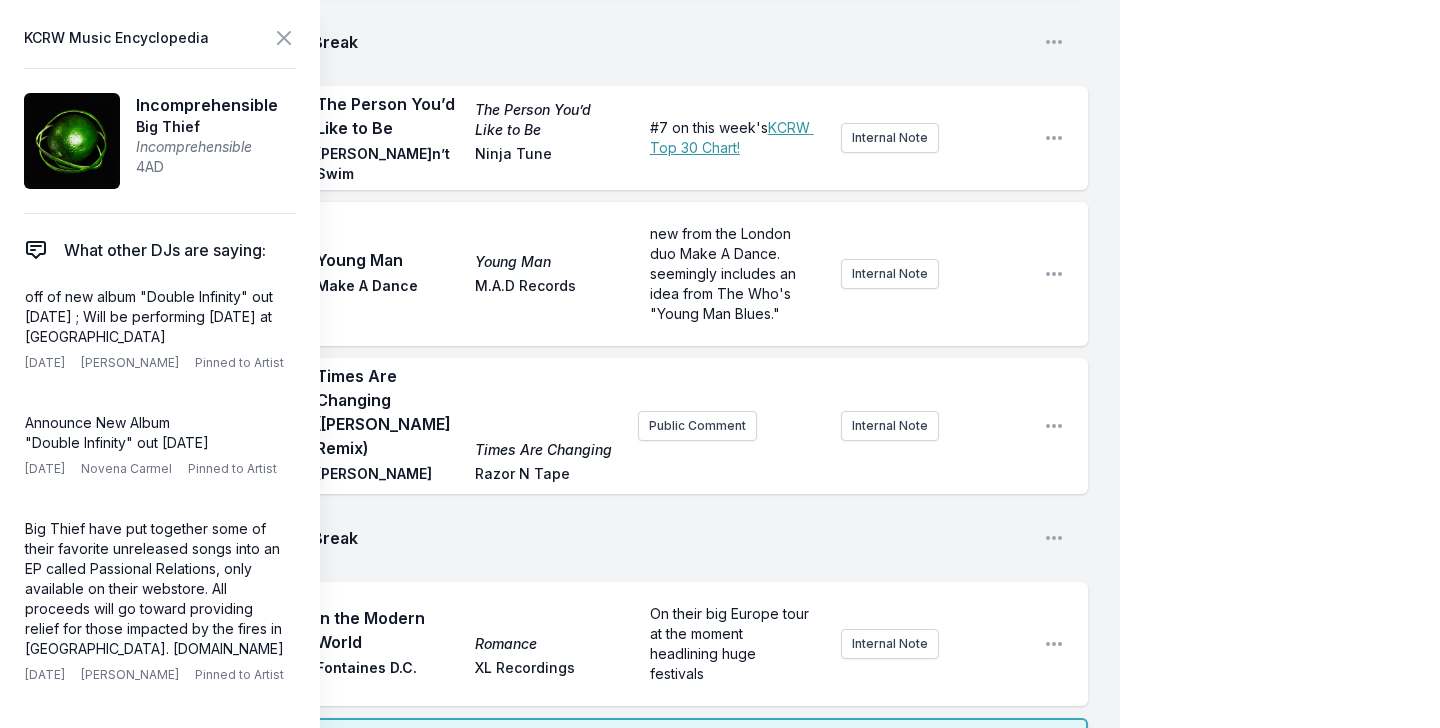 drag, startPoint x: 237, startPoint y: 329, endPoint x: 29, endPoint y: 276, distance: 214.64622 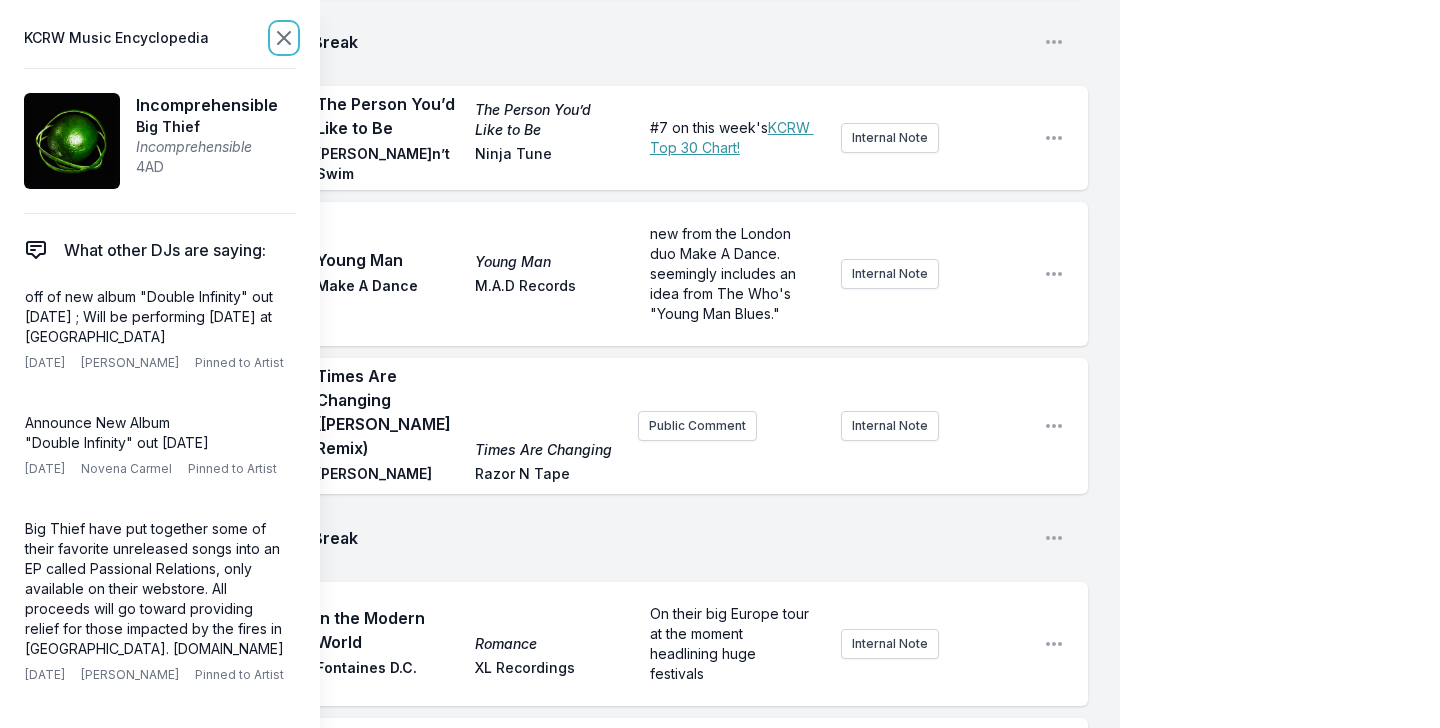 click 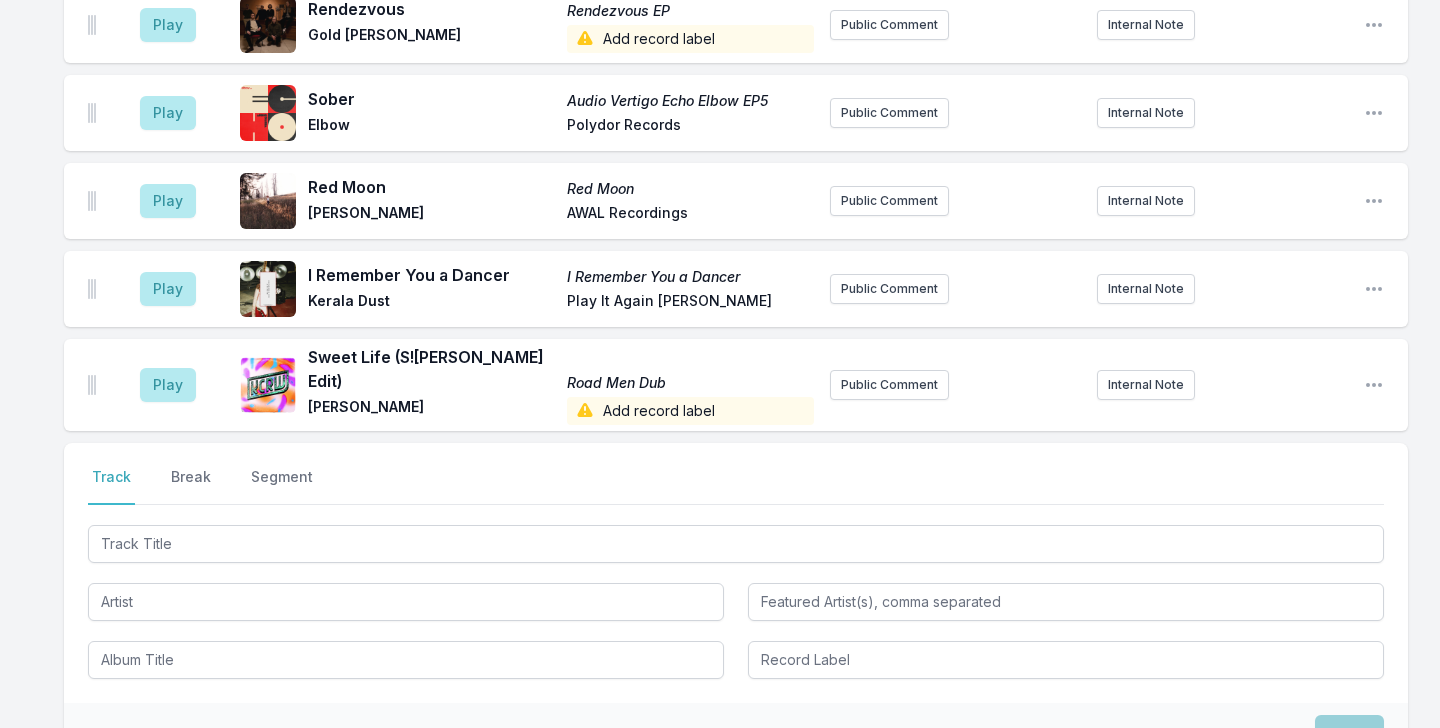 scroll, scrollTop: 5806, scrollLeft: 0, axis: vertical 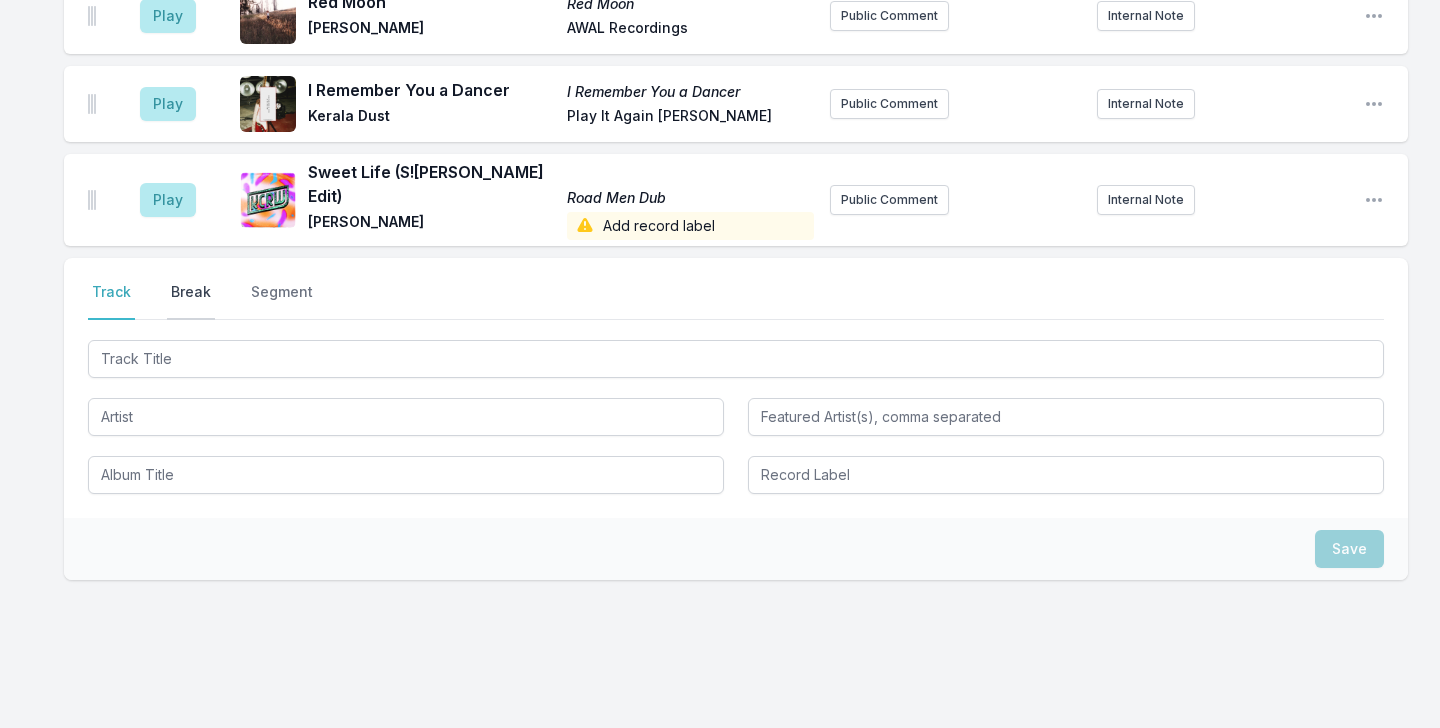 click on "Break" at bounding box center (191, 301) 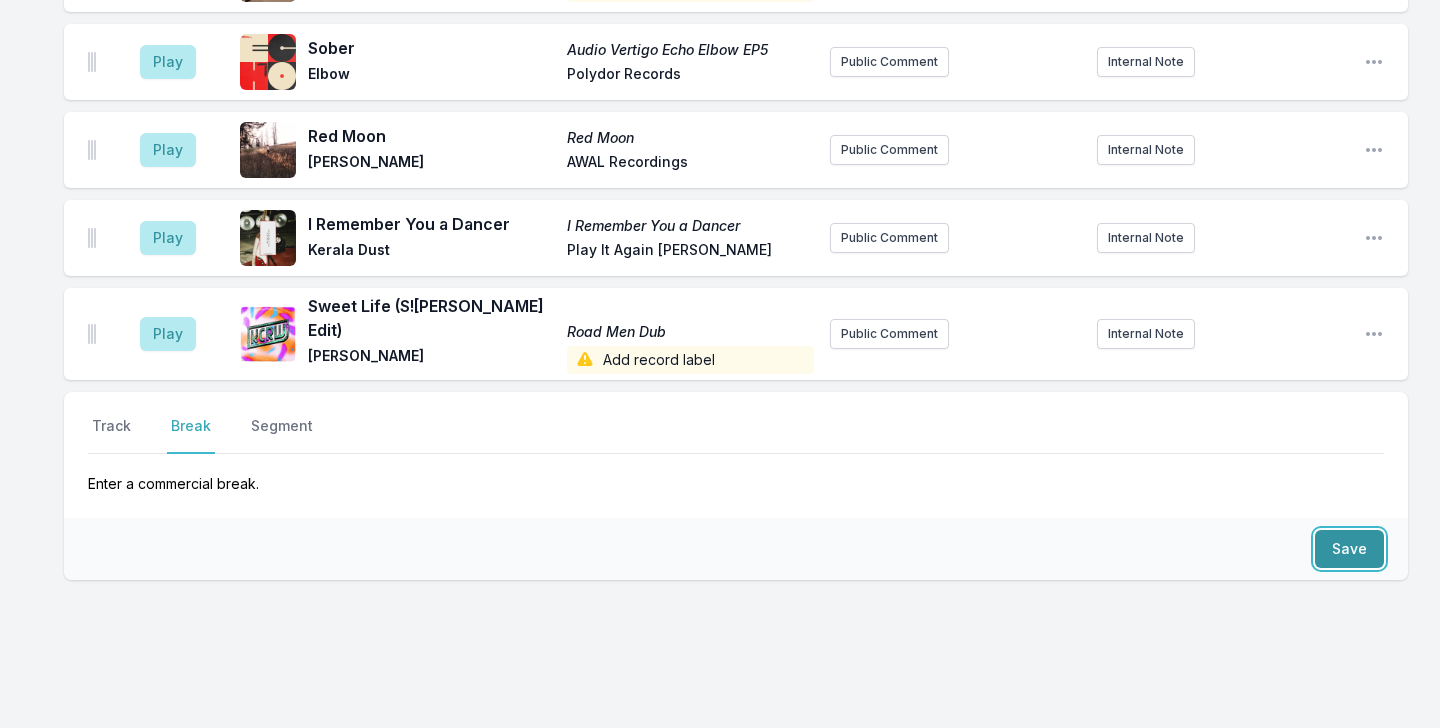 click on "Save" at bounding box center (1349, 549) 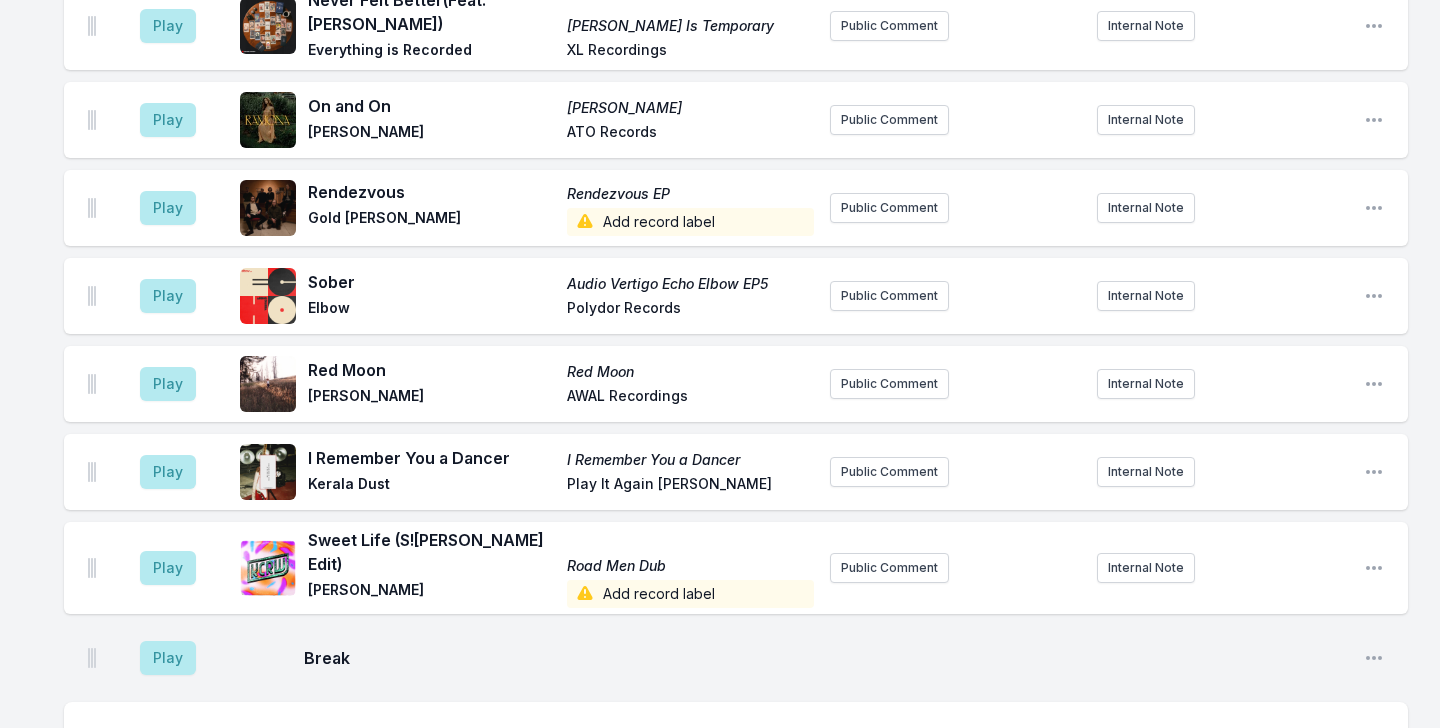 scroll, scrollTop: 5437, scrollLeft: 0, axis: vertical 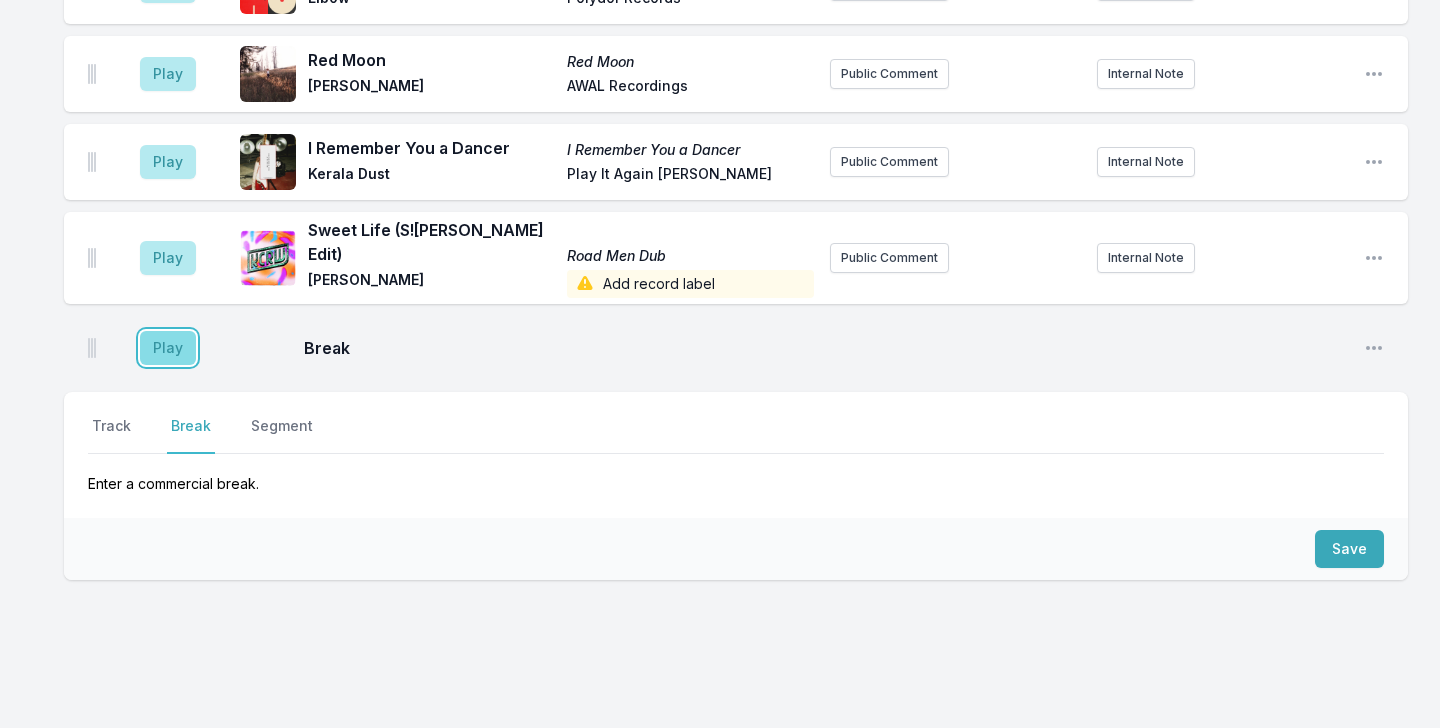 click on "Play" at bounding box center [168, 348] 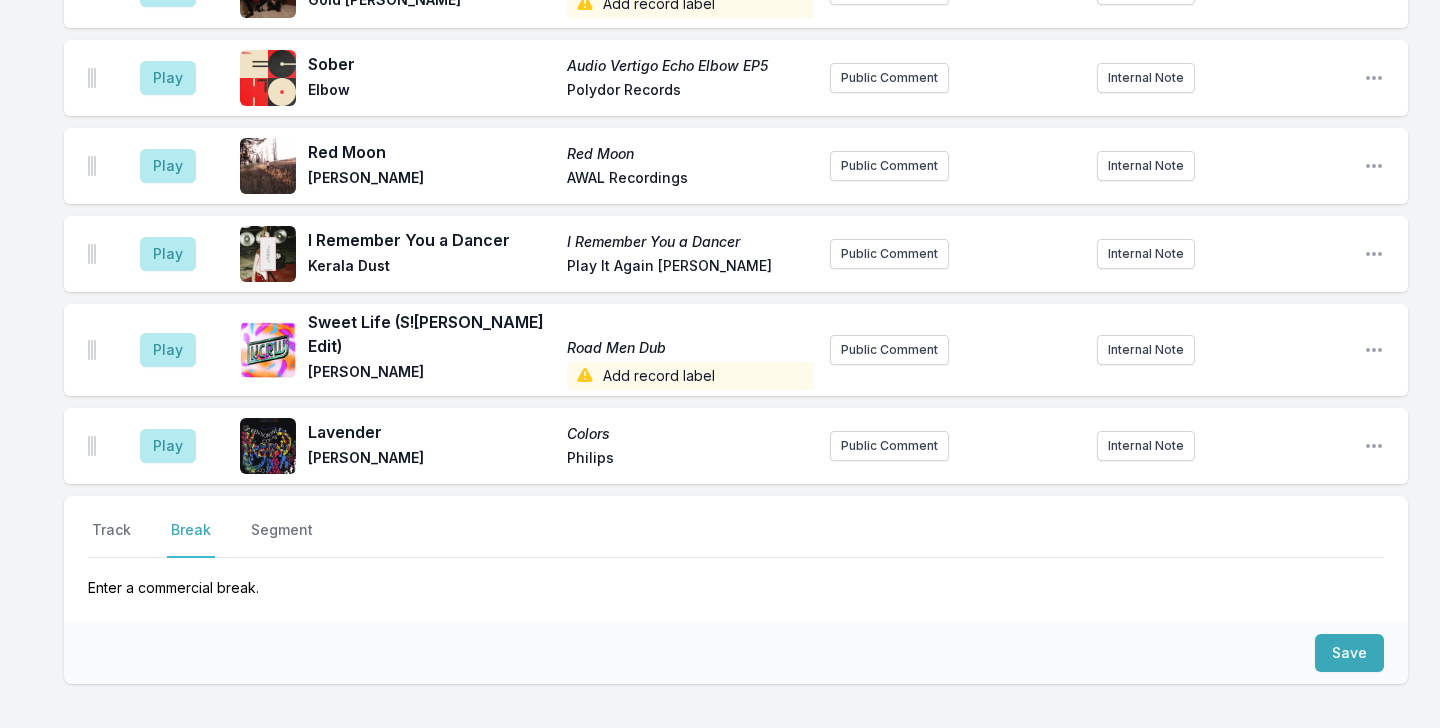 scroll, scrollTop: 5774, scrollLeft: 0, axis: vertical 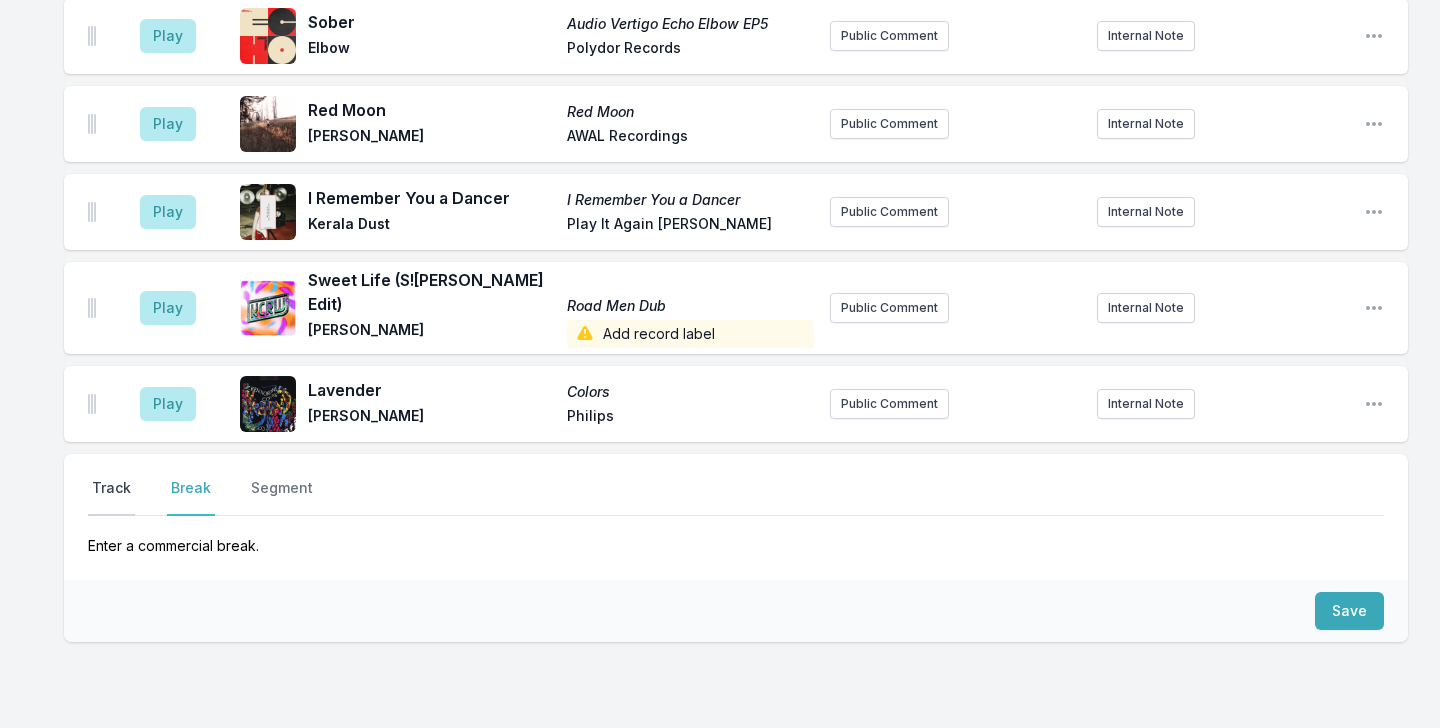 click on "Track" at bounding box center [111, 497] 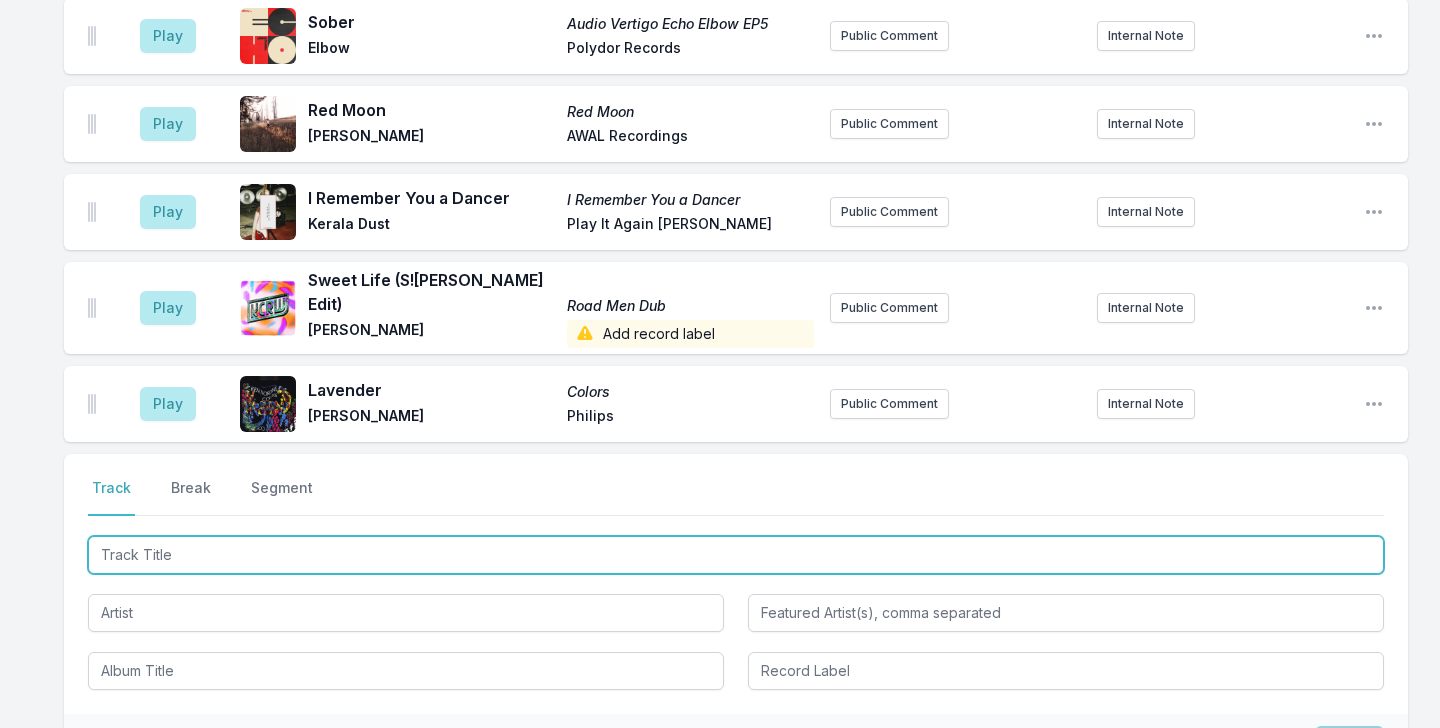 click at bounding box center [736, 555] 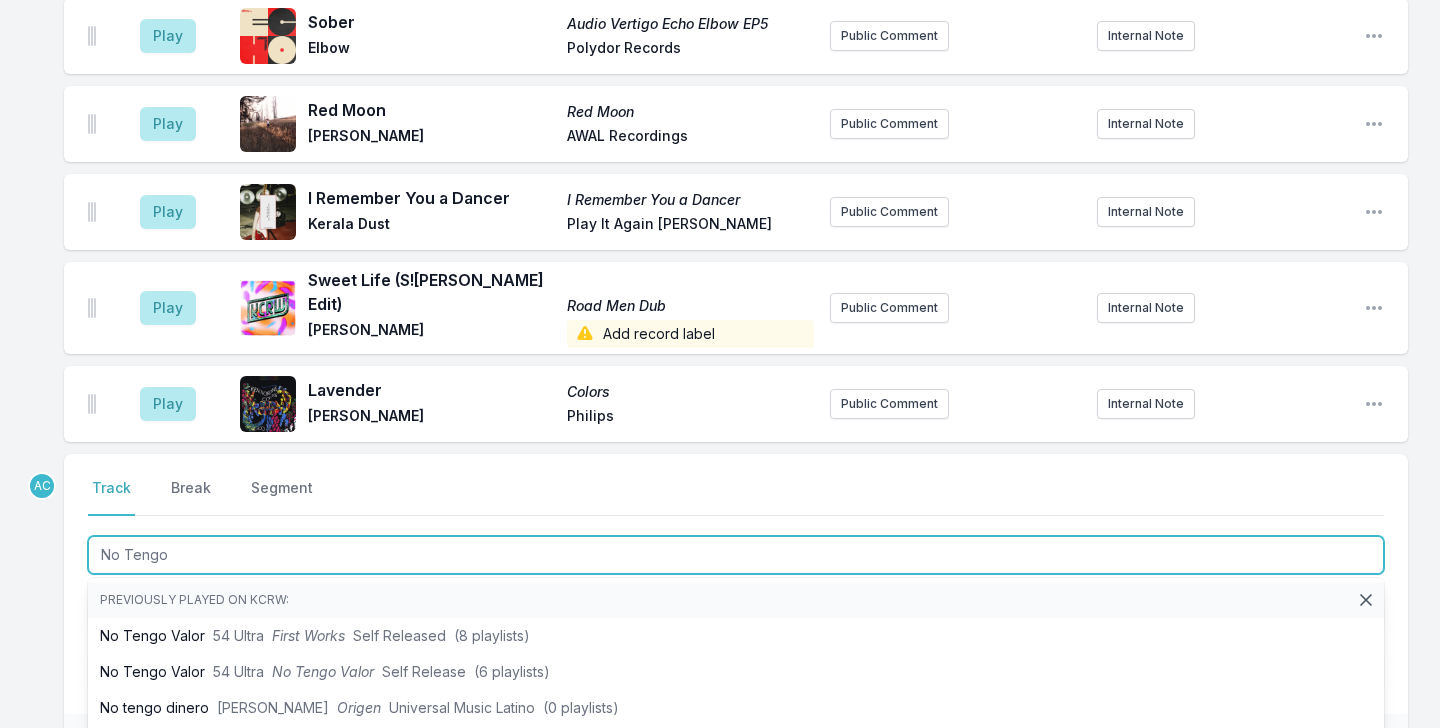 type on "No Tengo" 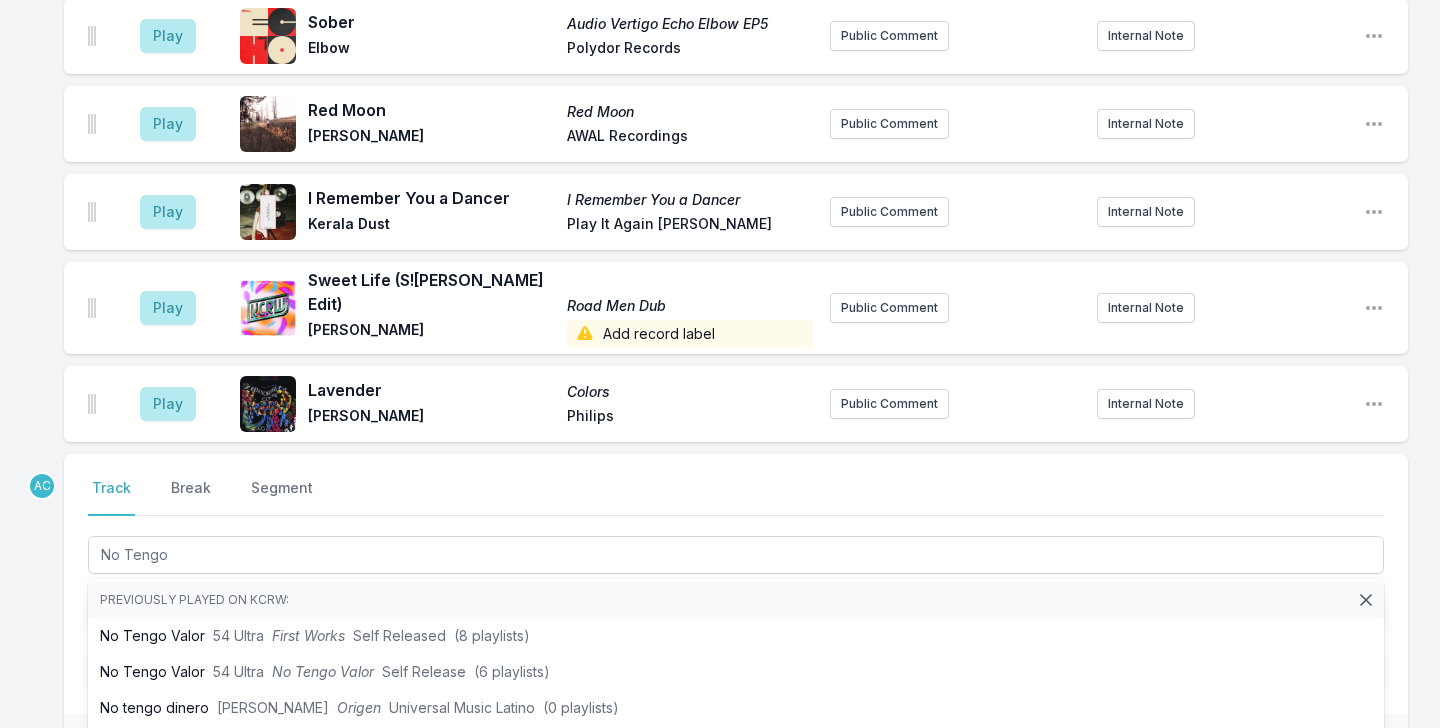 click on "Missing Data Some of your tracks are missing record label information. This info helps artists get paid! It needs to be filled out within 24 hours of showtime. 9:04 AM Road to Nowhere Road to Nowhere Rogê BBE Music Acclaimed Brazilian singer-songwriter Rogê delivers a sun-drenched samba reimagining of Talking Heads’ cult classic “Road to Nowhere,” offering the first glimpse into BBE Music’s forthcoming tribute album Naive Melodies Internal Note Open playlist item options Acclaimed Brazilian singer-songwriter Rogê delivers a sun-drenched samba reimagining of Talking Heads’ cult classic “Road to Nowhere,” offering the first glimpse into BBE Music’s forthcoming tribute album Naive Melodies 9:09 AM Mellanrum Dina ögon Dina ögon Sing a Song Fighter Public Comment Internal Note Open playlist item options 9:14 AM Blood And Marrow (Stro Elliot Remix) Mood Variant (The Remixes) Hiatus Kaiyote Brainfeeder Hiatus Kaiyote is back at the Bowl this summer! On Wednesday September 3rd. With Snarky Puppy" at bounding box center [720, -2305] 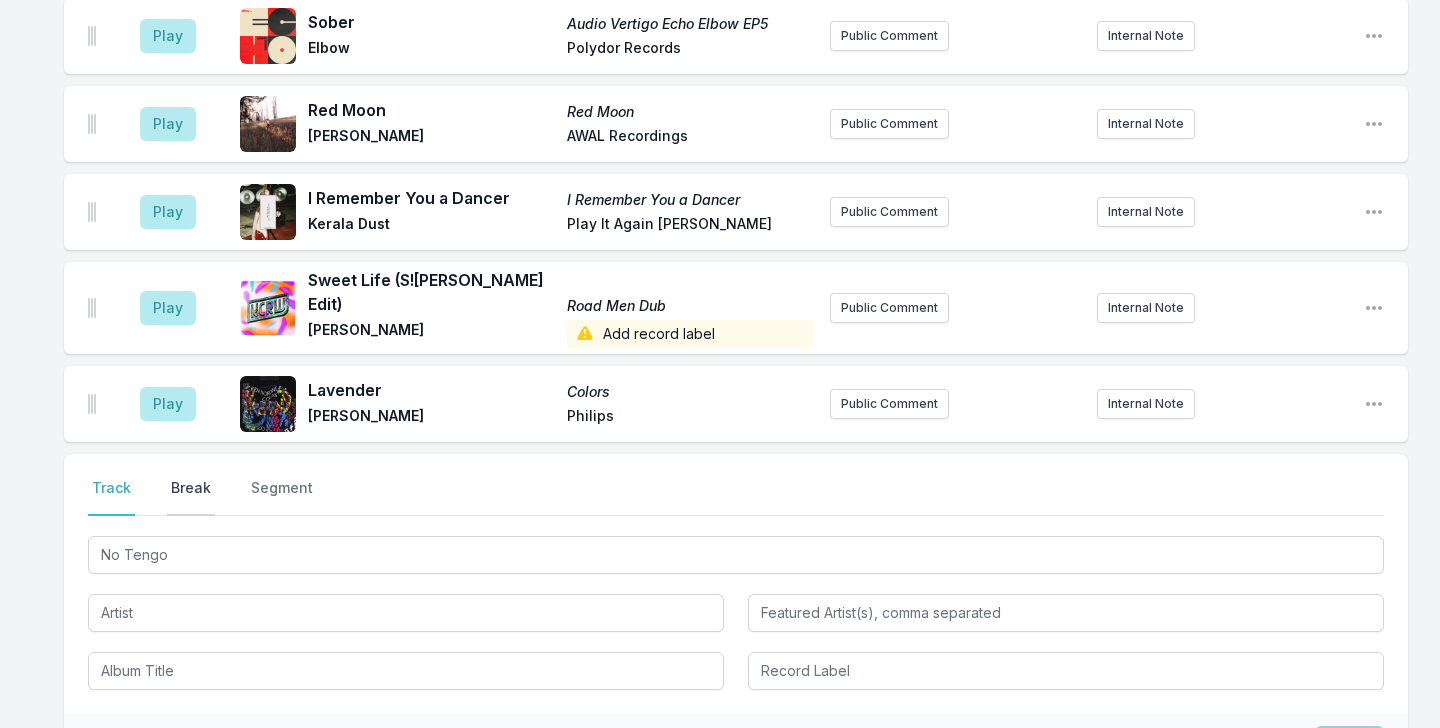 click on "Break" at bounding box center (191, 497) 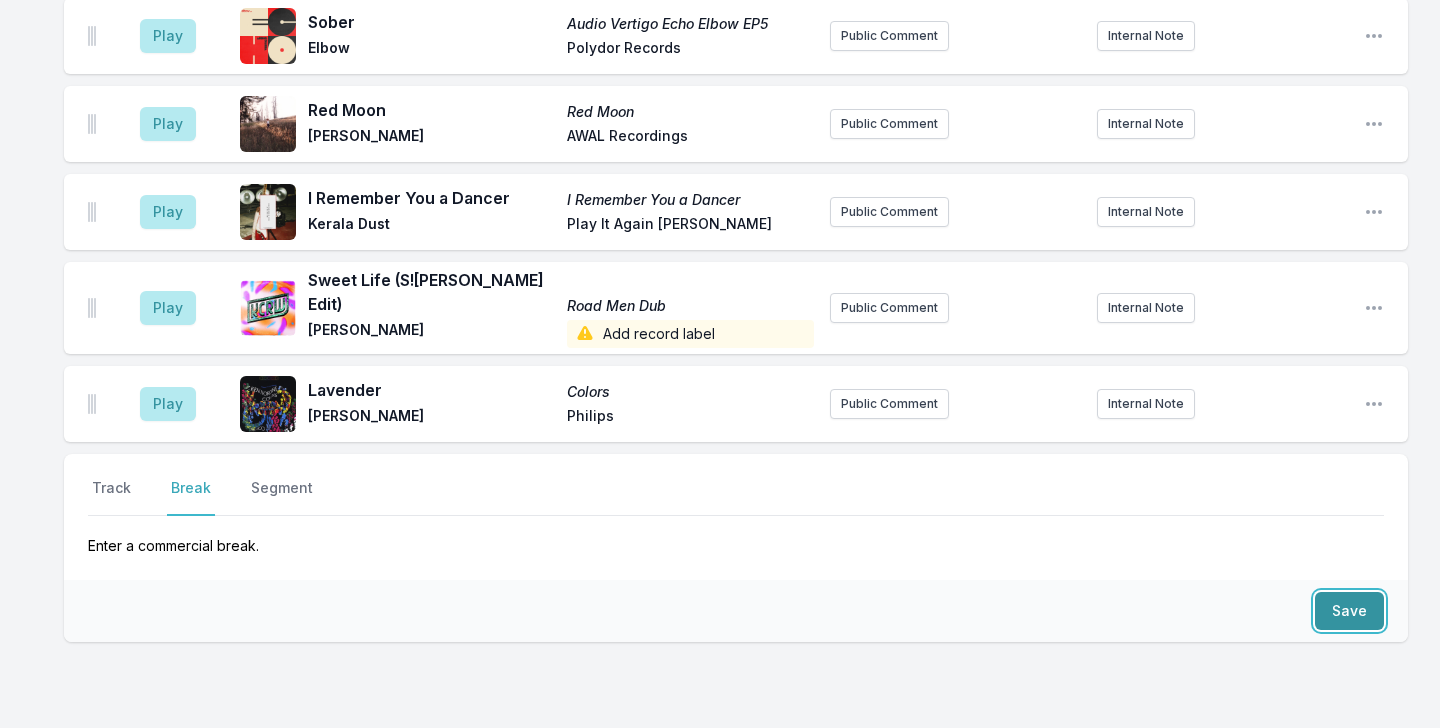 click on "Save" at bounding box center [1349, 611] 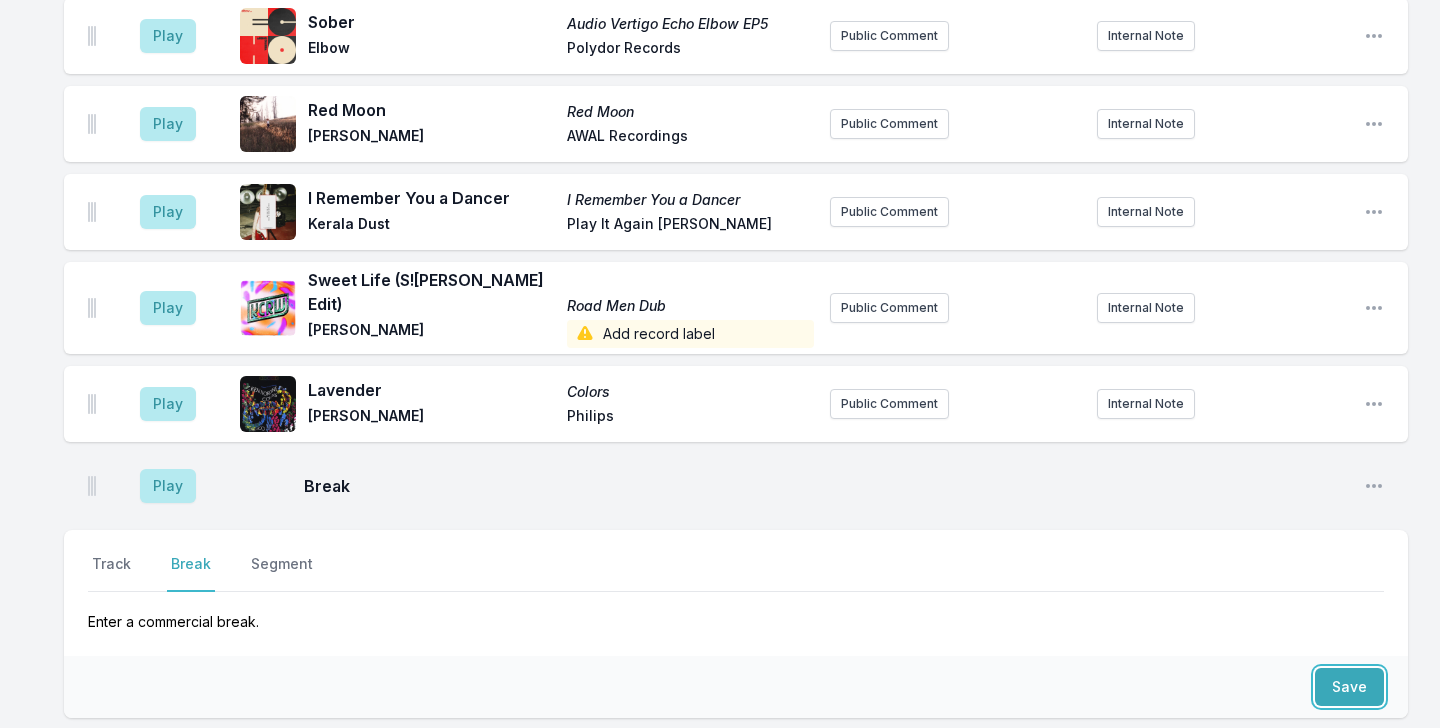 scroll, scrollTop: 5850, scrollLeft: 0, axis: vertical 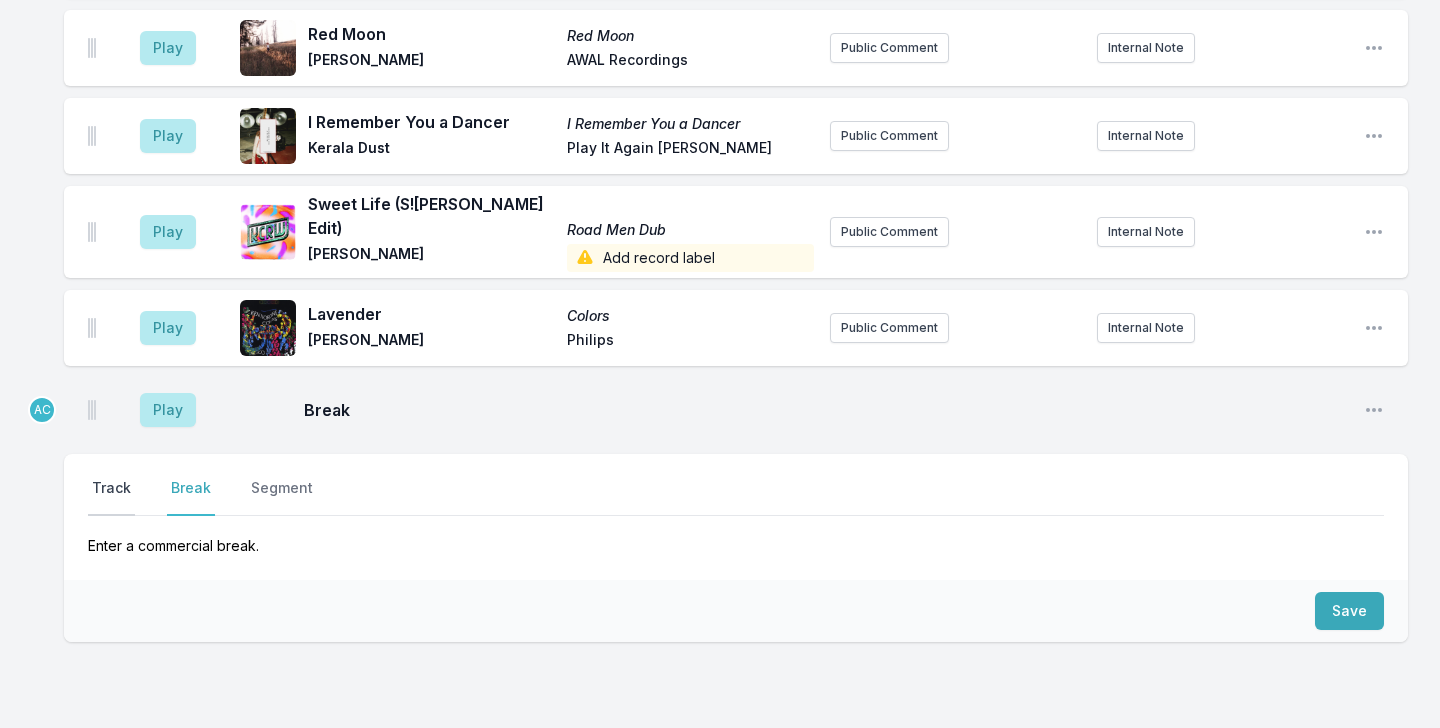 click on "Track" at bounding box center [111, 497] 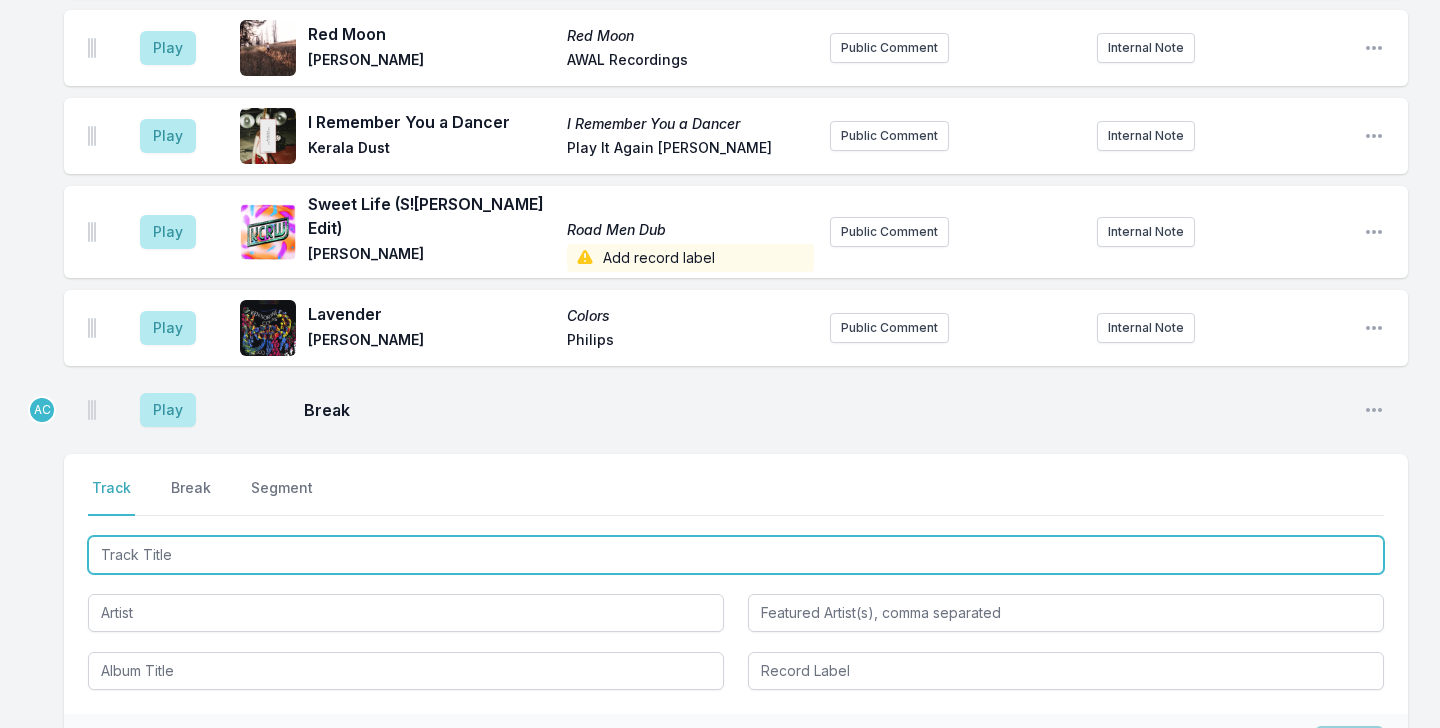 click at bounding box center (736, 555) 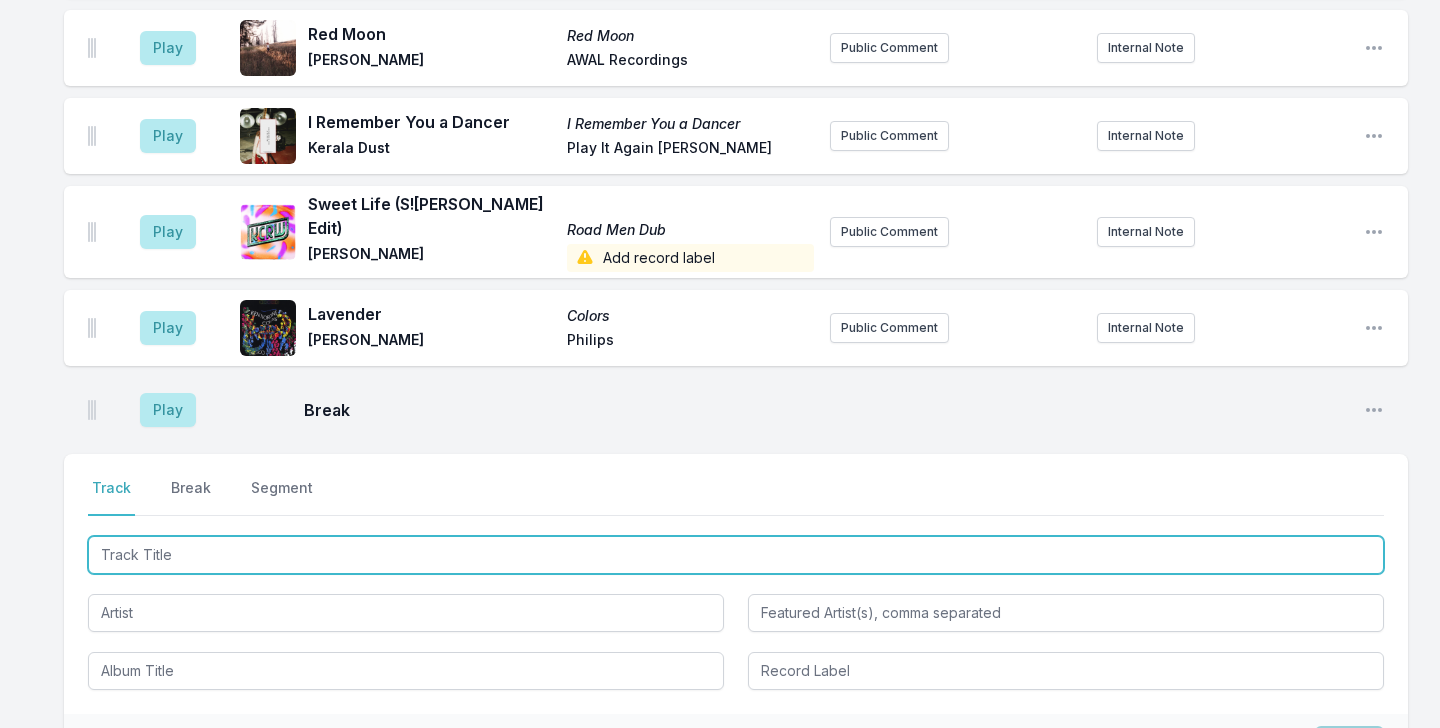 type on "6" 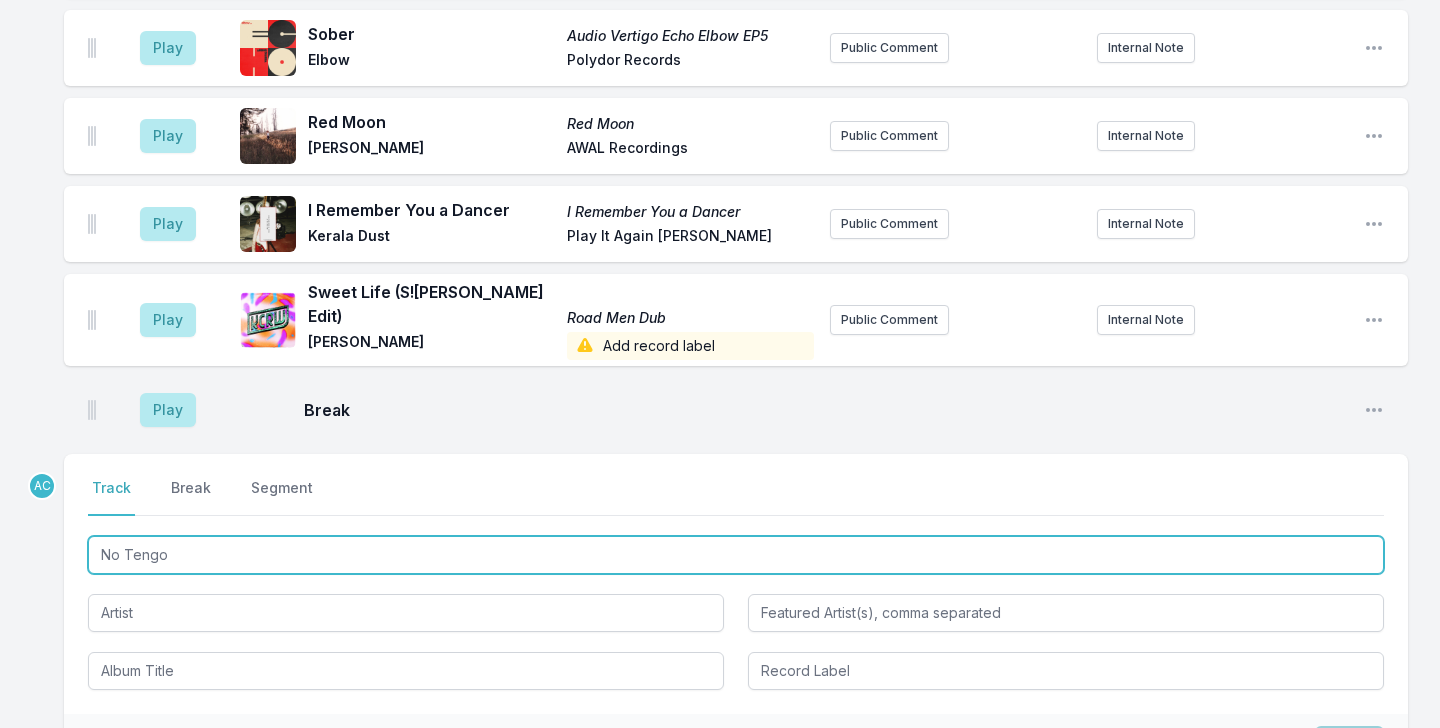 type on "No Tengo V" 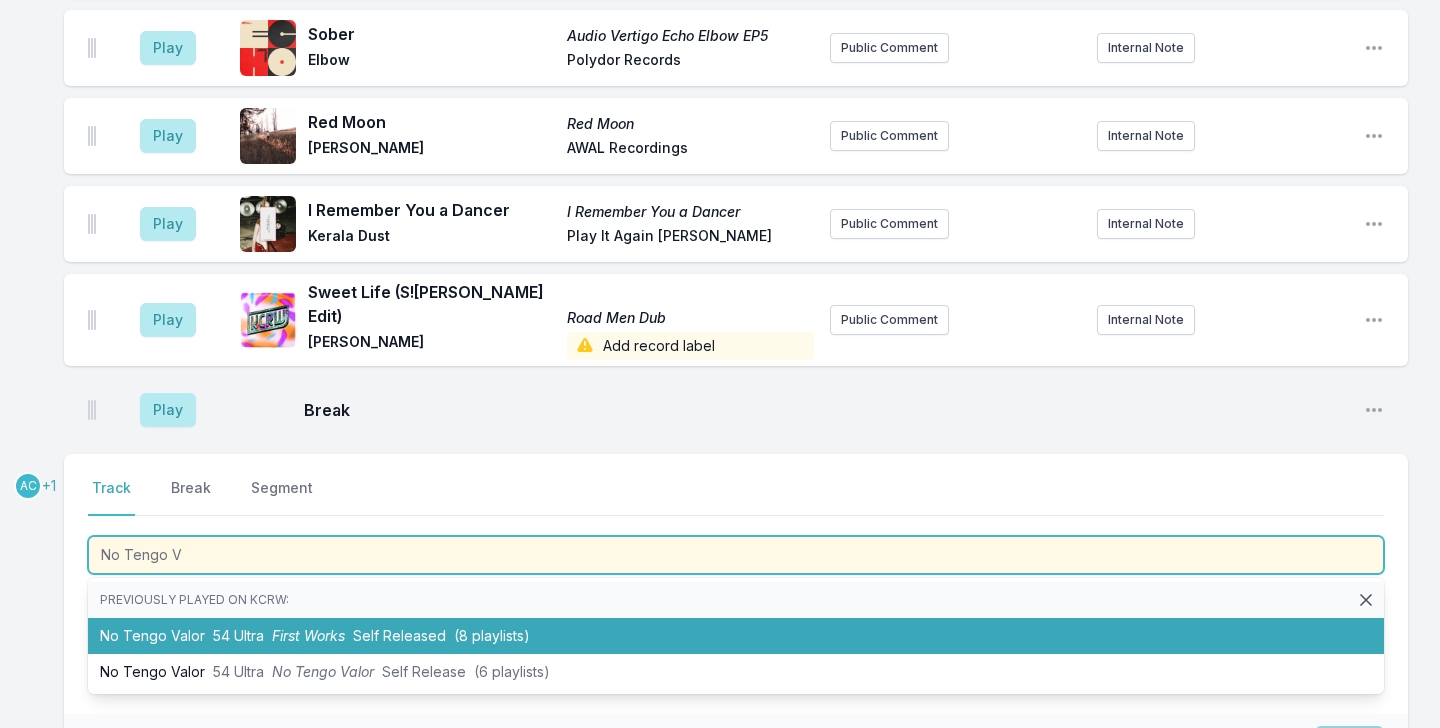 click on "54 Ultra" at bounding box center [238, 635] 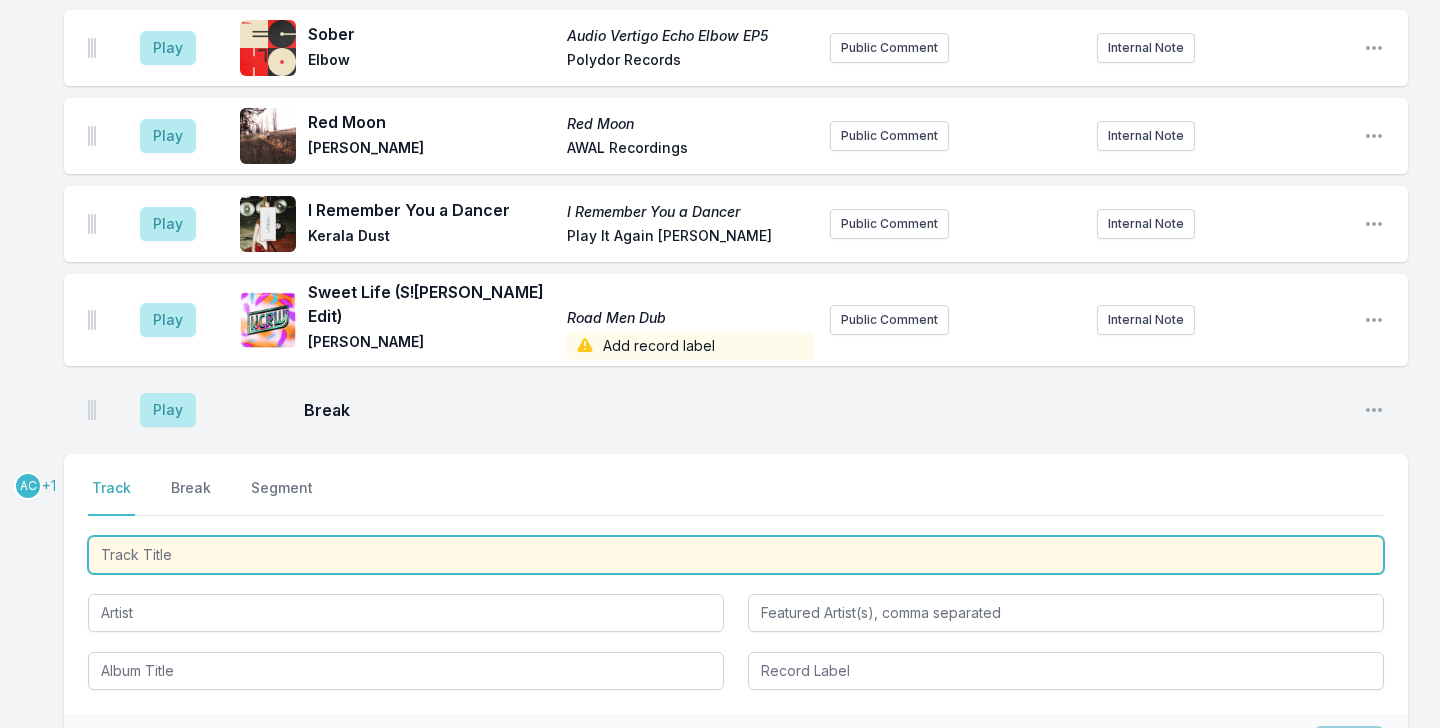 scroll, scrollTop: 5938, scrollLeft: 0, axis: vertical 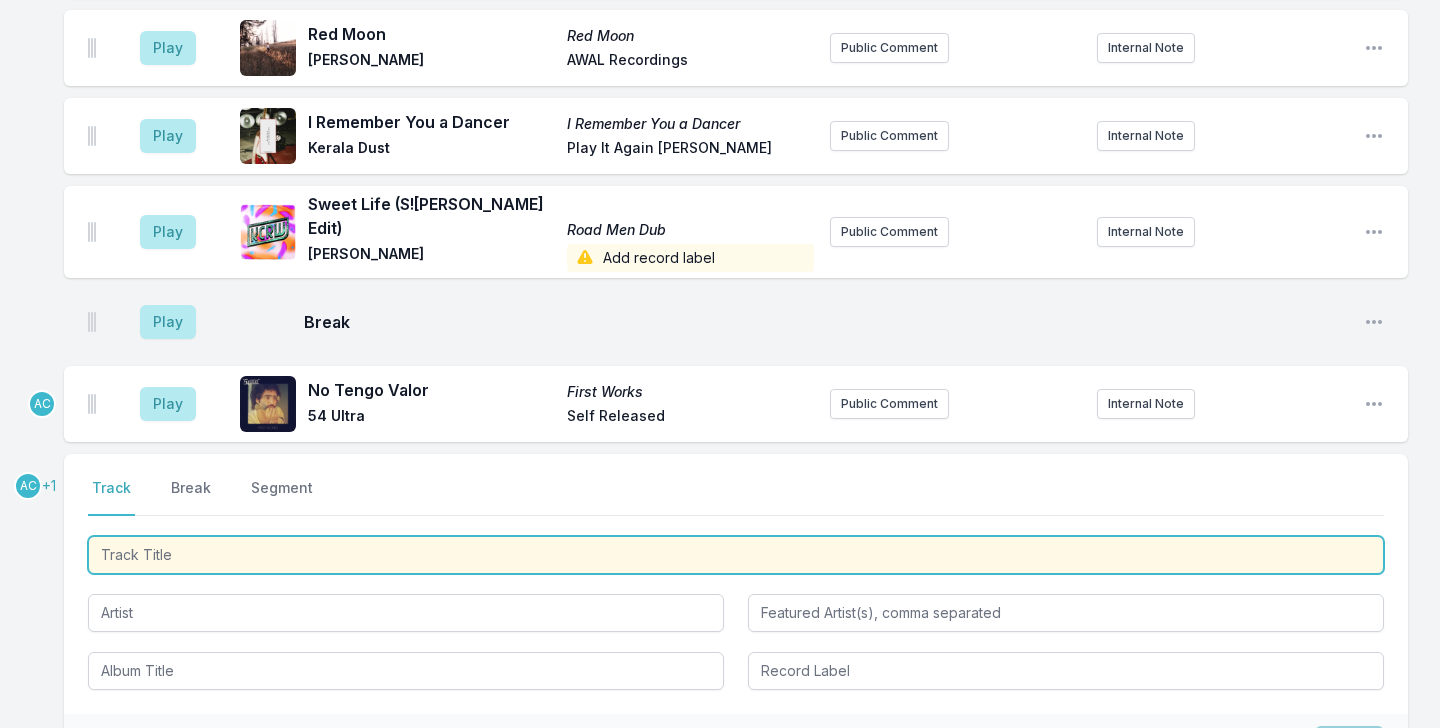 type 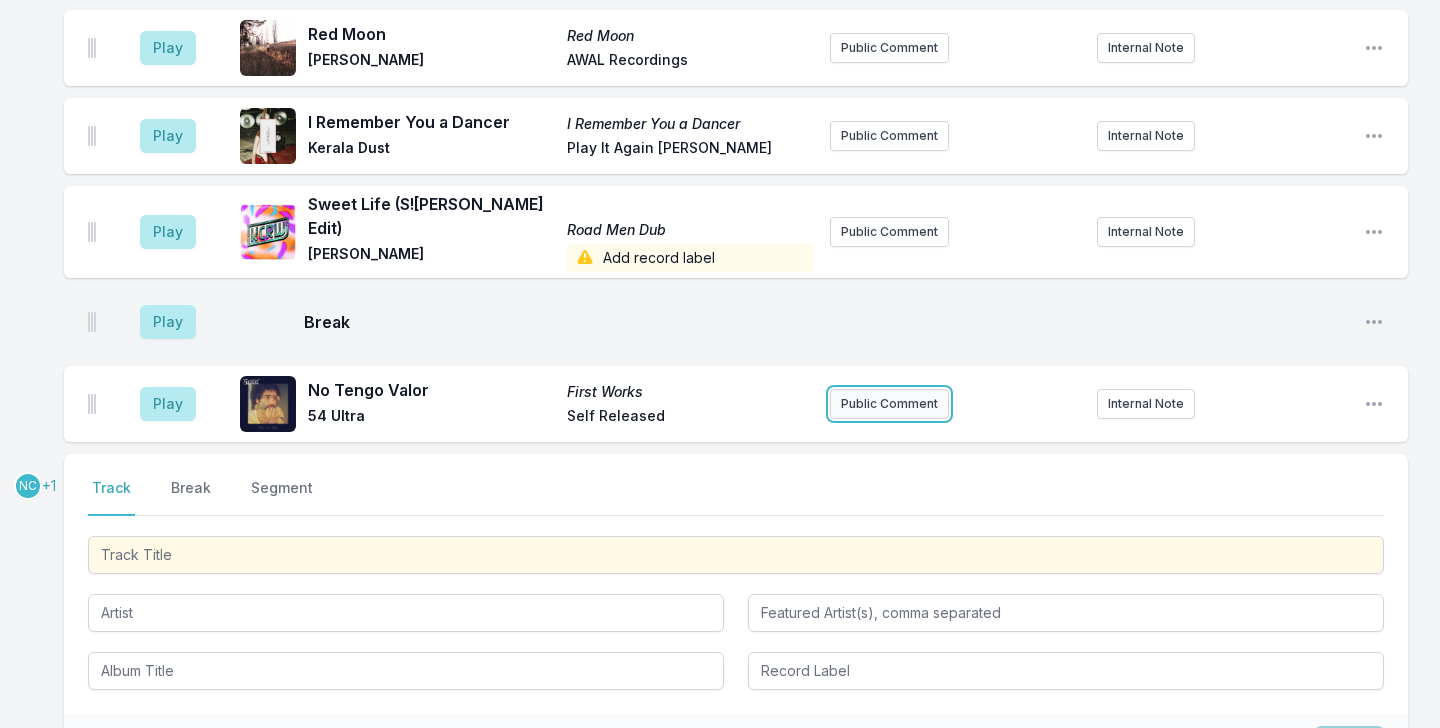 click on "Public Comment" at bounding box center (889, 404) 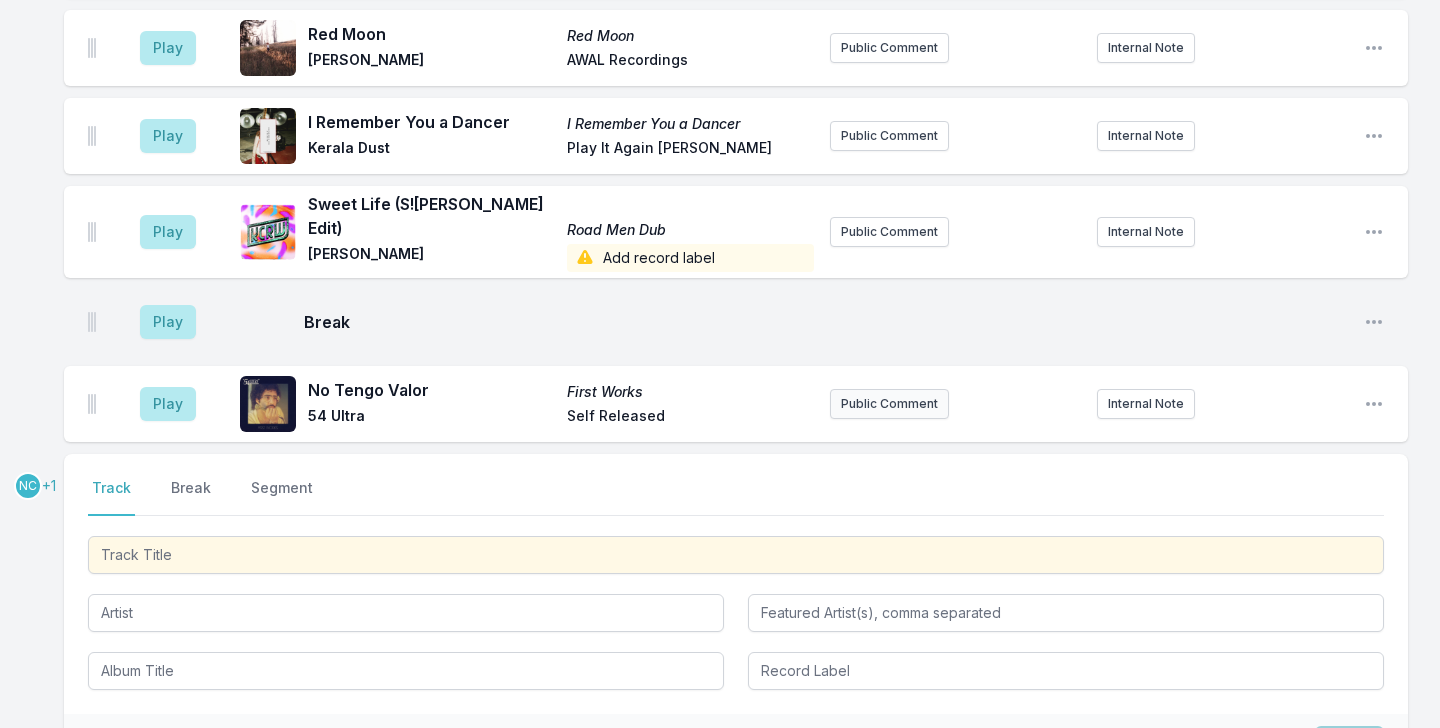 scroll, scrollTop: 6014, scrollLeft: 0, axis: vertical 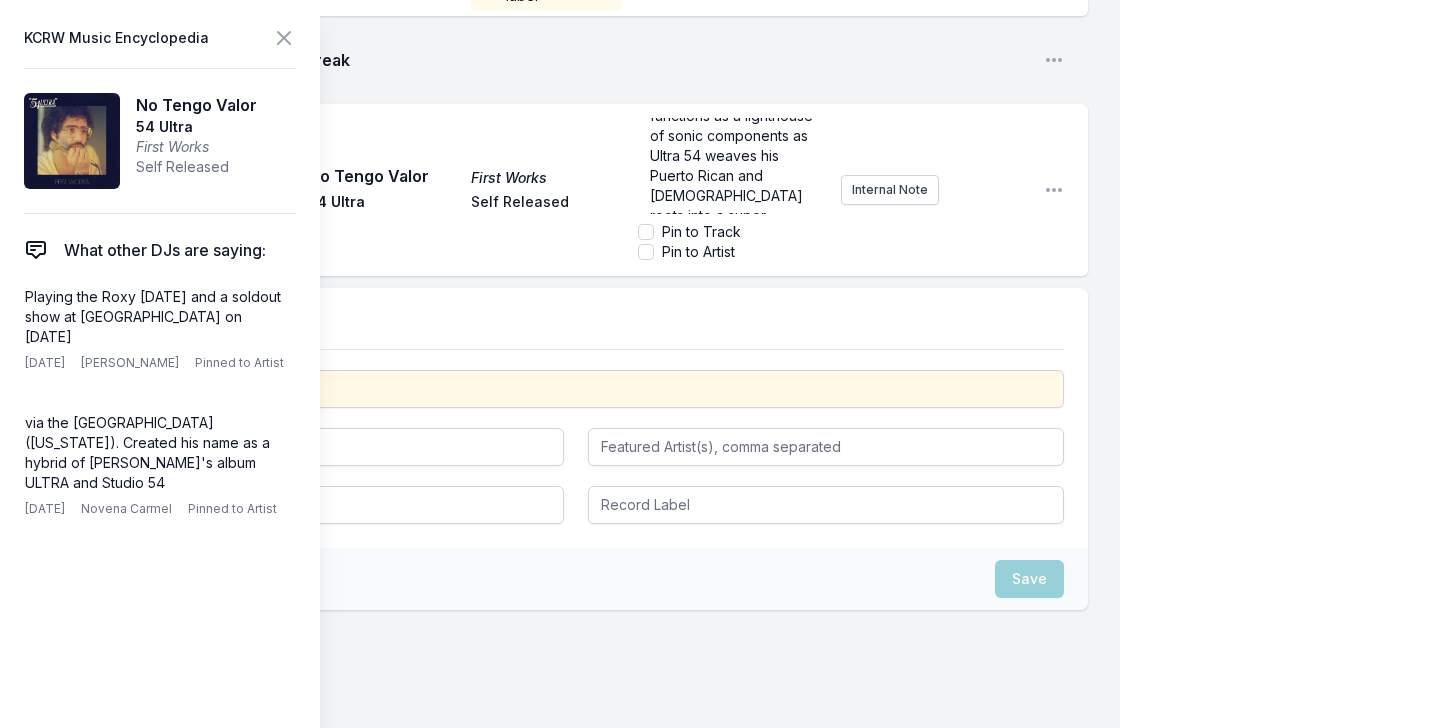 click on "Play No Tengo Valor First Works 54 Ultra Self Released New Jersey-based synth-rock-soul purveyor 54 Ultra slays us with First Work, a six-track EP that contains the Spanglish single “No Tengo Valor.” The song title is open to interpretation: either “I Don’t Have Value,” or “I Don’t Have The Guts or Valor.” Intense subject matter aside, the song functions as a lighthouse of sonic components as Ultra 54 weaves his Puerto Rican and Dominican roots into a super-catchy (and formidable) Latin Soul number.  ﻿ ﻿ Pin to Track Pin to Artist Internal Note Open playlist item options" at bounding box center (576, 190) 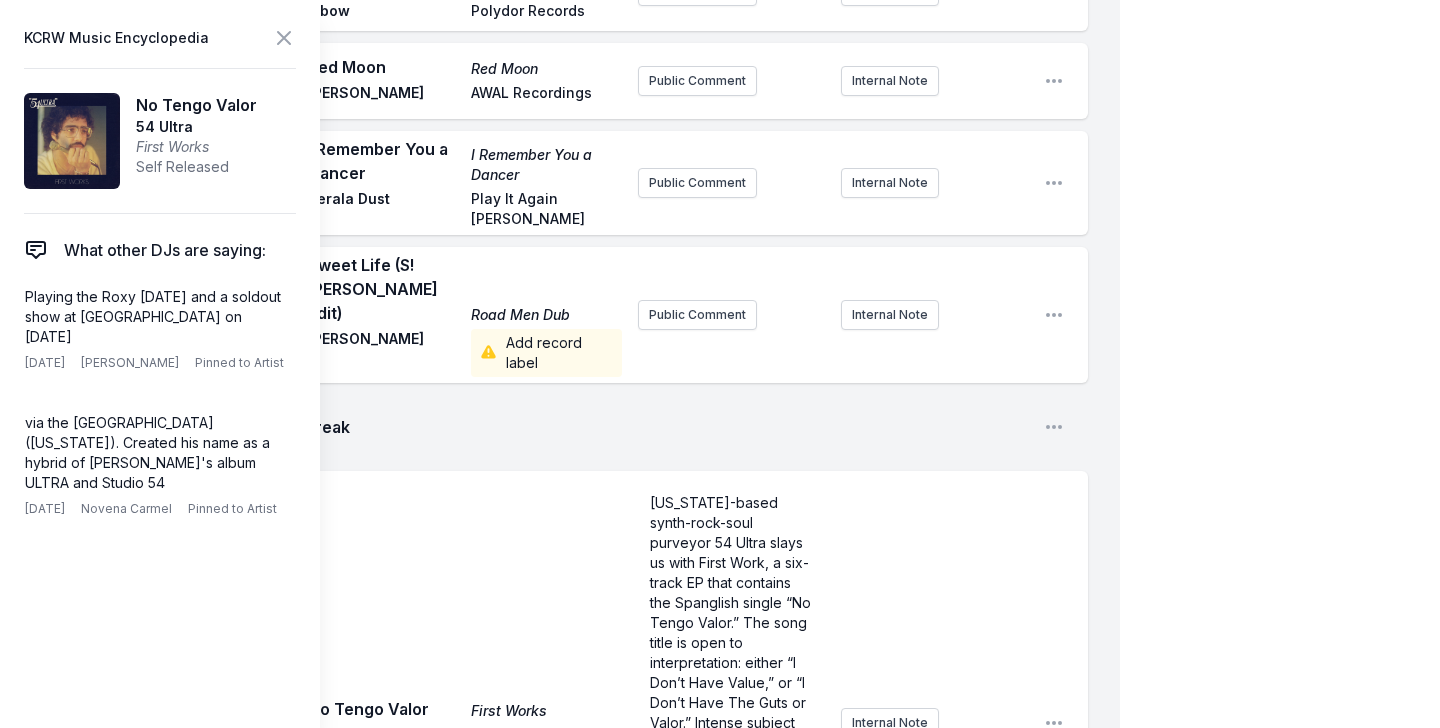 scroll, scrollTop: 7017, scrollLeft: 0, axis: vertical 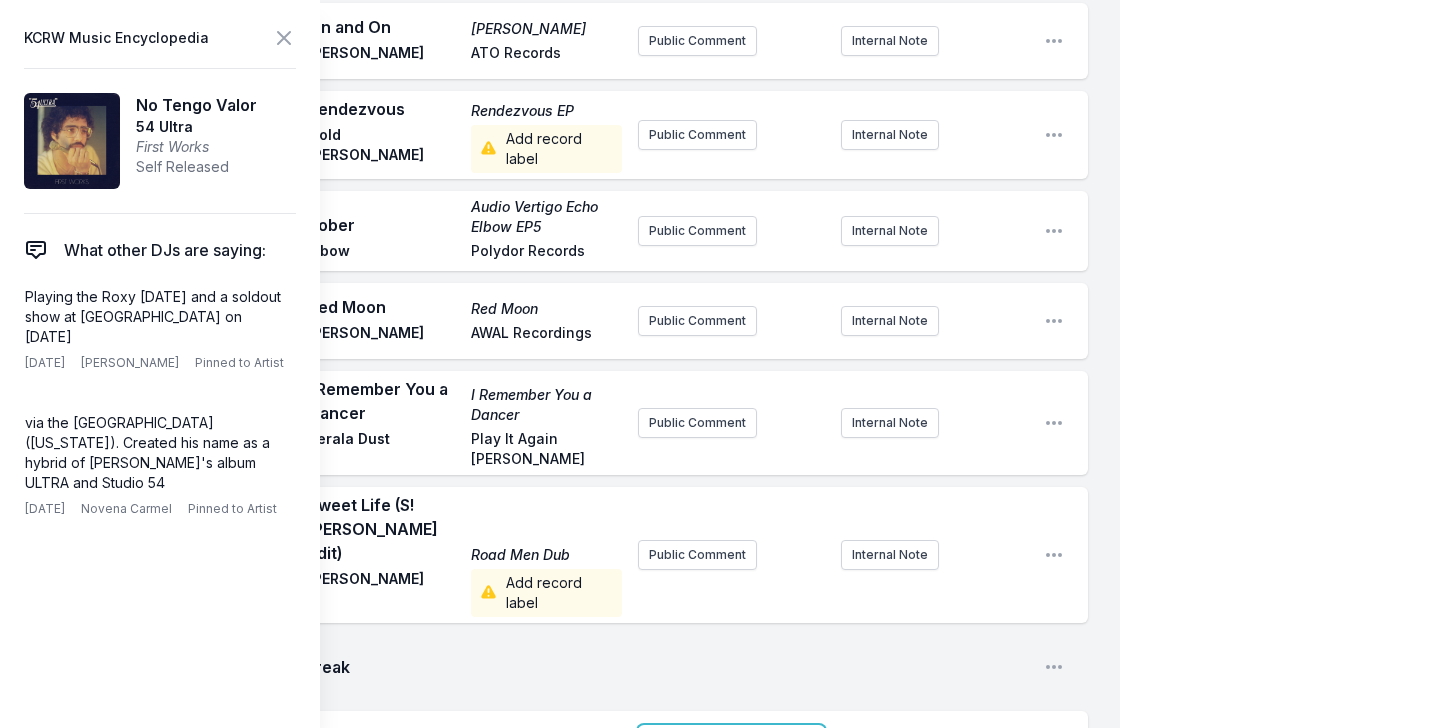 click on "Play Remind Me Melody A.M. Röyksopp Astralwerks / Wall of Sound / Labels Public Comment Internal Note Open playlist item options Play Tomorrow Tomorrow  (Feat. Daniel Rossen) Ride into the Sun Brad Mehldau Nonesuch Records Inc. Public Comment Internal Note Open playlist item options Play Star Retrospective: Selected Recordings 1973–2023 Bryan Ferry BMG Public Comment Internal Note Open playlist item options Play Run Free All Systems Are Lying / Run Free Soulwax DEEWEE / Because Public Comment Internal Note Open playlist item options Play Baile De Mascaras Sim Sim Sim Bala Desejo Mr. Bongo Public Comment Internal Note Open playlist item options Play Break Open playlist item options Play Forest Nativity (Extended Version) Tresor Magnetique Francis Bebey Africa Seven Public Comment Internal Note Open playlist item options Play Is It Now? Is It Now? Automatic Stones Throw Public Comment Internal Note Open playlist item options Play Over > Forever SCORPIO Madison McFerrin MadMcFerrin Music Public Comment Play 2" at bounding box center (576, -475) 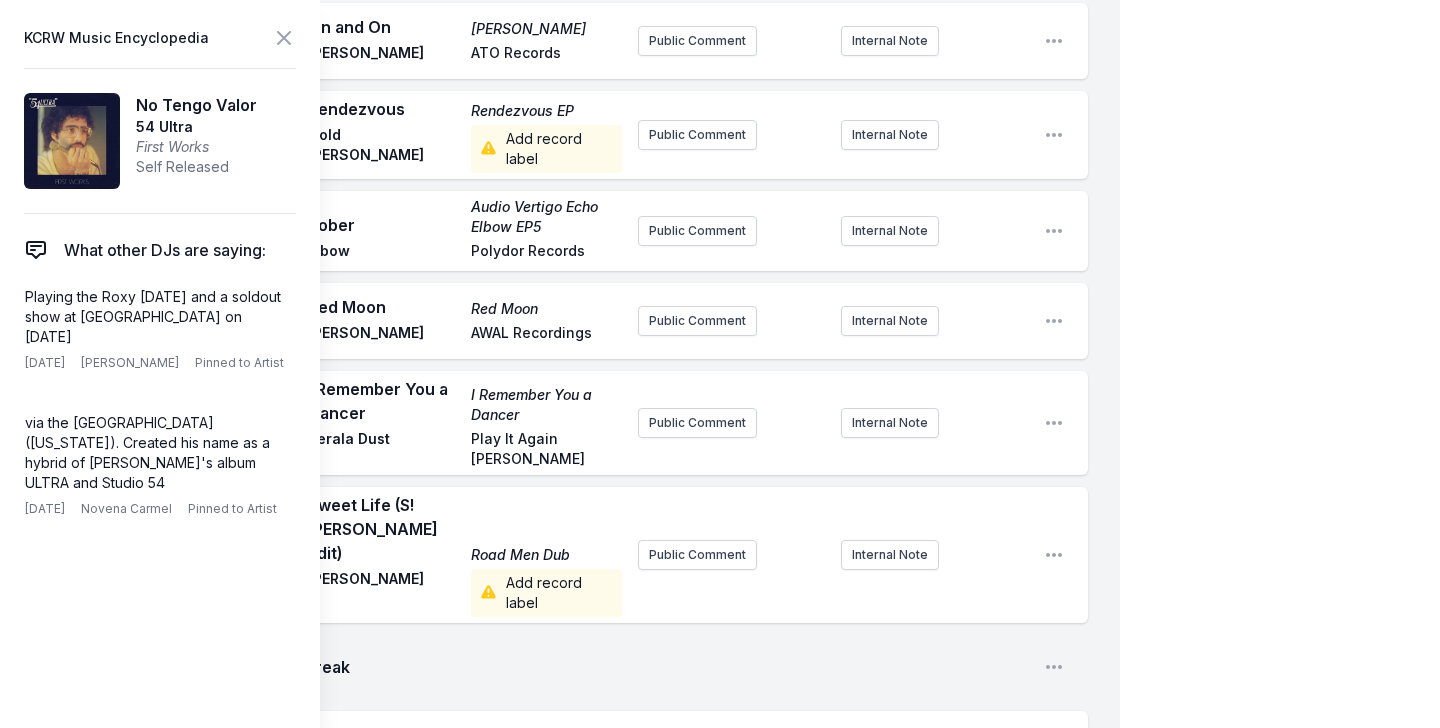 scroll, scrollTop: 7017, scrollLeft: 0, axis: vertical 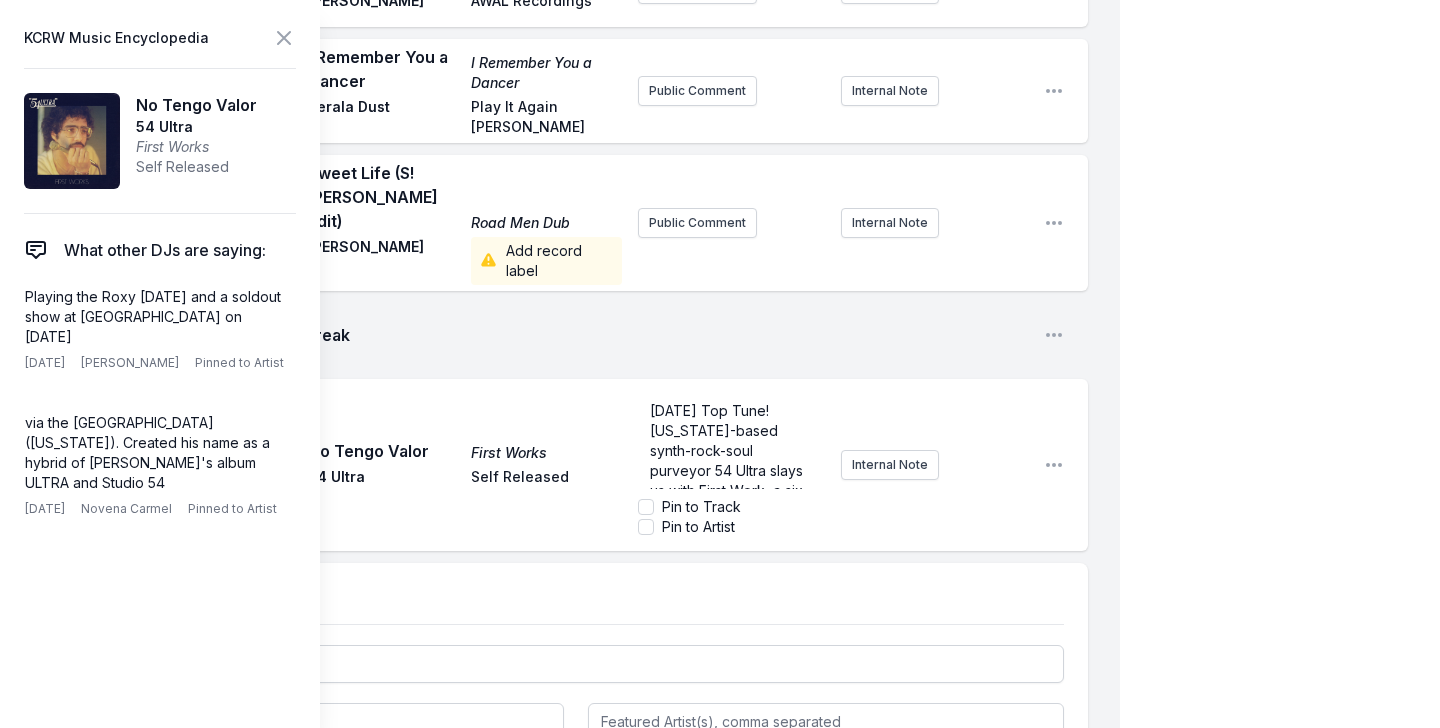 click on "Today's Top Tune! New Jersey-based synth-rock-soul purveyor 54 Ultra slays us with First Work, a six-track EP that contains the Spanglish single “No Tengo Valor.” The song title is open to interpretation: either “I Don’t Have Value,” or “I Don’t Have The Guts or Valor.” Intense subject matter aside, the song functions as a lighthouse of sonic components as Ultra 54 weaves his Puerto Rican and Dominican roots into a super-catchy (and formidable) Latin Soul number.  ﻿ ﻿ Pin to Track Pin to Artist Internal Note" at bounding box center (833, 465) 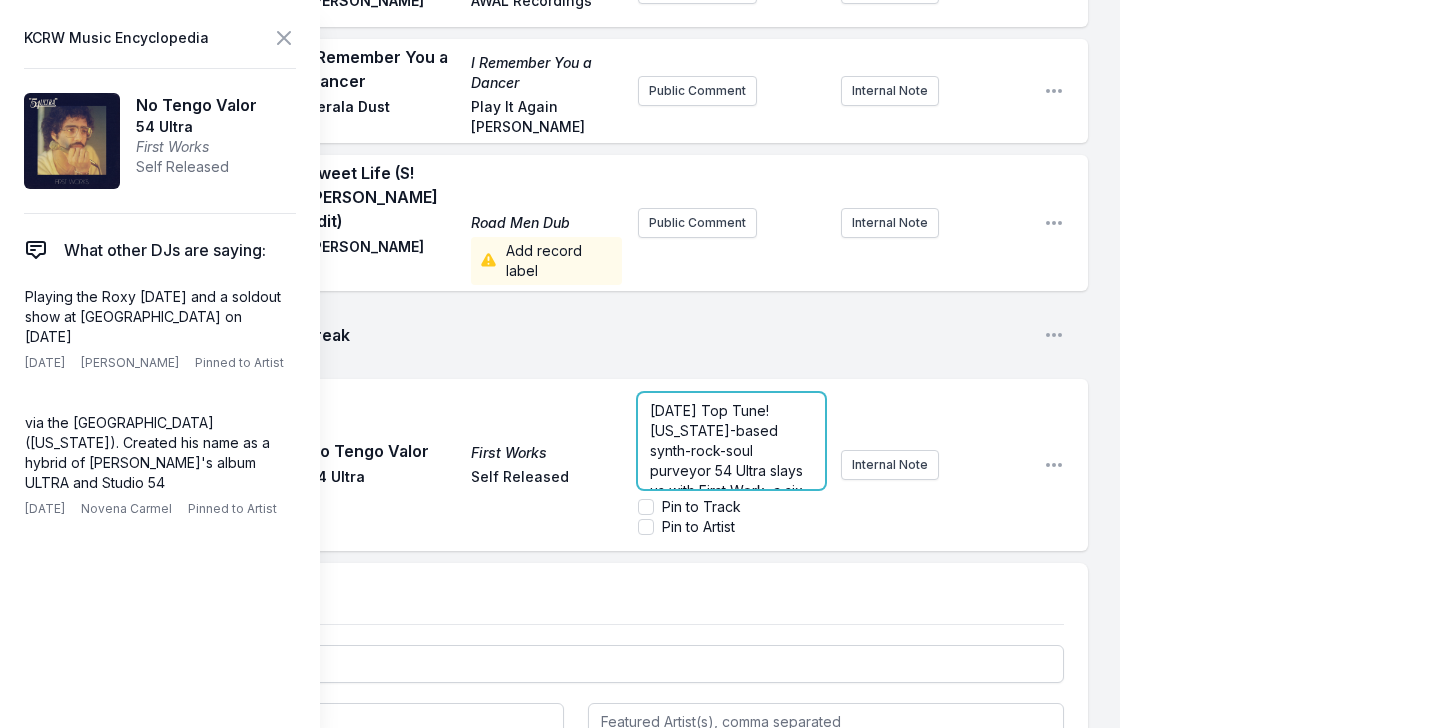 scroll, scrollTop: 6685, scrollLeft: 0, axis: vertical 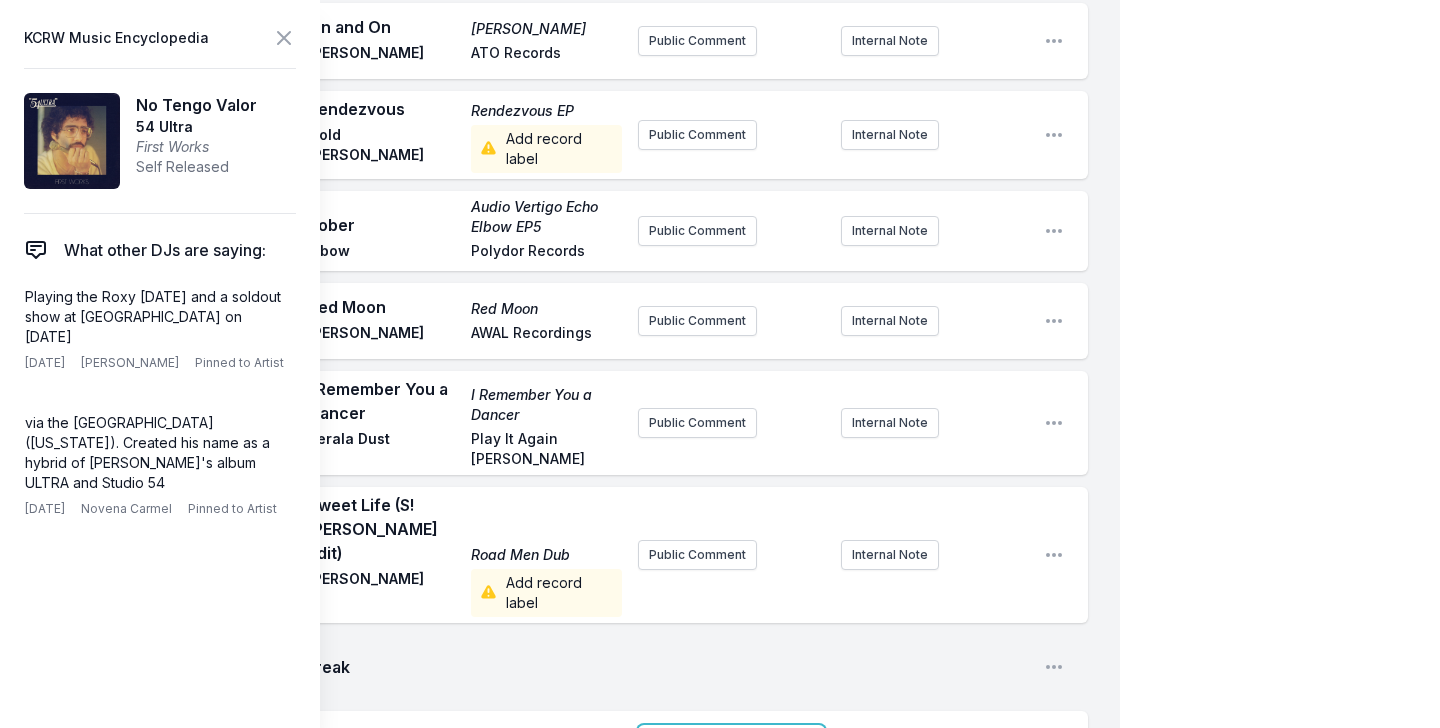 click on "Play Remind Me Melody A.M. Röyksopp Astralwerks / Wall of Sound / Labels Public Comment Internal Note Open playlist item options Play Tomorrow Tomorrow  (Feat. Daniel Rossen) Ride into the Sun Brad Mehldau Nonesuch Records Inc. Public Comment Internal Note Open playlist item options Play Star Retrospective: Selected Recordings 1973–2023 Bryan Ferry BMG Public Comment Internal Note Open playlist item options Play Run Free All Systems Are Lying / Run Free Soulwax DEEWEE / Because Public Comment Internal Note Open playlist item options Play Baile De Mascaras Sim Sim Sim Bala Desejo Mr. Bongo Public Comment Internal Note Open playlist item options Play Break Open playlist item options Play Forest Nativity (Extended Version) Tresor Magnetique Francis Bebey Africa Seven Public Comment Internal Note Open playlist item options Play Is It Now? Is It Now? Automatic Stones Throw Public Comment Internal Note Open playlist item options Play Over > Forever SCORPIO Madison McFerrin MadMcFerrin Music Public Comment Play 2" at bounding box center (576, -641) 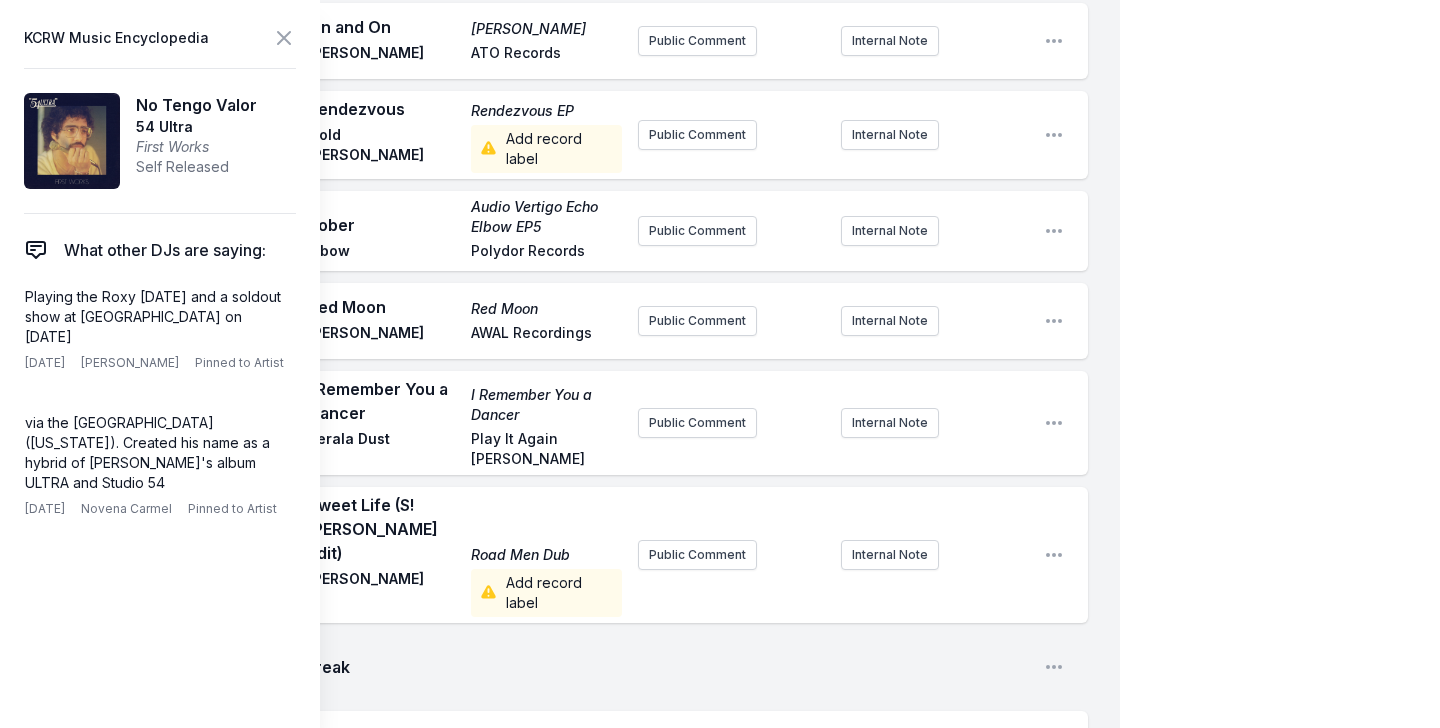 scroll, scrollTop: 7017, scrollLeft: 0, axis: vertical 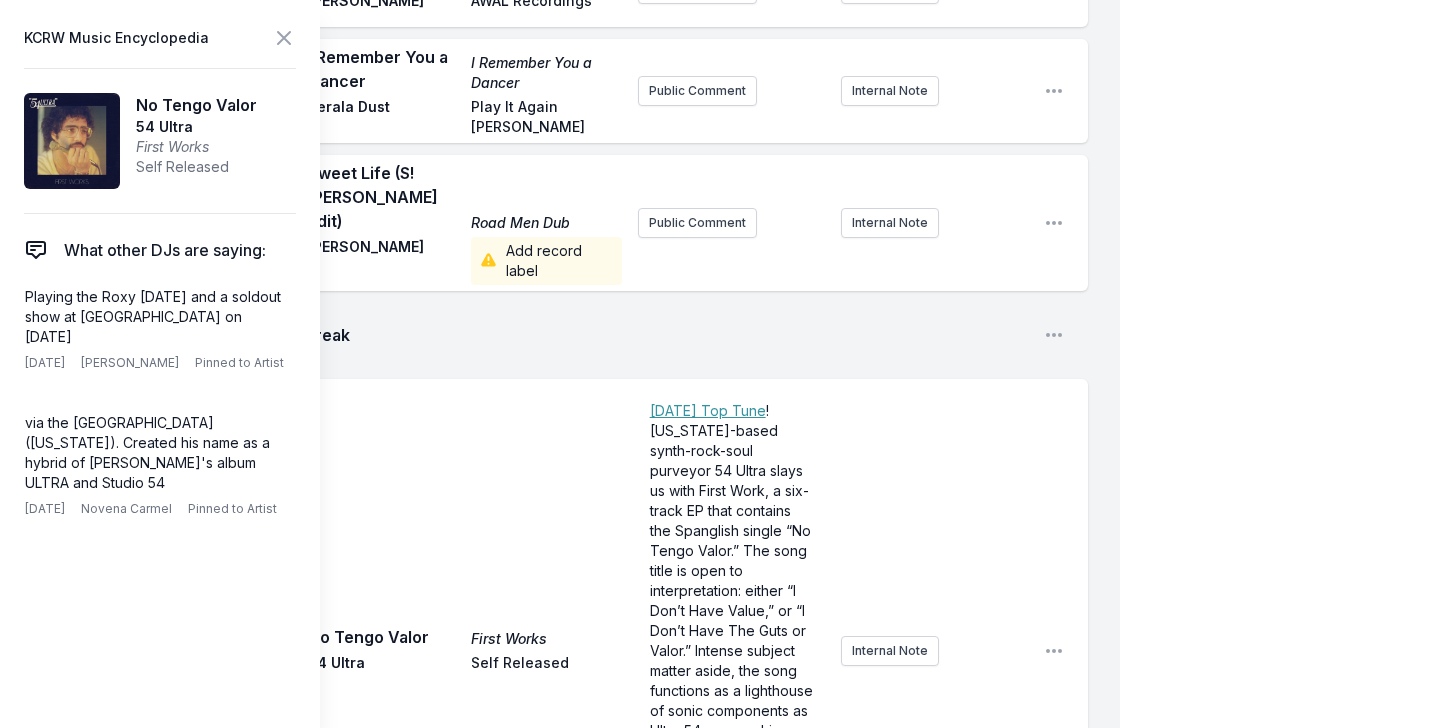click on "Play No Tengo Valor First Works 54 Ultra Self Released ﻿ Today's Top Tune ! New Jersey-based synth-rock-soul purveyor 54 Ultra slays us with First Work, a six-track EP that contains the Spanglish single “No Tengo Valor.” The song title is open to interpretation: either “I Don’t Have Value,” or “I Don’t Have The Guts or Valor.” Intense subject matter aside, the song functions as a lighthouse of sonic components as Ultra 54 weaves his Puerto Rican and Dominican roots into a super-catchy (and formidable) Latin Soul number.  ﻿ ﻿ Internal Note Open playlist item options" at bounding box center [576, 651] 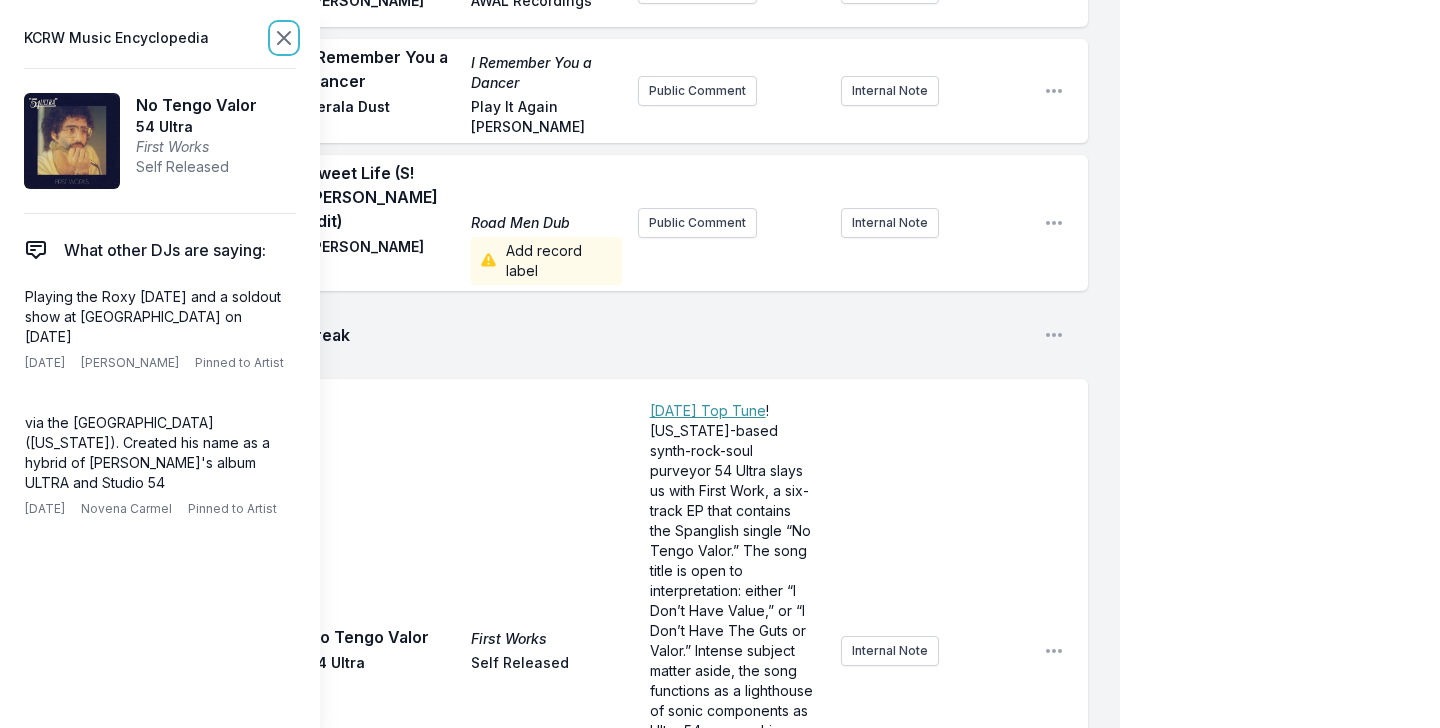 click 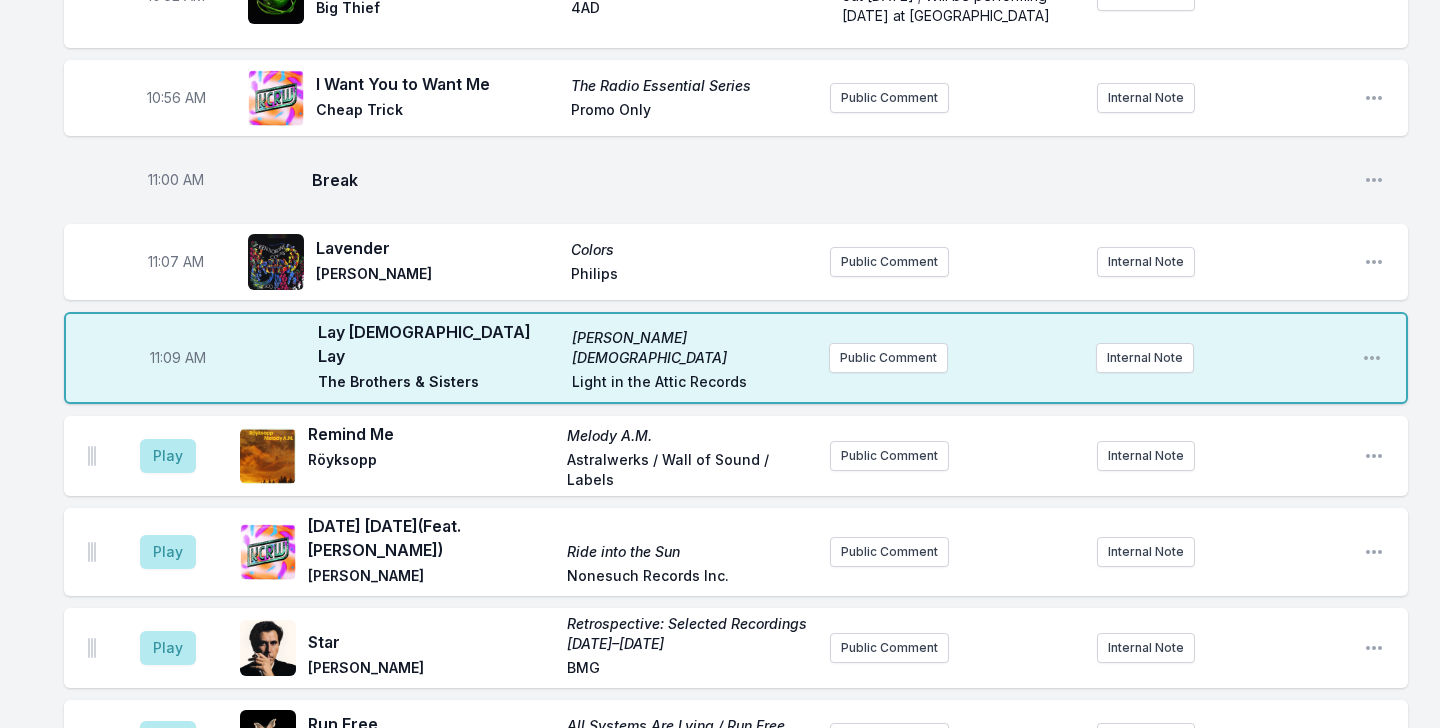 scroll, scrollTop: 3443, scrollLeft: 0, axis: vertical 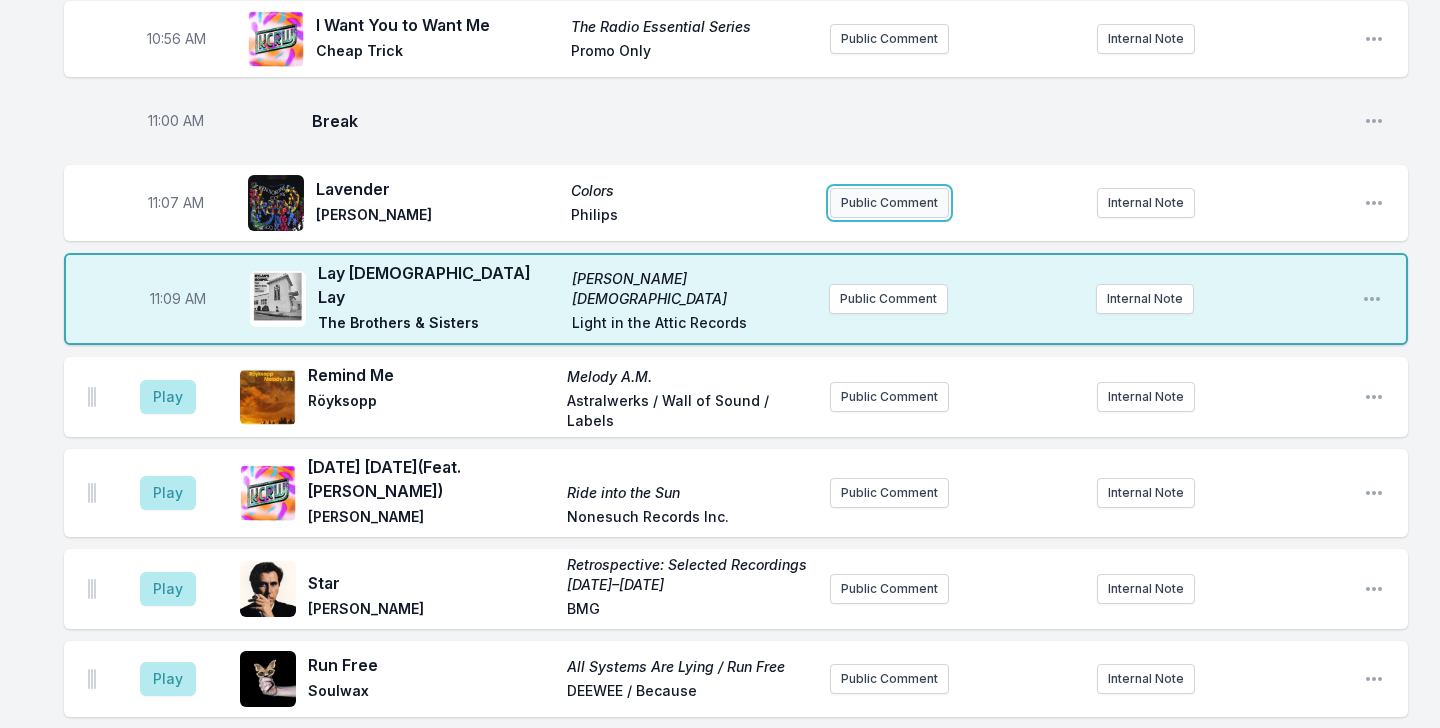 click on "Public Comment" at bounding box center [889, 203] 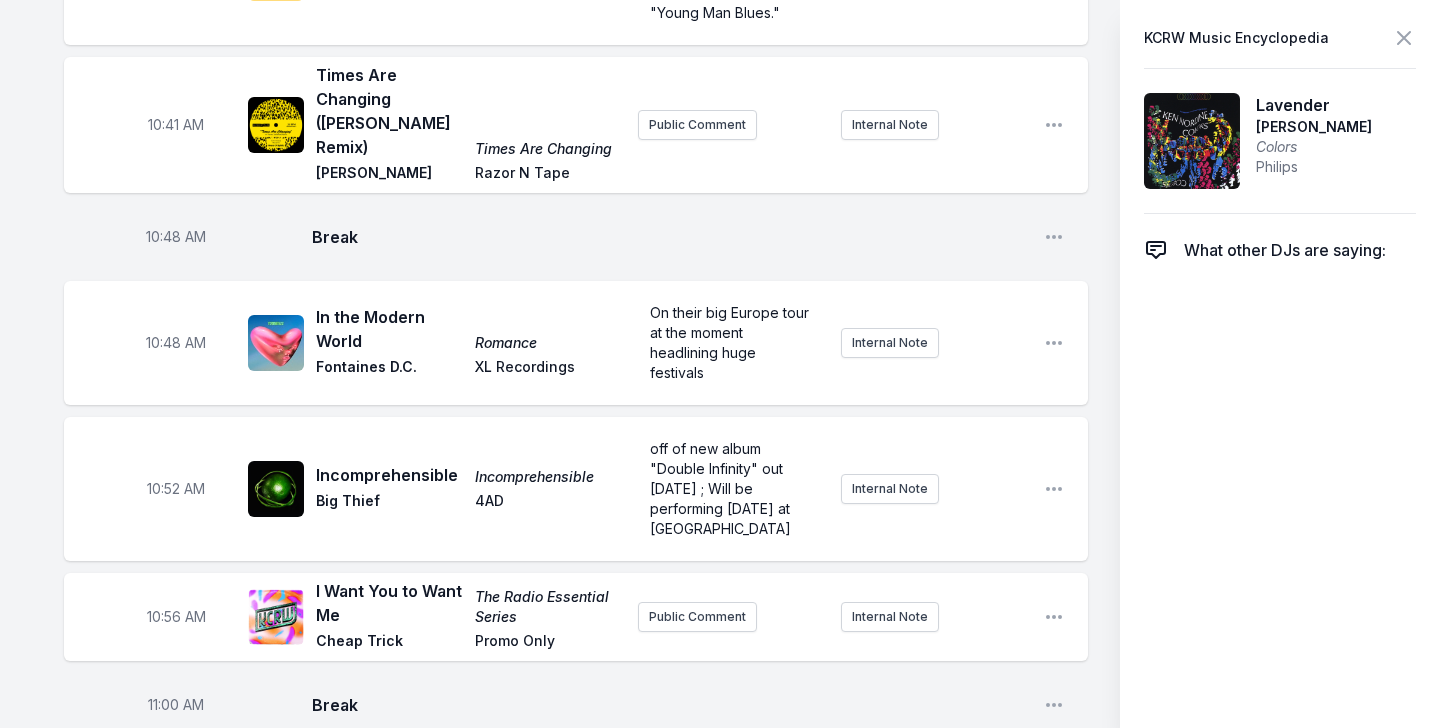 scroll, scrollTop: 3619, scrollLeft: 0, axis: vertical 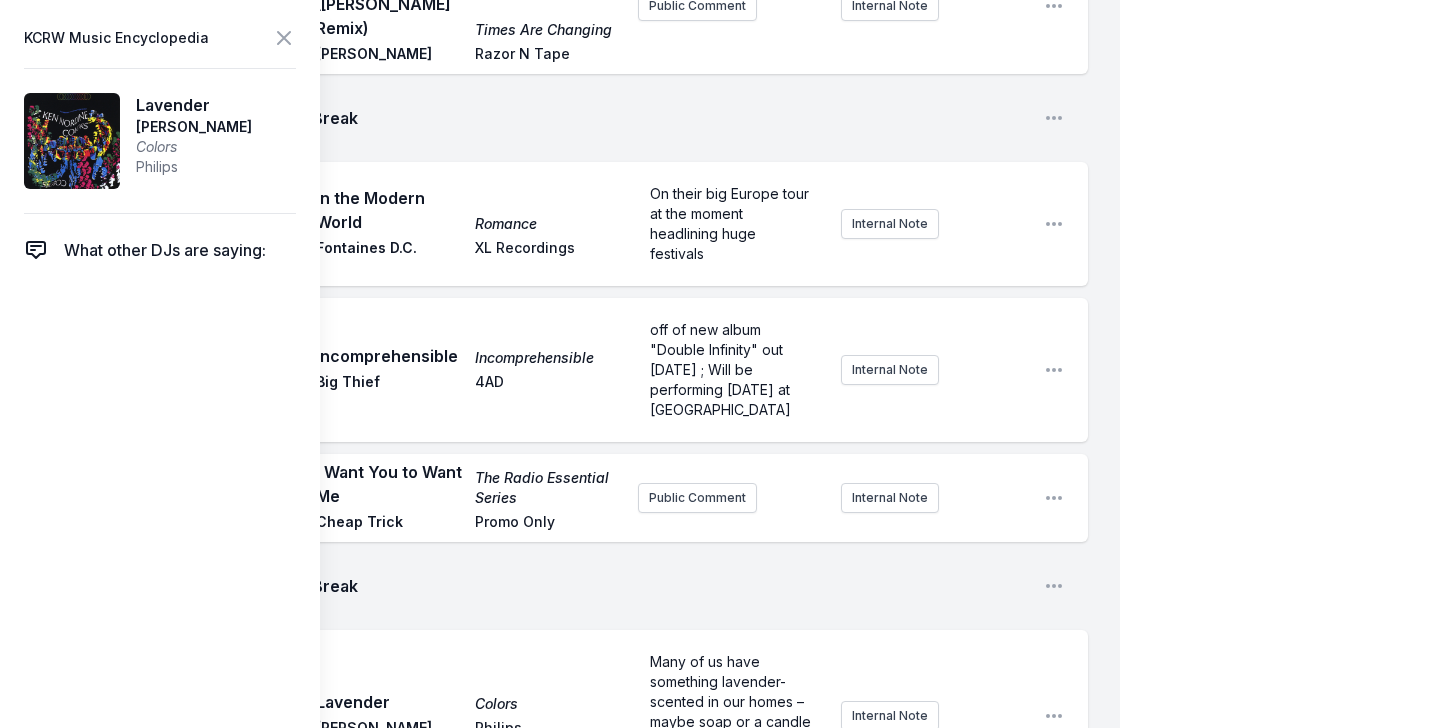 click on "Many of us have something lavender-scented in our homes – maybe soap or a candle or some other aromatherapy product promising to relieve stress and help us relax. But have you thought about using it in cooking? Here to tell us how to do so without feeling like we’re eating a bar of soap is Evan Kleiman! ﻿" at bounding box center (731, 692) 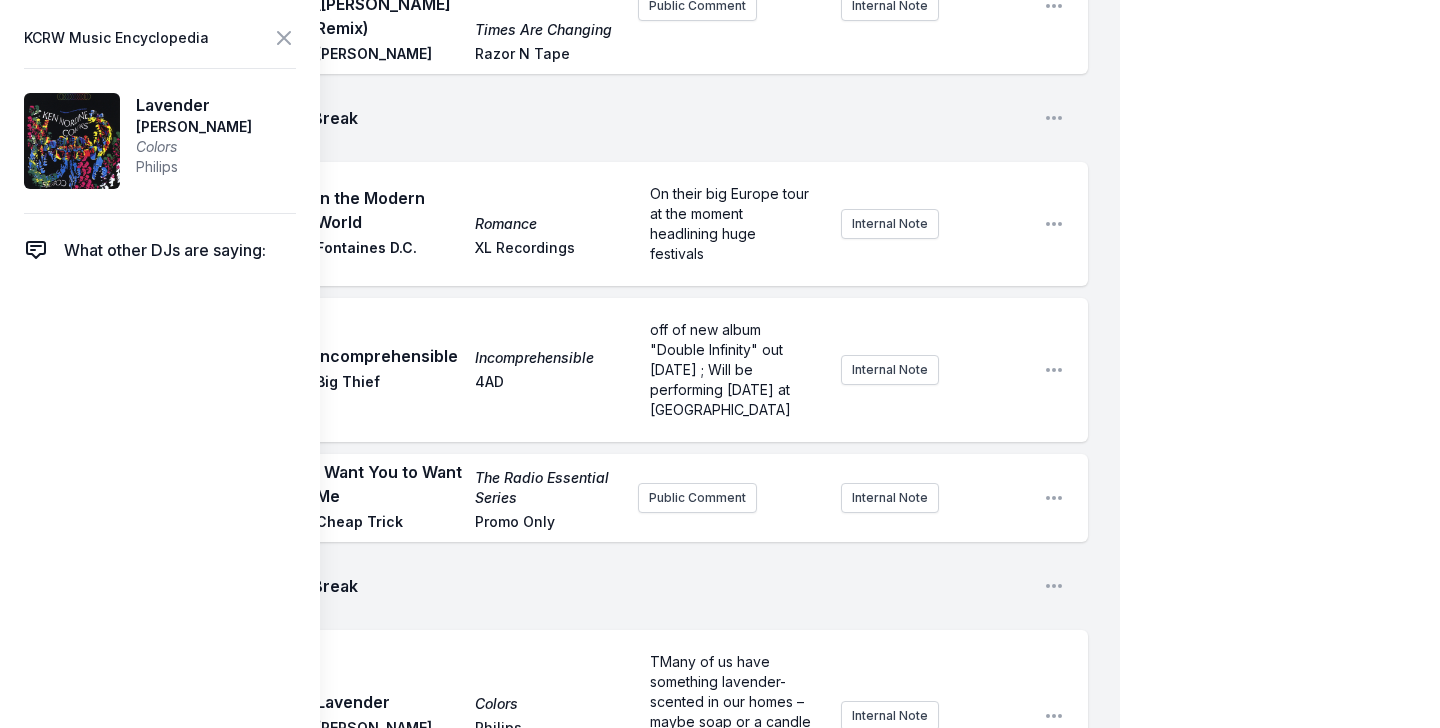 type 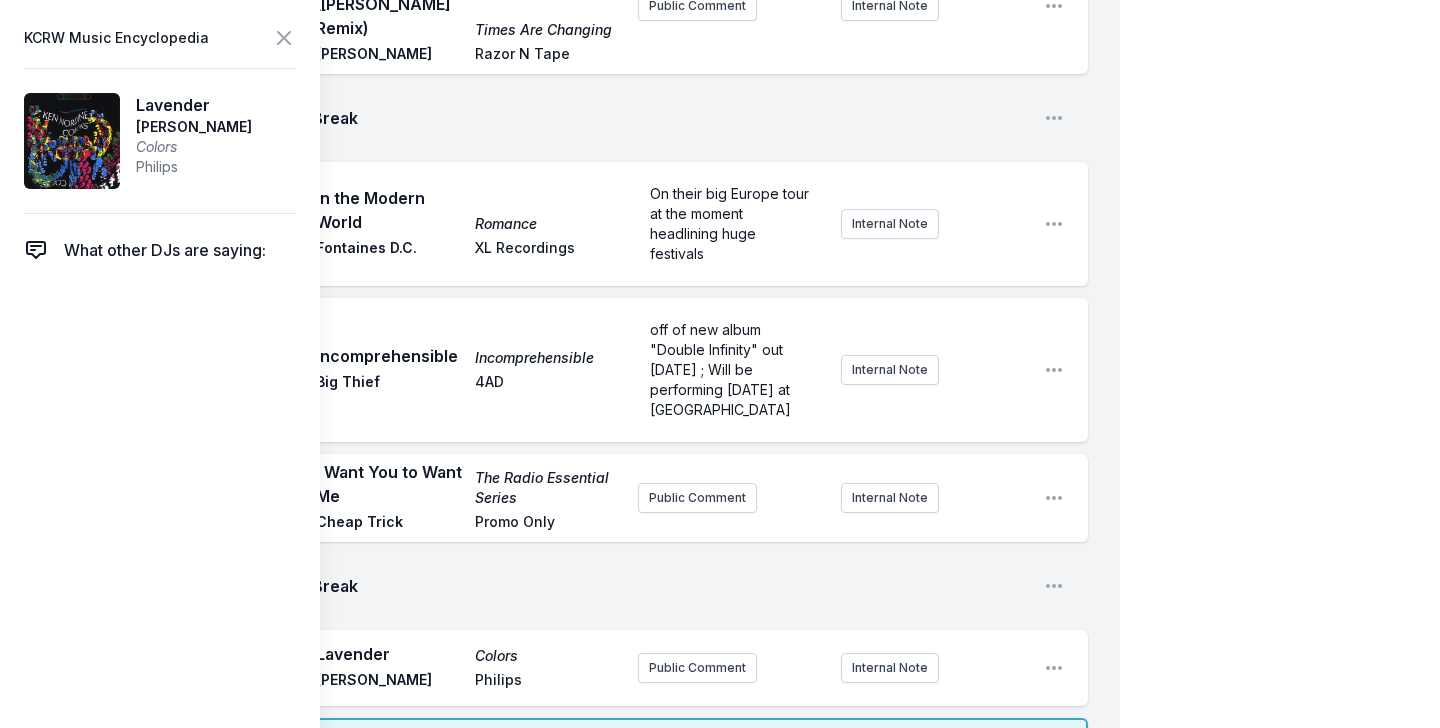 click on "11:07 AM Lavender Colors Ken Nordine Philips Public Comment Internal Note Open playlist item options" at bounding box center (576, 668) 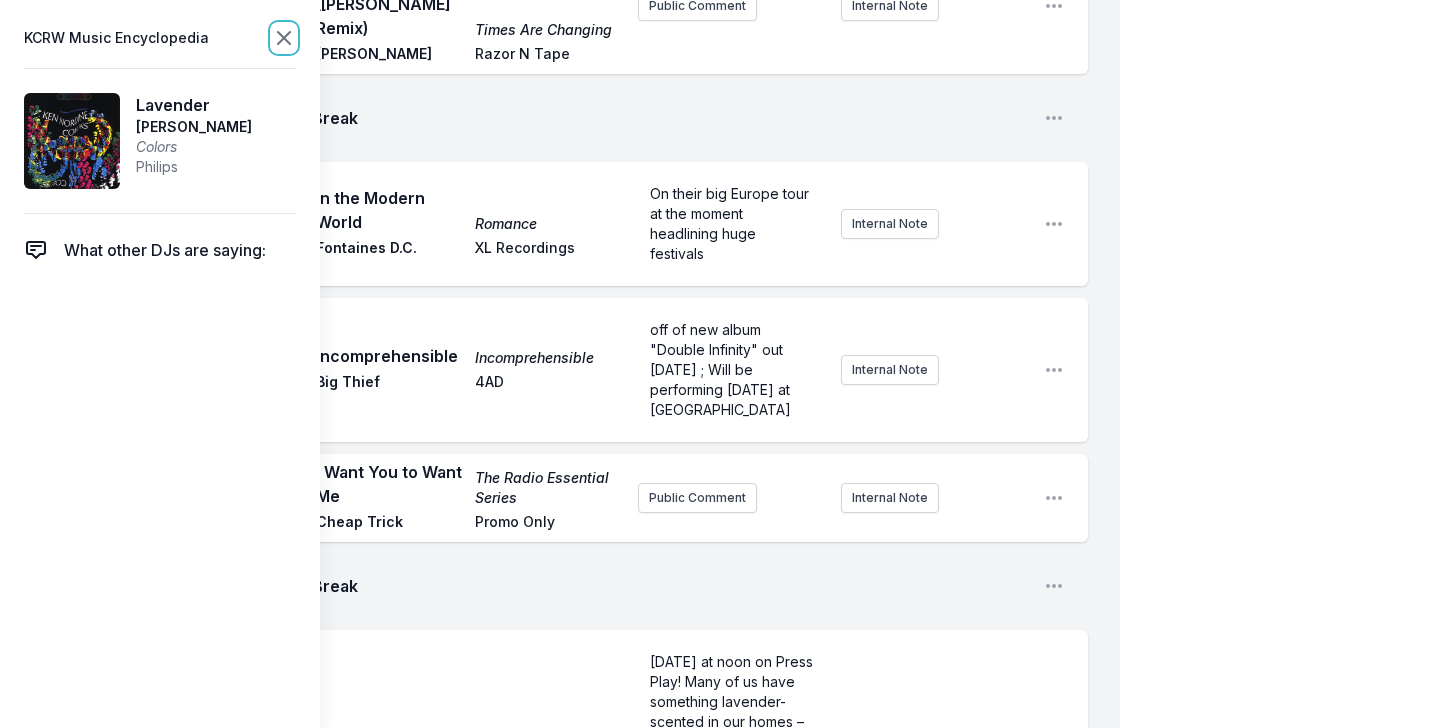 click 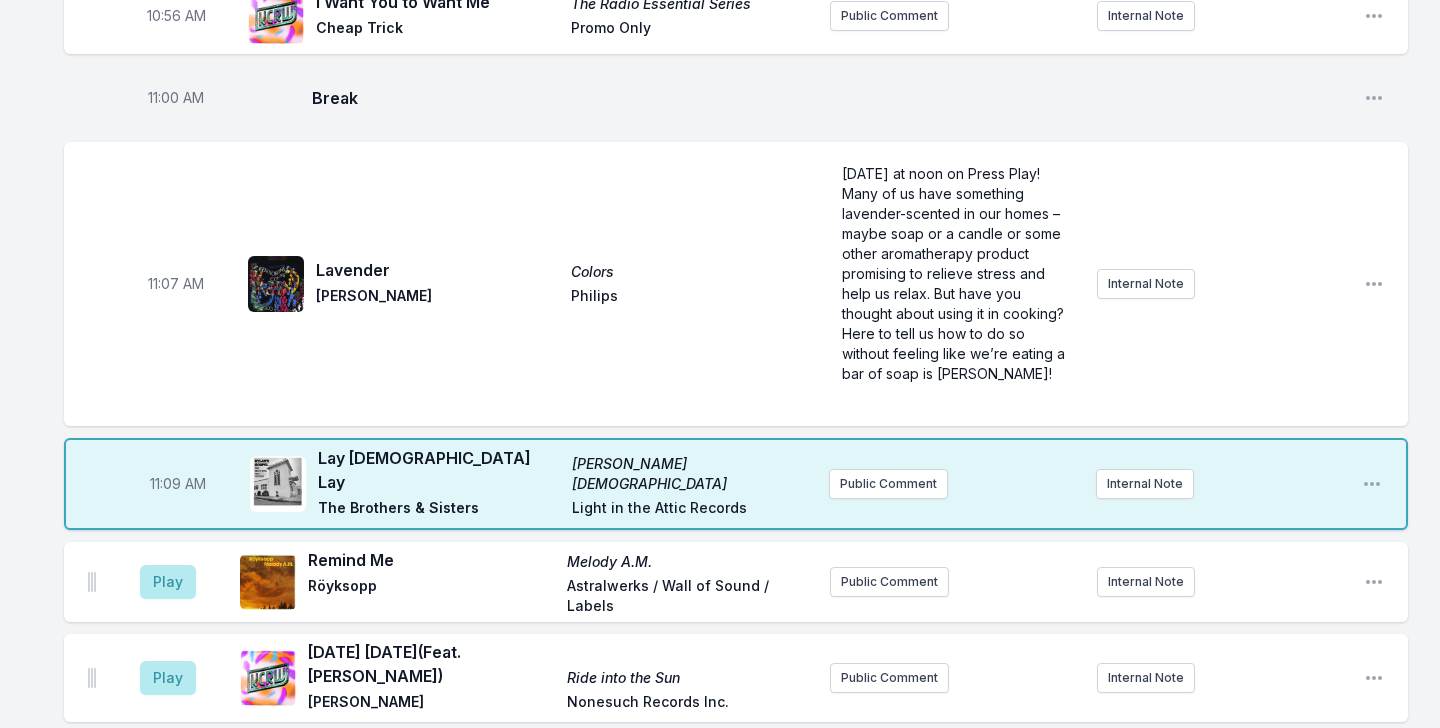 scroll, scrollTop: 3465, scrollLeft: 0, axis: vertical 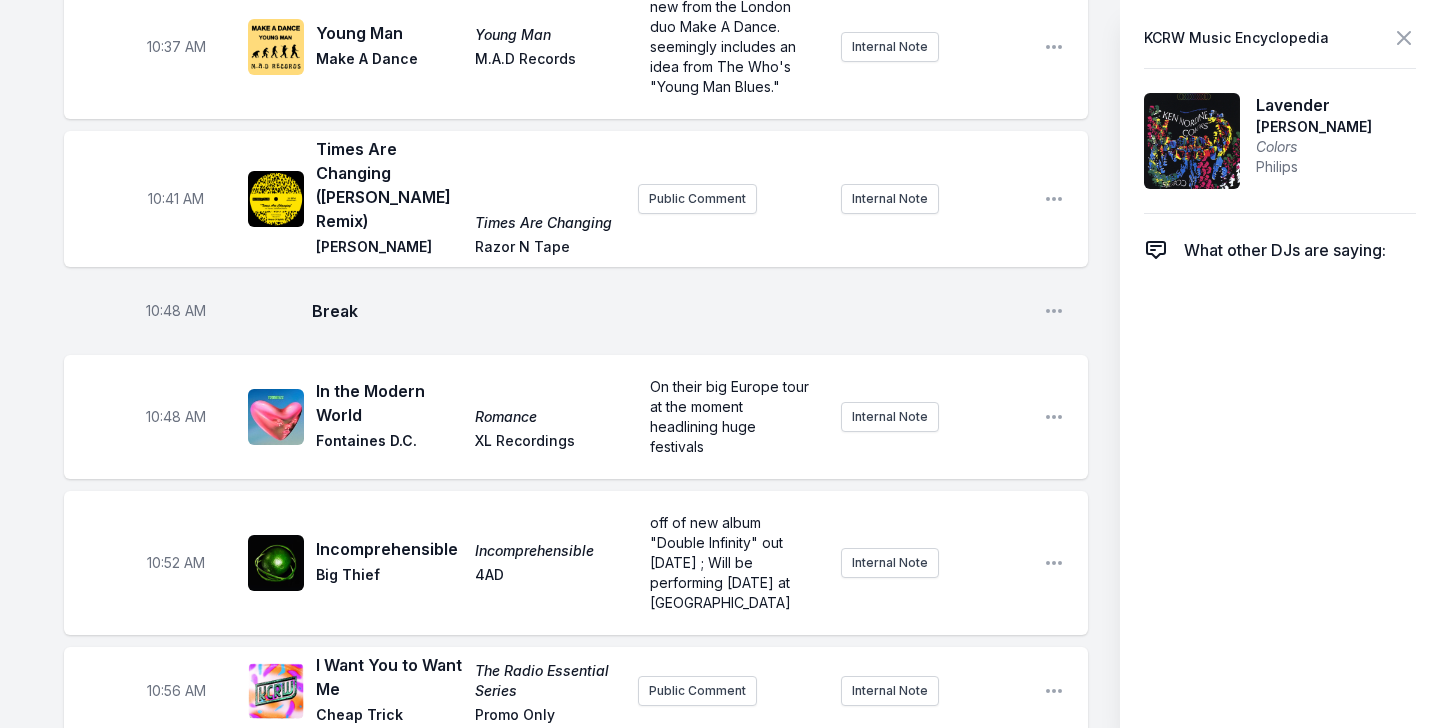 click on "Today at noon on Press Play! Many of us have something lavender-scented in our homes – maybe soap or a candle or some other aromatherapy product promising to relieve stress and help us relax. But have you thought about using it in cooking? Here to tell us how to do so without feeling like we’re eating a bar of soap is Evan Kleiman! ﻿ Pin to Track Pin to Artist" at bounding box center [731, 909] 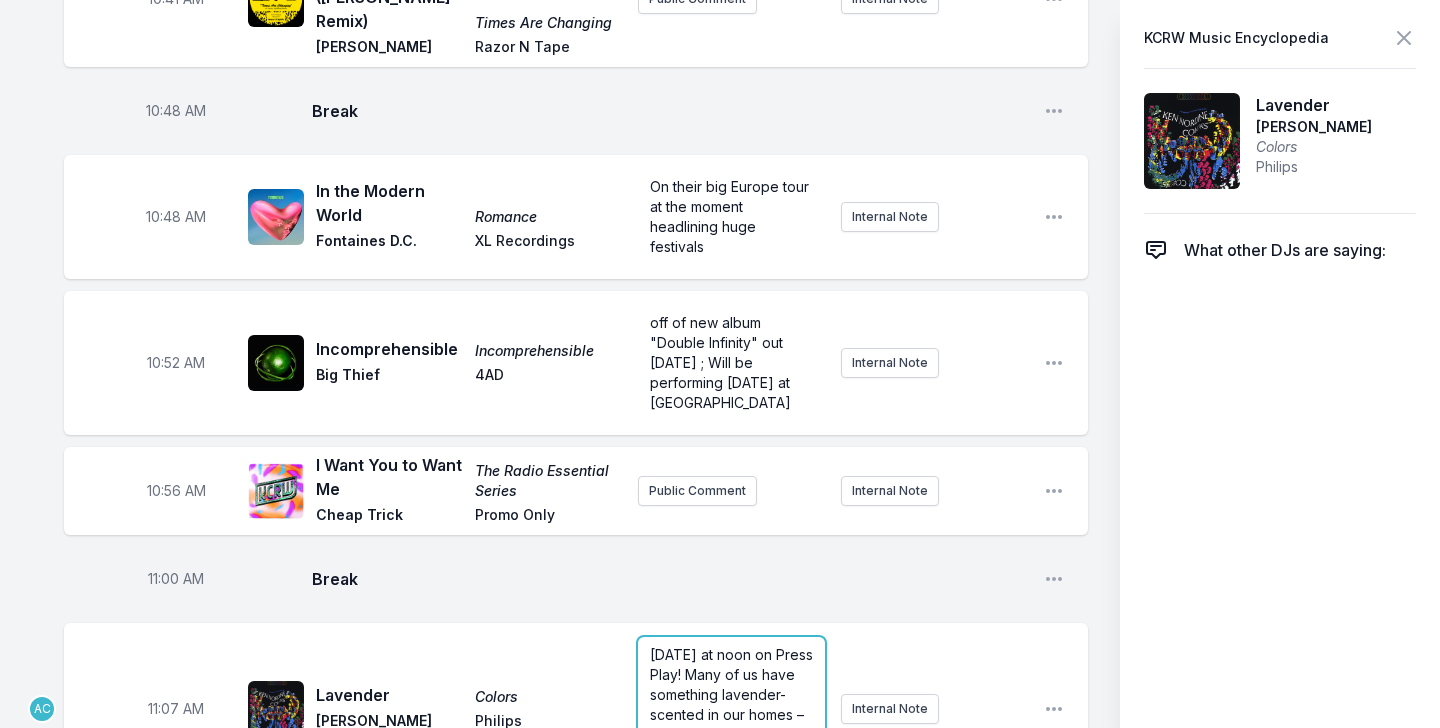 scroll, scrollTop: 3681, scrollLeft: 0, axis: vertical 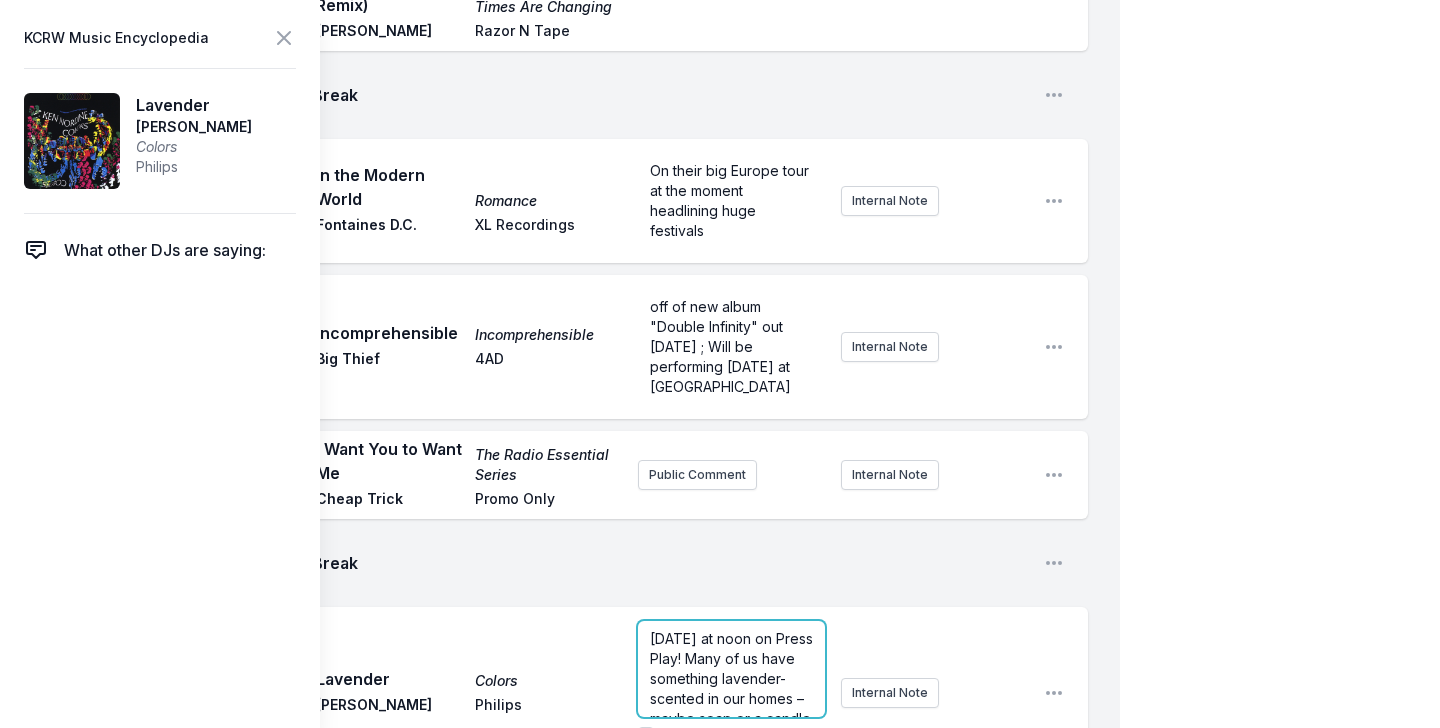 click on "Today at noon on Press Play! Many of us have something lavender-scented in our homes – maybe soap or a candle or some other aromatherapy product promising to relieve stress and help us relax. But have you thought about using it in cooking? Here to tell us how to do so without feeling like we’re eating a bar of soap is Evan Kleiman!" at bounding box center (733, 788) 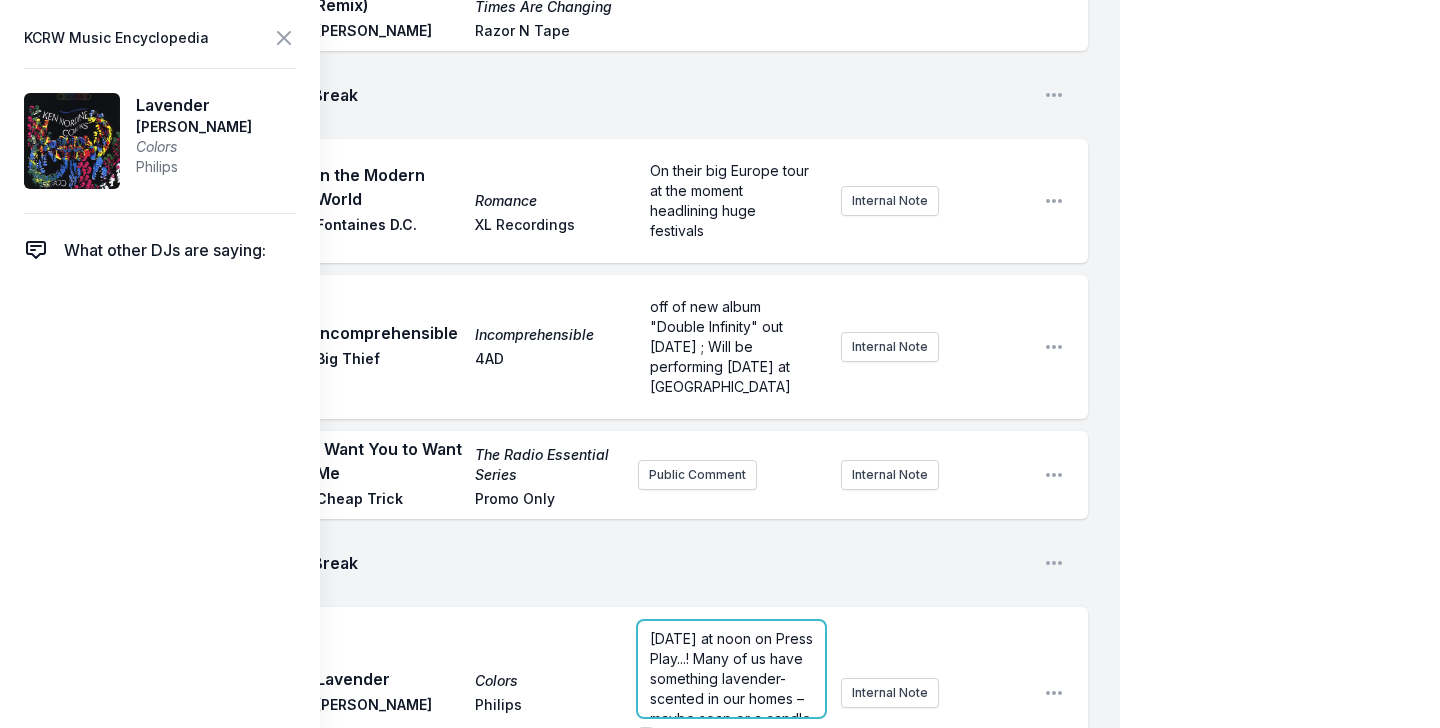 type 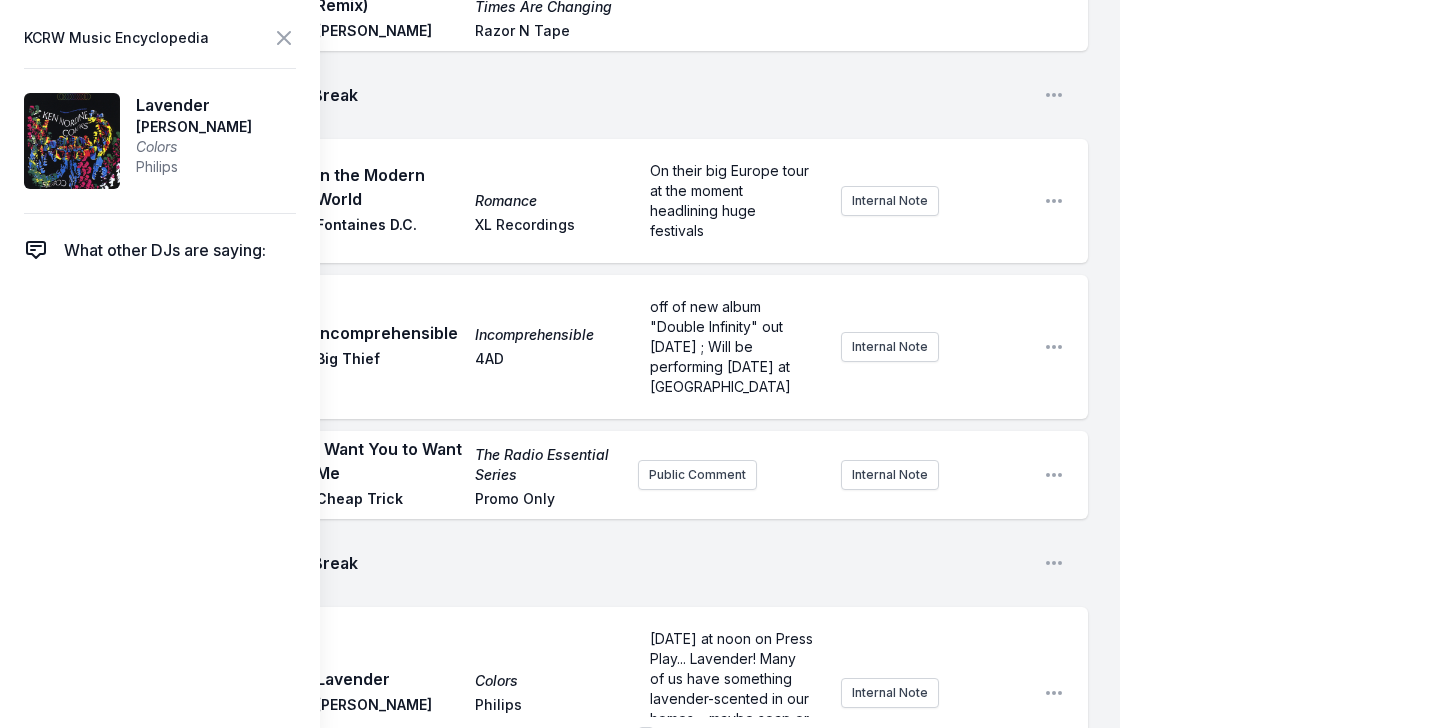 click on "11:07 AM Lavender Colors Ken Nordine Philips Today at noon on Press Play... Lavender! Many of us have something lavender-scented in our homes – maybe soap or a candle or some other aromatherapy product promising to relieve stress and help us relax. But have you thought about using it in cooking? Here to tell us how to do so without feeling like we’re eating a bar of soap is Evan Kleiman! ﻿ Pin to Track Pin to Artist Internal Note Open playlist item options" at bounding box center (576, 693) 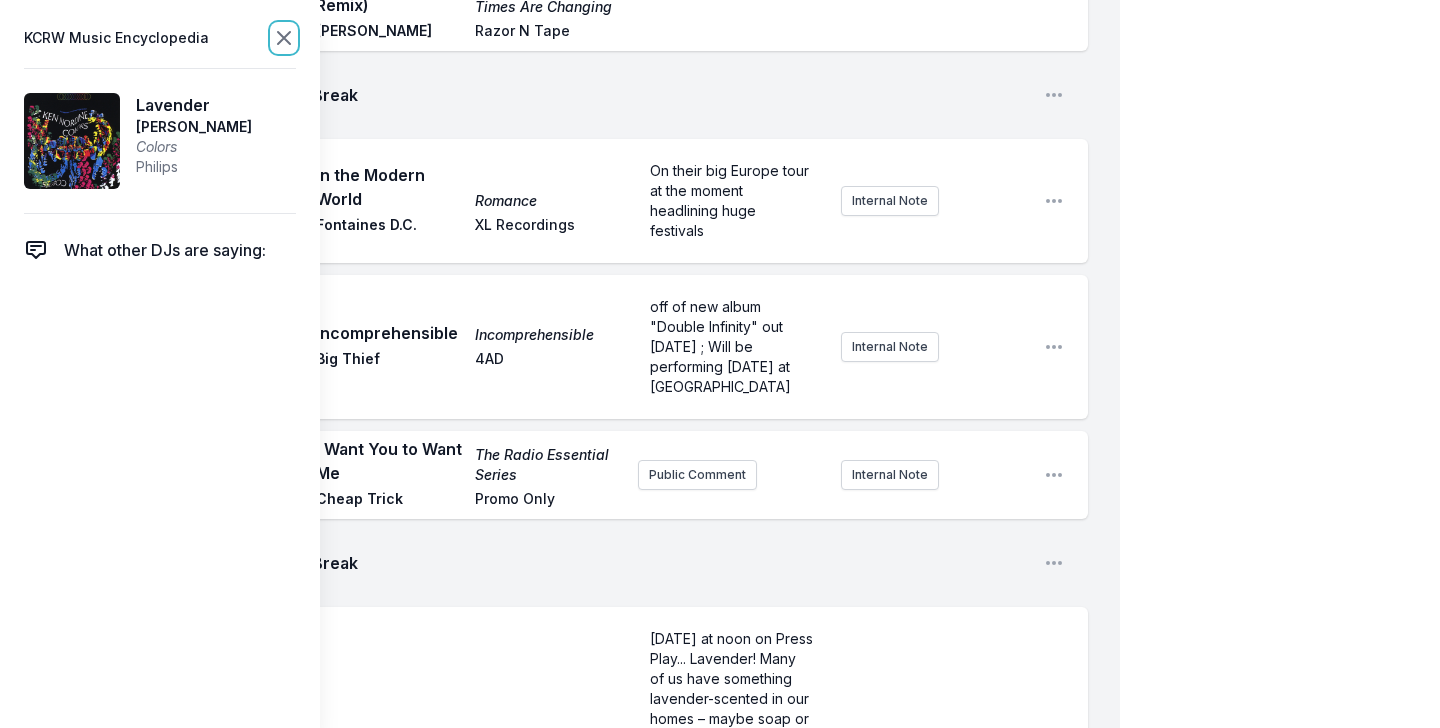 click 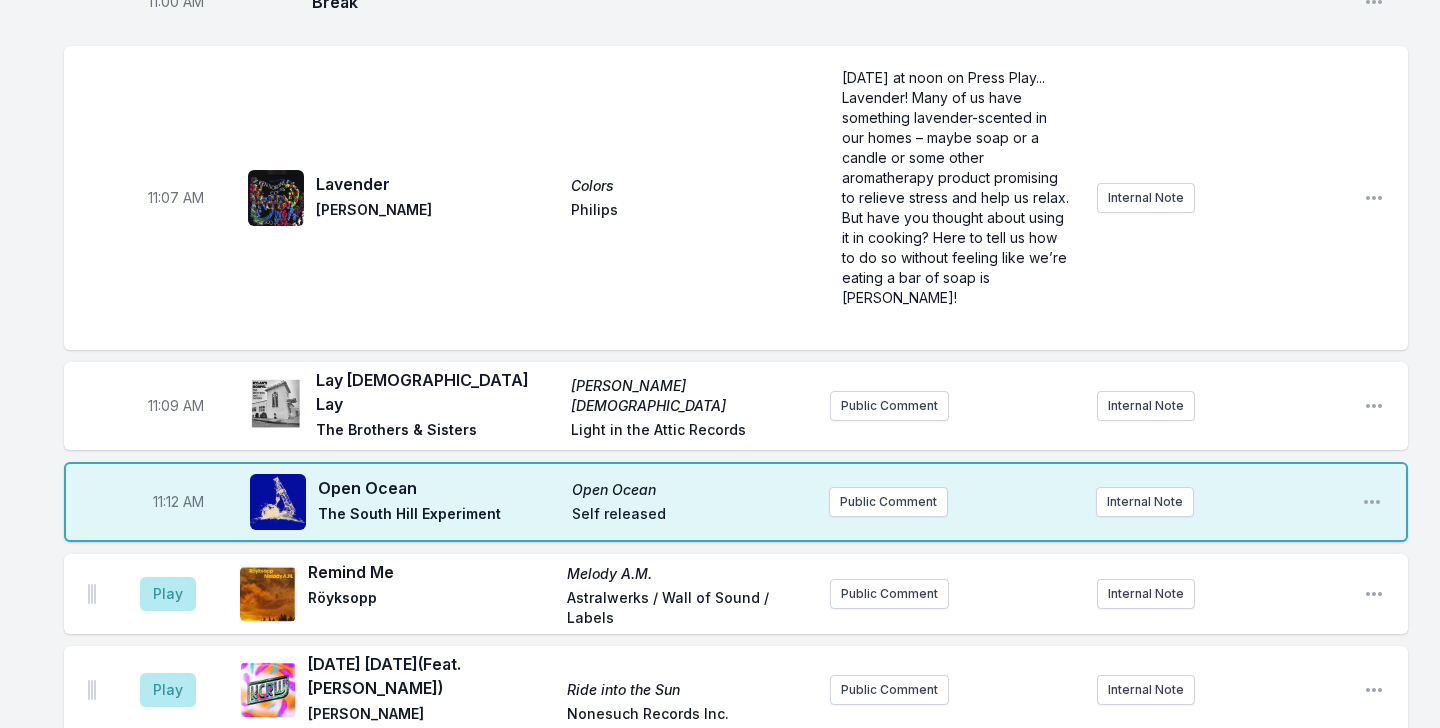 scroll, scrollTop: 3695, scrollLeft: 0, axis: vertical 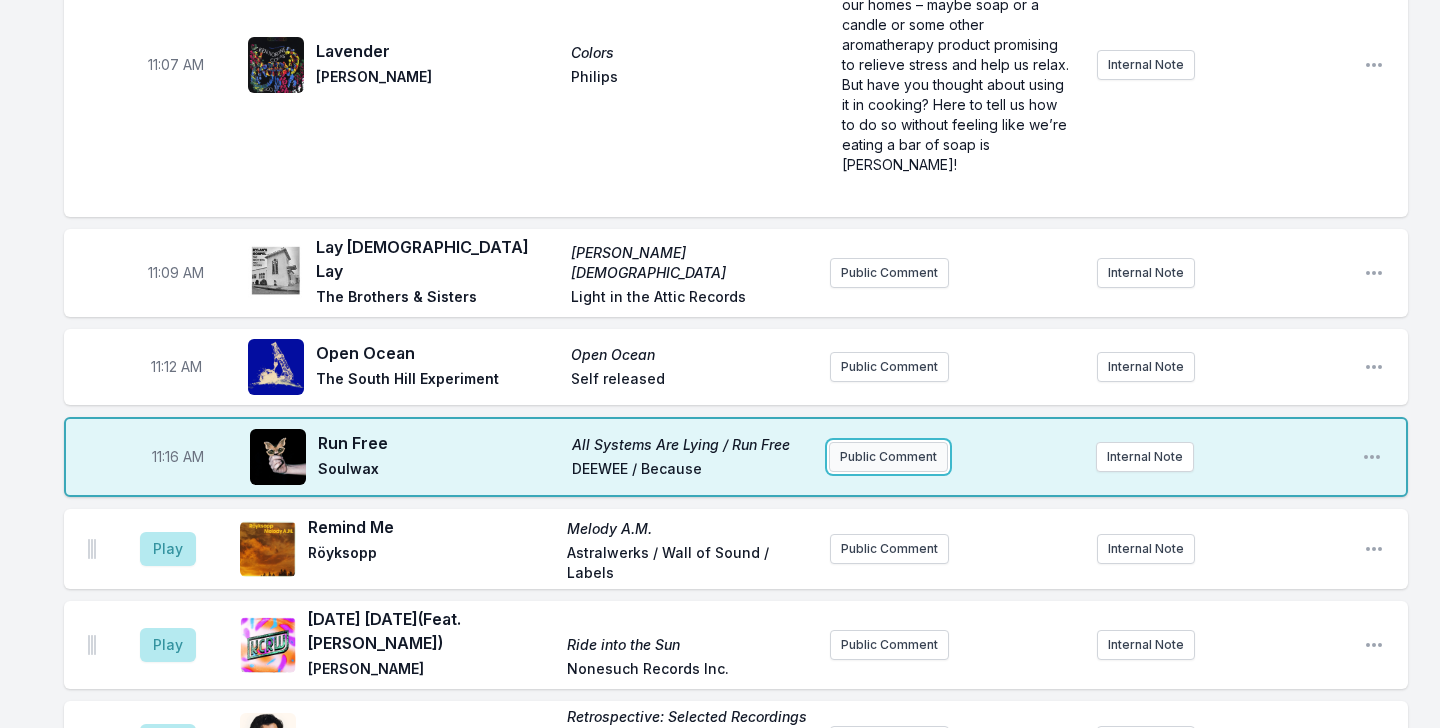 click on "Public Comment" at bounding box center [888, 457] 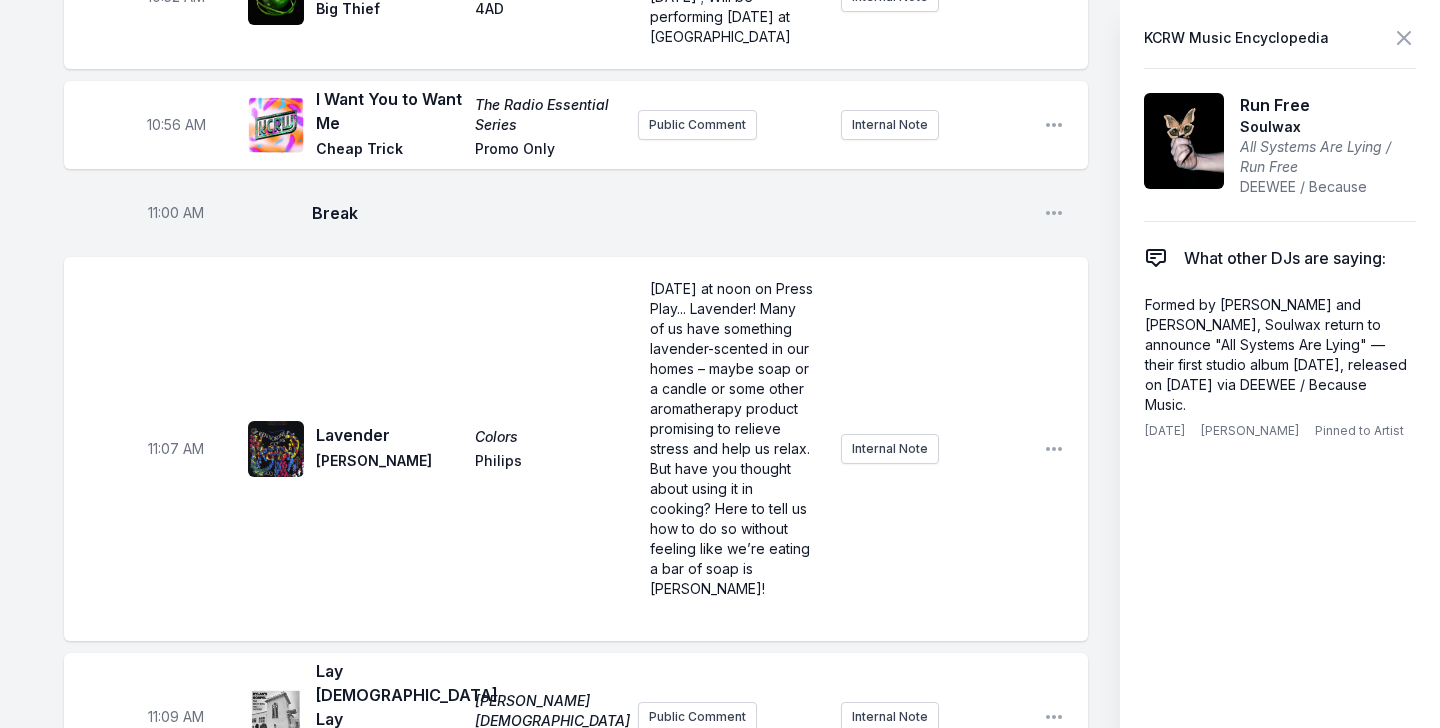 scroll, scrollTop: 4406, scrollLeft: 0, axis: vertical 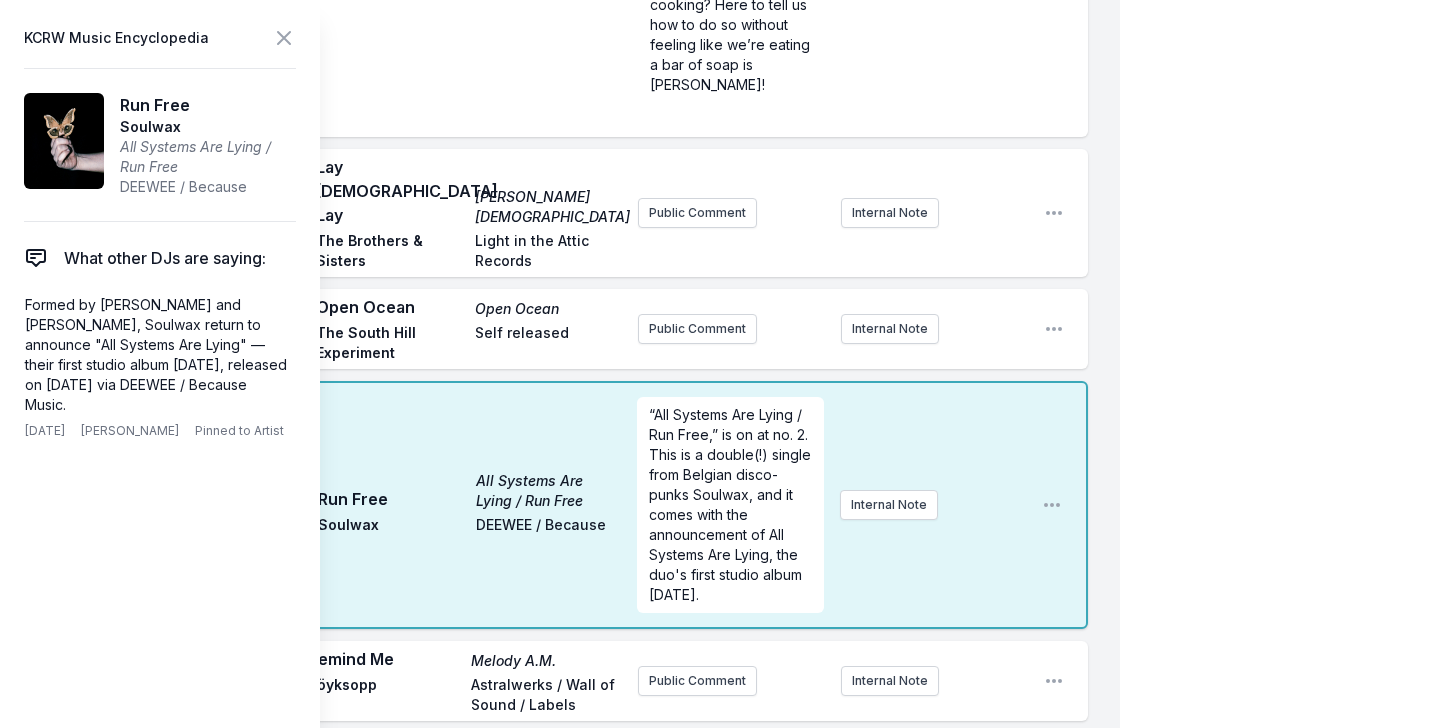 click on "Run Free All Systems Are Lying / Run Free Soulwax DEEWEE / Because" at bounding box center (469, 505) 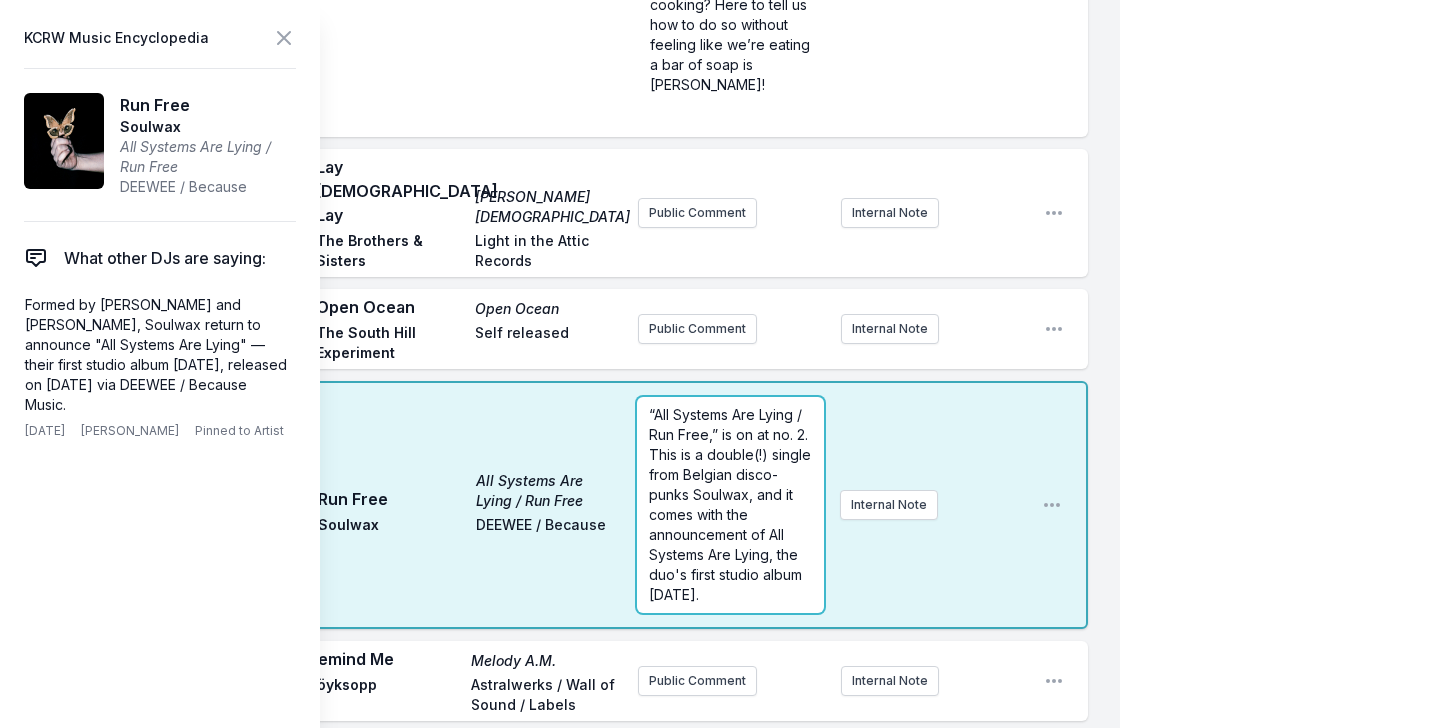 click on "“All Systems Are Lying / Run Free,” is on at no. 2. This is a double(!) single from Belgian disco-punks Soulwax, and it comes with the announcement of All Systems Are Lying, the duo's first studio album in seven years." at bounding box center [732, 504] 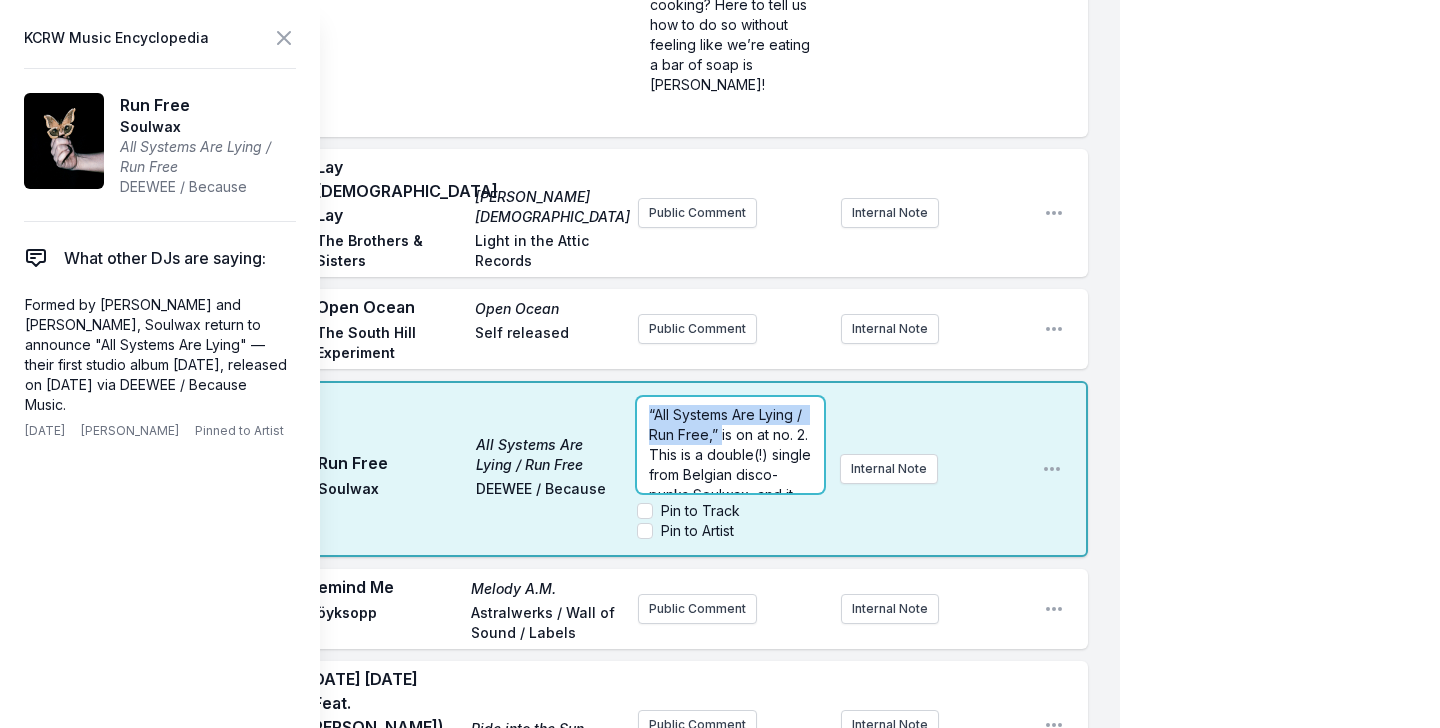 drag, startPoint x: 640, startPoint y: 174, endPoint x: 718, endPoint y: 195, distance: 80.77747 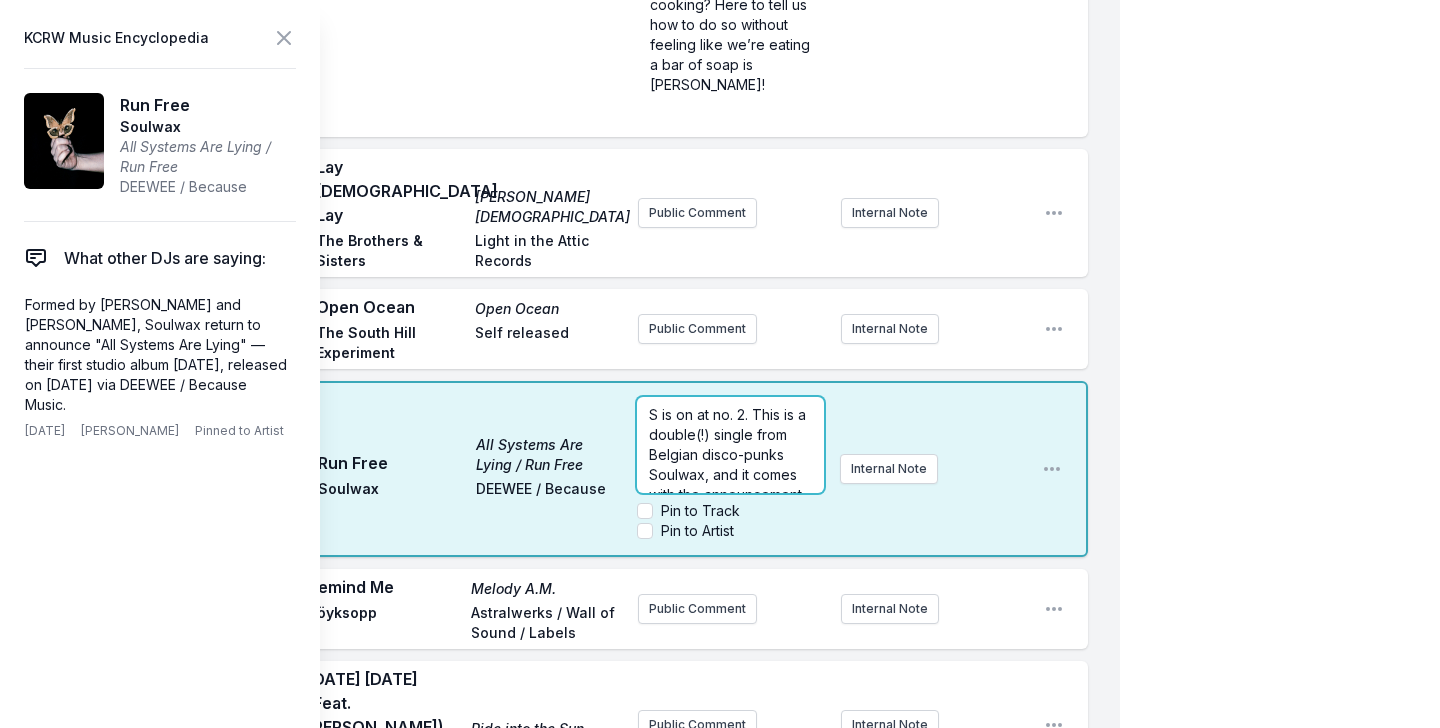 type 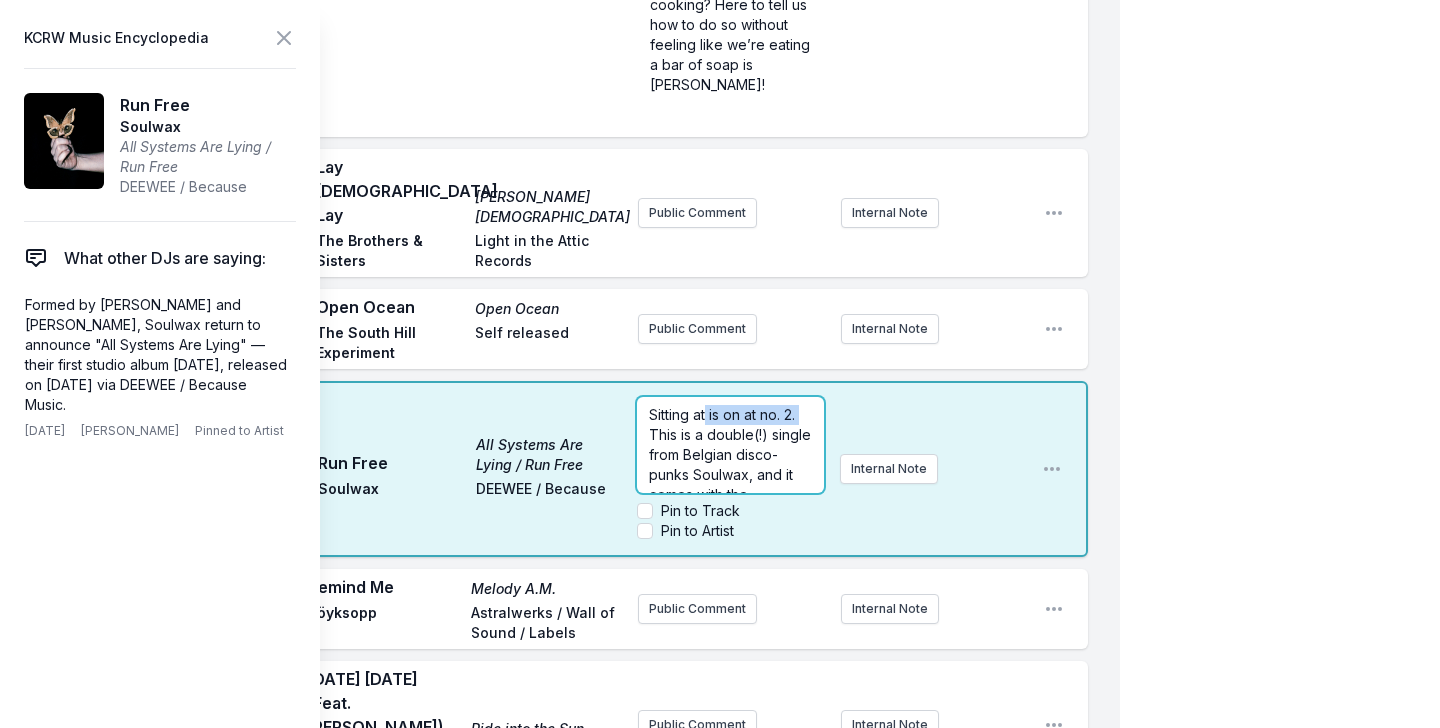 drag, startPoint x: 708, startPoint y: 175, endPoint x: 832, endPoint y: 173, distance: 124.01613 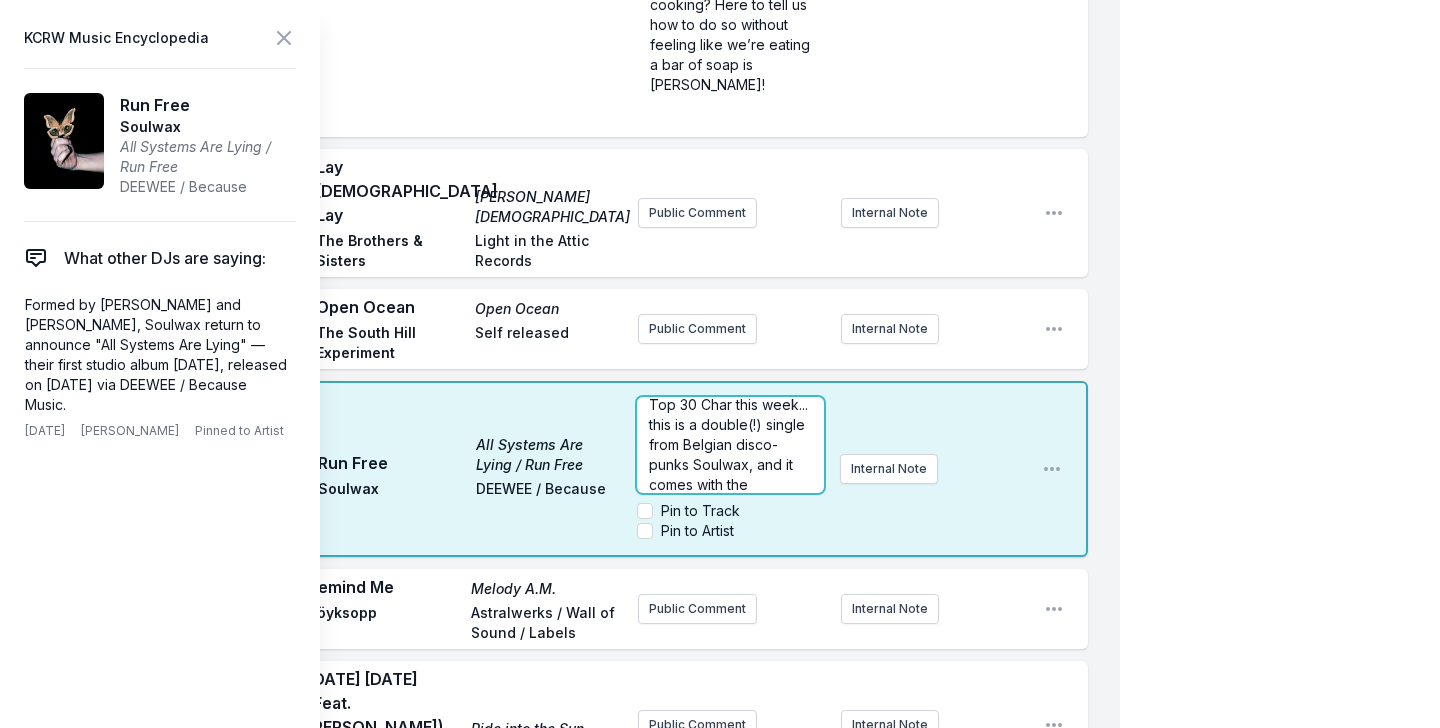 scroll, scrollTop: 24, scrollLeft: 0, axis: vertical 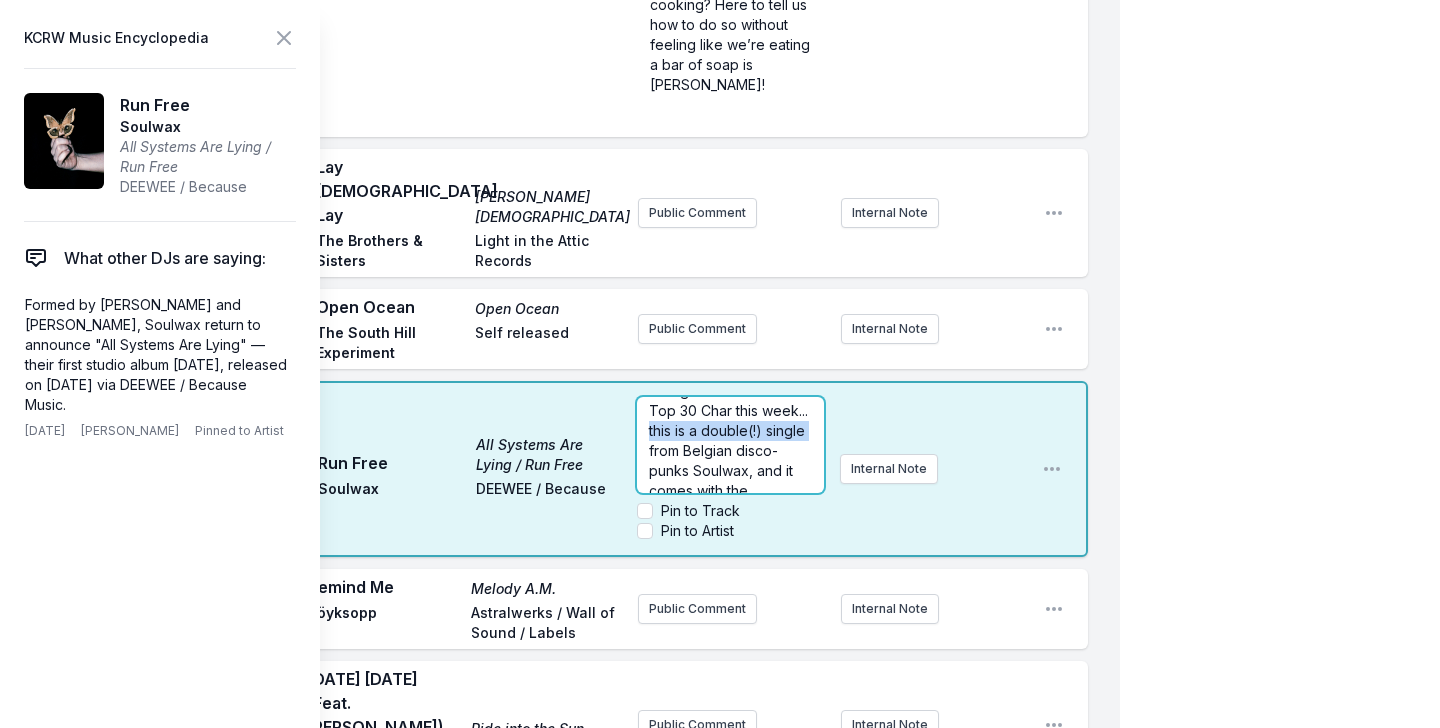 drag, startPoint x: 646, startPoint y: 188, endPoint x: 813, endPoint y: 186, distance: 167.01198 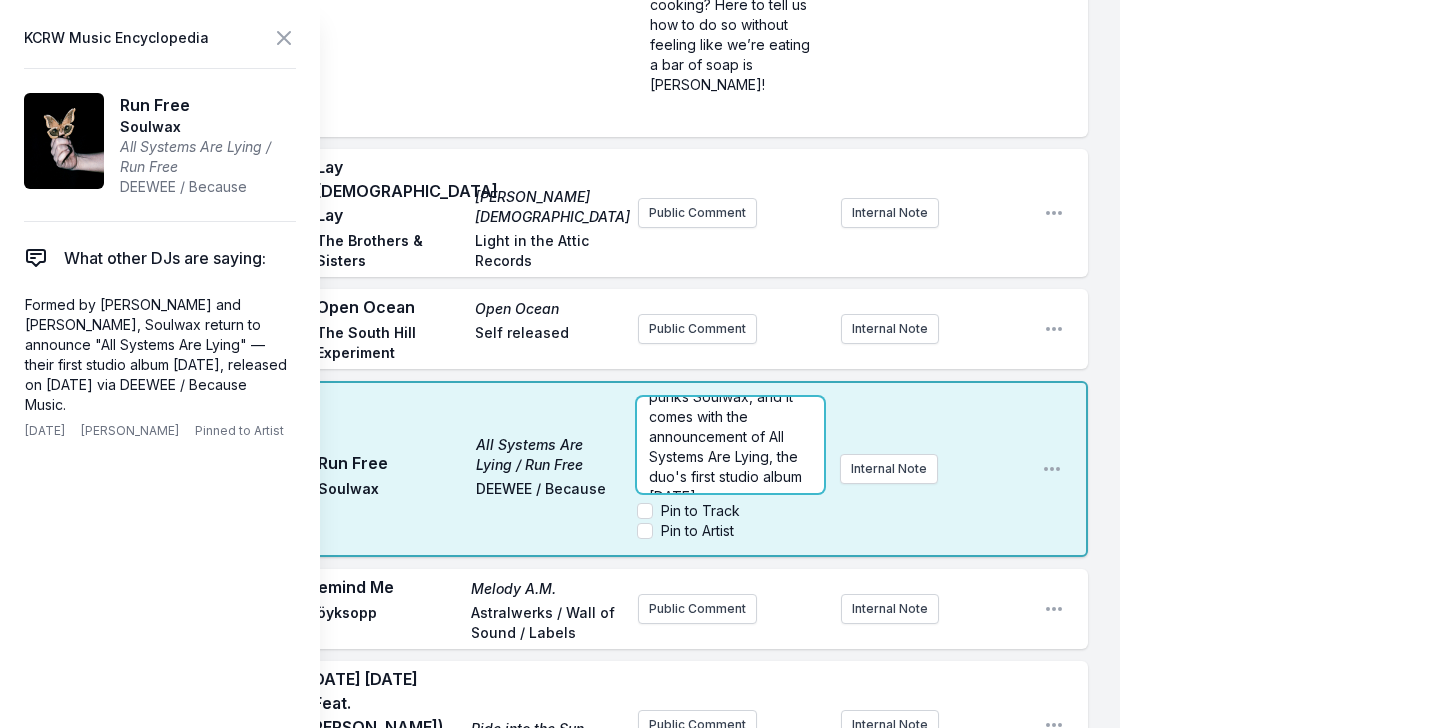 scroll, scrollTop: 83, scrollLeft: 0, axis: vertical 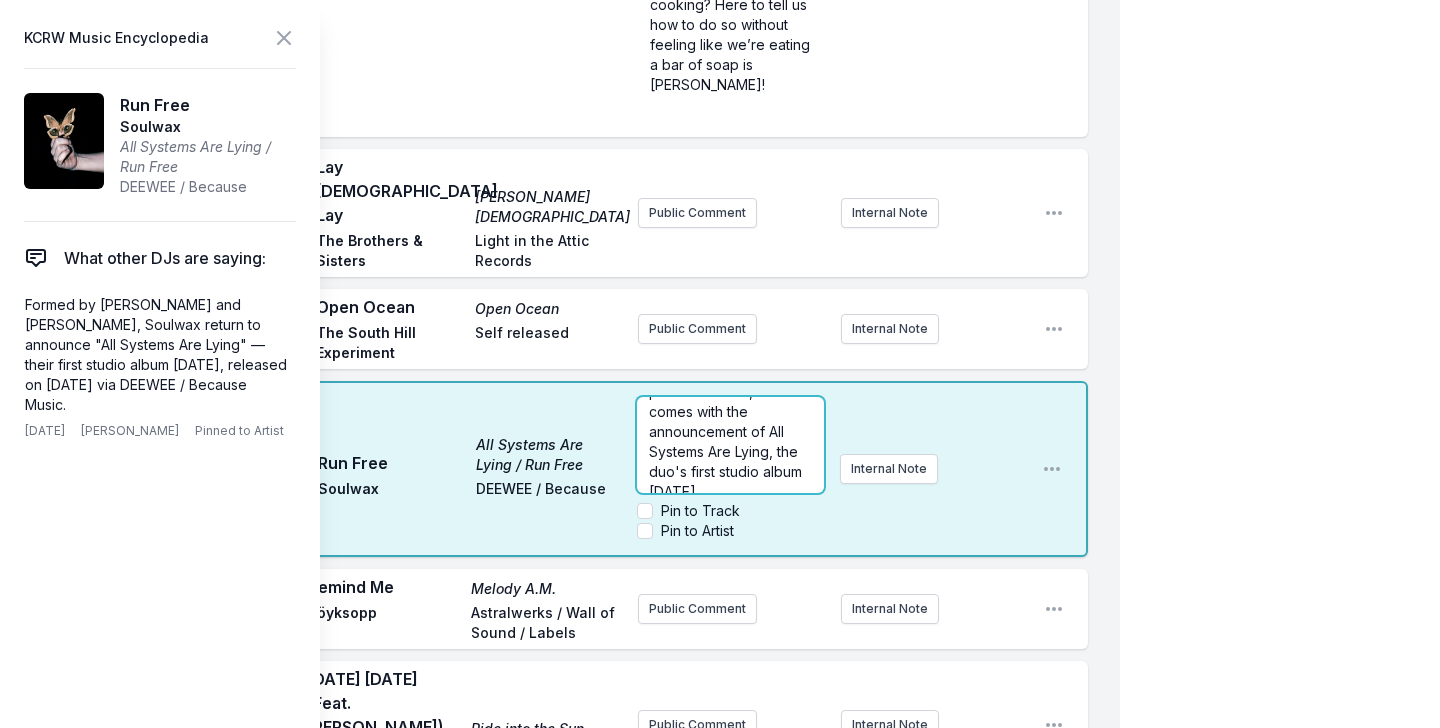 click on "Sitting at #2 on KCRW's Top 30 Char this week... from Belgian disco-punks Soulwax, and it comes with the announcement of All Systems Are Lying, the duo's first studio album in seven years." at bounding box center (730, 411) 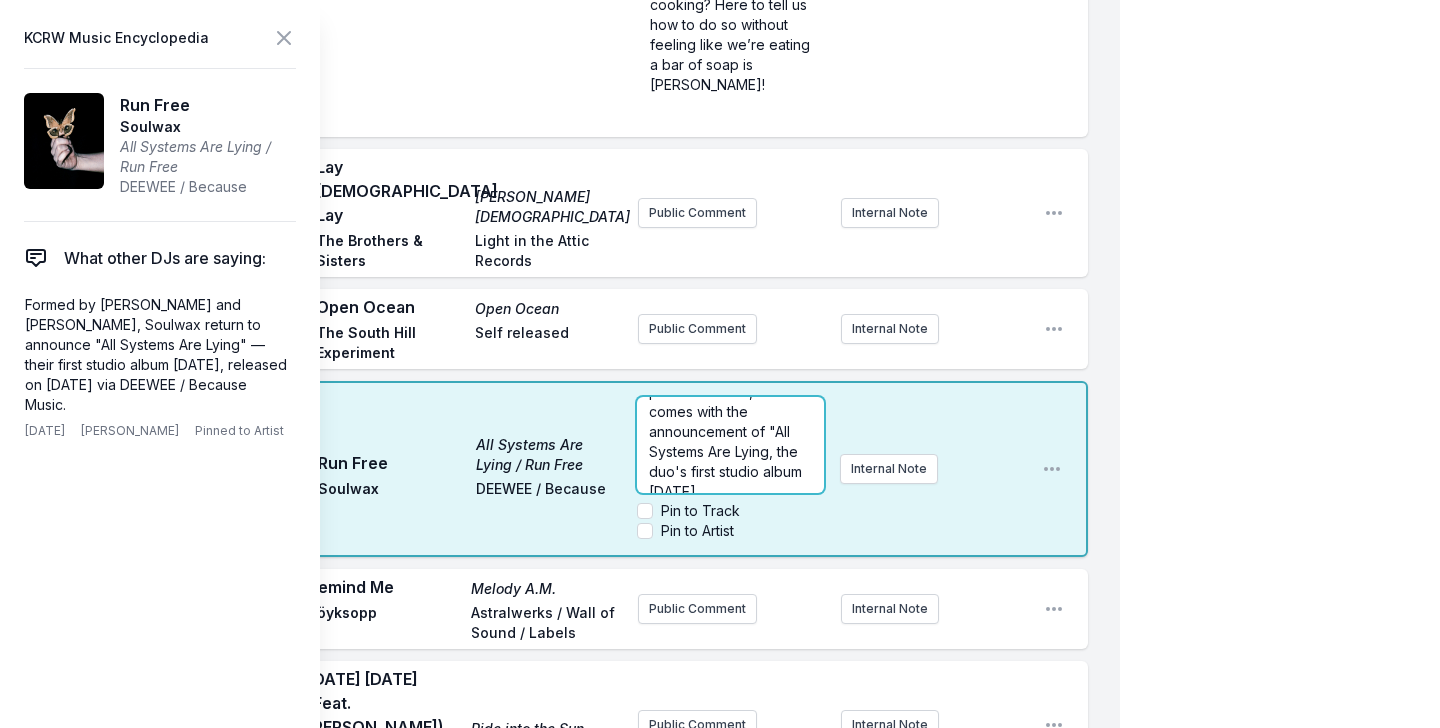 click on "Sitting at #2 on KCRW's Top 30 Char this week... from Belgian disco-punks Soulwax, and it comes with the announcement of "All Systems Are Lying, the duo's first studio album in seven years." at bounding box center (730, 411) 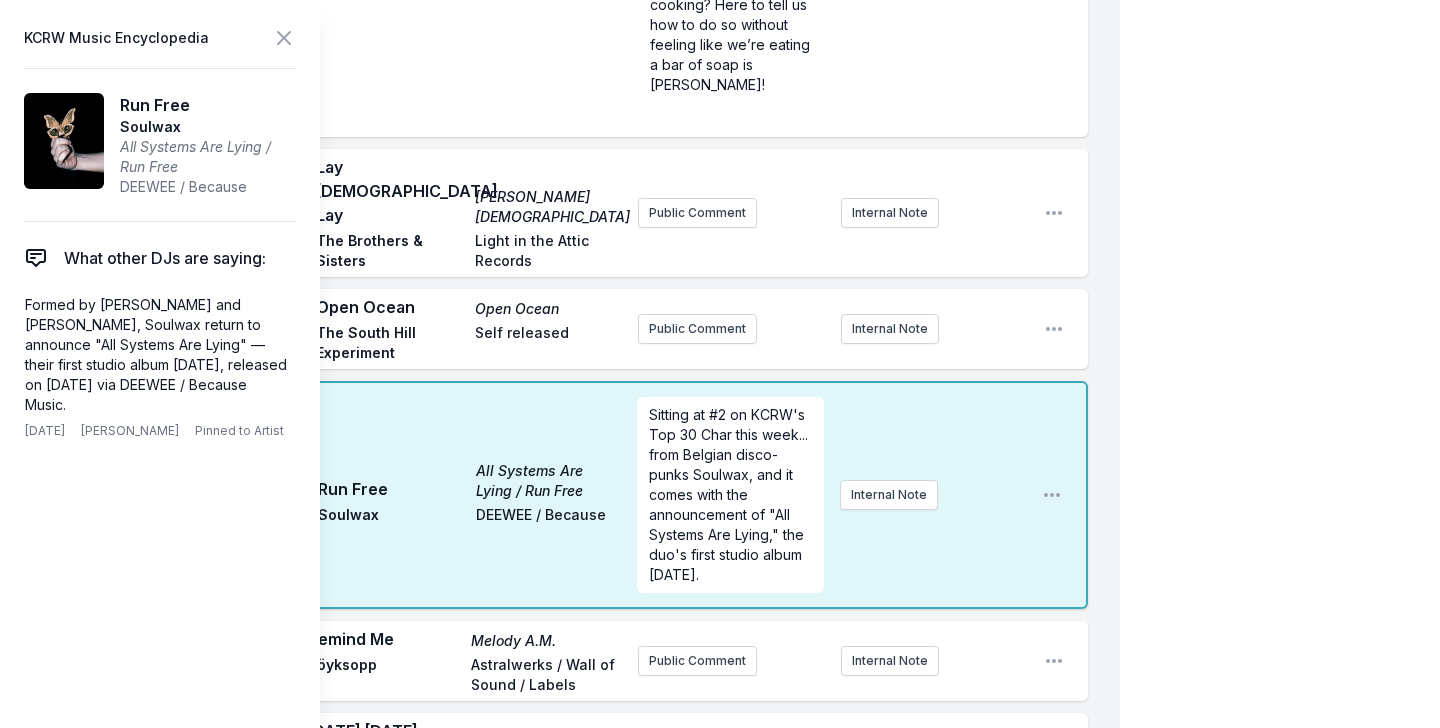 scroll, scrollTop: 0, scrollLeft: 0, axis: both 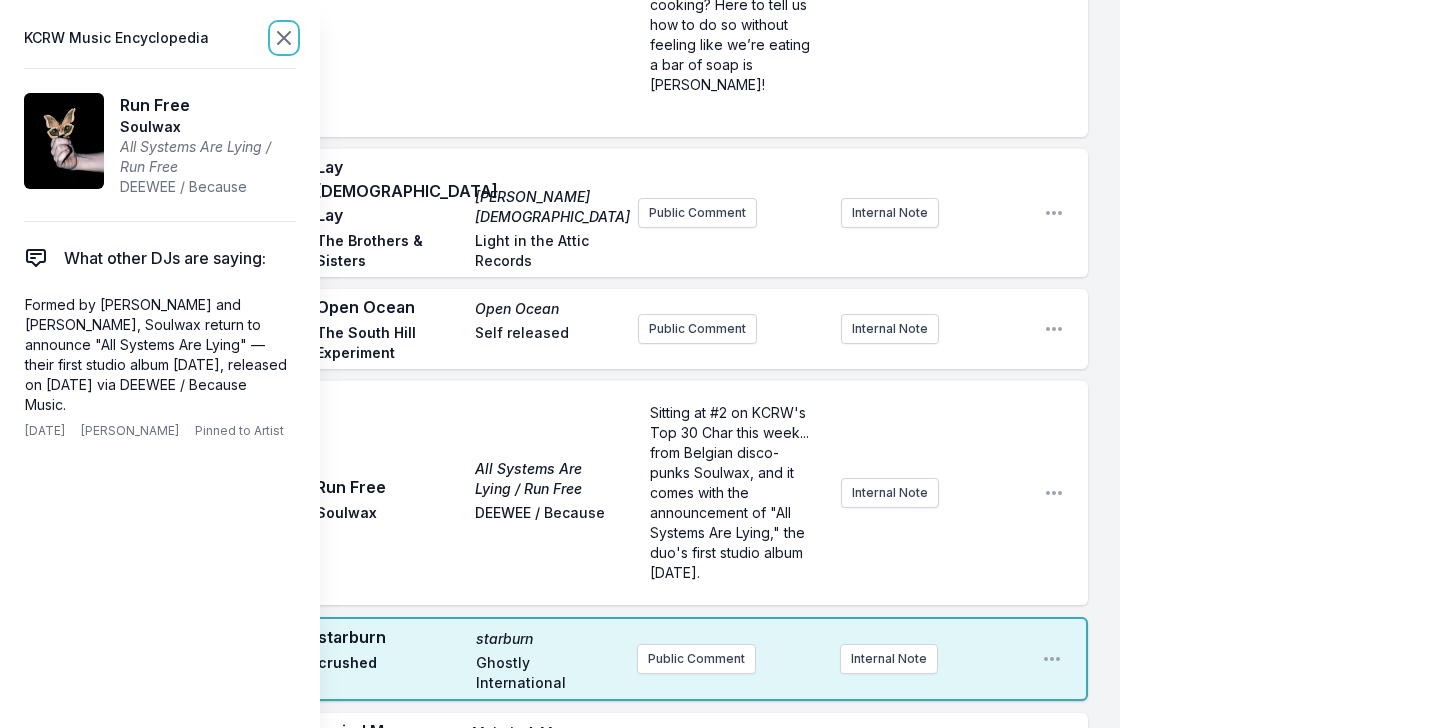 click 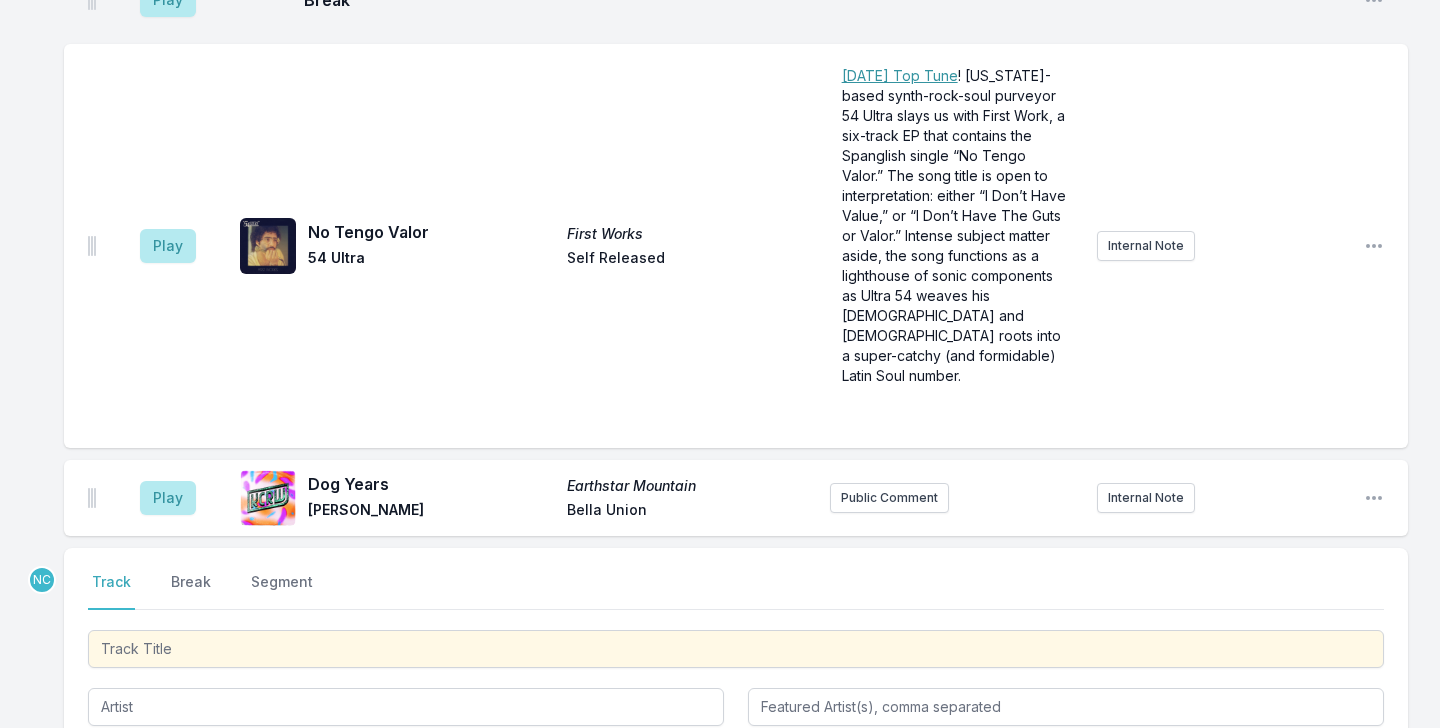 scroll, scrollTop: 6869, scrollLeft: 0, axis: vertical 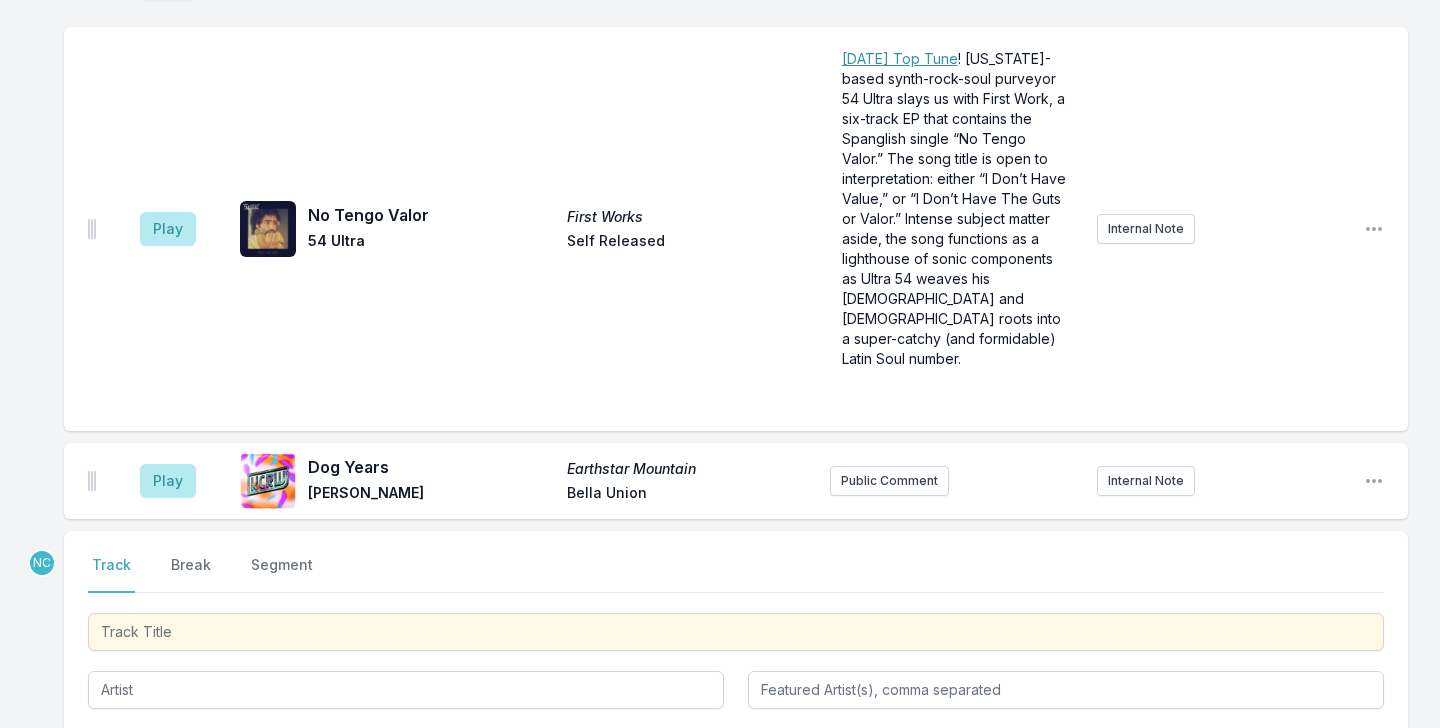 click on "Dog Years" at bounding box center [431, 467] 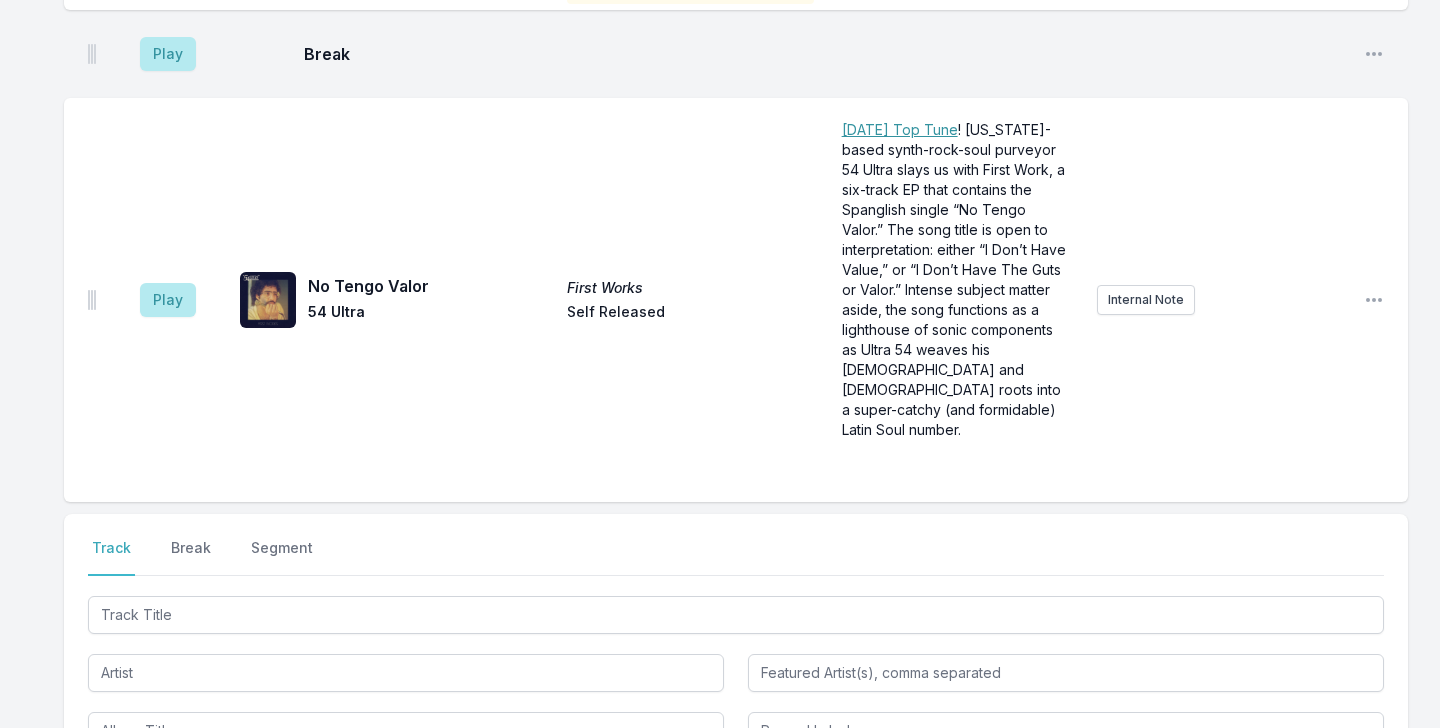 scroll, scrollTop: 6947, scrollLeft: 0, axis: vertical 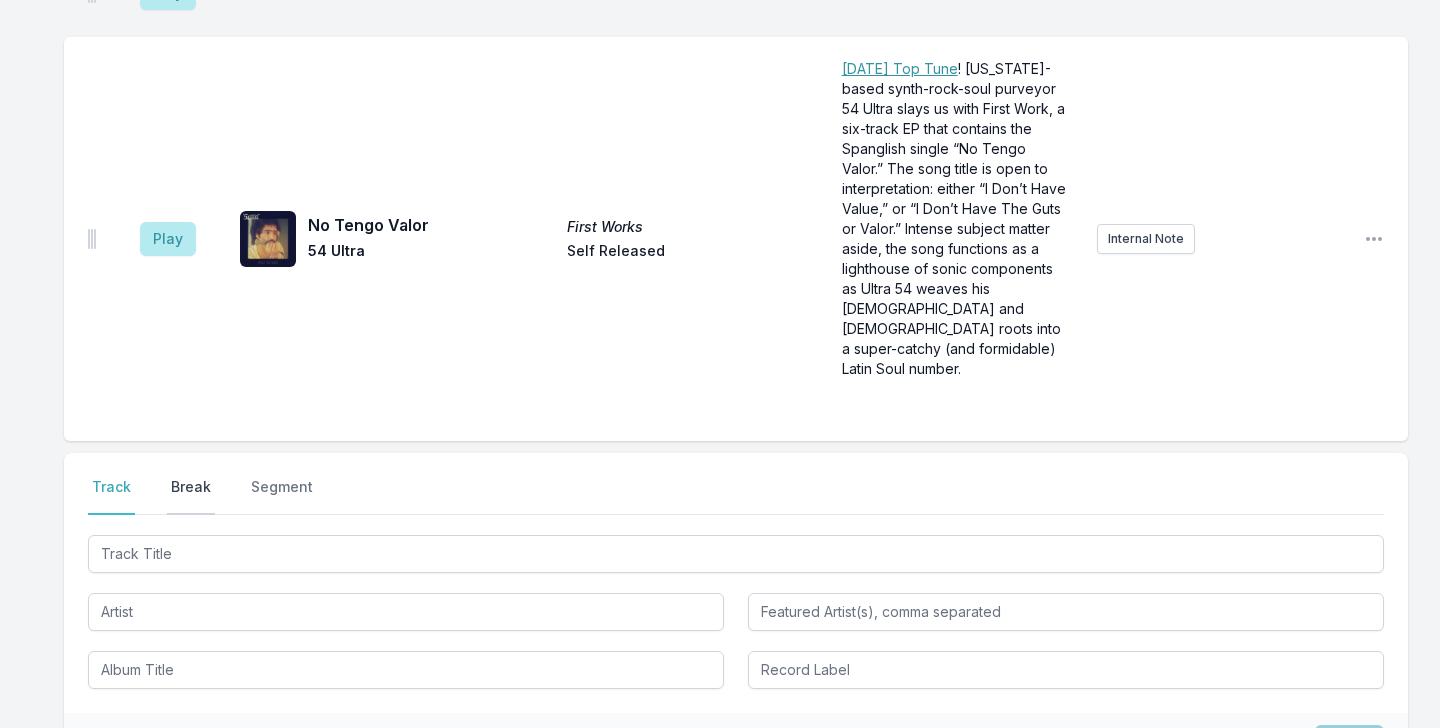 click on "Break" at bounding box center [191, 496] 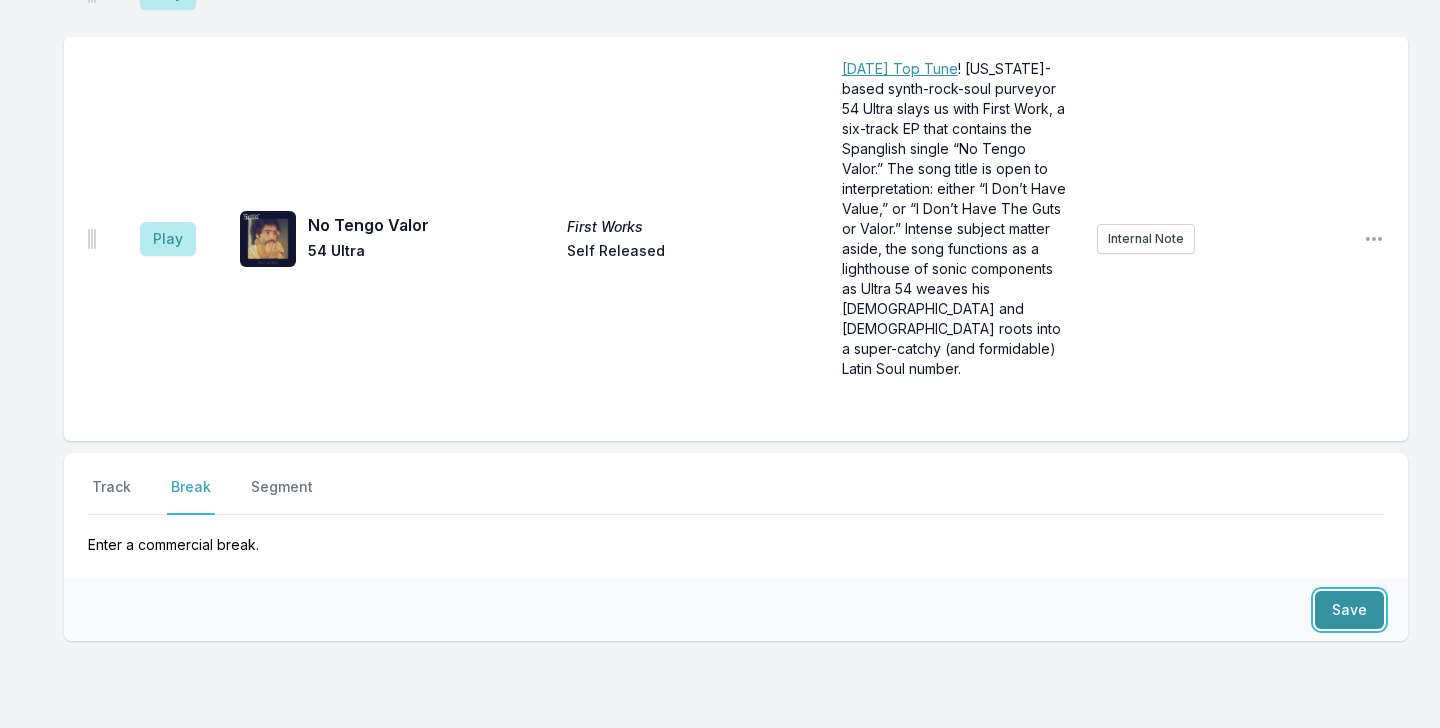 click on "Save" at bounding box center (1349, 610) 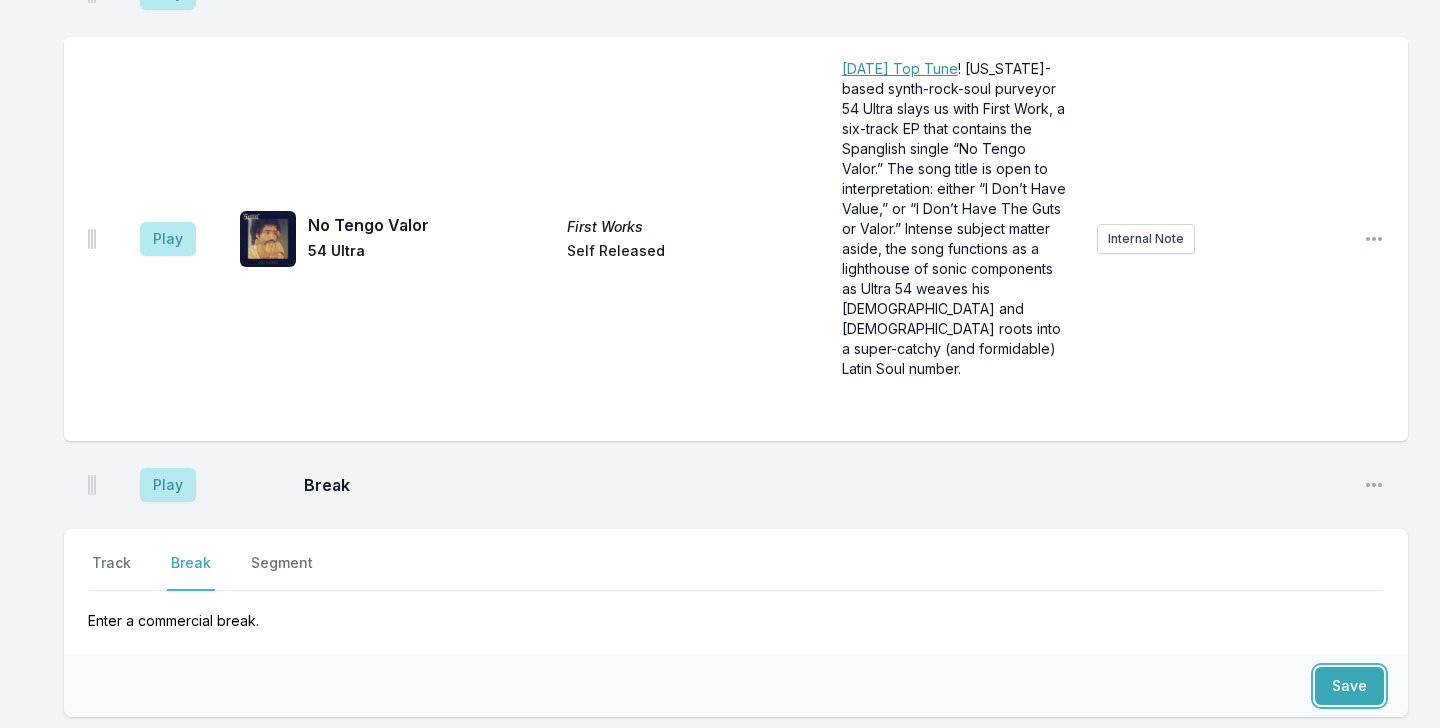 scroll, scrollTop: 7023, scrollLeft: 0, axis: vertical 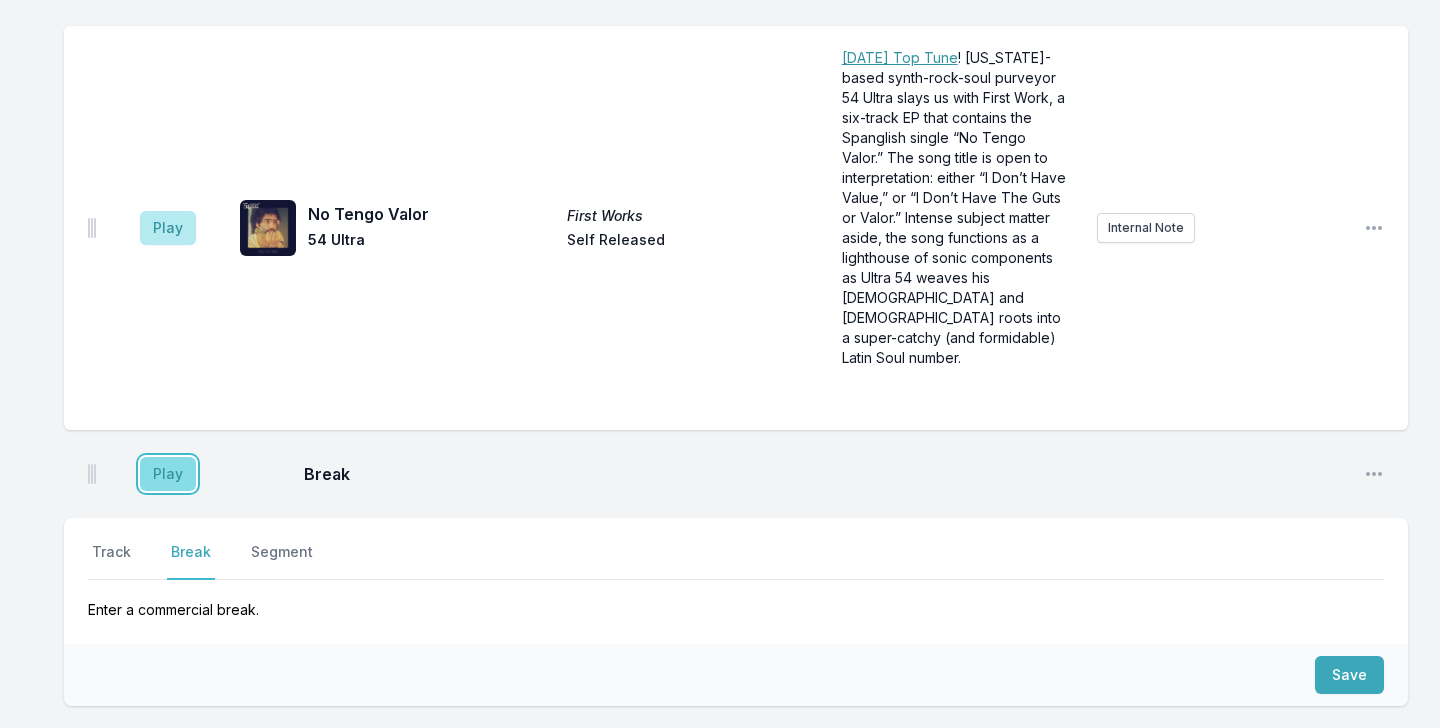 click on "Play" at bounding box center (168, 474) 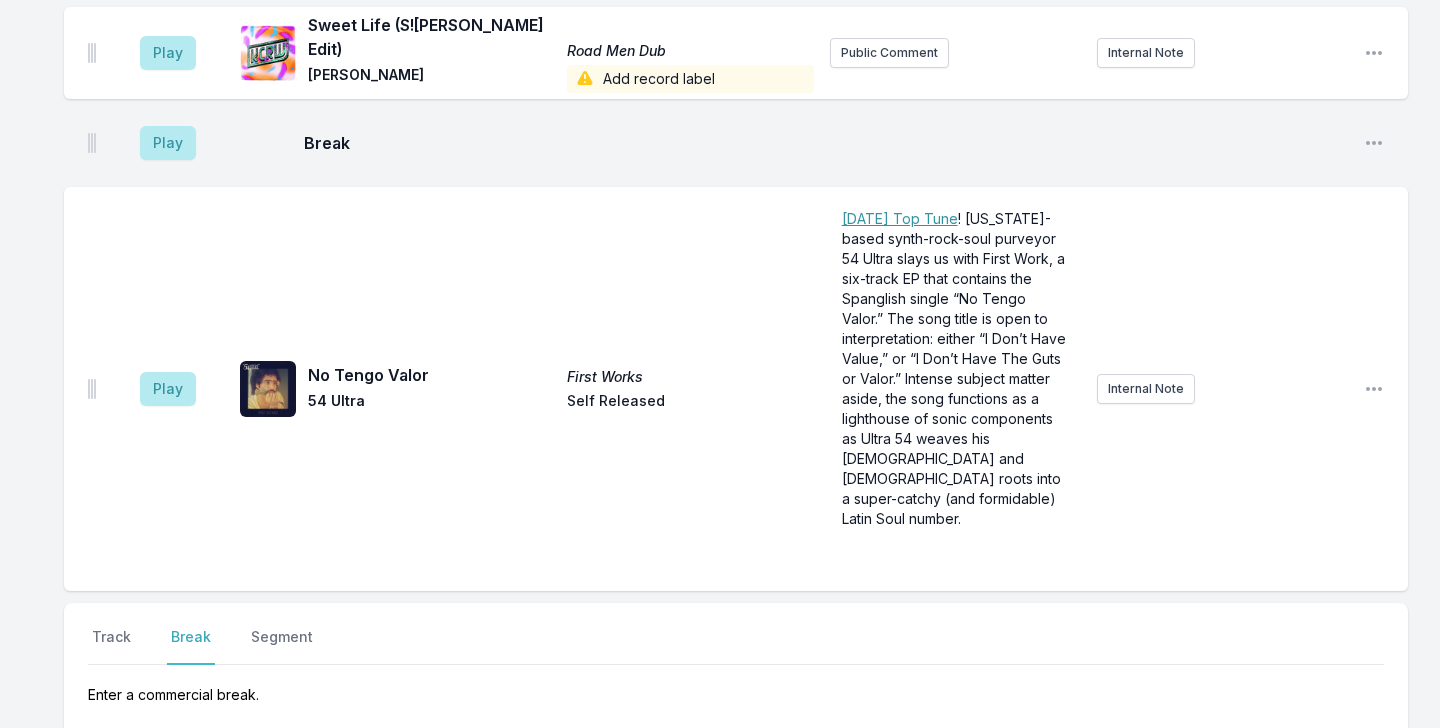 scroll, scrollTop: 6876, scrollLeft: 0, axis: vertical 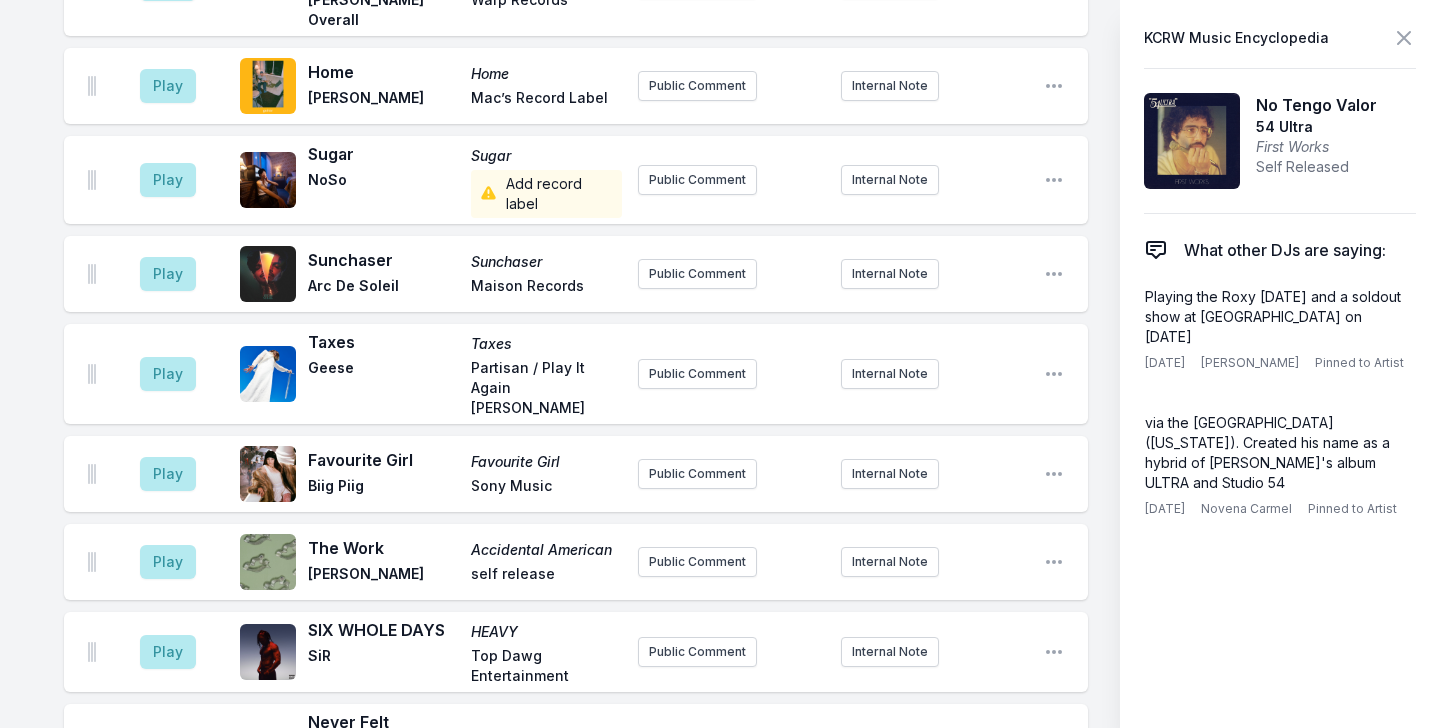 click on "Play Remind Me Melody A.M. Röyksopp Astralwerks / Wall of Sound / Labels Public Comment Internal Note Open playlist item options Play Tomorrow Tomorrow  (Feat. Daniel Rossen) Ride into the Sun Brad Mehldau Nonesuch Records Inc. Public Comment Internal Note Open playlist item options Play Star Retrospective: Selected Recordings 1973–2023 Bryan Ferry BMG Public Comment Internal Note Open playlist item options Play Baile De Mascaras Sim Sim Sim Bala Desejo Mr. Bongo Public Comment Internal Note Open playlist item options Play Break Open playlist item options Play Forest Nativity (Extended Version) Tresor Magnetique Francis Bebey Africa Seven Public Comment Internal Note Open playlist item options Play Is It Now? Is It Now? Automatic Stones Throw Public Comment Internal Note Open playlist item options Play Over > Forever SCORPIO Madison McFerrin MadMcFerrin Music Public Comment Internal Note Open playlist item options Play Hypnotised  (Feat. Linden Jay) Hypnotised Supershy Beyond the Groove / AWAL Play Play 2" at bounding box center (576, 246) 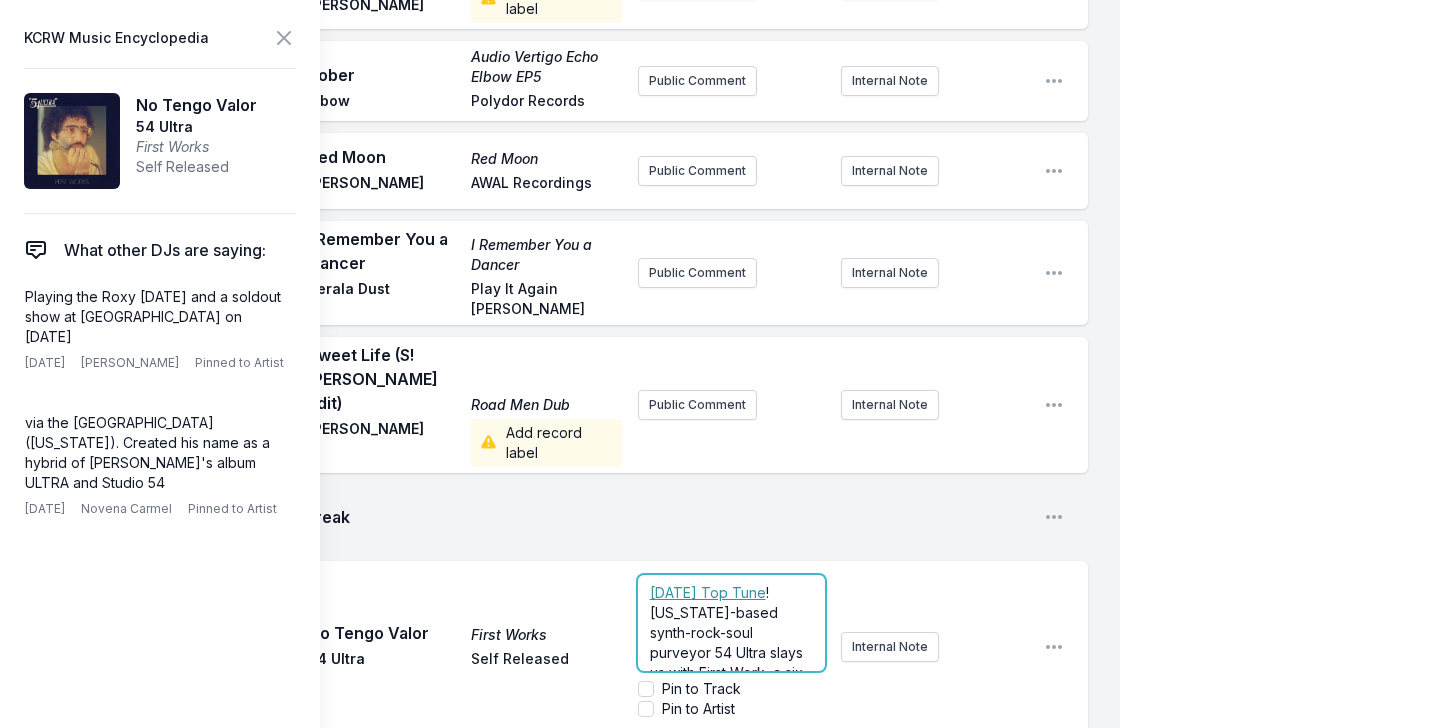 scroll, scrollTop: 7696, scrollLeft: 0, axis: vertical 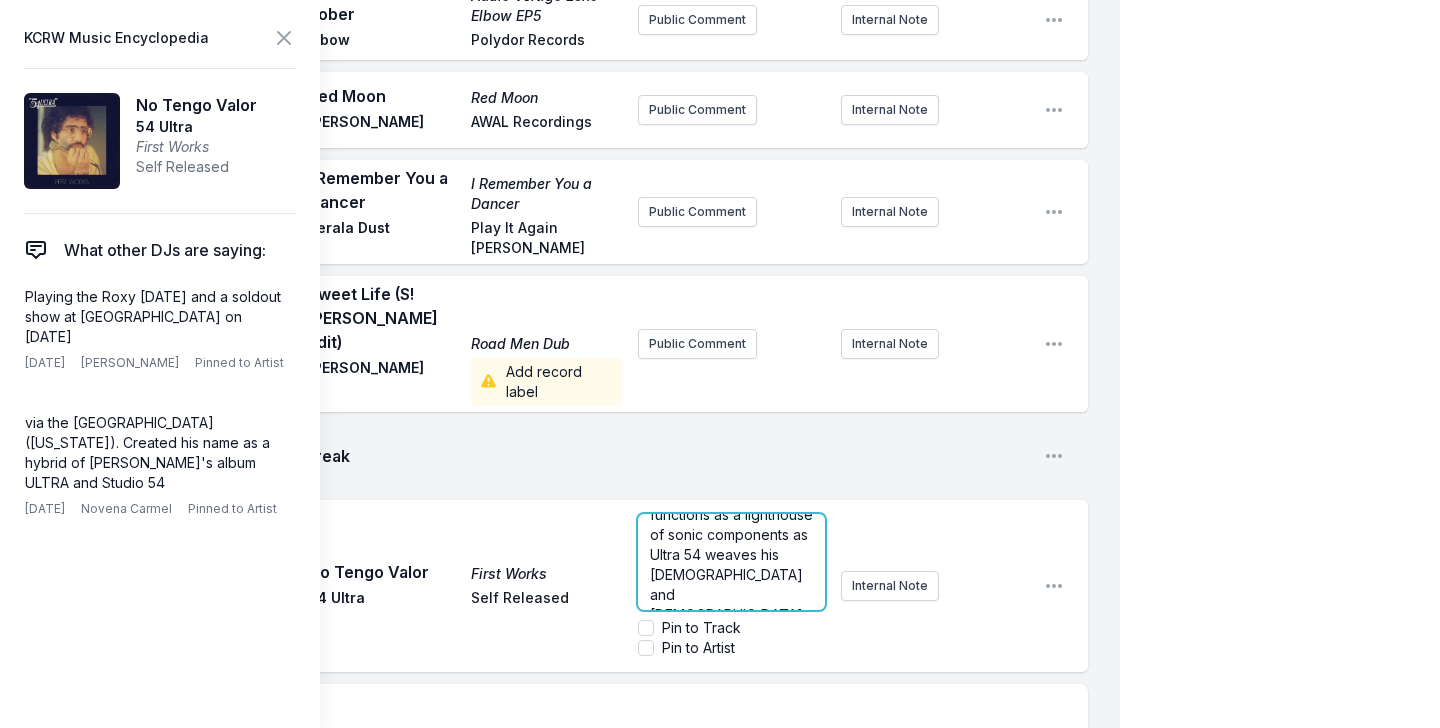 click on "! New Jersey-based synth-rock-soul purveyor 54 Ultra slays us with First Work, a six-track EP that contains the Spanglish single “No Tengo Valor.” The song title is open to interpretation: either “I Don’t Have Value,” or “I Don’t Have The Guts or Valor.” Intense subject matter aside, the song functions as a lighthouse of sonic components as Ultra 54 weaves his Puerto Rican and Dominican roots into a super-catchy (and formidable) Latin Soul number." at bounding box center (733, 454) 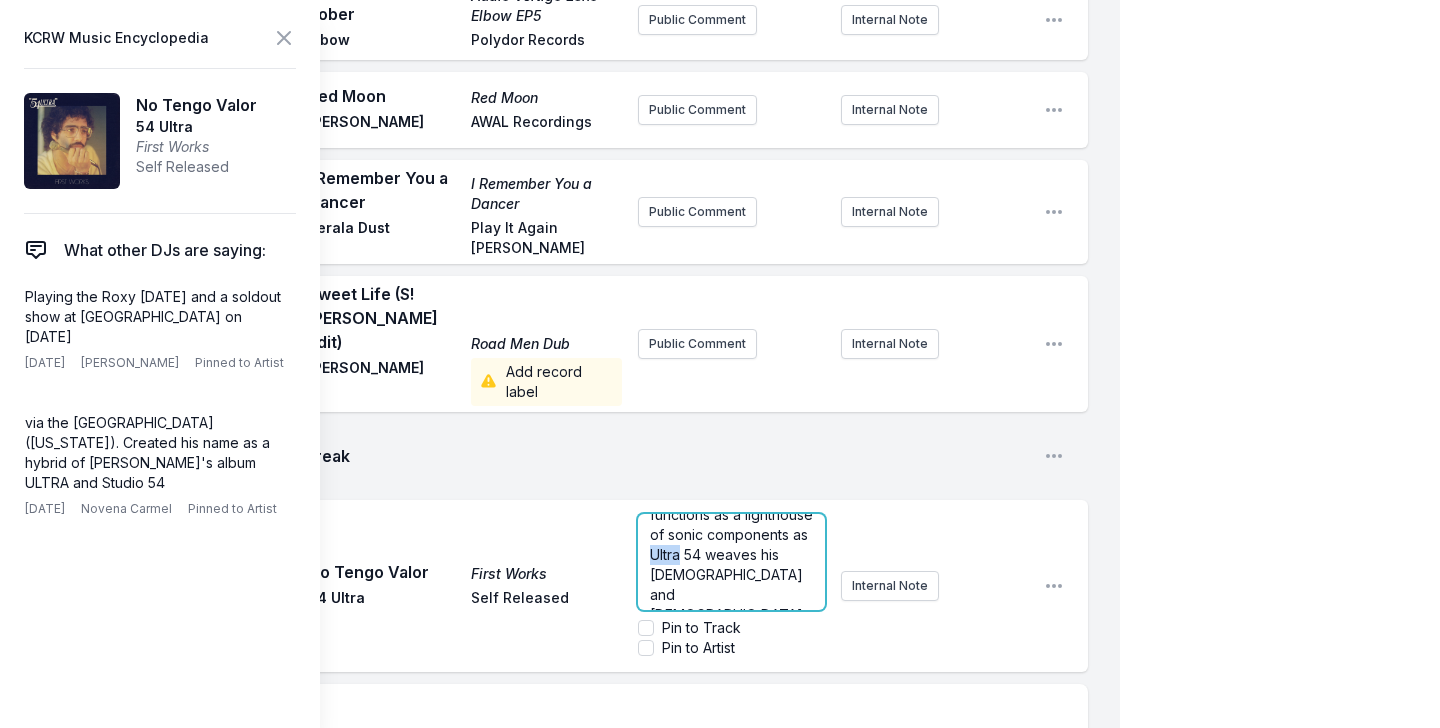 click on "! New Jersey-based synth-rock-soul purveyor 54 Ultra slays us with First Work, a six-track EP that contains the Spanglish single “No Tengo Valor.” The song title is open to interpretation: either “I Don’t Have Value,” or “I Don’t Have The Guts or Valor.” Intense subject matter aside, the song functions as a lighthouse of sonic components as Ultra 54 weaves his Puerto Rican and Dominican roots into a super-catchy (and formidable) Latin Soul number." at bounding box center [733, 454] 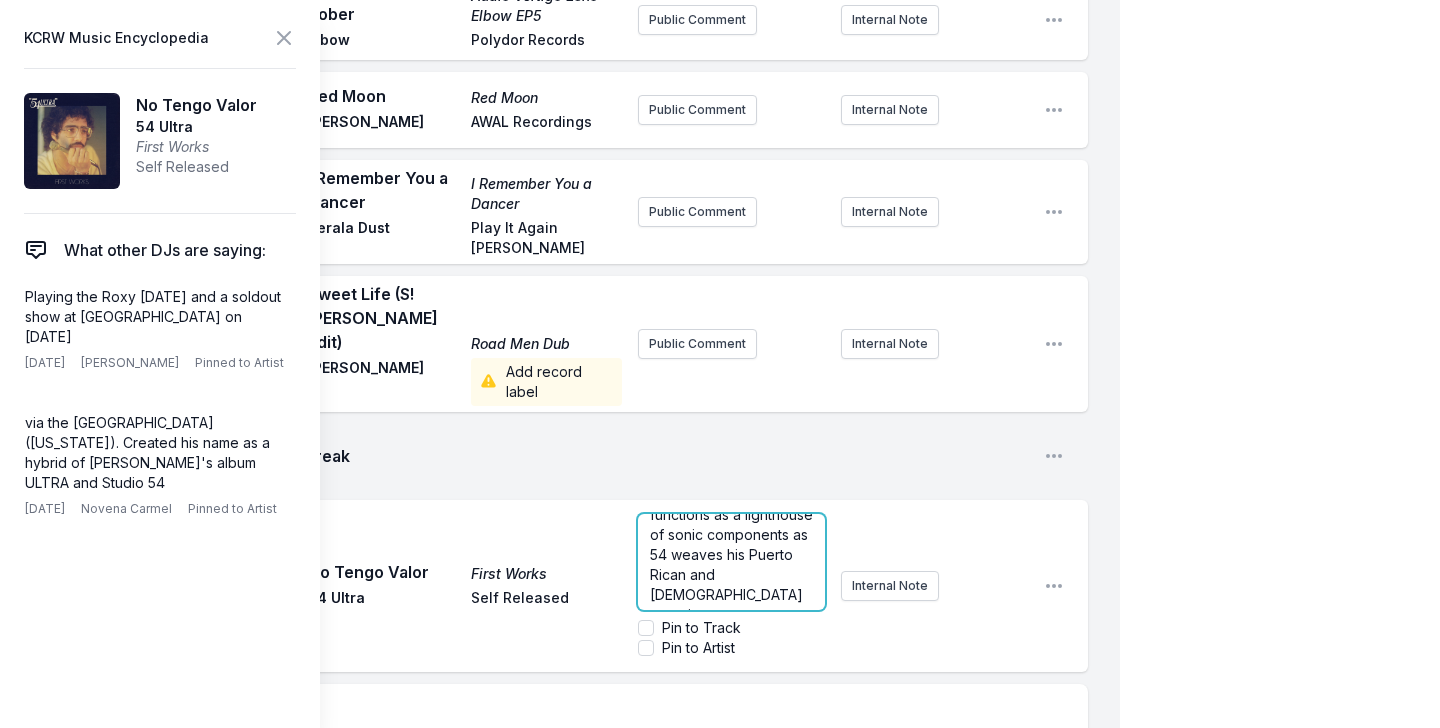 click on "﻿ Today's Top Tune ! New Jersey-based synth-rock-soul purveyor 54 Ultra slays us with First Work, a six-track EP that contains the Spanglish single “No Tengo Valor.” The song title is open to interpretation: either “I Don’t Have Value,” or “I Don’t Have The Guts or Valor.” Intense subject matter aside, the song functions as a lighthouse of sonic components as  54 weaves his Puerto Rican and Dominican roots into a super-catchy (and formidable) Latin Soul number." at bounding box center [731, 445] 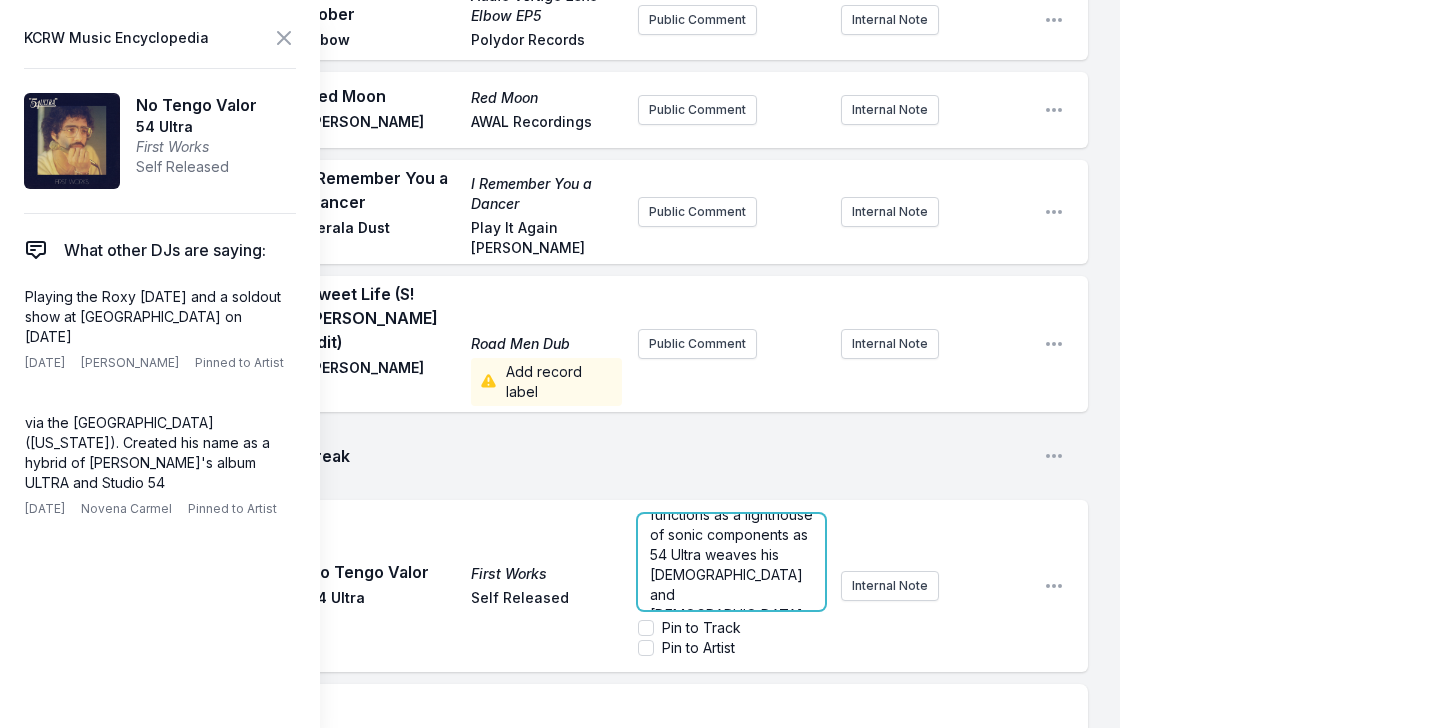 click on "! New Jersey-based synth-rock-soul purveyor 54 Ultra slays us with First Work, a six-track EP that contains the Spanglish single “No Tengo Valor.” The song title is open to interpretation: either “I Don’t Have Value,” or “I Don’t Have The Guts or Valor.” Intense subject matter aside, the song functions as a lighthouse of sonic components as  54 Ultra weaves his Puerto Rican and Dominican roots into a super-catchy (and formidable) Latin Soul number." at bounding box center [733, 454] 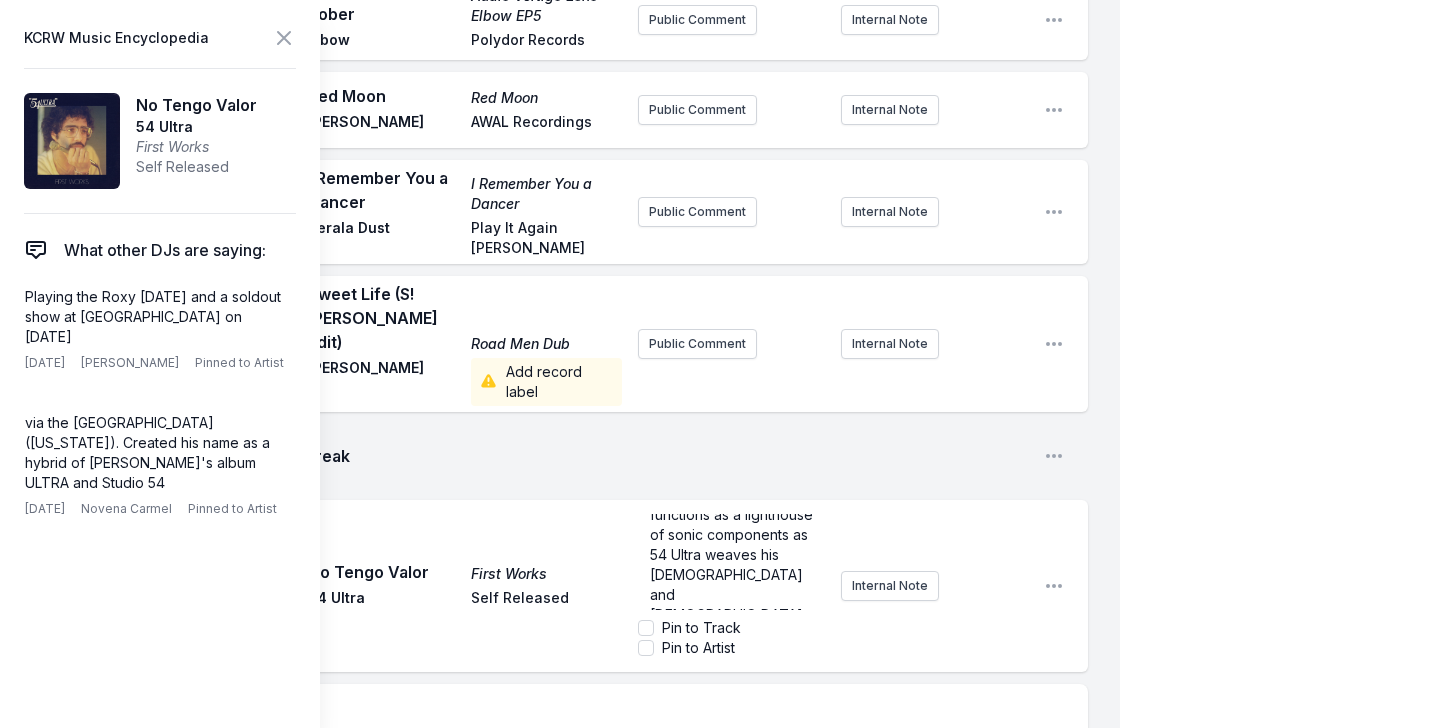 scroll, scrollTop: 0, scrollLeft: 0, axis: both 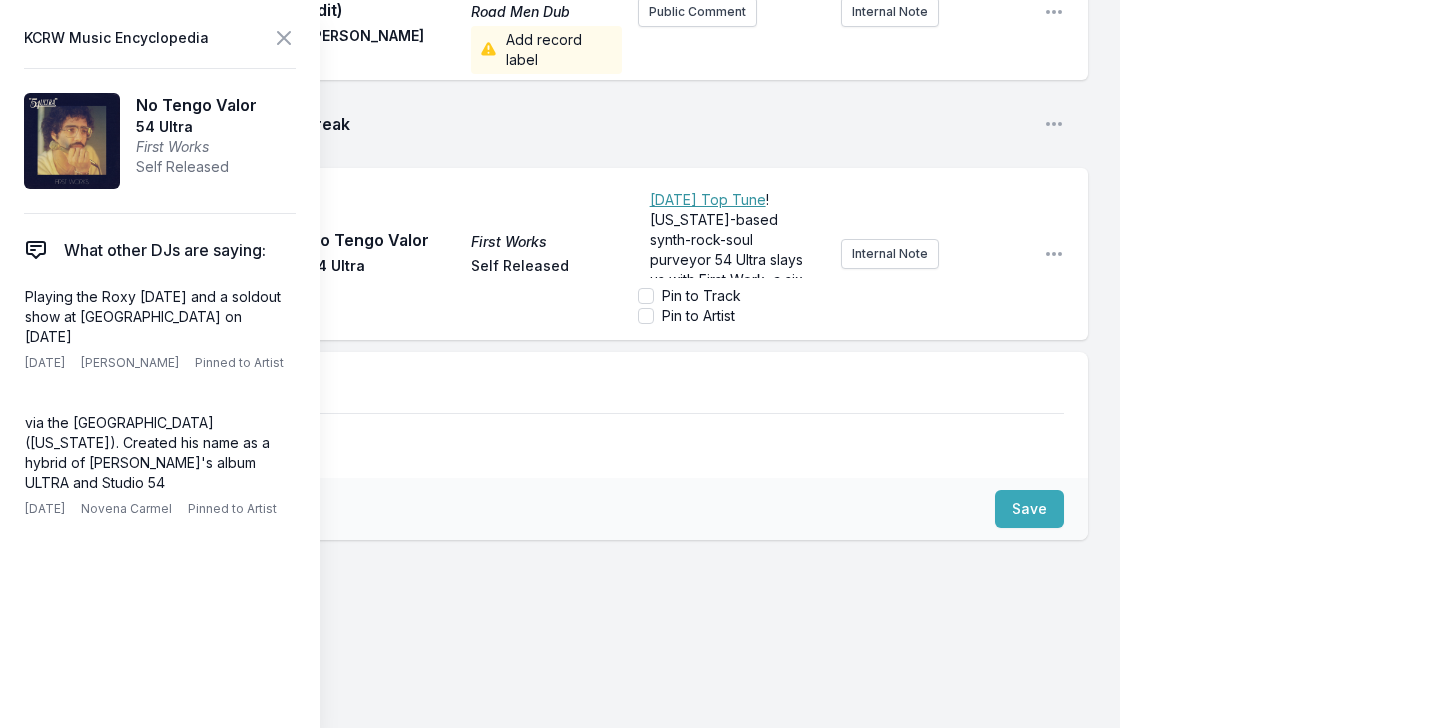 click on "Play Remind Me Melody A.M. Röyksopp Astralwerks / Wall of Sound / Labels Public Comment Internal Note Open playlist item options Play Tomorrow Tomorrow  (Feat. Daniel Rossen) Ride into the Sun Brad Mehldau Nonesuch Records Inc. Public Comment Internal Note Open playlist item options Play Star Retrospective: Selected Recordings 1973–2023 Bryan Ferry BMG Public Comment Internal Note Open playlist item options Play Baile De Mascaras Sim Sim Sim Bala Desejo Mr. Bongo Public Comment Internal Note Open playlist item options Play Break Open playlist item options Play Forest Nativity (Extended Version) Tresor Magnetique Francis Bebey Africa Seven Public Comment Internal Note Open playlist item options Play Is It Now? Is It Now? Automatic Stones Throw Public Comment Internal Note Open playlist item options Play Over > Forever SCORPIO Madison McFerrin MadMcFerrin Music Public Comment Internal Note Open playlist item options Play Hypnotised  (Feat. Linden Jay) Hypnotised Supershy Beyond the Groove / AWAL Play Play 2" at bounding box center (576, -1138) 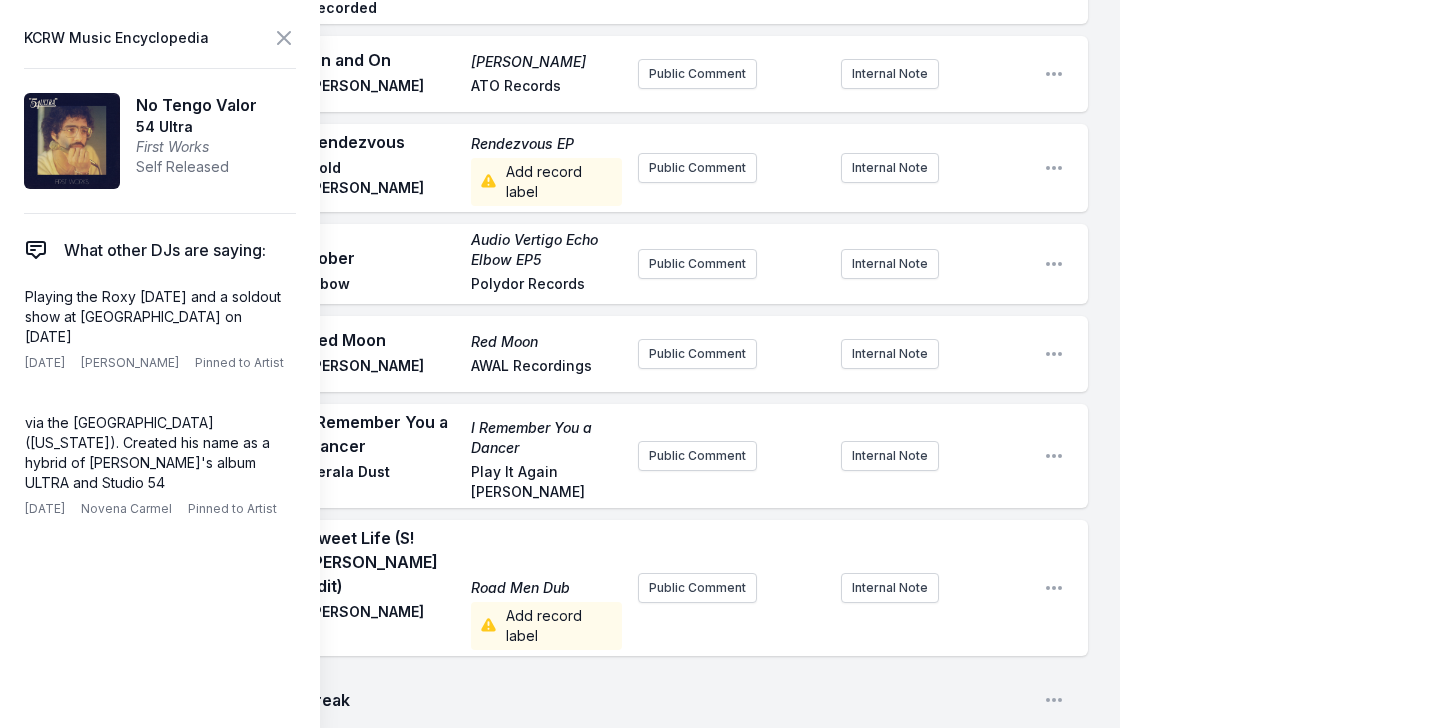 scroll, scrollTop: 8048, scrollLeft: 0, axis: vertical 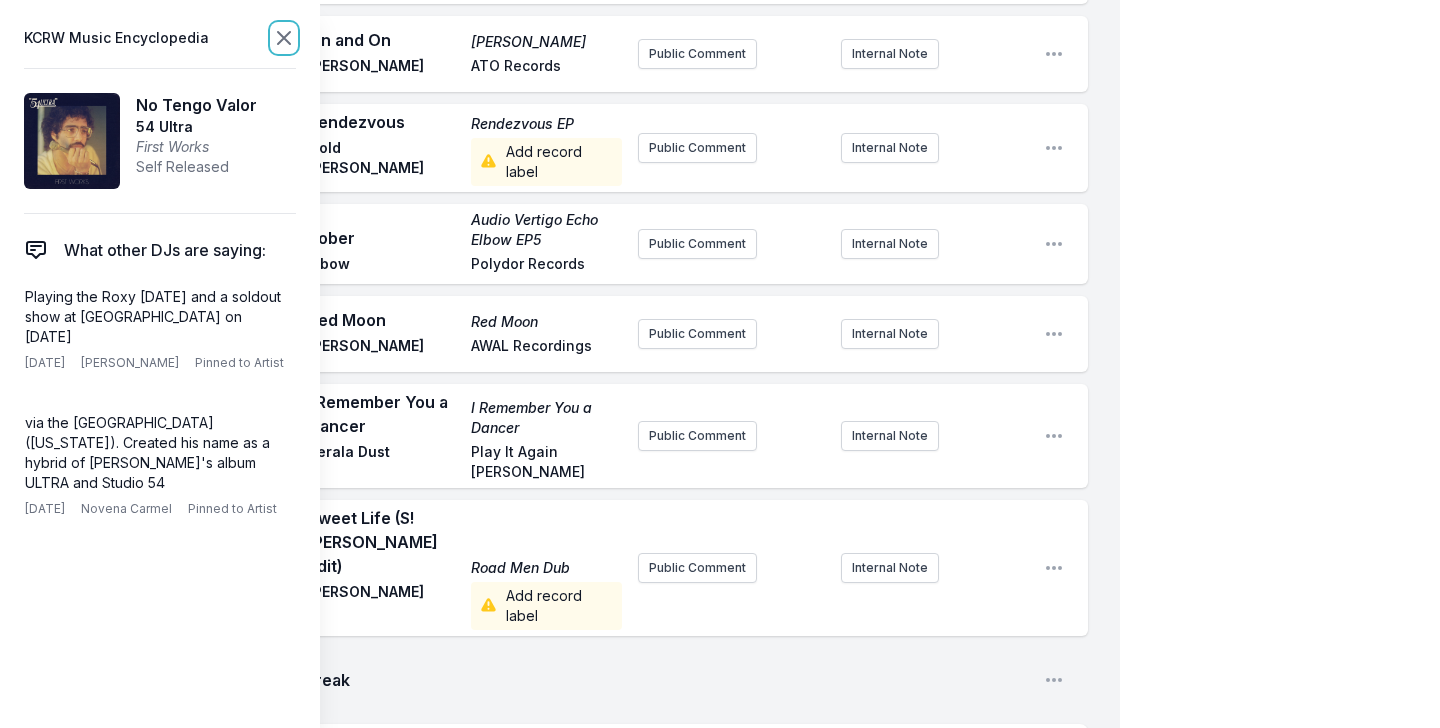 click 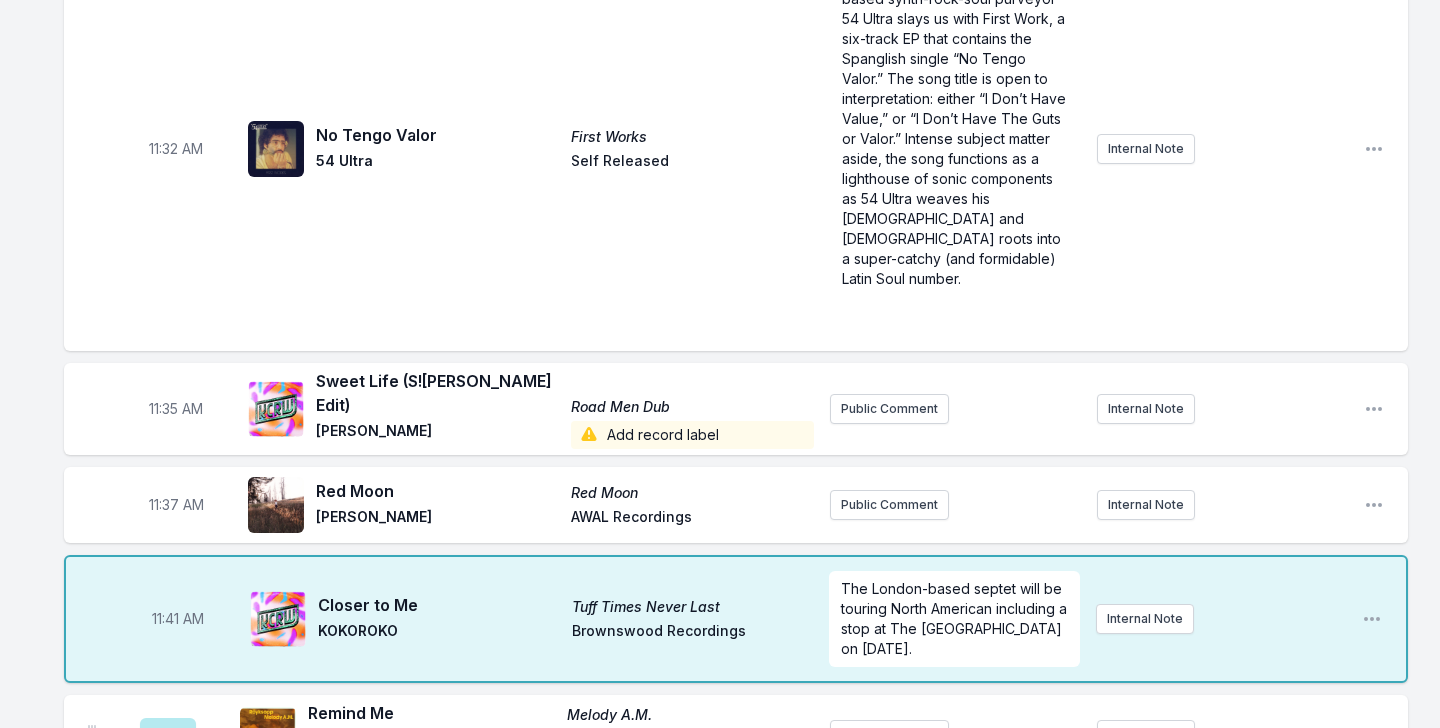 scroll, scrollTop: 4589, scrollLeft: 0, axis: vertical 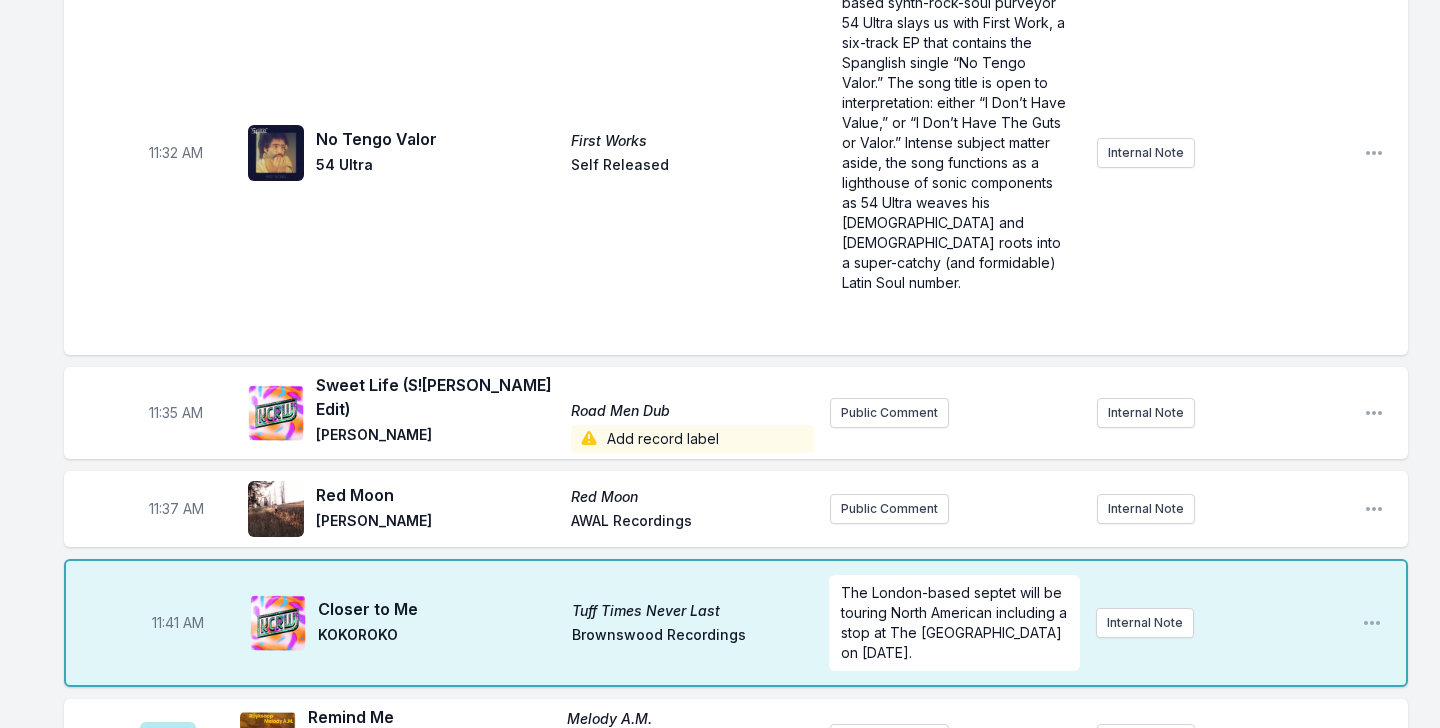 click on "Sweet Life (S!RENE Edit)" at bounding box center [437, 397] 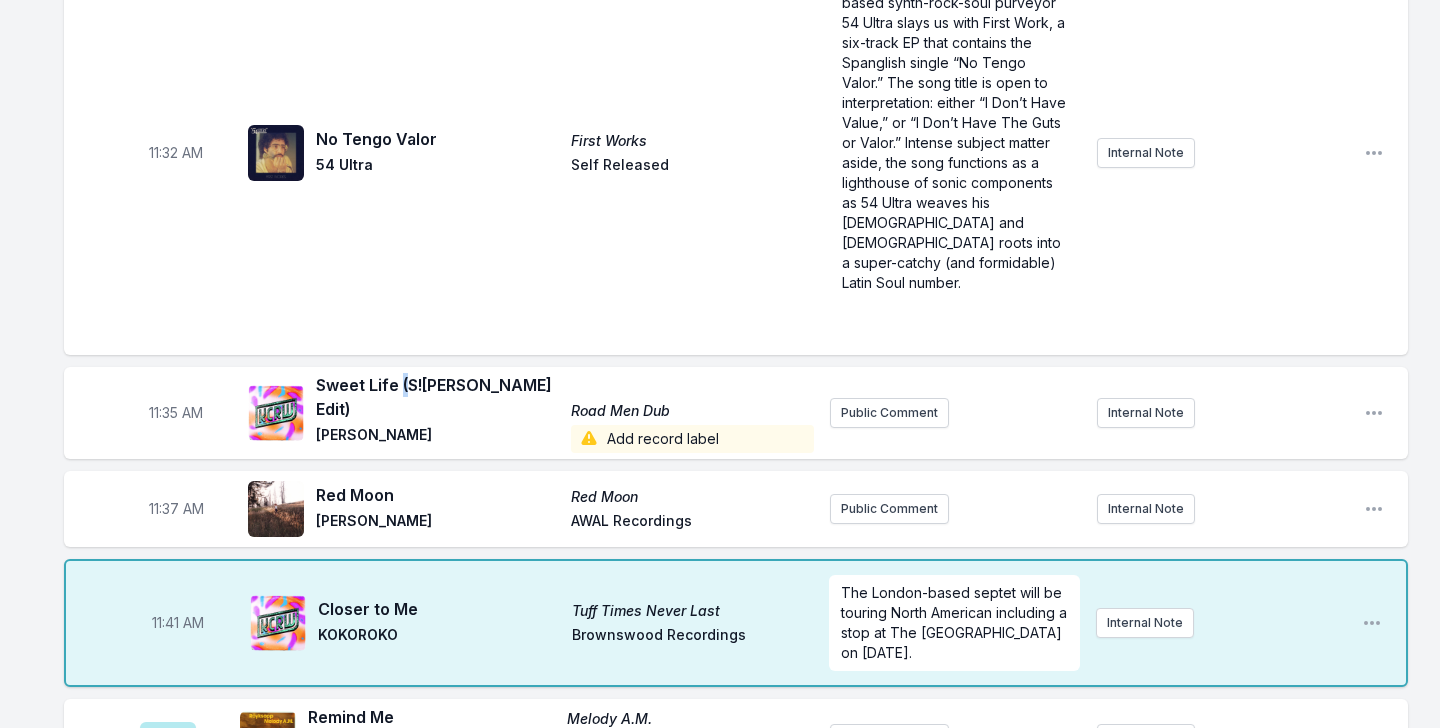 click on "Sweet Life (S!RENE Edit)" at bounding box center (437, 397) 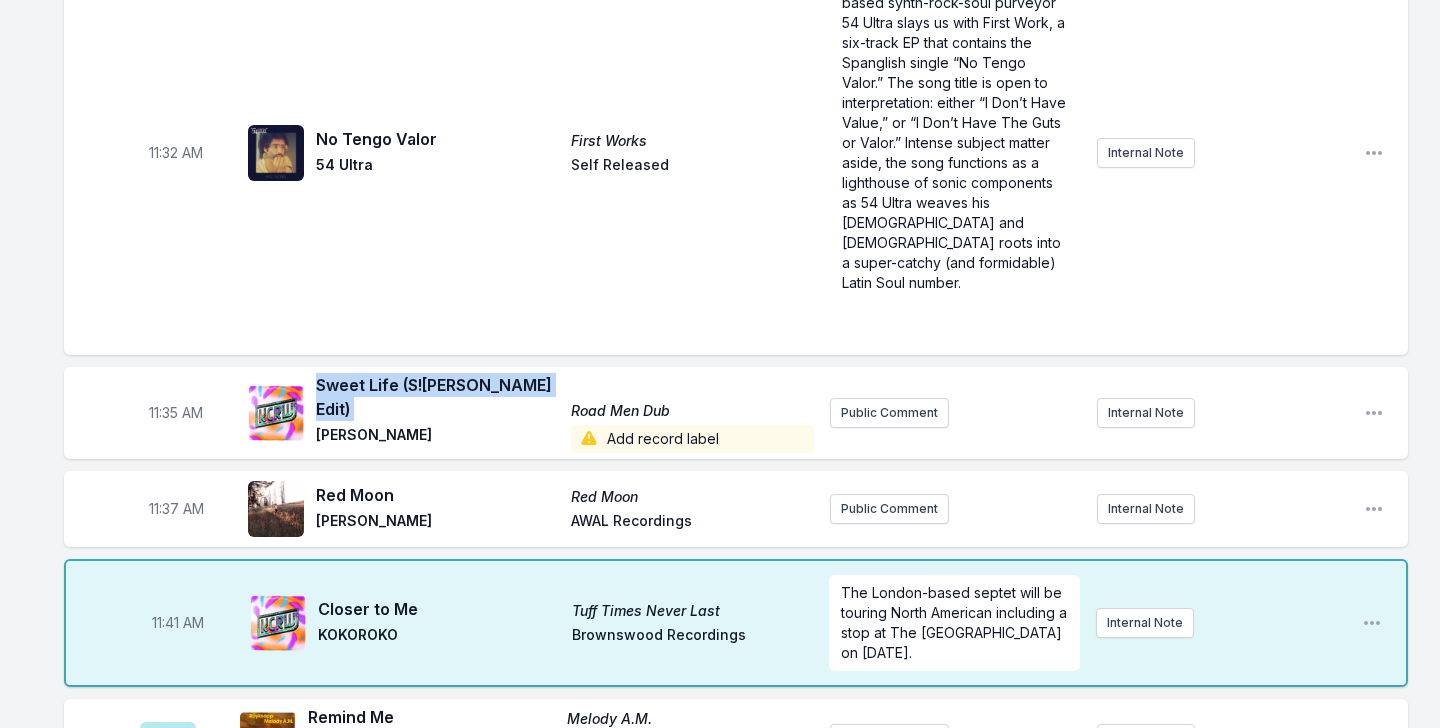 click on "Sweet Life (S!RENE Edit)" at bounding box center [437, 397] 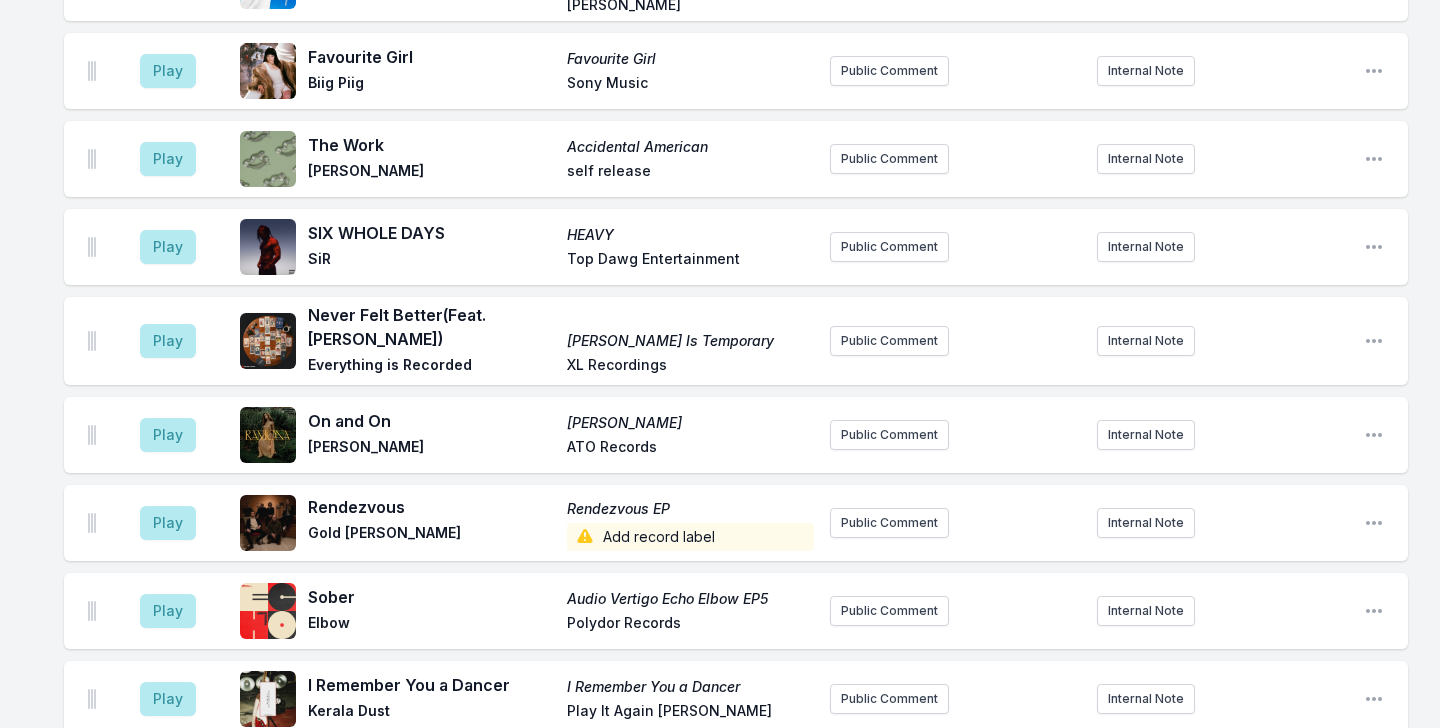 scroll, scrollTop: 6849, scrollLeft: 0, axis: vertical 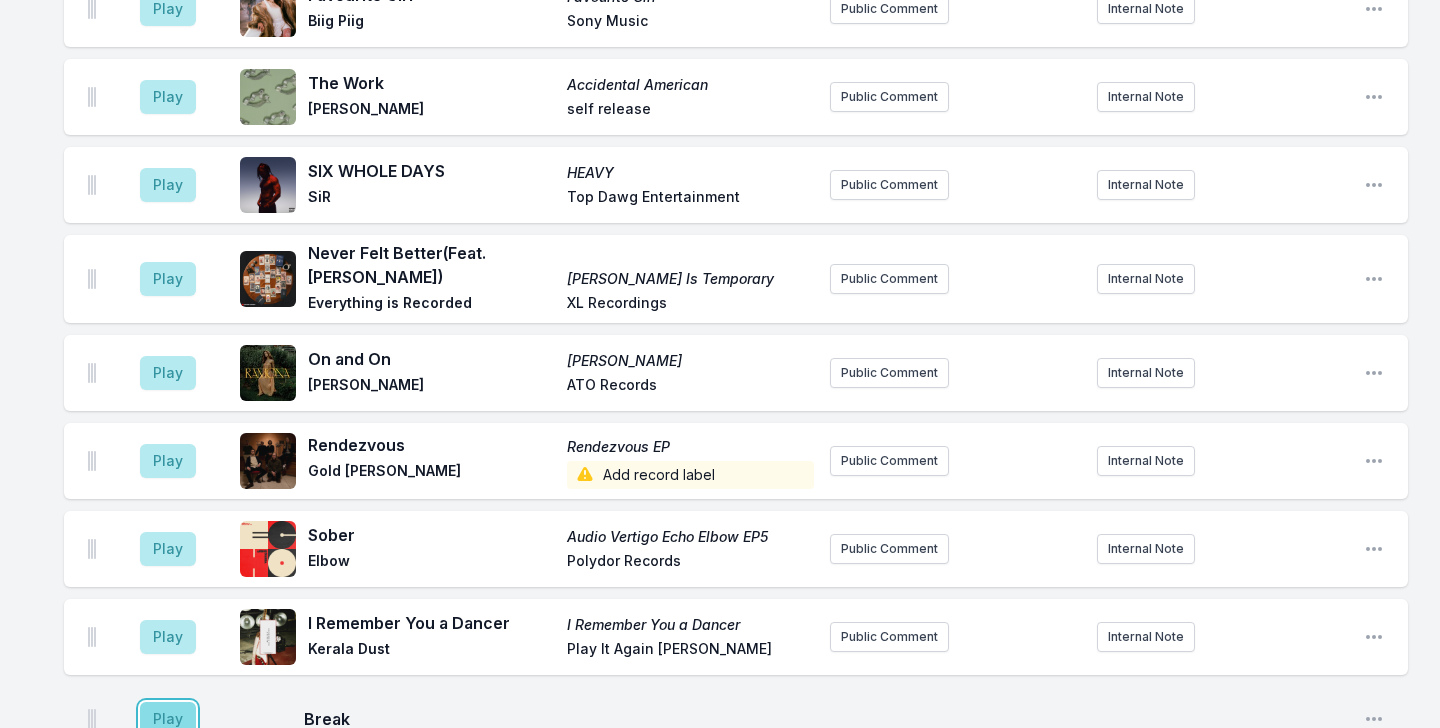 click on "Play" at bounding box center [168, 719] 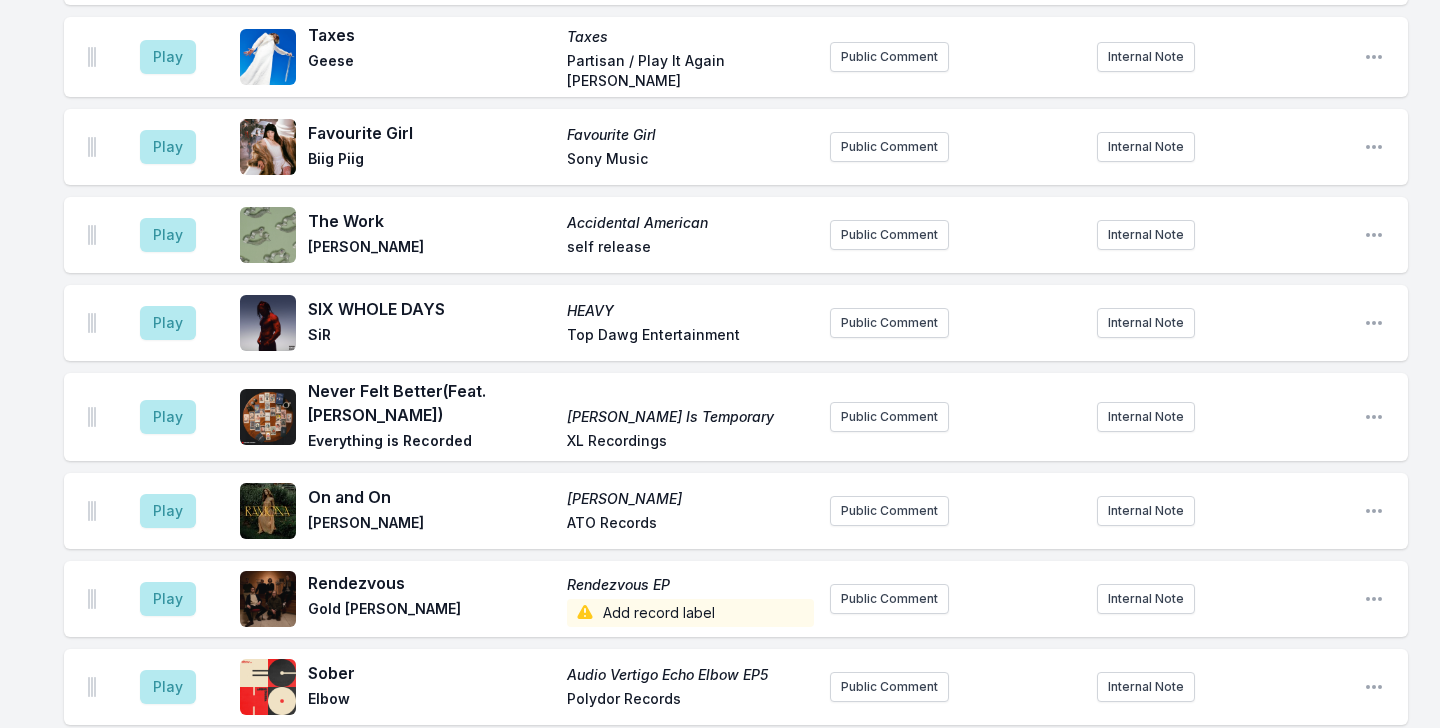 scroll, scrollTop: 6755, scrollLeft: 0, axis: vertical 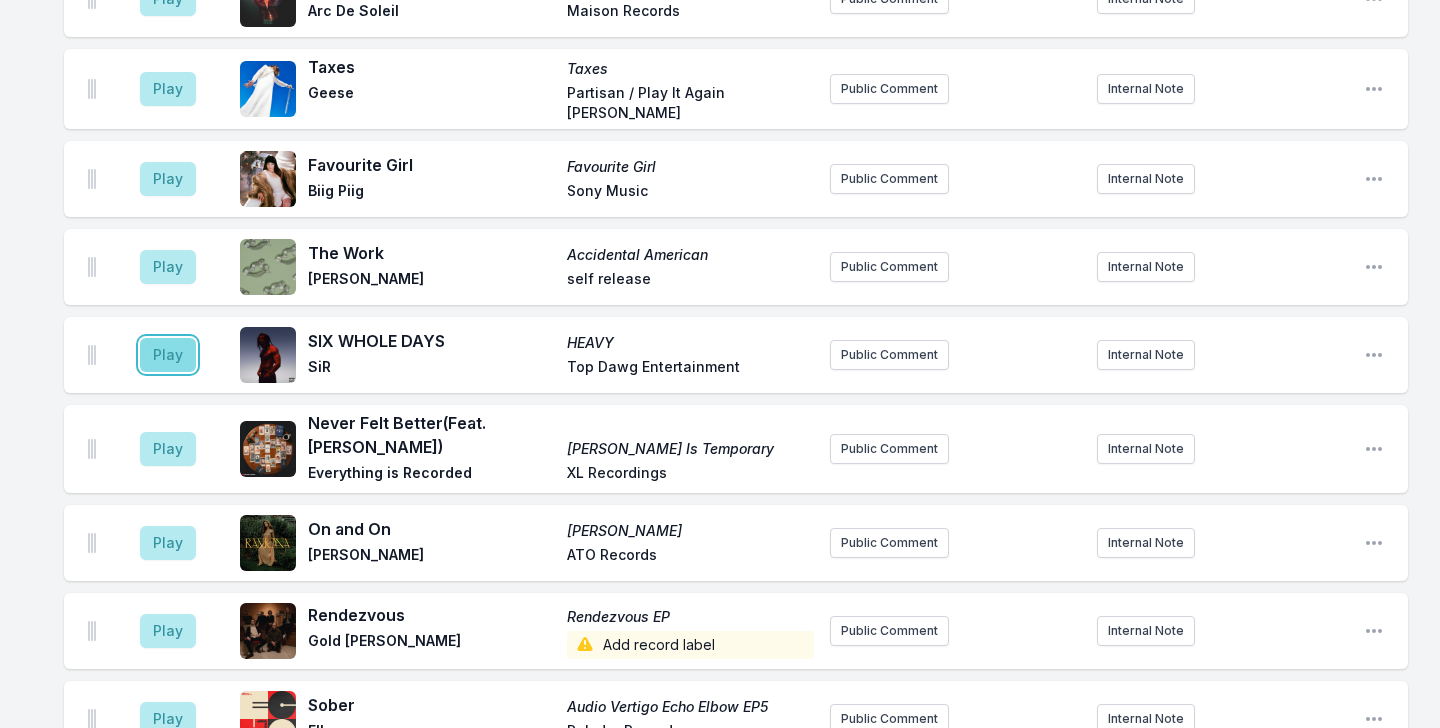 click on "Play" at bounding box center (168, 355) 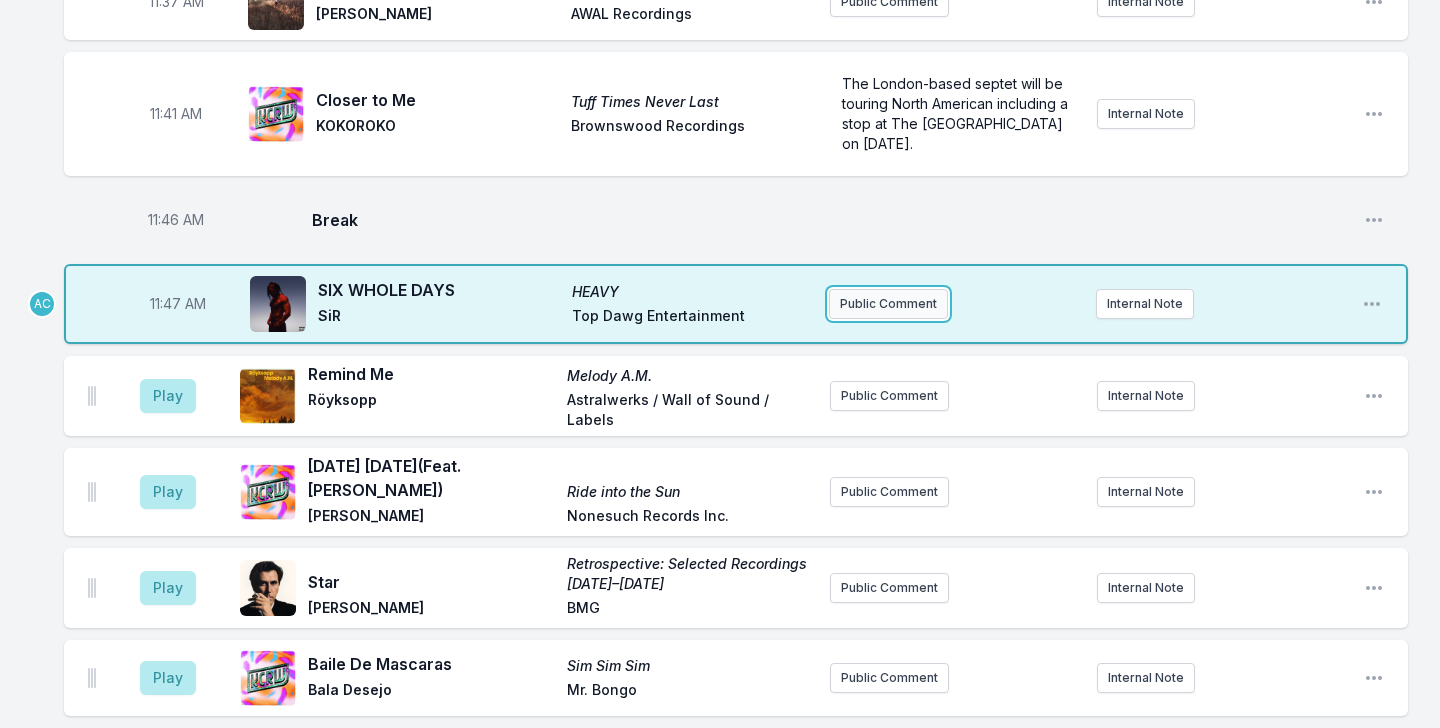 click on "Public Comment" at bounding box center [888, 304] 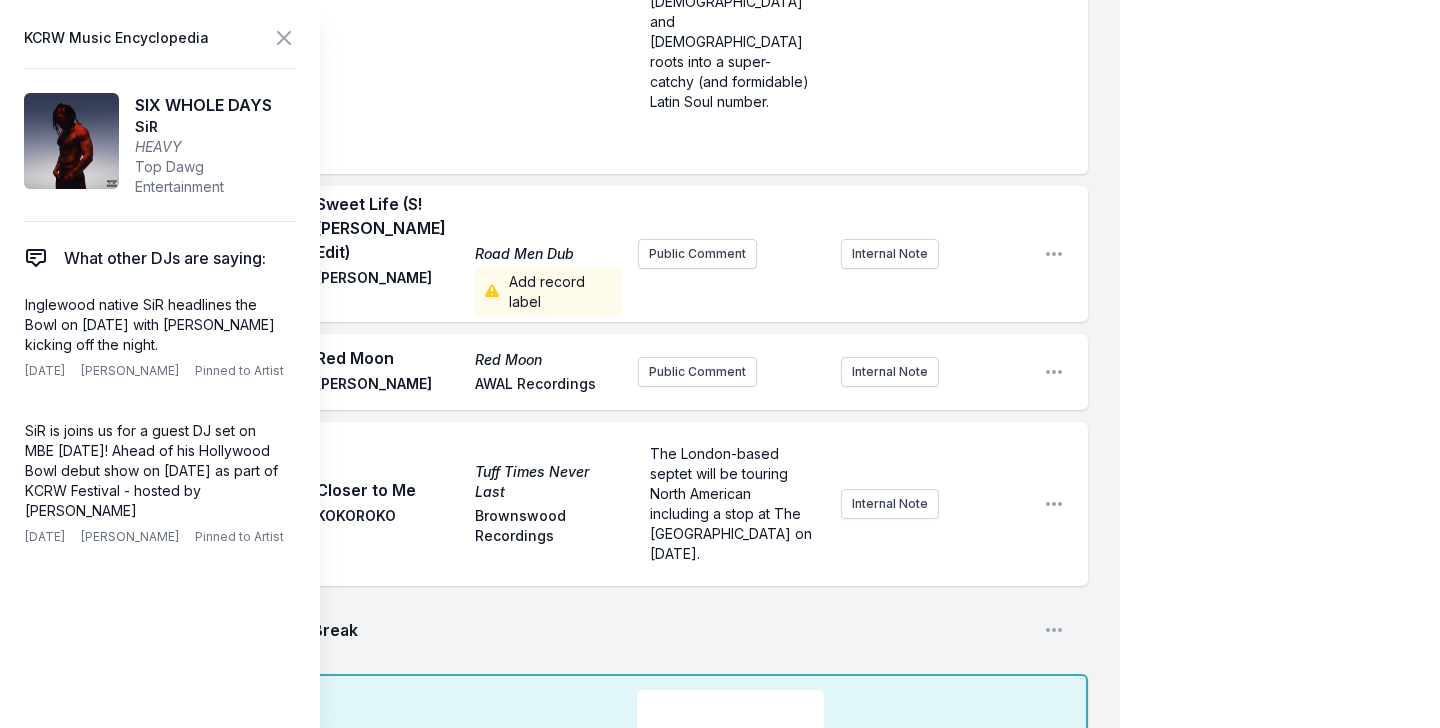 scroll, scrollTop: 5788, scrollLeft: 0, axis: vertical 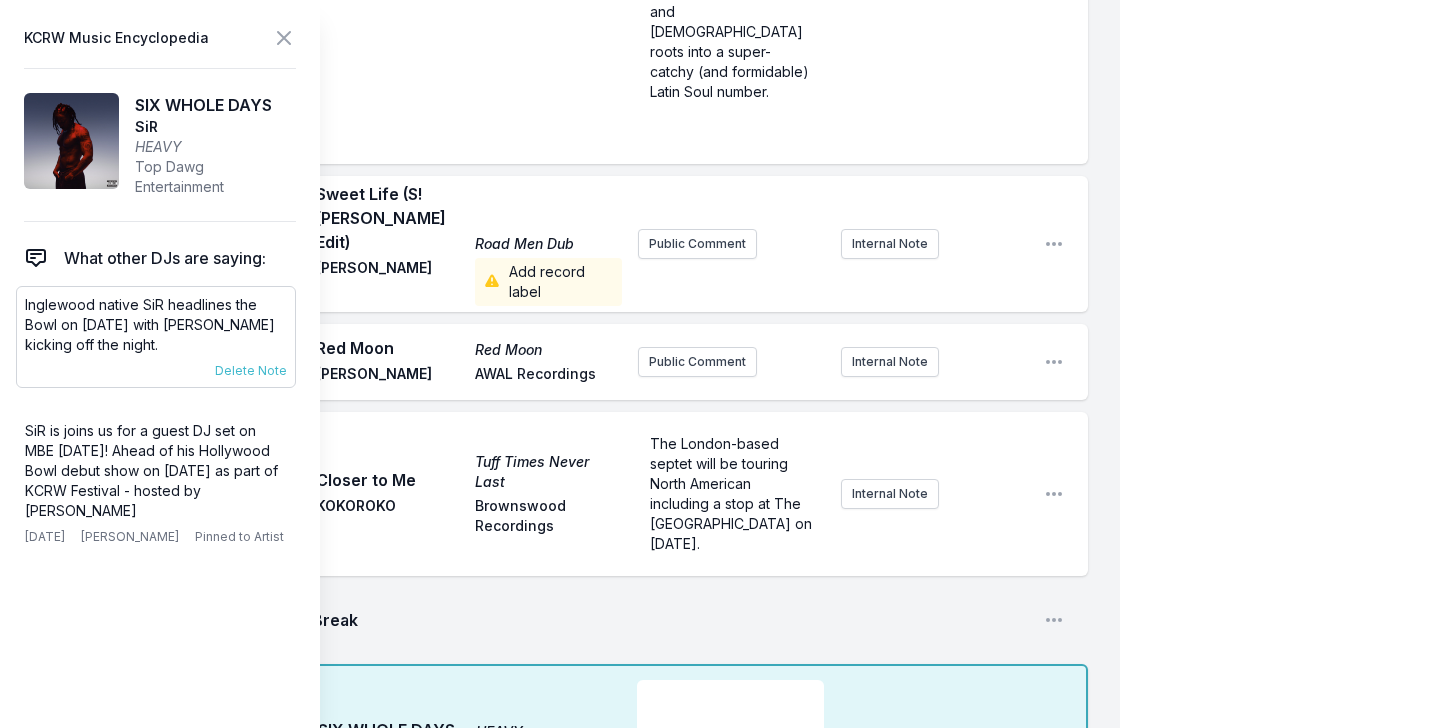 click on "Inglewood native SiR headlines the Bowl on July 20 with Leon Thomas kicking off the night." at bounding box center [156, 325] 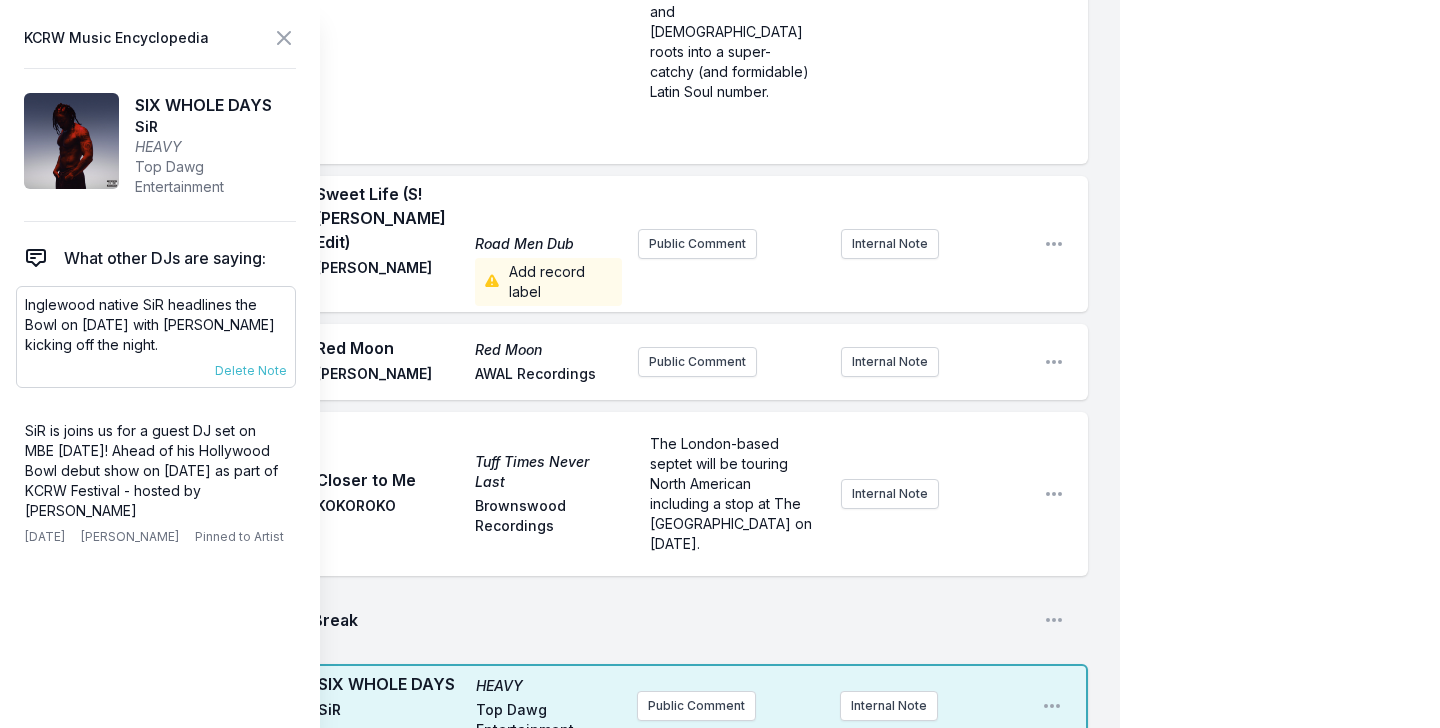 click on "Inglewood native SiR headlines the Bowl on July 20 with Leon Thomas kicking off the night." at bounding box center (156, 325) 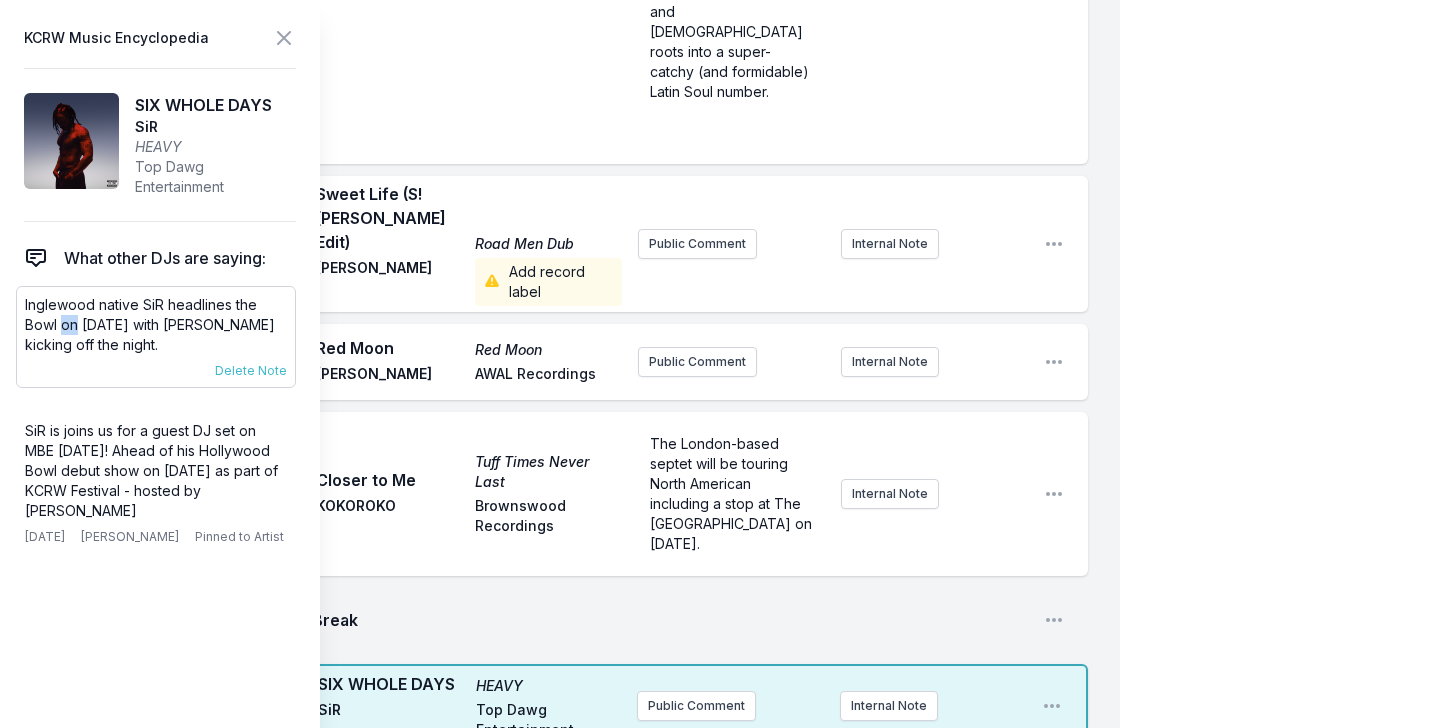 click on "Inglewood native SiR headlines the Bowl on July 20 with Leon Thomas kicking off the night." at bounding box center [156, 325] 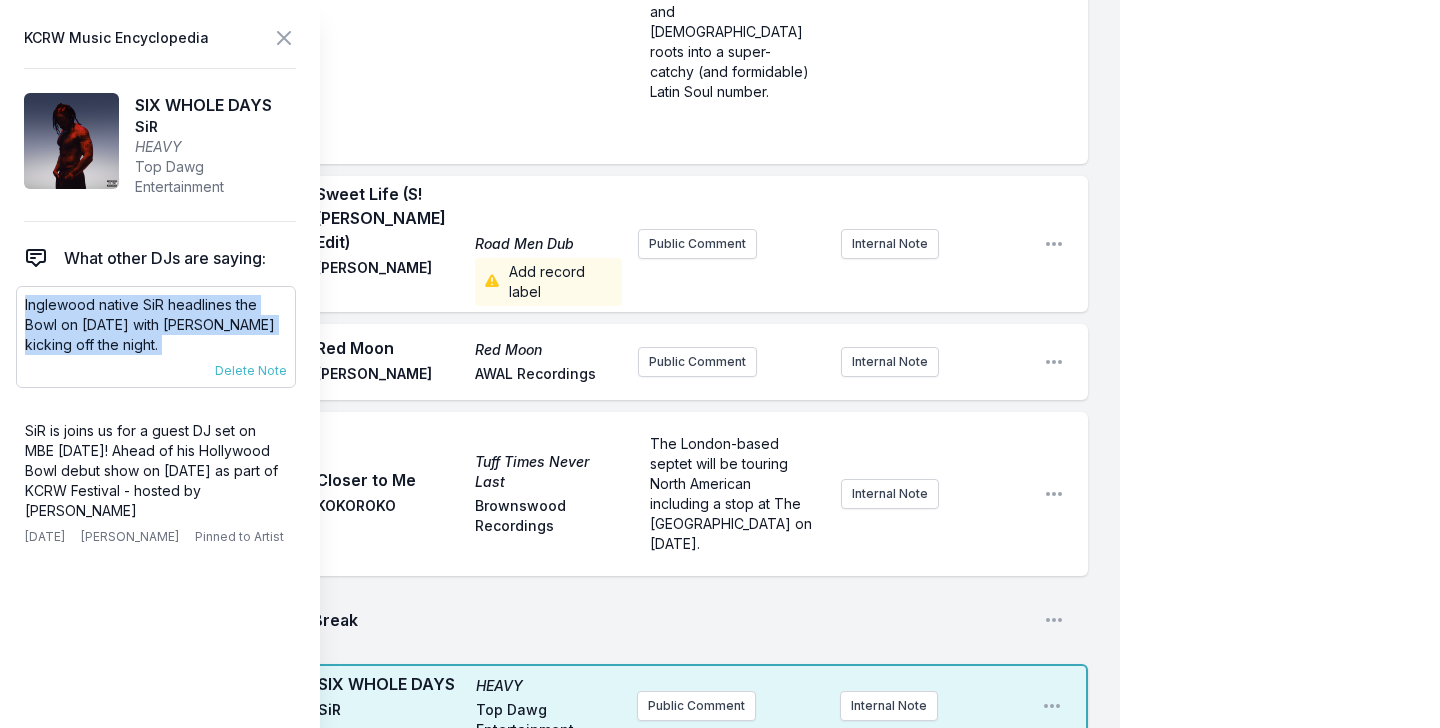 click on "Inglewood native SiR headlines the Bowl on July 20 with Leon Thomas kicking off the night." at bounding box center (156, 325) 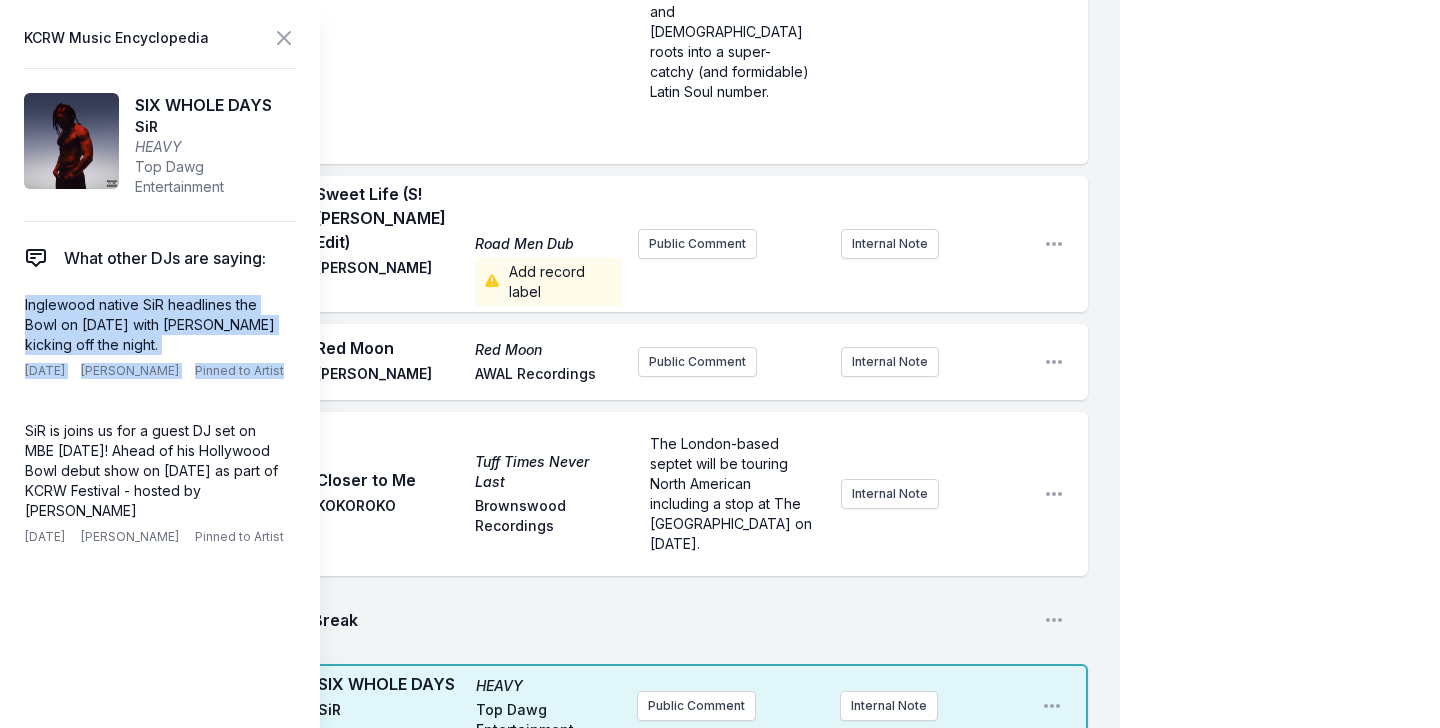 copy on "Inglewood native SiR headlines the Bowl on July 20 with Leon Thomas kicking off the night. 7/12/25 Anne Litt Pinned to Artist" 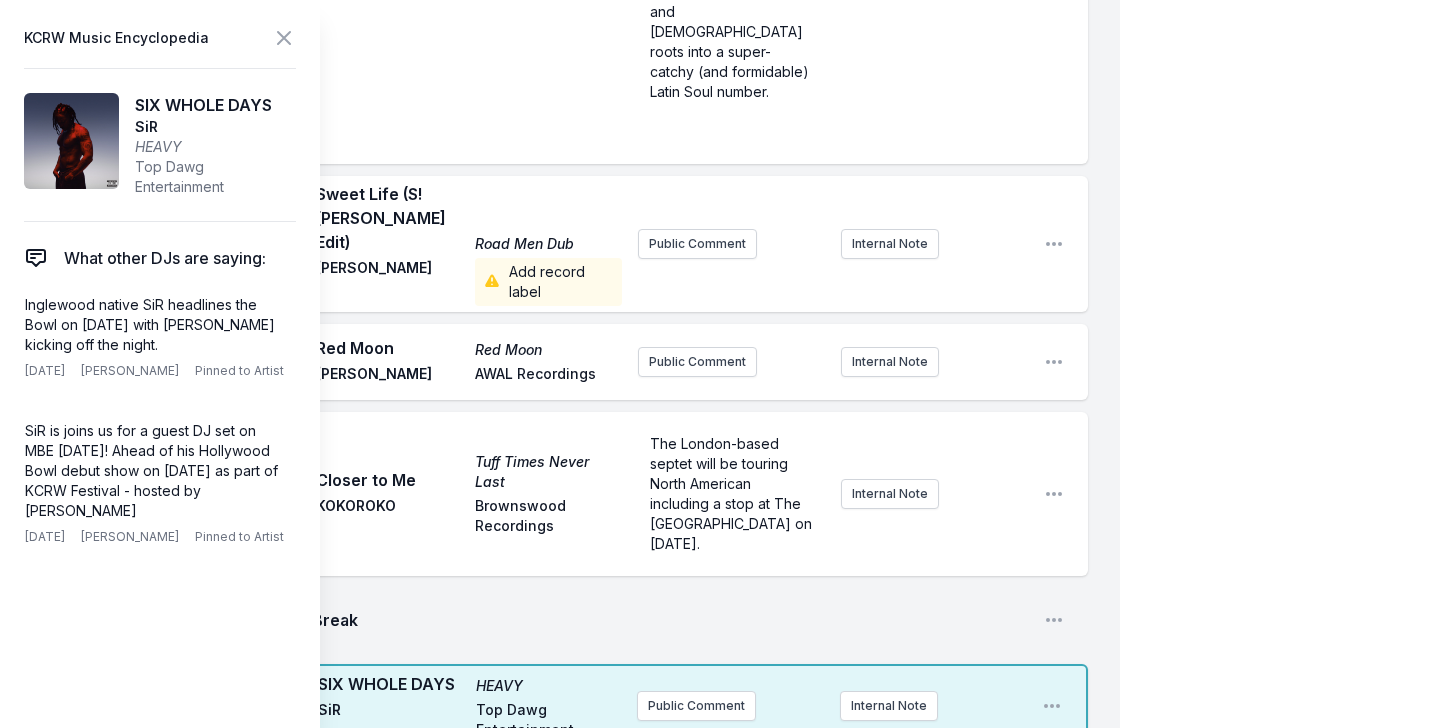 click on "Break" at bounding box center [670, 620] 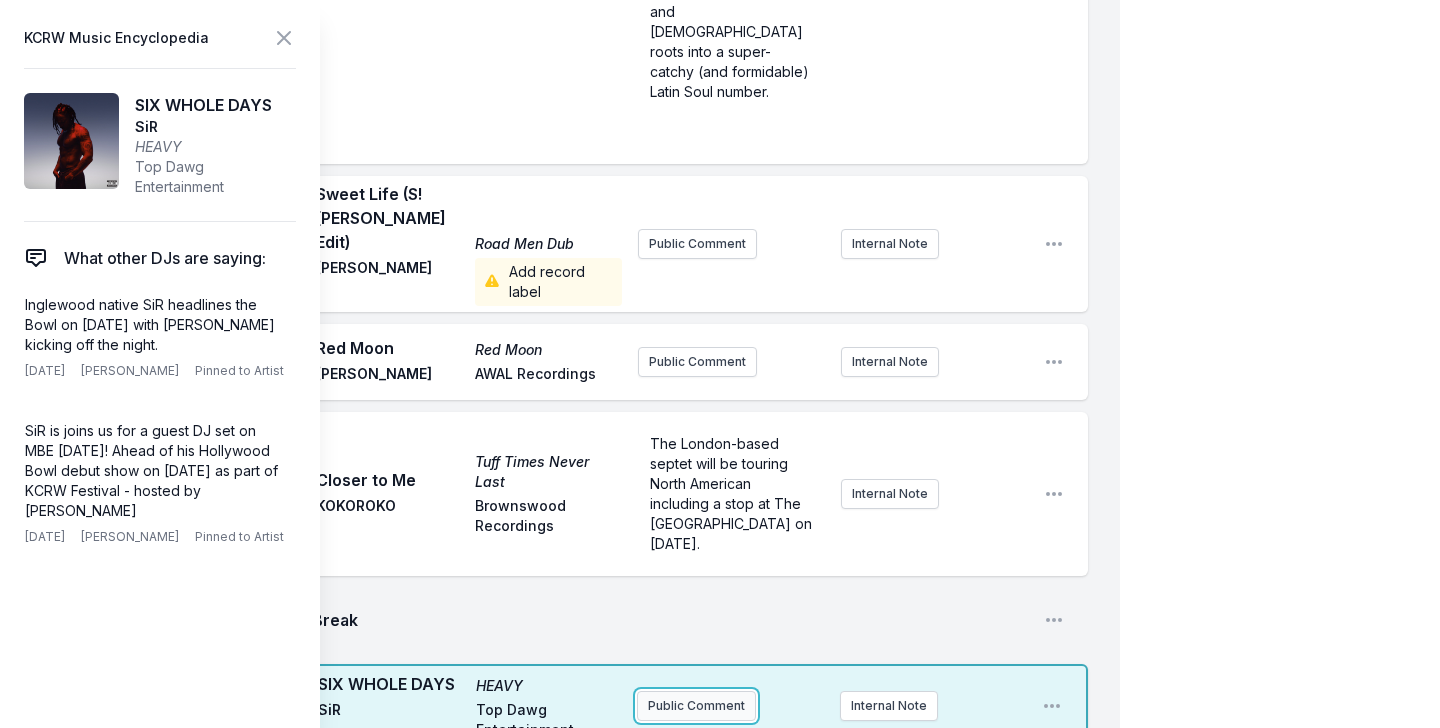 click on "Public Comment" at bounding box center (696, 706) 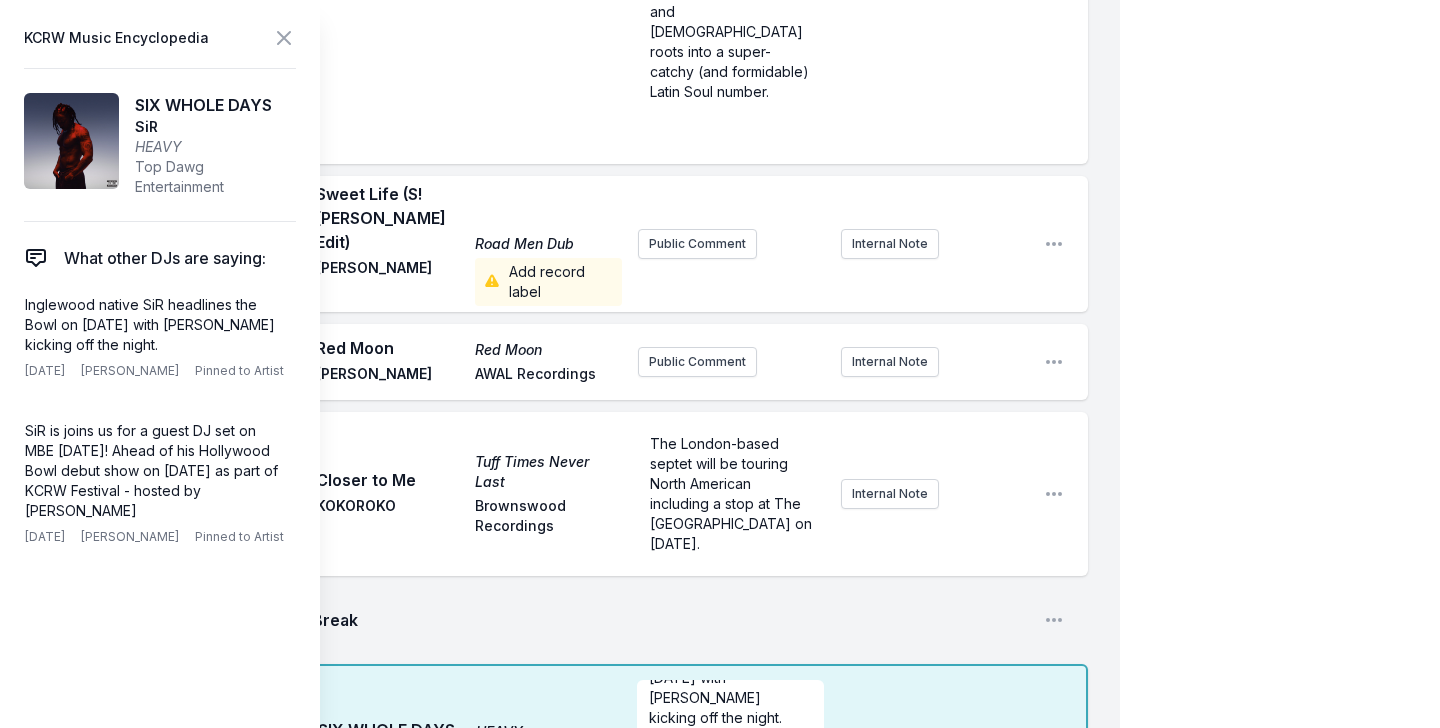 scroll, scrollTop: 40, scrollLeft: 0, axis: vertical 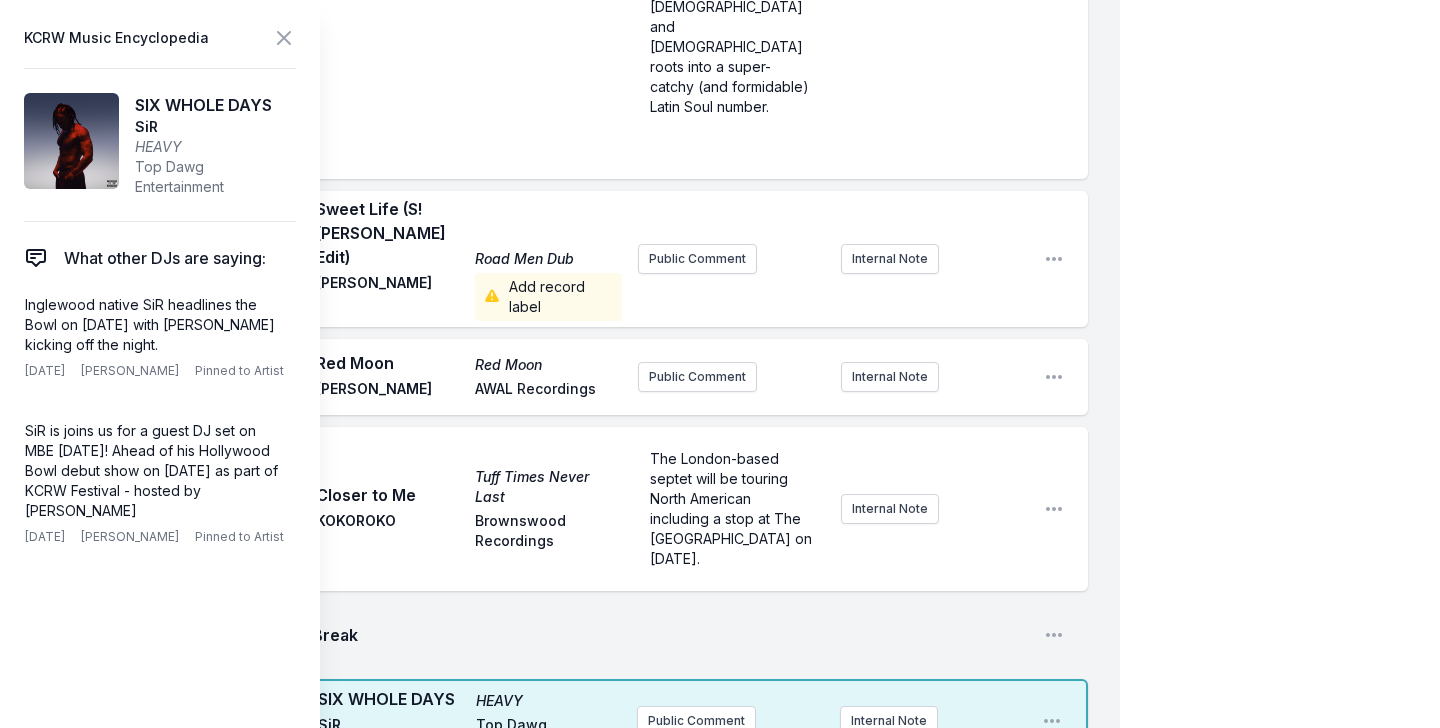 click on "11:47 AM SIX WHOLE DAYS HEAVY SiR Top Dawg Entertainment Public Comment Internal Note Open playlist item options" at bounding box center (576, 721) 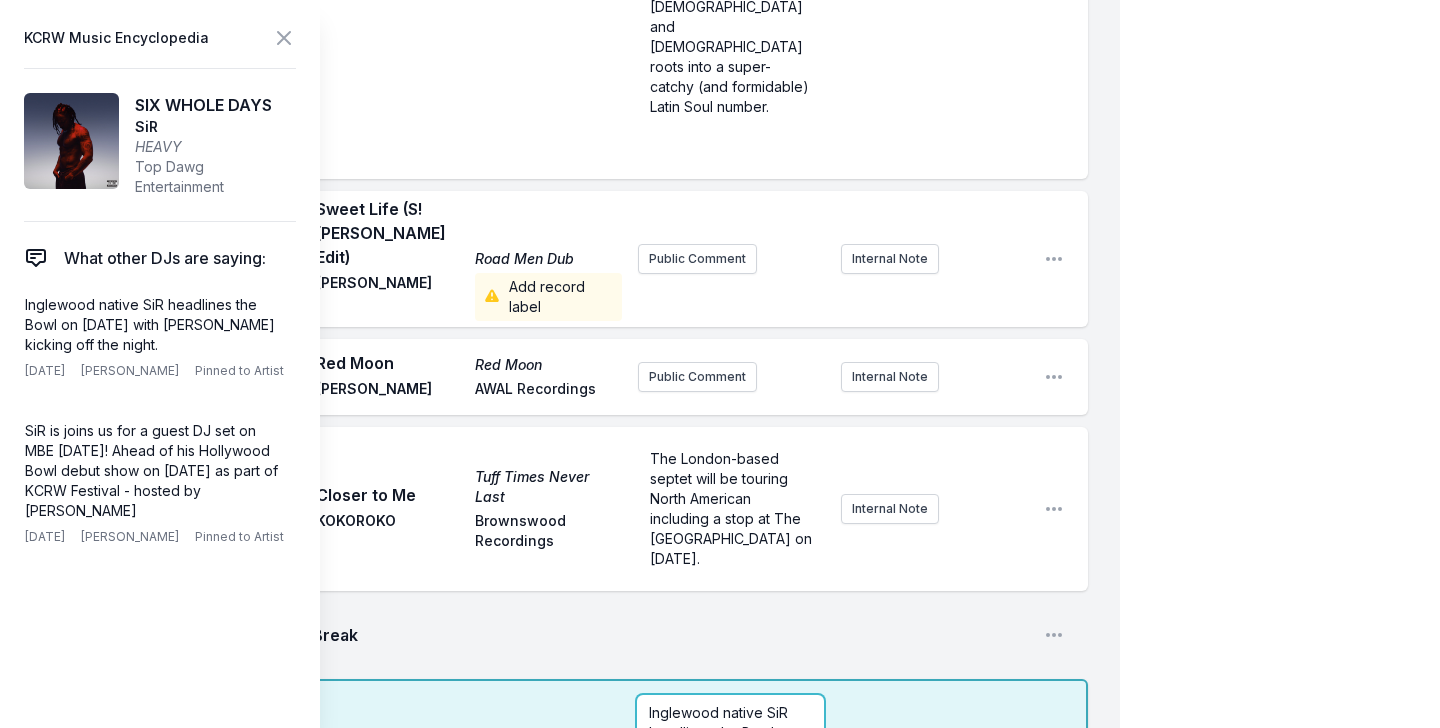 click on "Inglewood native SiR headlines the Bowl on July 20 with Leon Thomas kicking off the night." at bounding box center (724, 752) 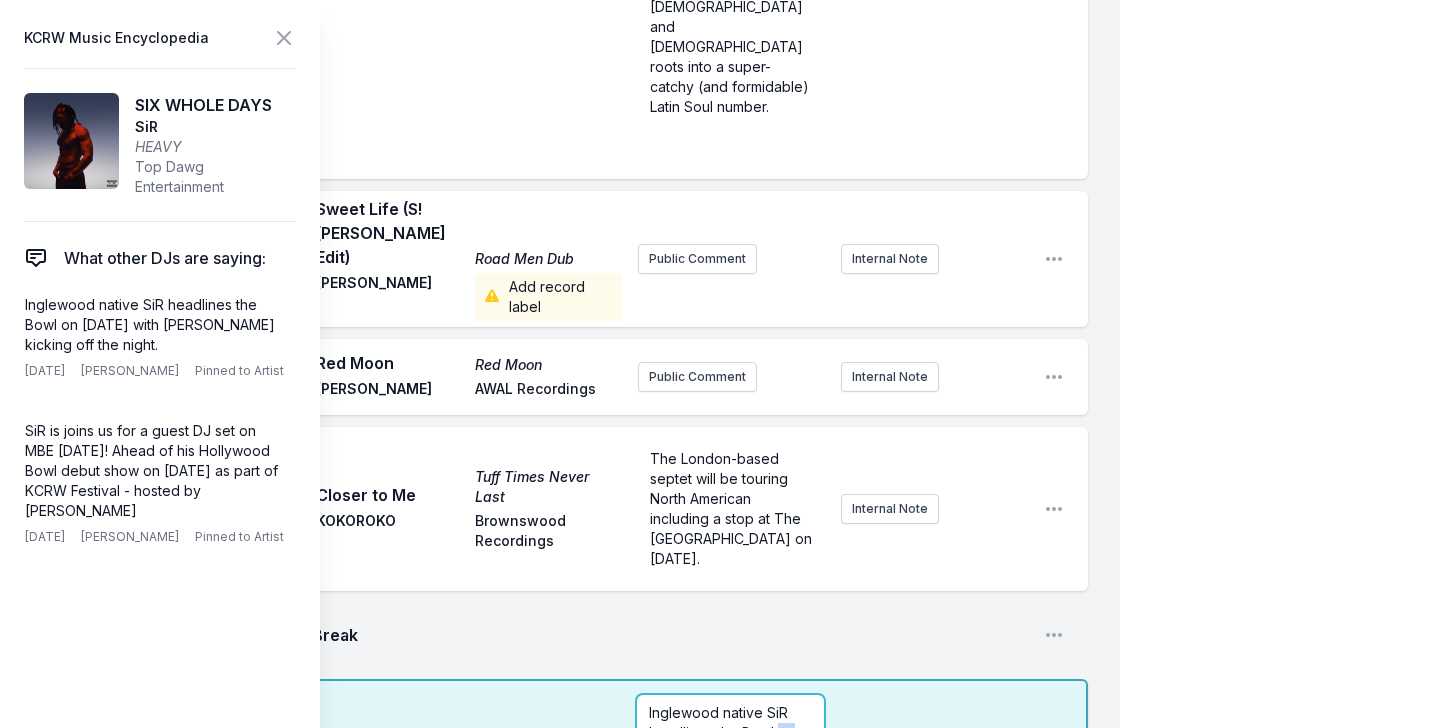 click on "Inglewood native SiR headlines the Bowl on July 20 with Leon Thomas kicking off the night." at bounding box center [724, 752] 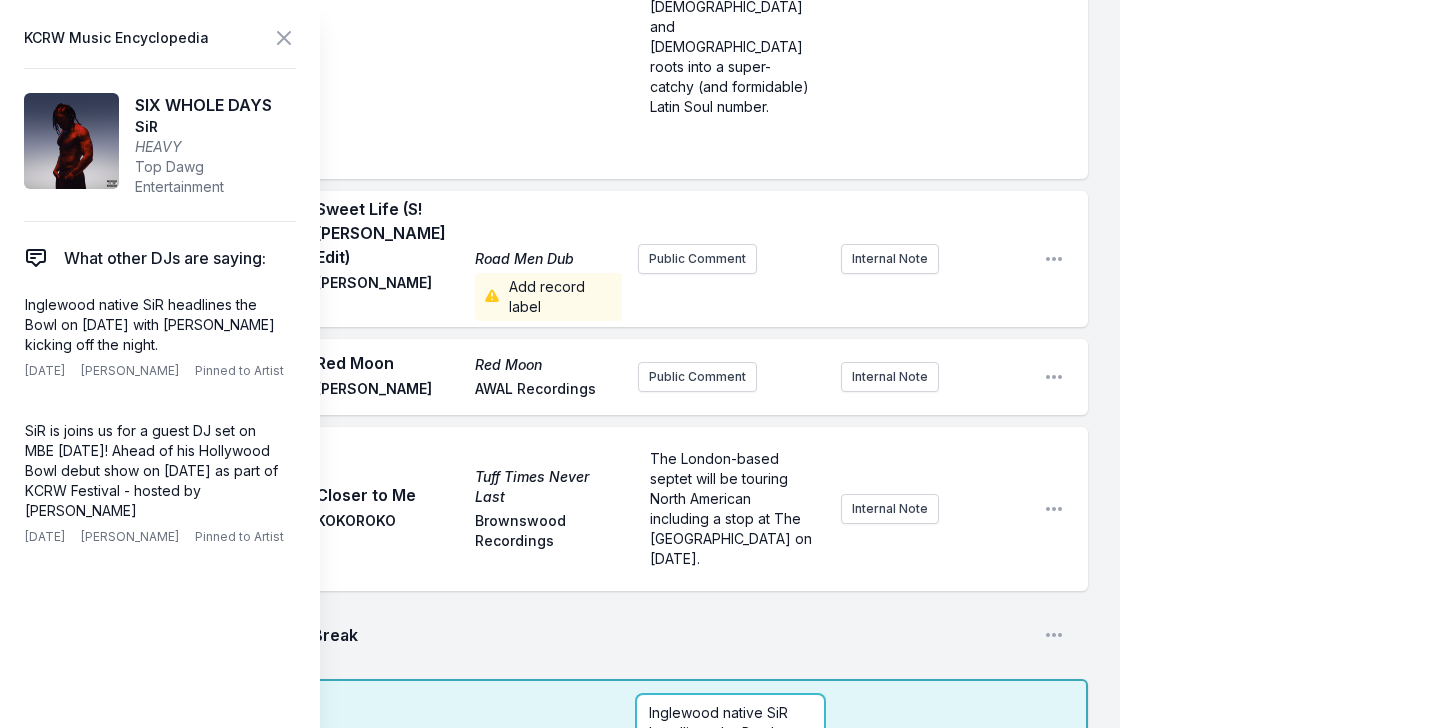 type 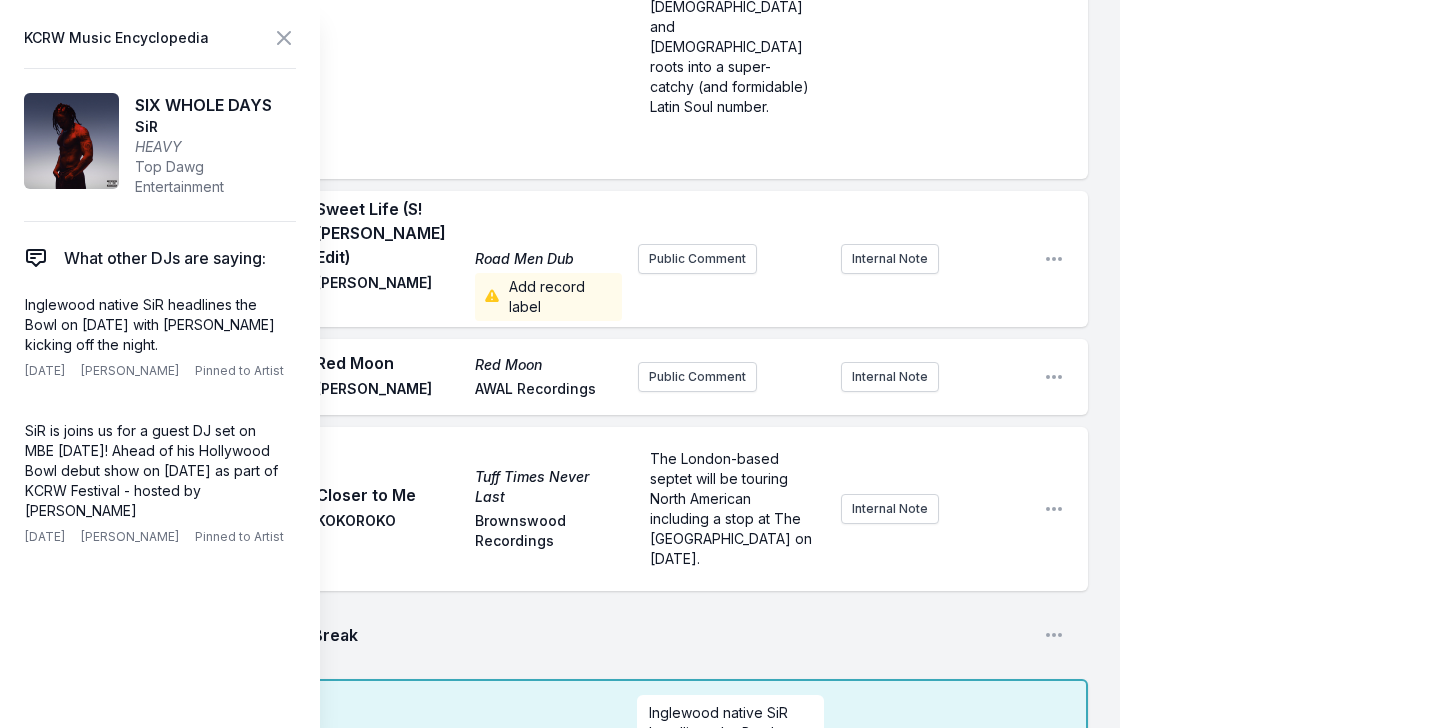 click on "SIX WHOLE DAYS HEAVY SiR Top Dawg Entertainment" at bounding box center (469, 763) 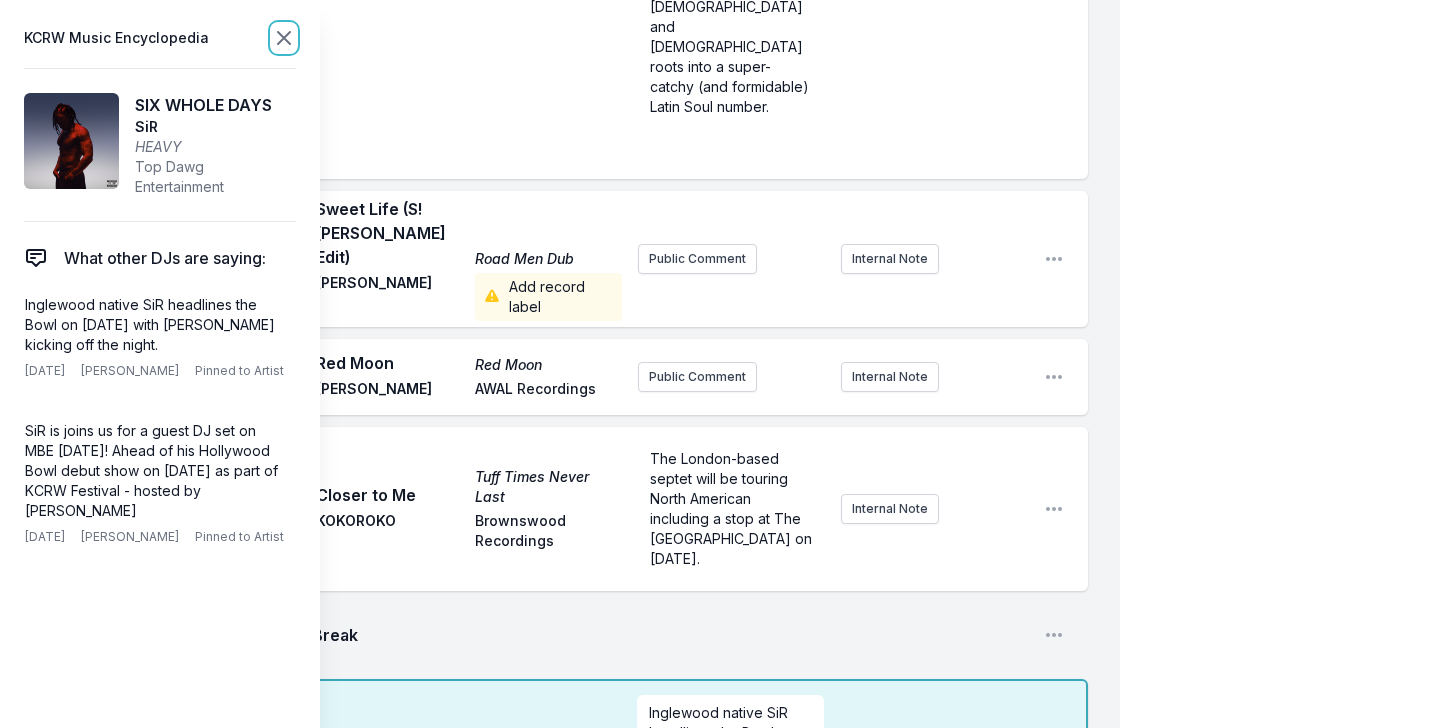 click 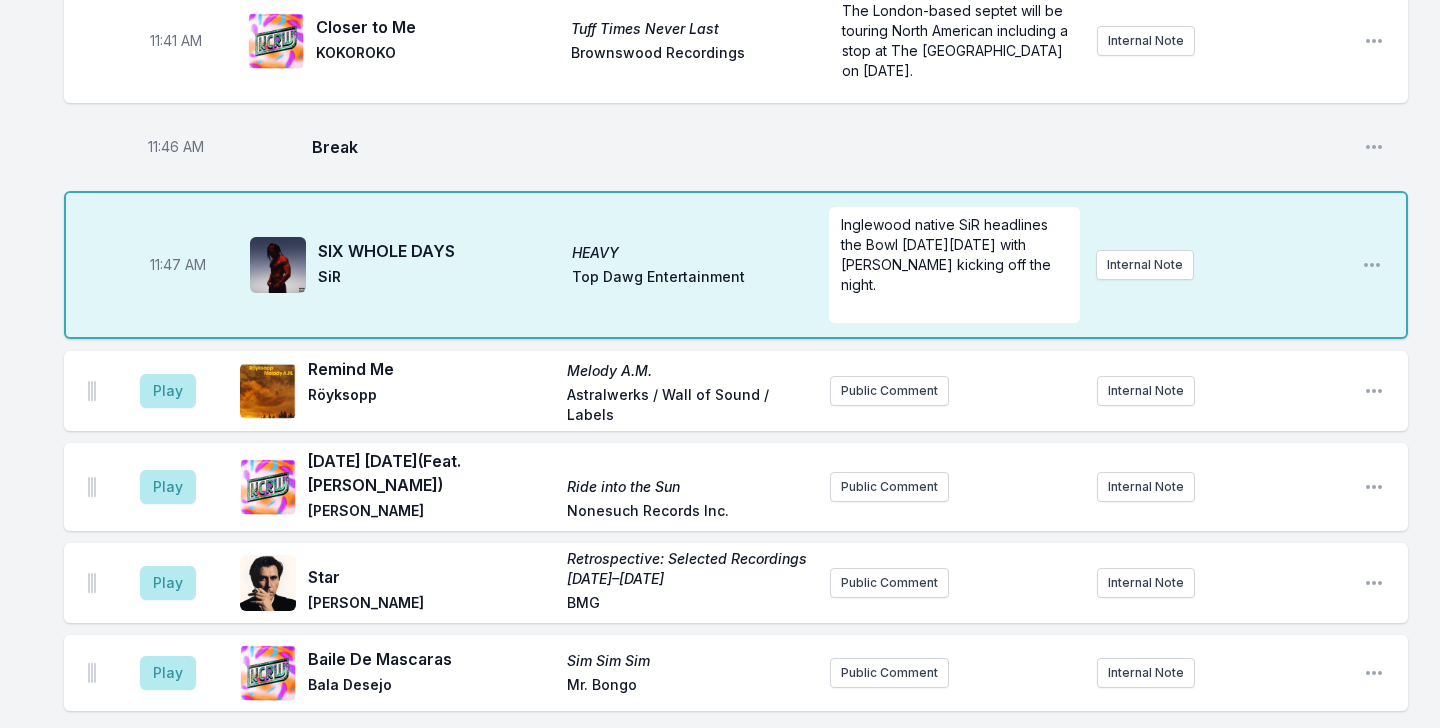scroll, scrollTop: 5171, scrollLeft: 0, axis: vertical 